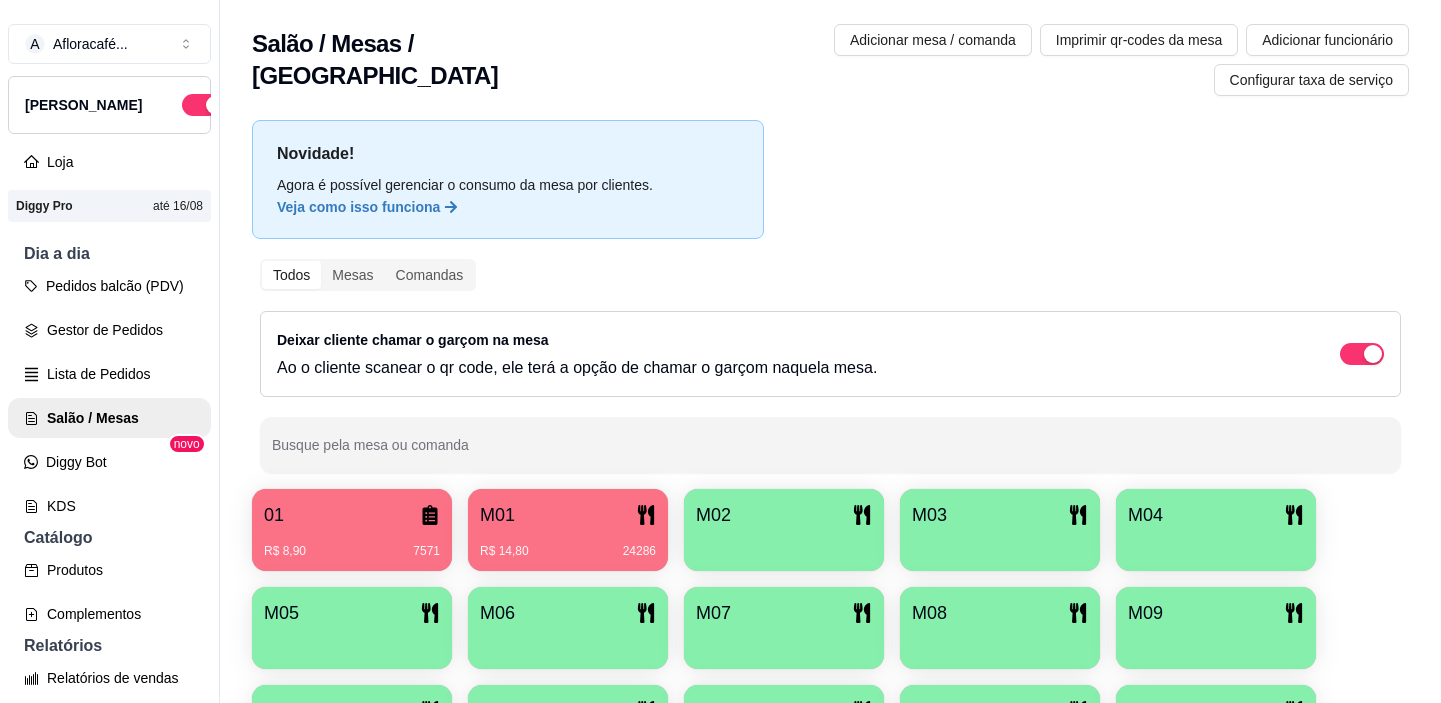 scroll, scrollTop: 0, scrollLeft: 0, axis: both 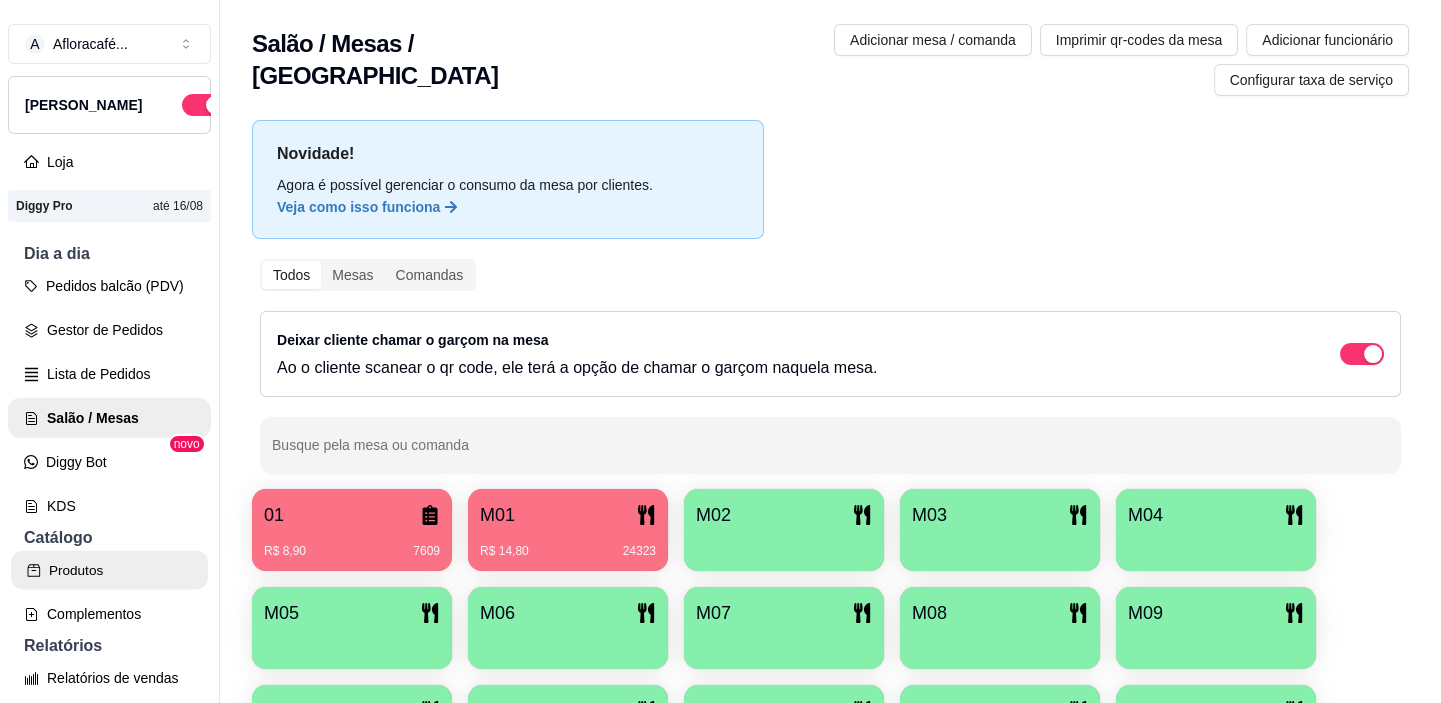 click on "Produtos" at bounding box center [109, 570] 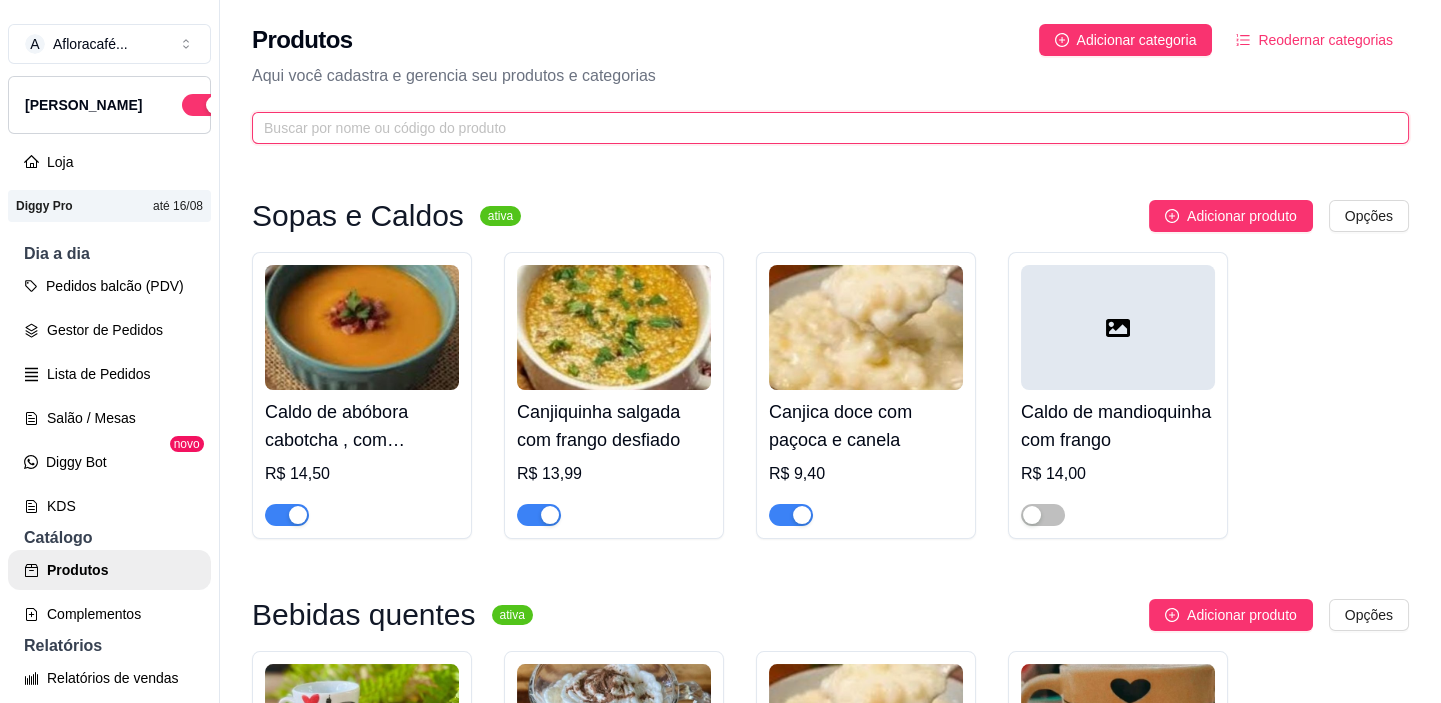 click at bounding box center [822, 128] 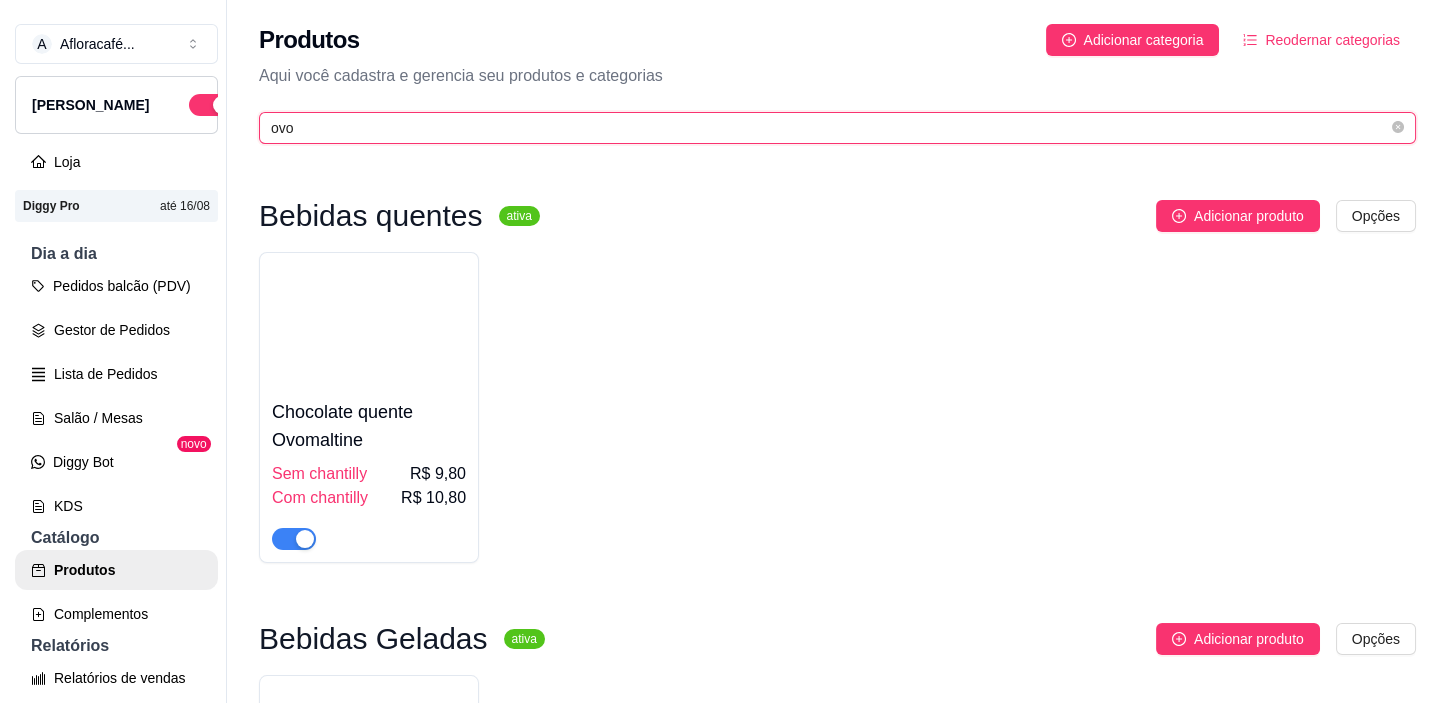 scroll, scrollTop: 454, scrollLeft: 0, axis: vertical 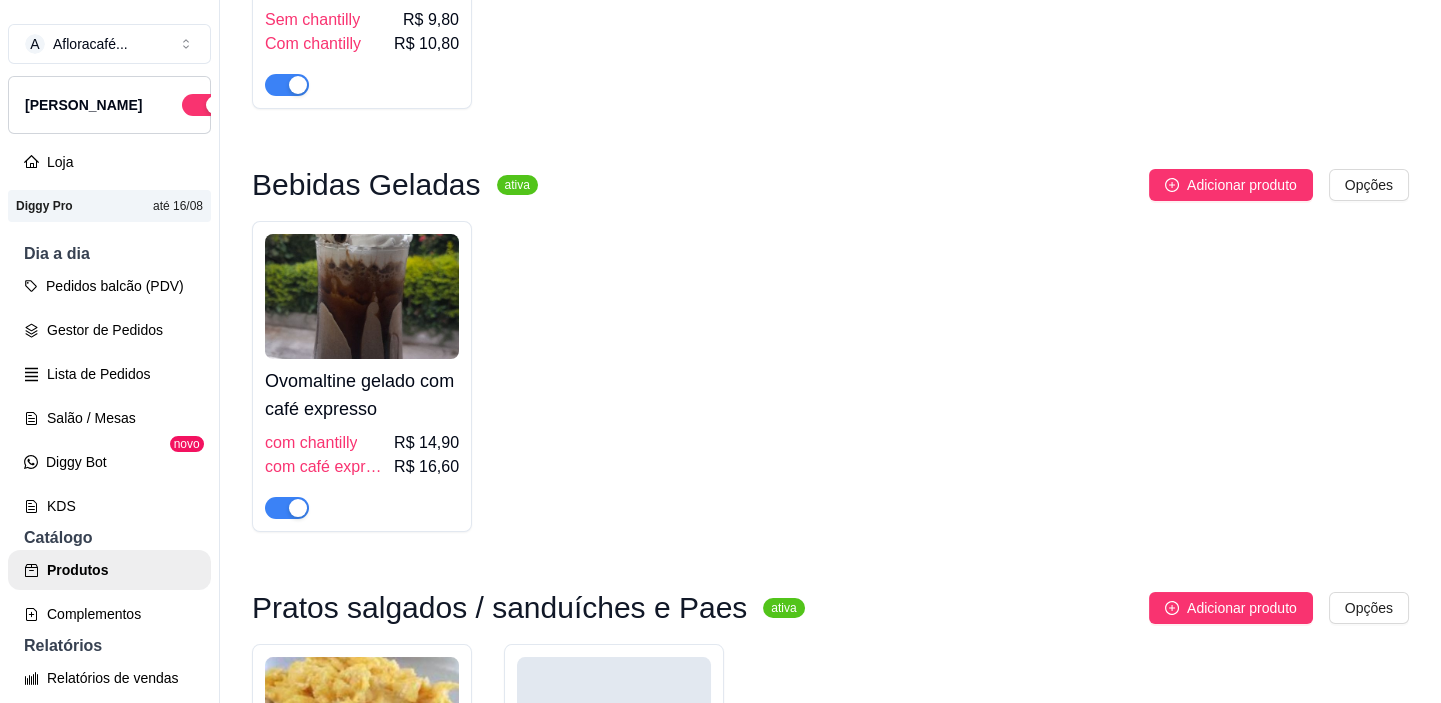 type on "ovo" 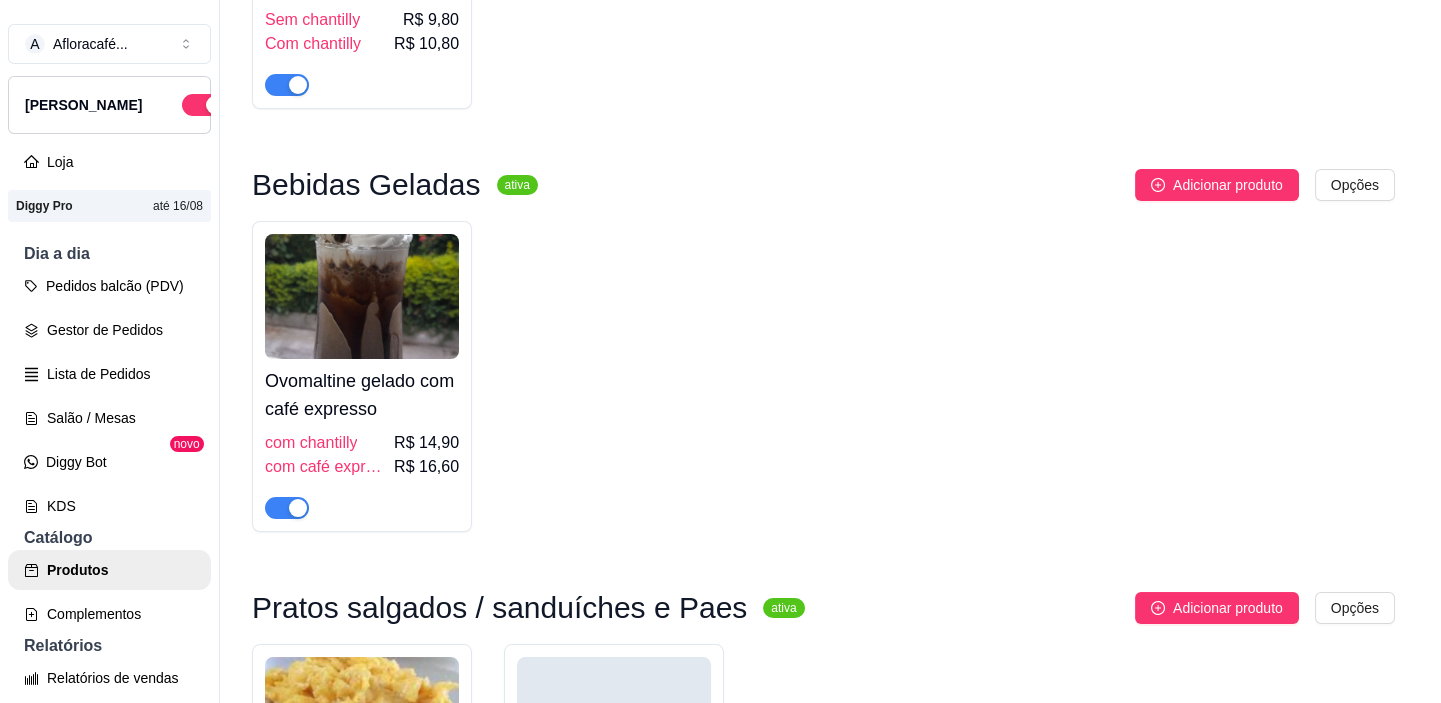 type 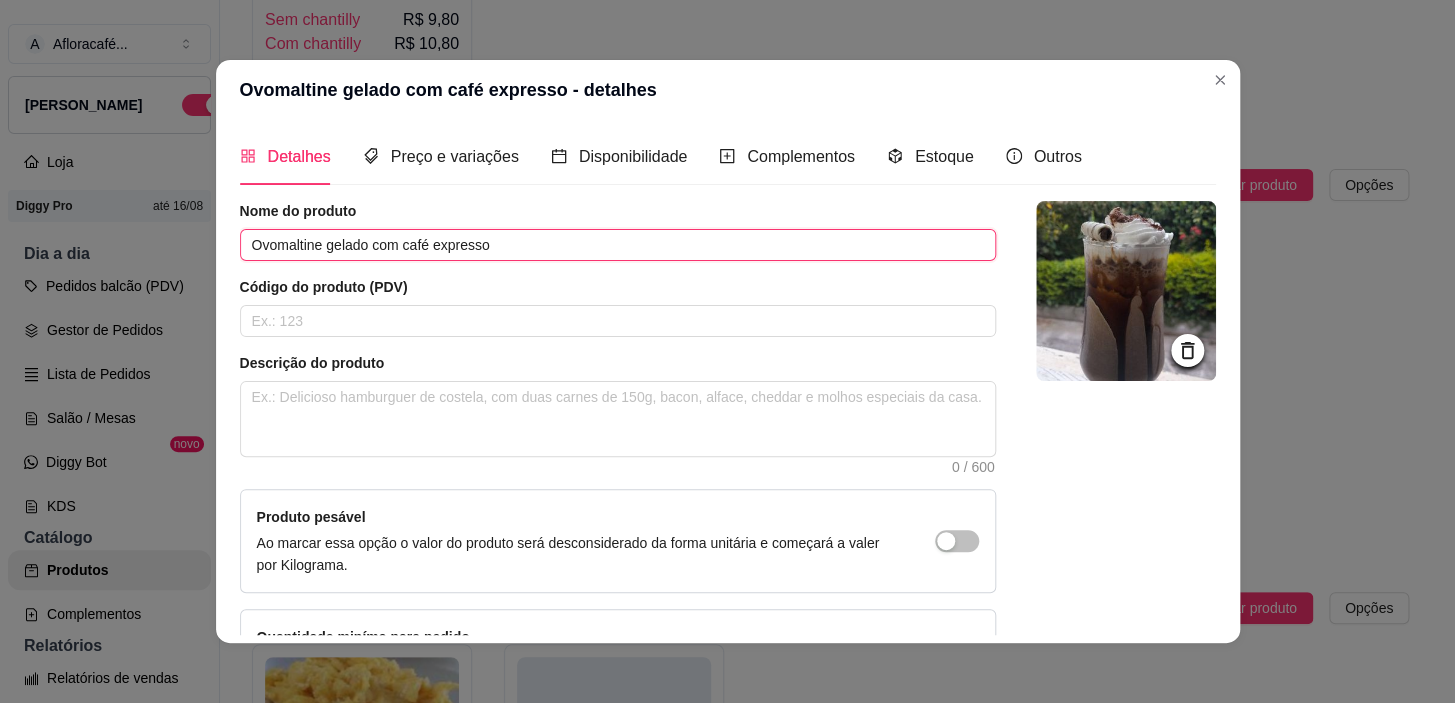 click on "Ovomaltine gelado com café expresso" at bounding box center (618, 245) 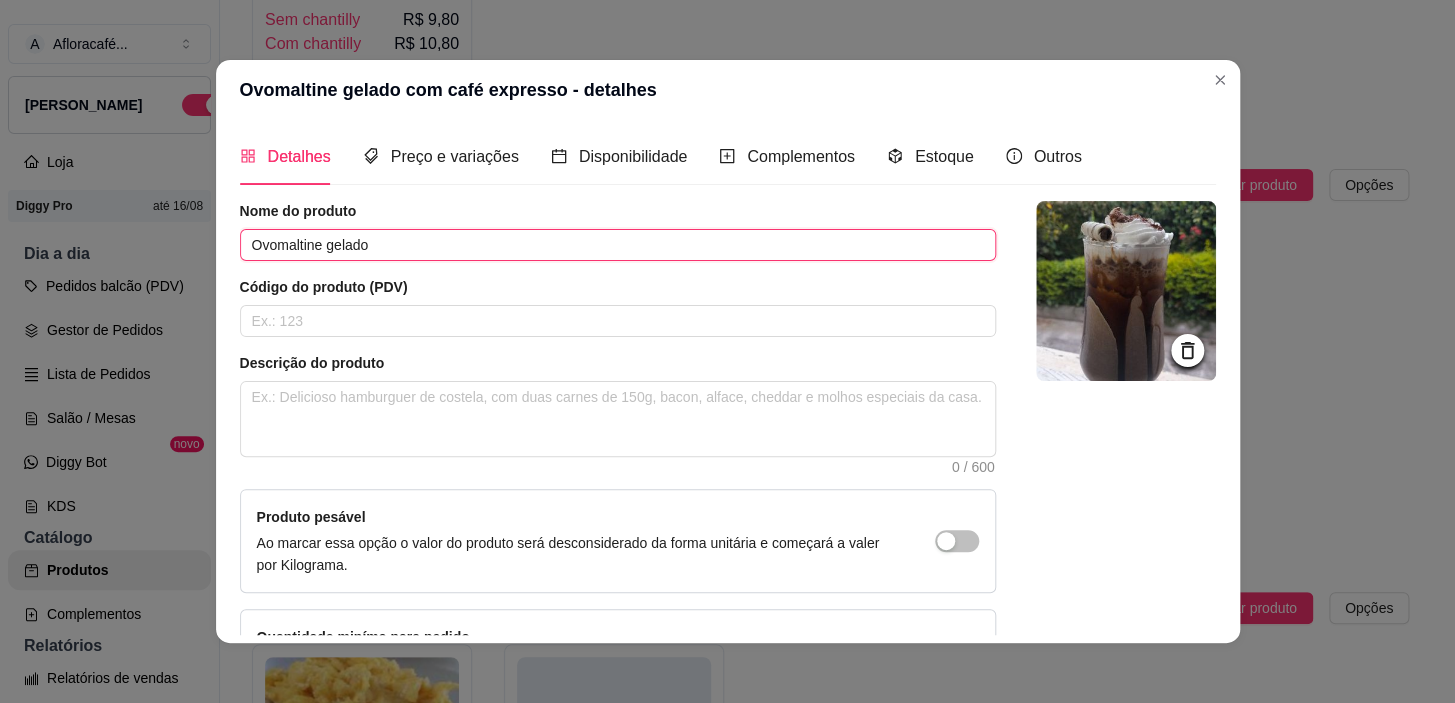 scroll, scrollTop: 3, scrollLeft: 0, axis: vertical 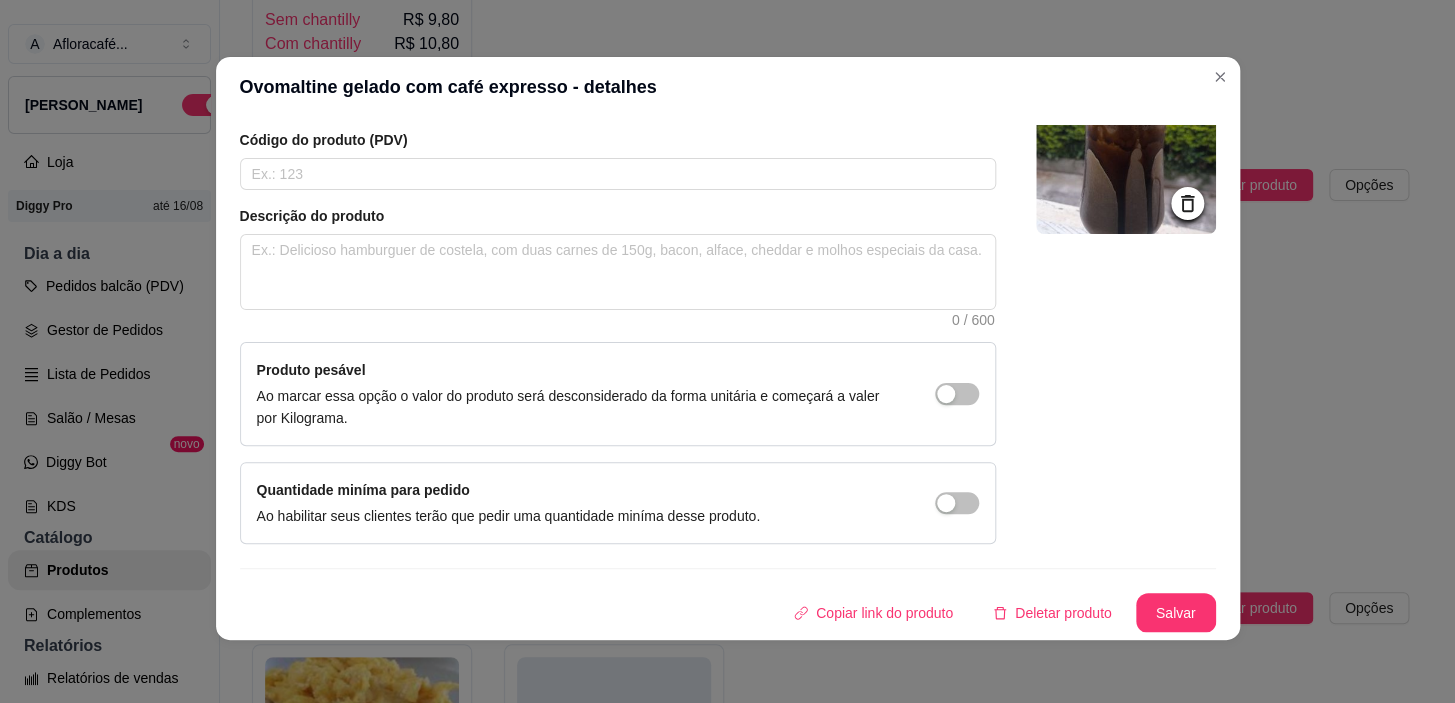 type on "Ovomaltine gelado" 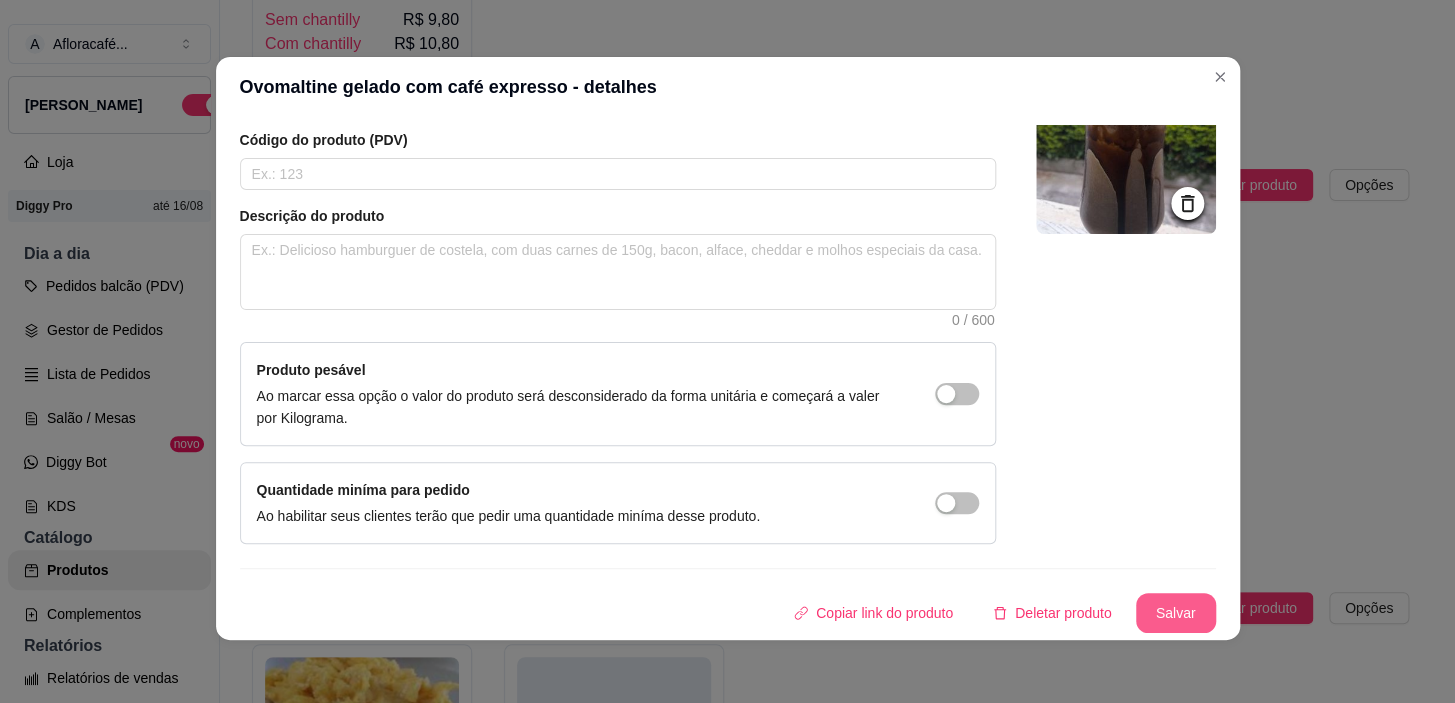 click on "Copiar link do produto Deletar produto Salvar" at bounding box center (728, 613) 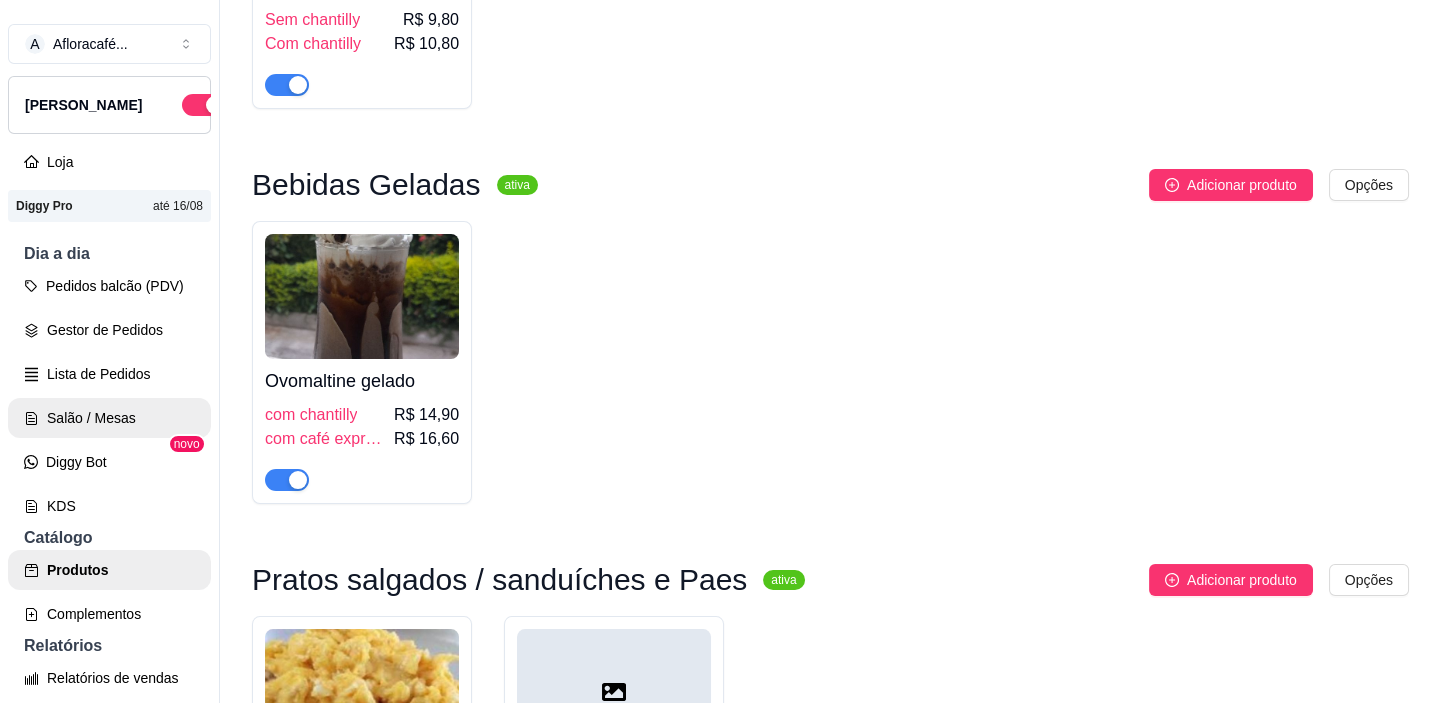 click on "Salão / Mesas" at bounding box center (109, 418) 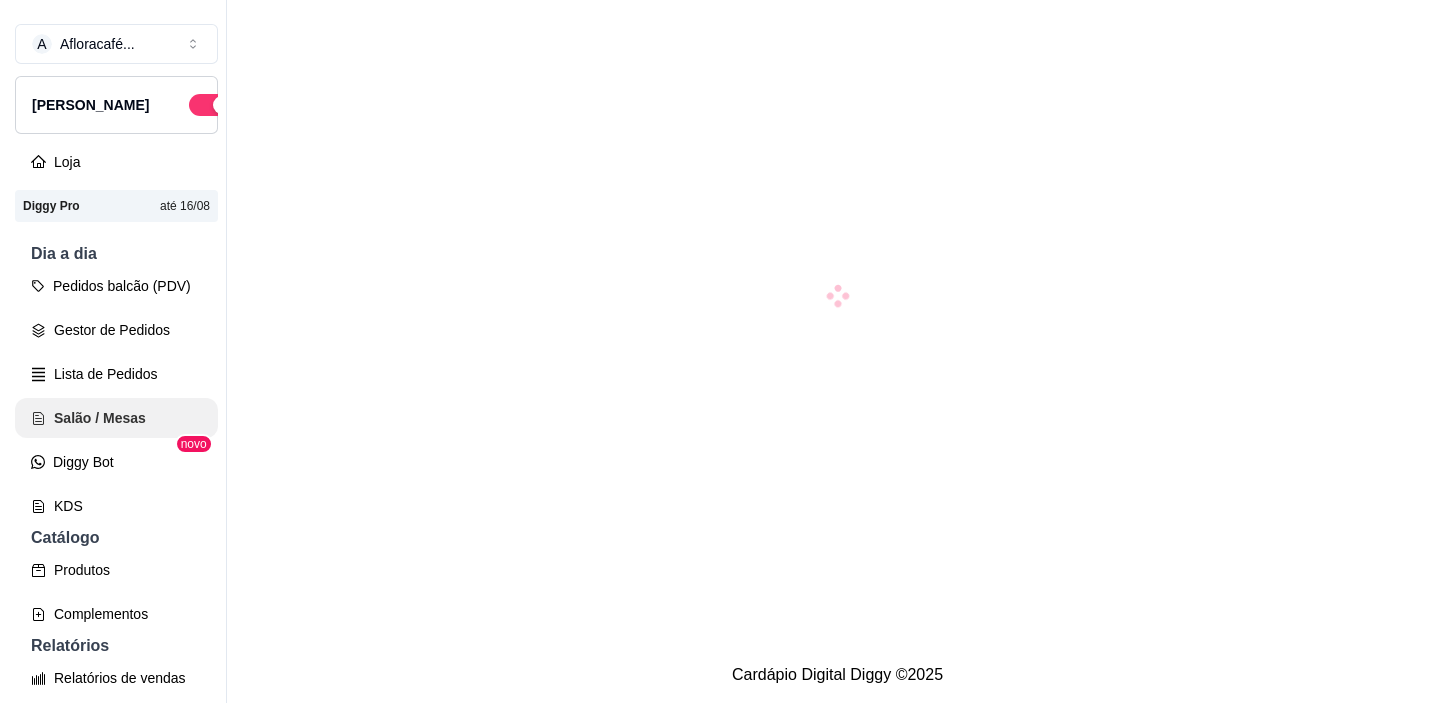 scroll, scrollTop: 0, scrollLeft: 0, axis: both 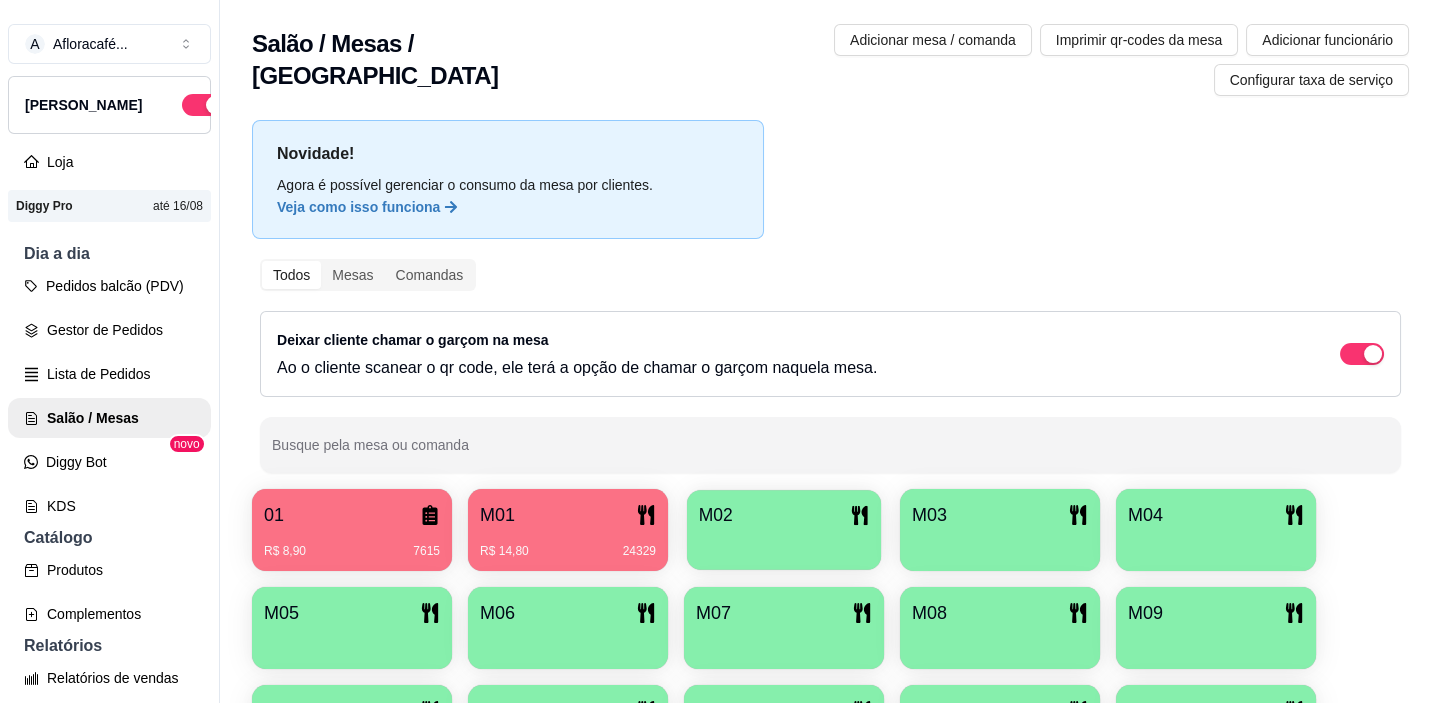 click at bounding box center [784, 543] 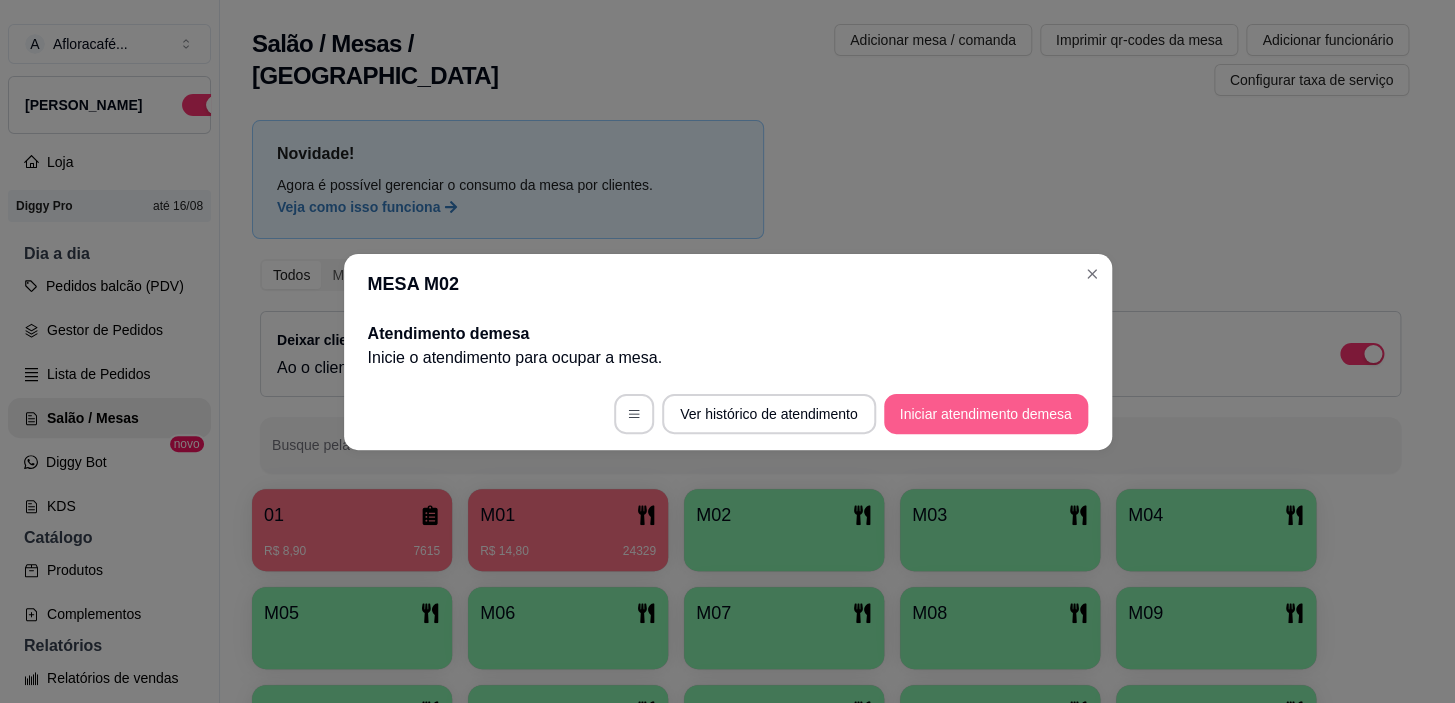 click on "Iniciar atendimento de  mesa" at bounding box center (986, 414) 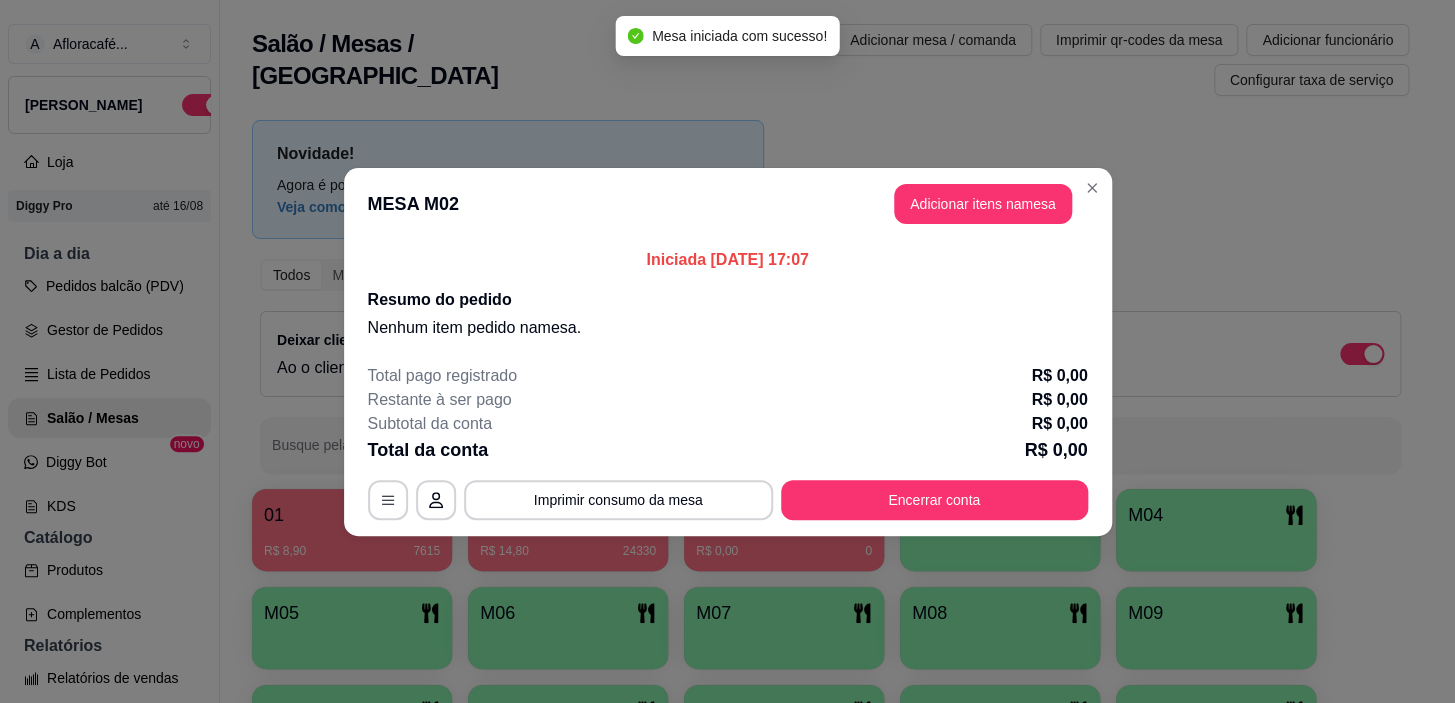 click on "MESA M02 Adicionar itens na  mesa" at bounding box center (728, 204) 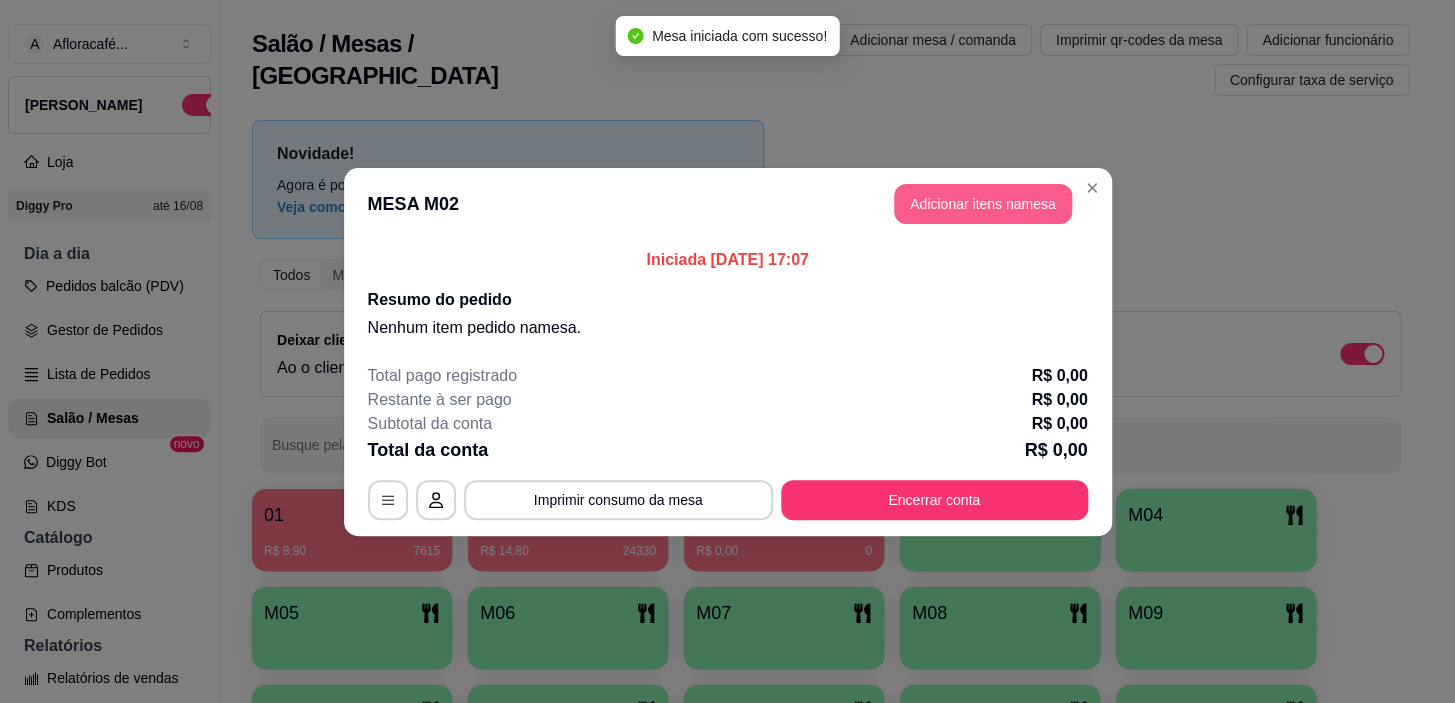 click on "Adicionar itens na  mesa" at bounding box center (983, 204) 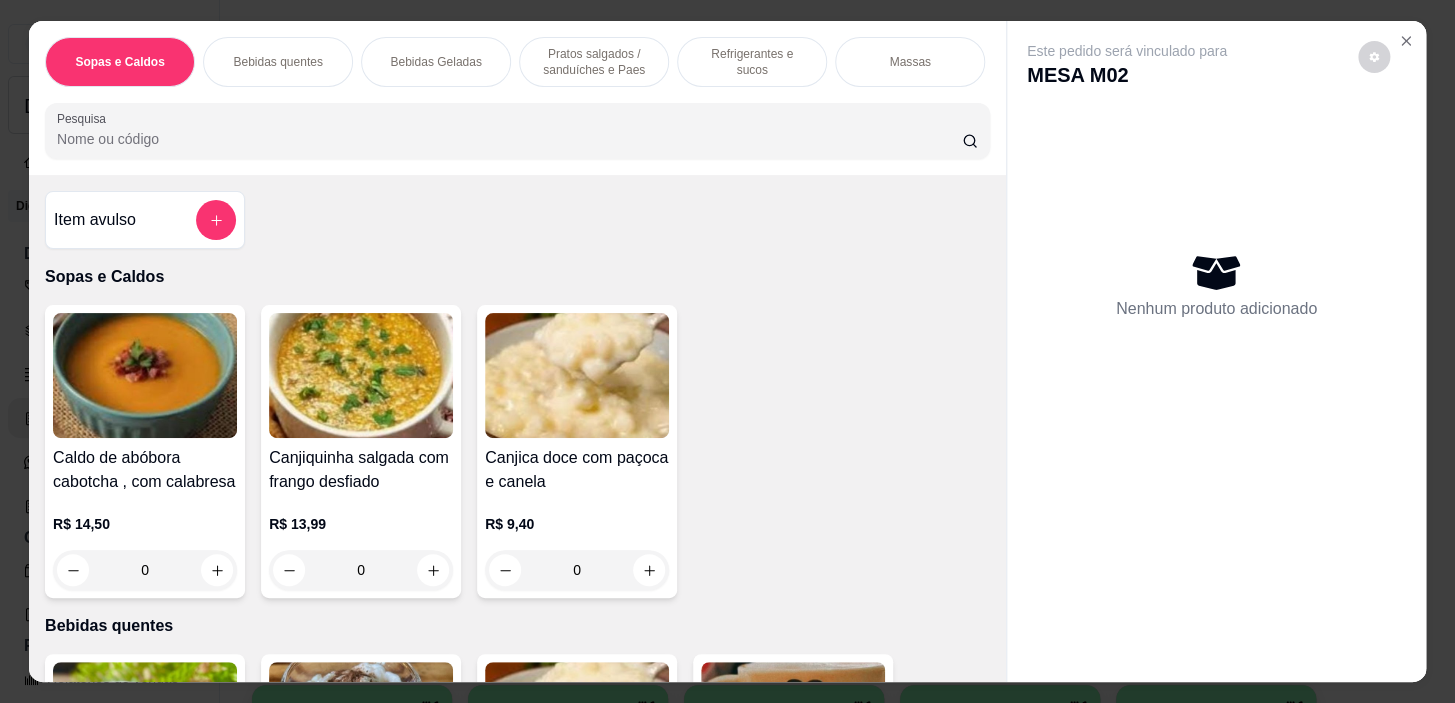 drag, startPoint x: 479, startPoint y: 47, endPoint x: 521, endPoint y: 198, distance: 156.73225 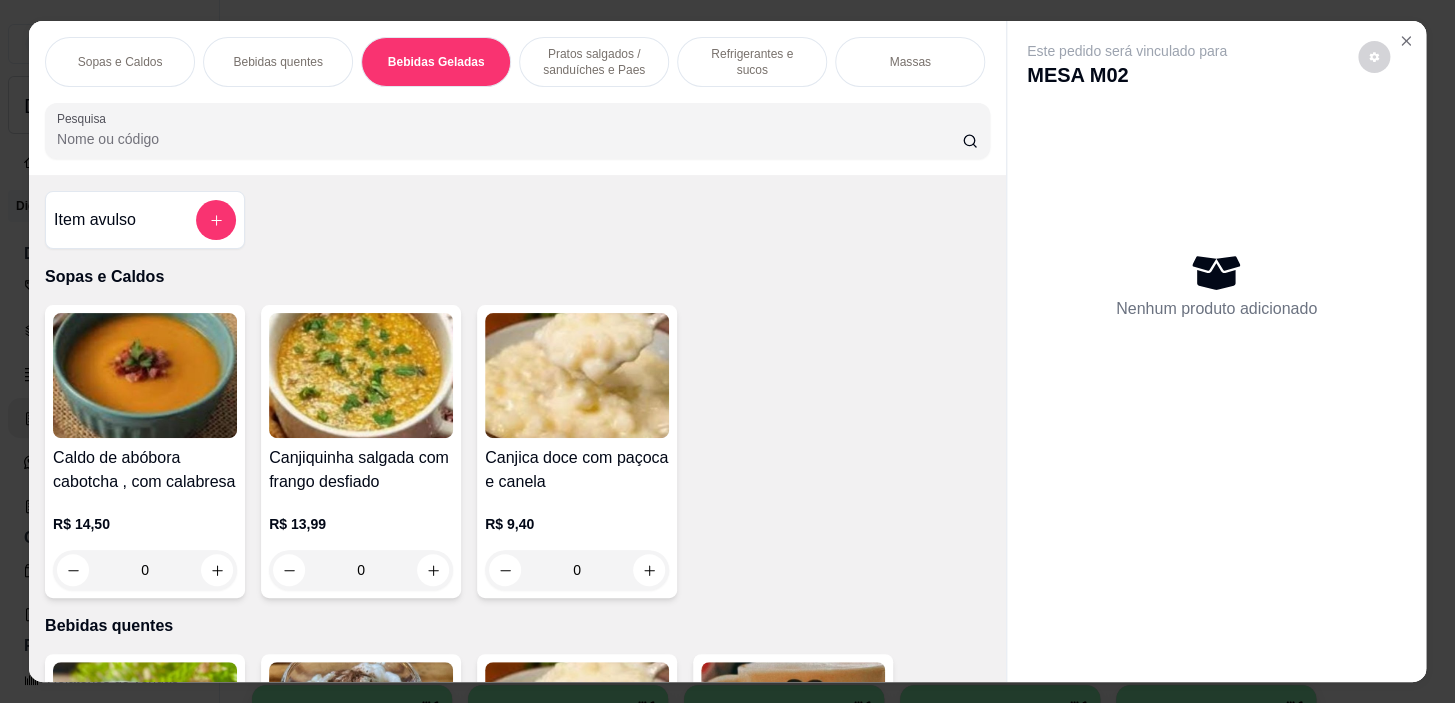 scroll, scrollTop: 2950, scrollLeft: 0, axis: vertical 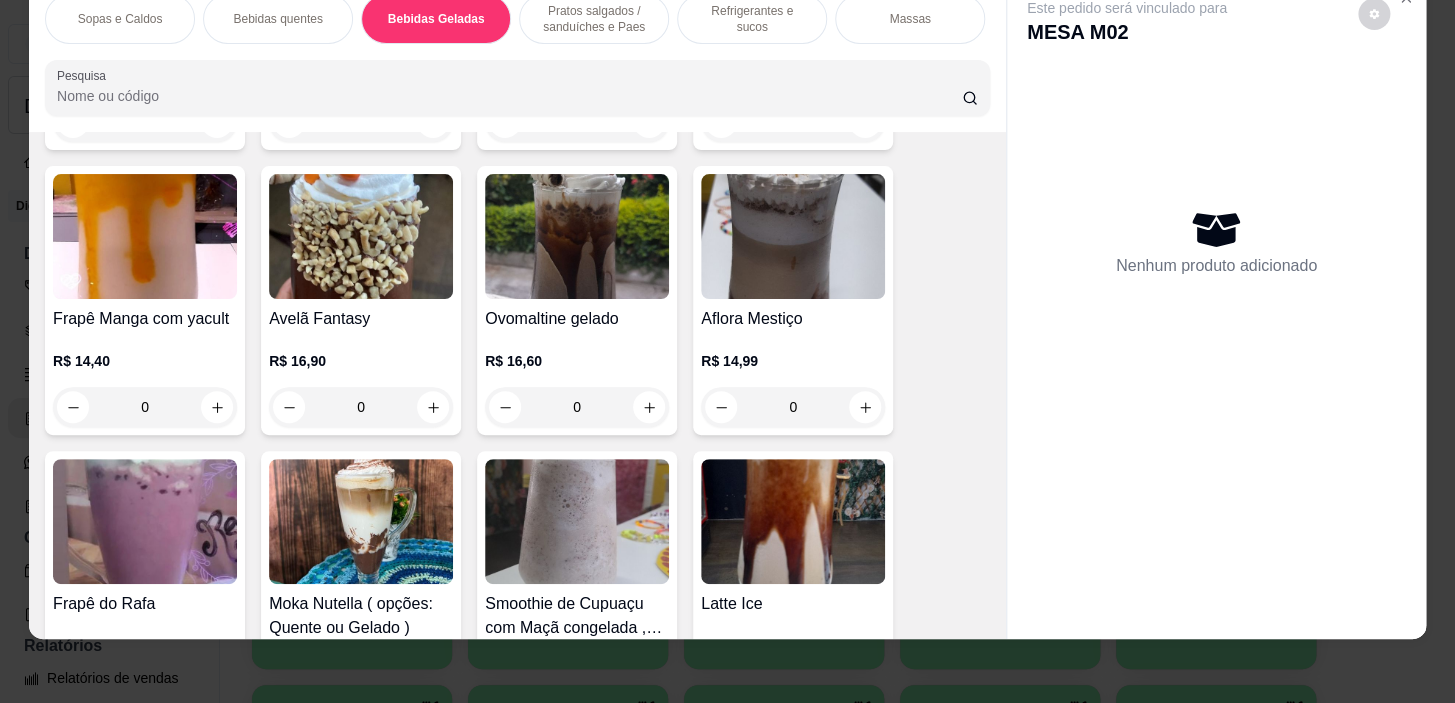 click on "0" at bounding box center (577, 407) 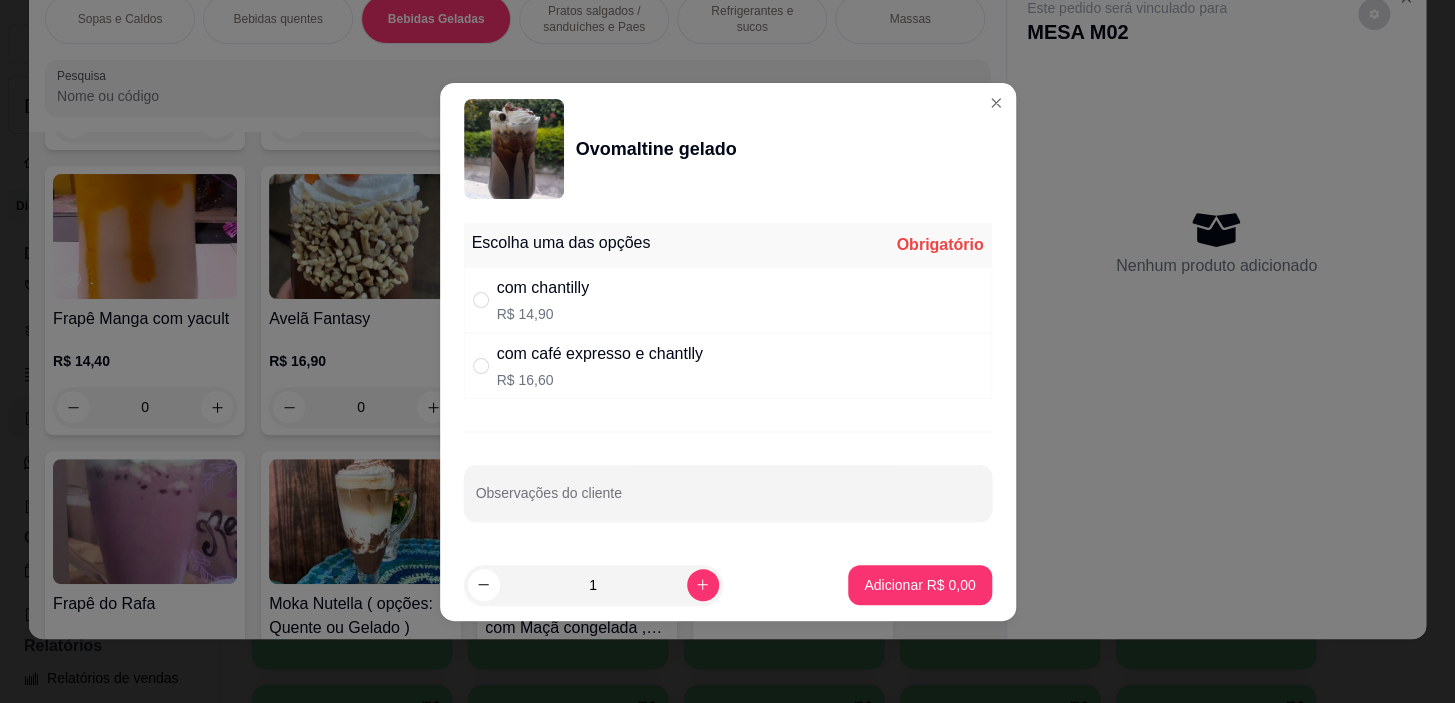 drag, startPoint x: 762, startPoint y: 370, endPoint x: 758, endPoint y: 425, distance: 55.145264 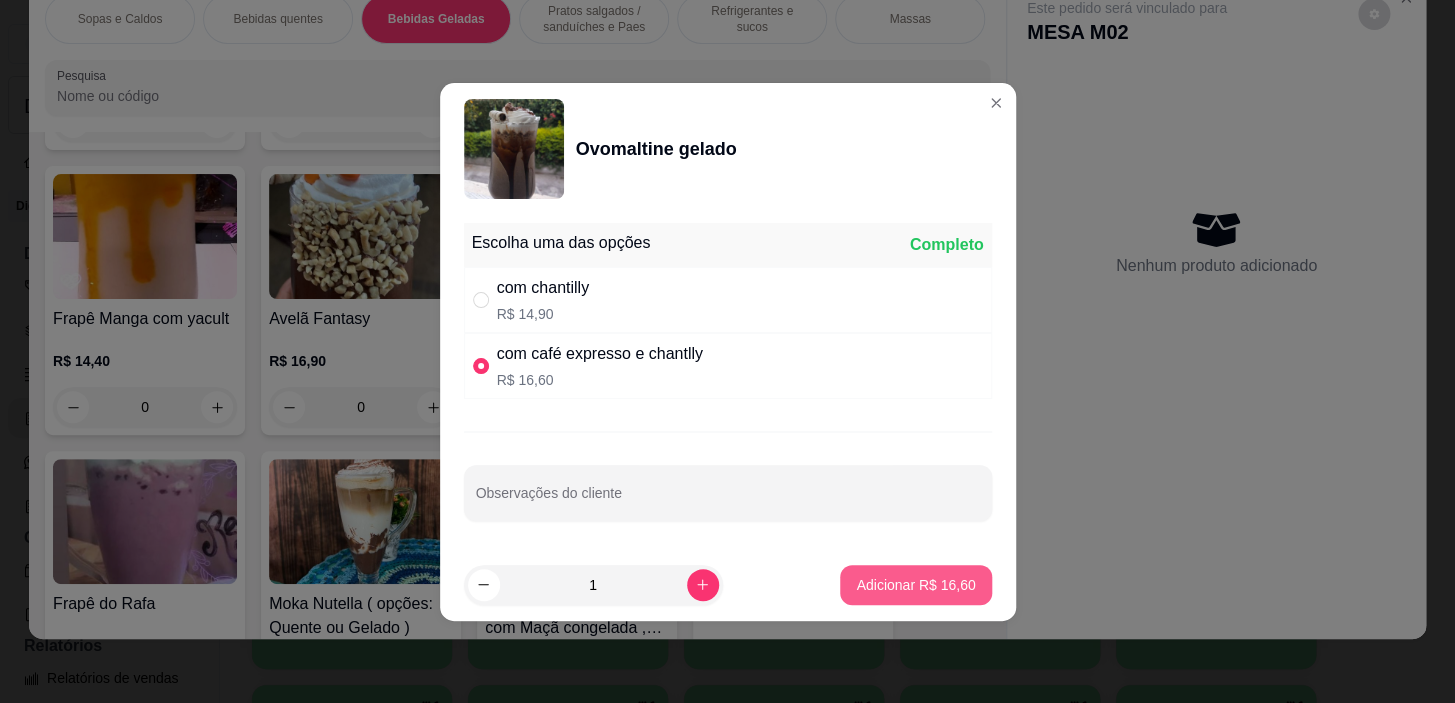 click on "1 Adicionar   R$ 16,60" at bounding box center (728, 585) 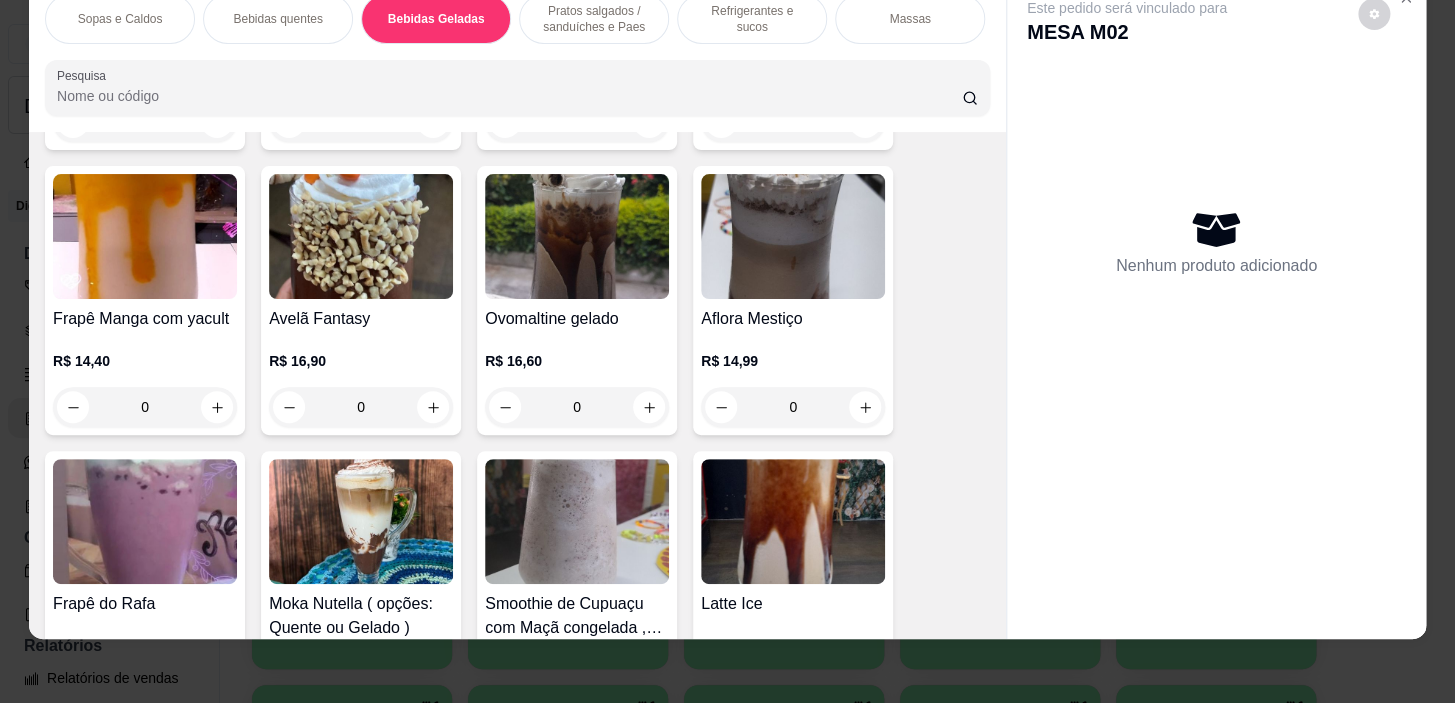 scroll, scrollTop: 0, scrollLeft: 0, axis: both 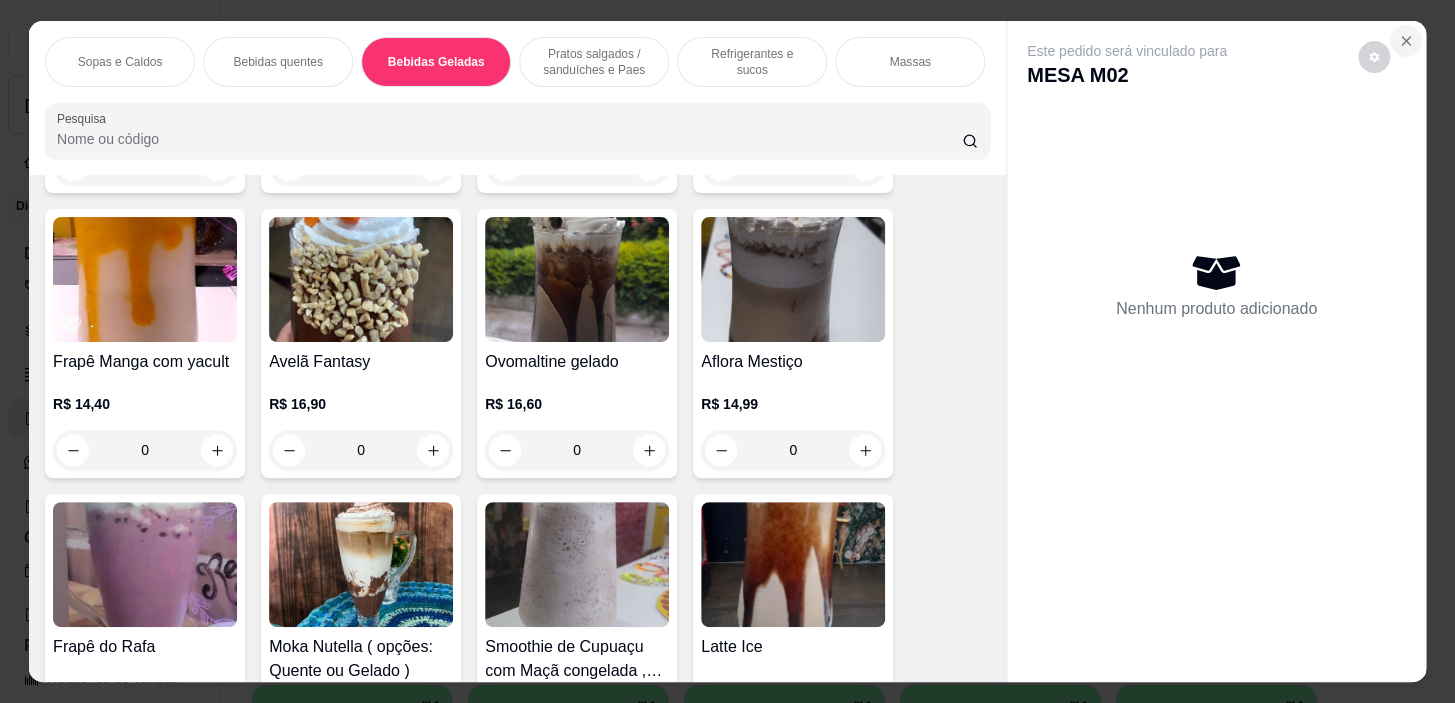 click 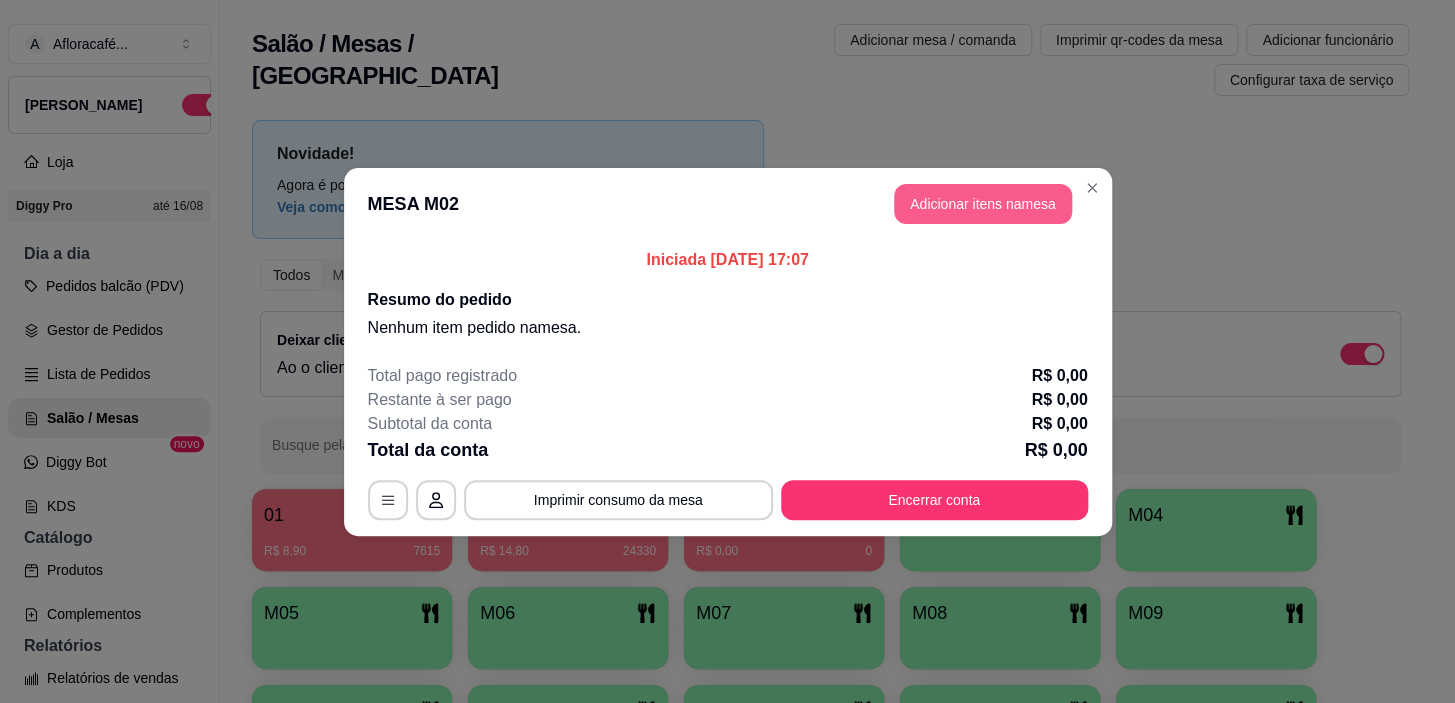 click on "Adicionar itens na  mesa" at bounding box center (983, 204) 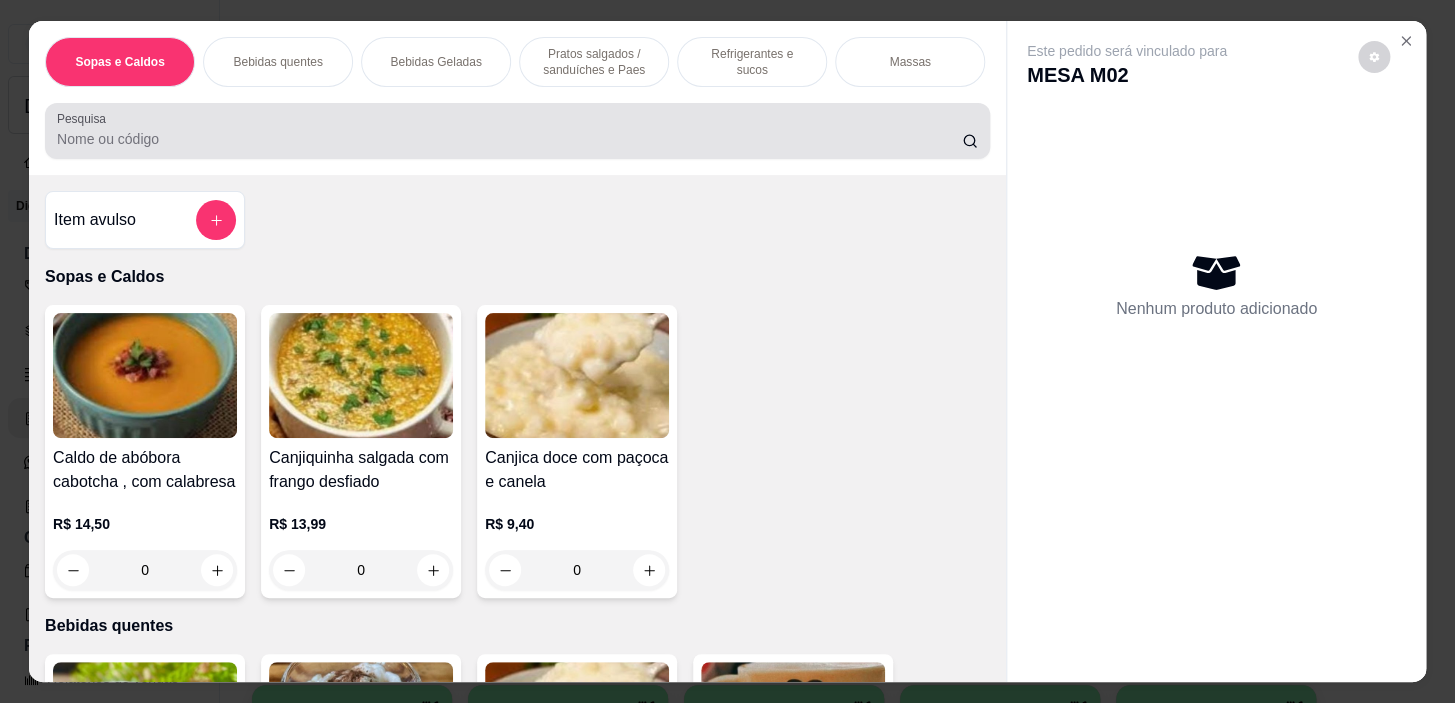click at bounding box center (517, 131) 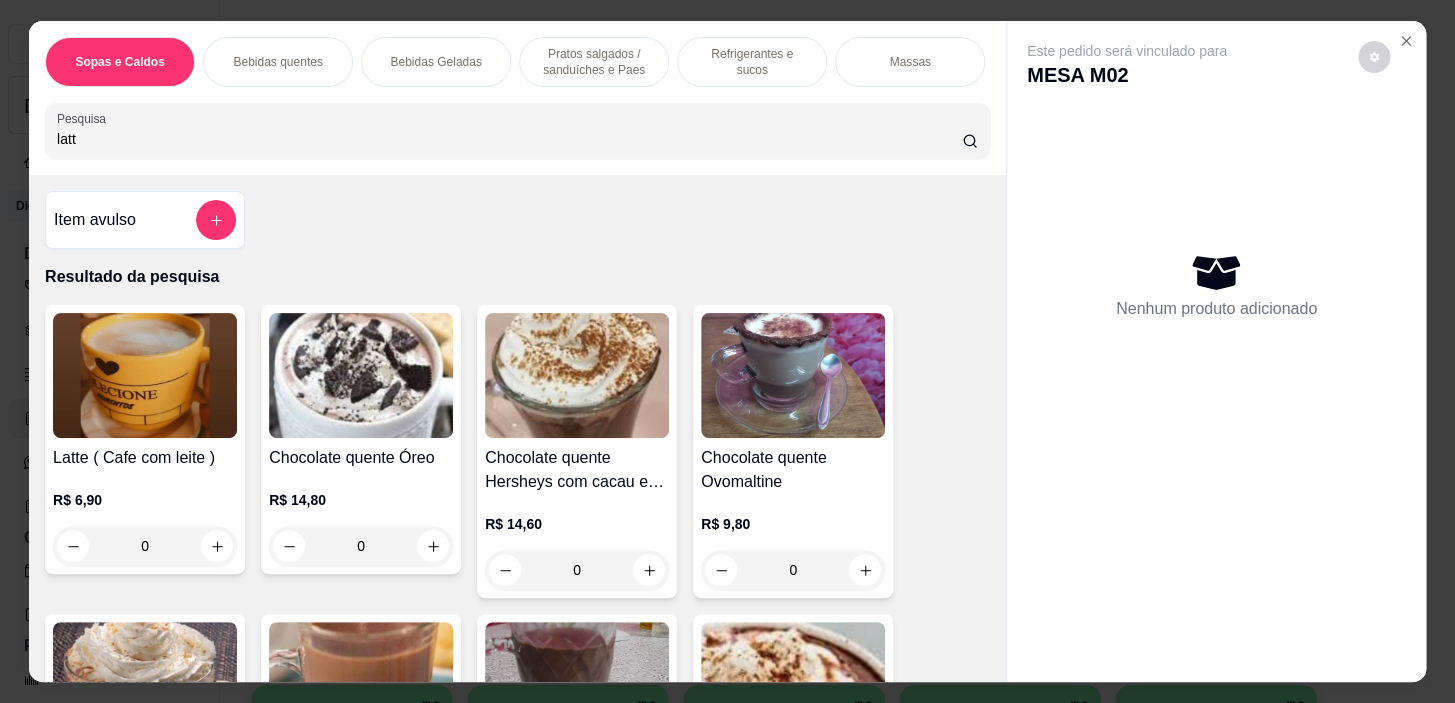 type on "latte" 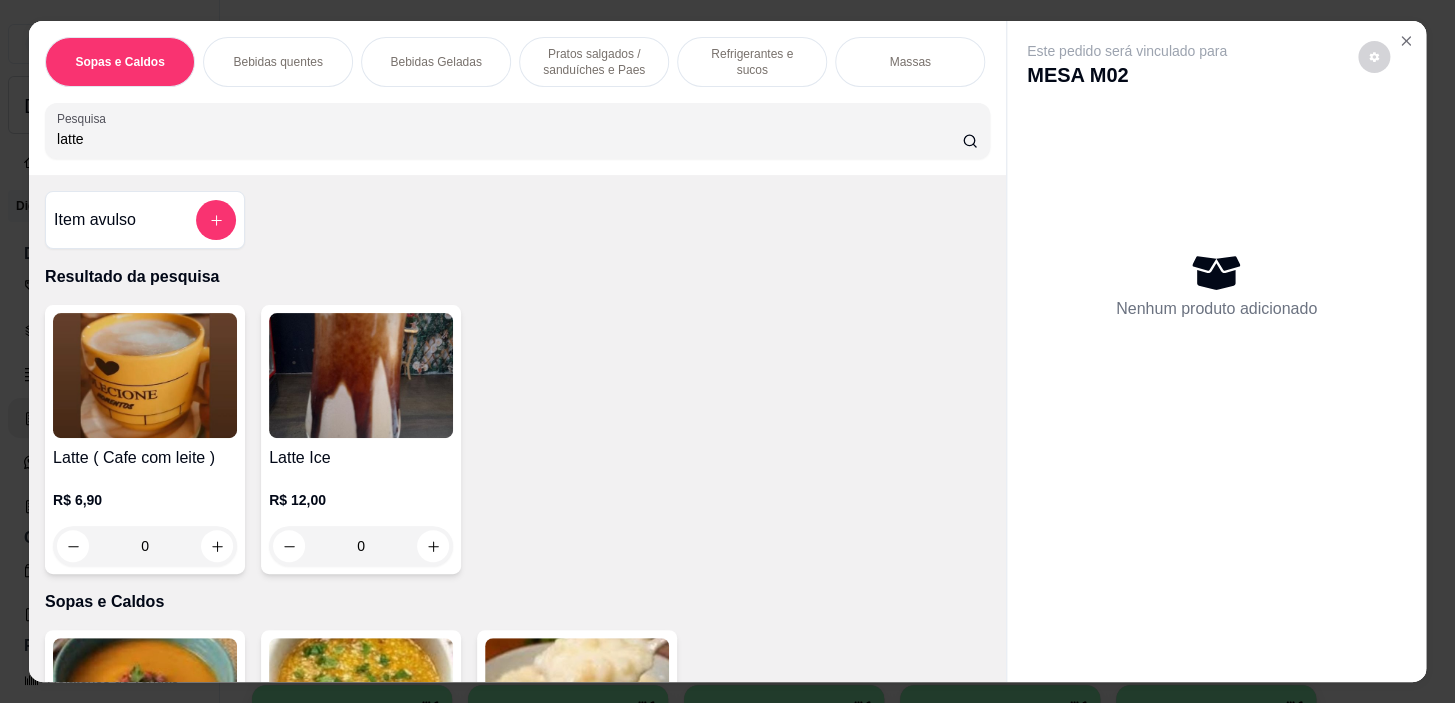 scroll, scrollTop: 90, scrollLeft: 0, axis: vertical 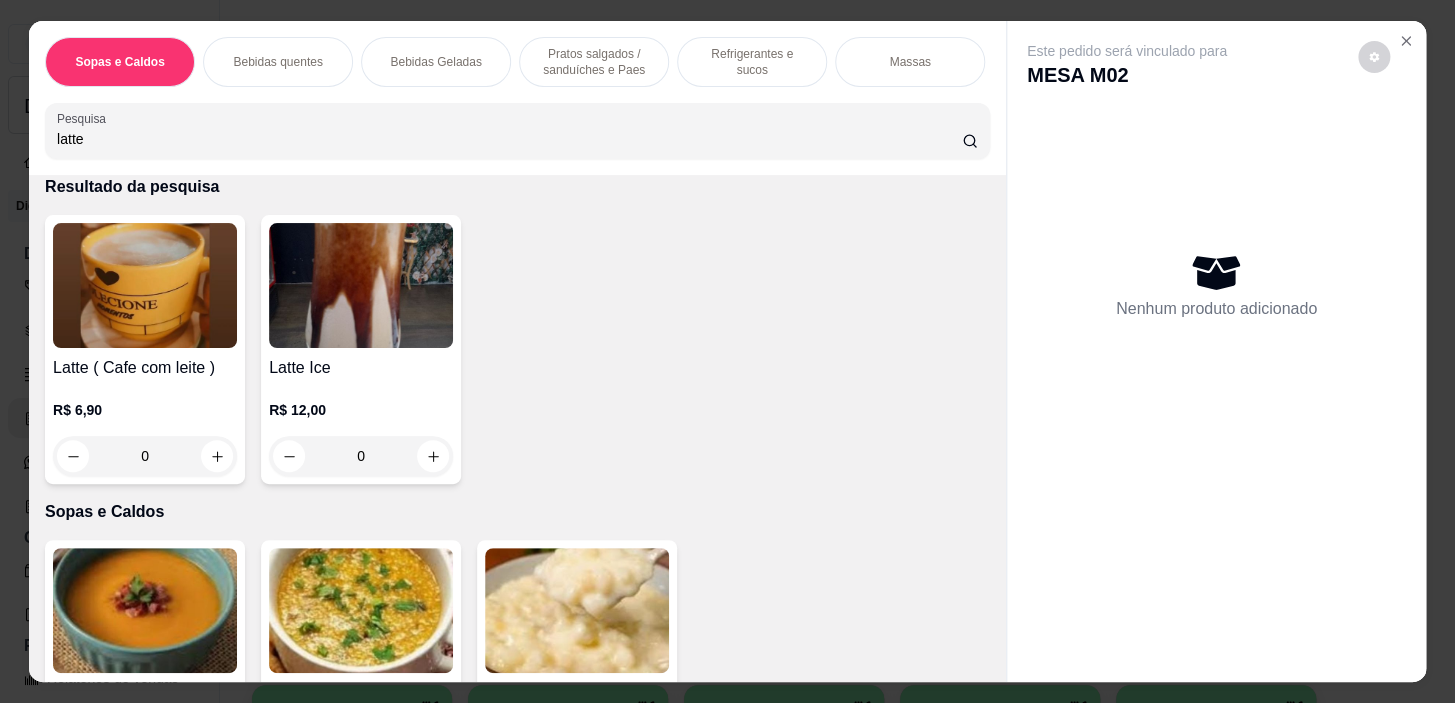 click on "latte" at bounding box center [509, 139] 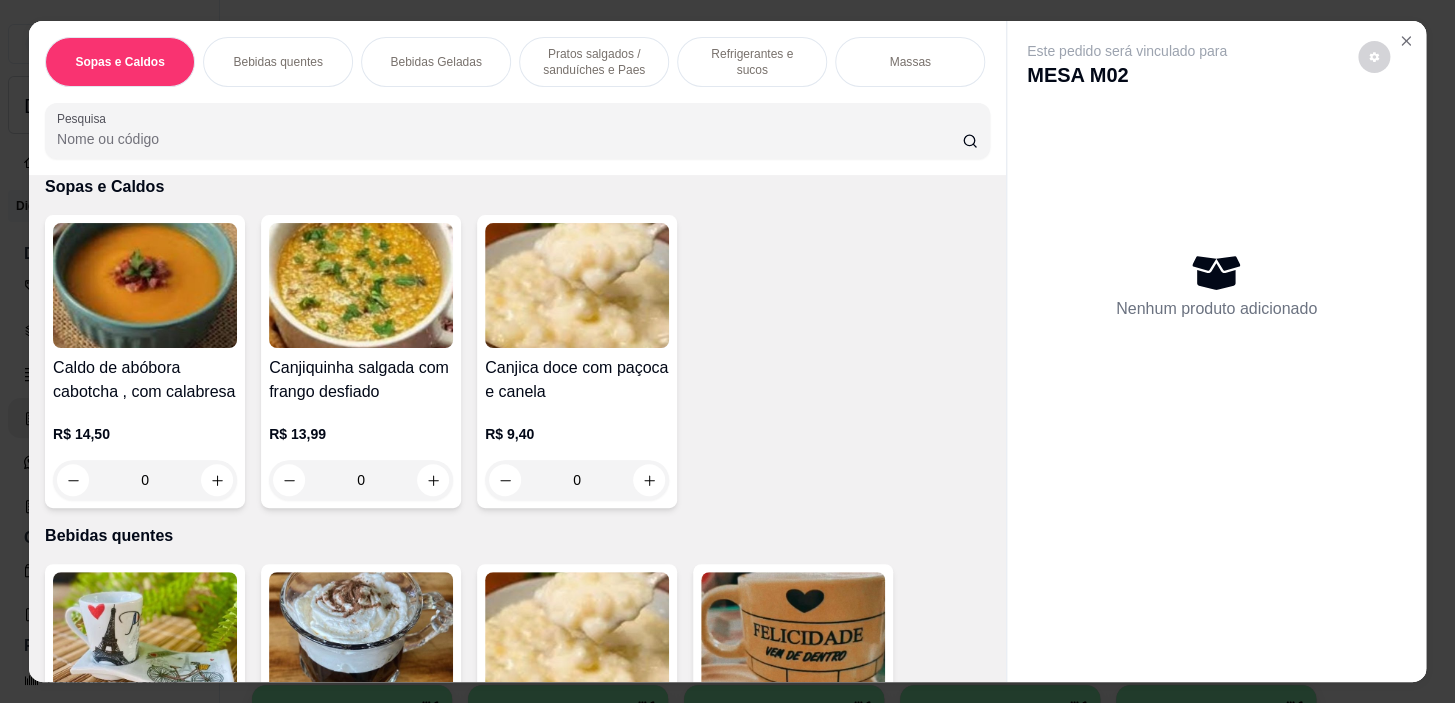 scroll, scrollTop: 0, scrollLeft: 0, axis: both 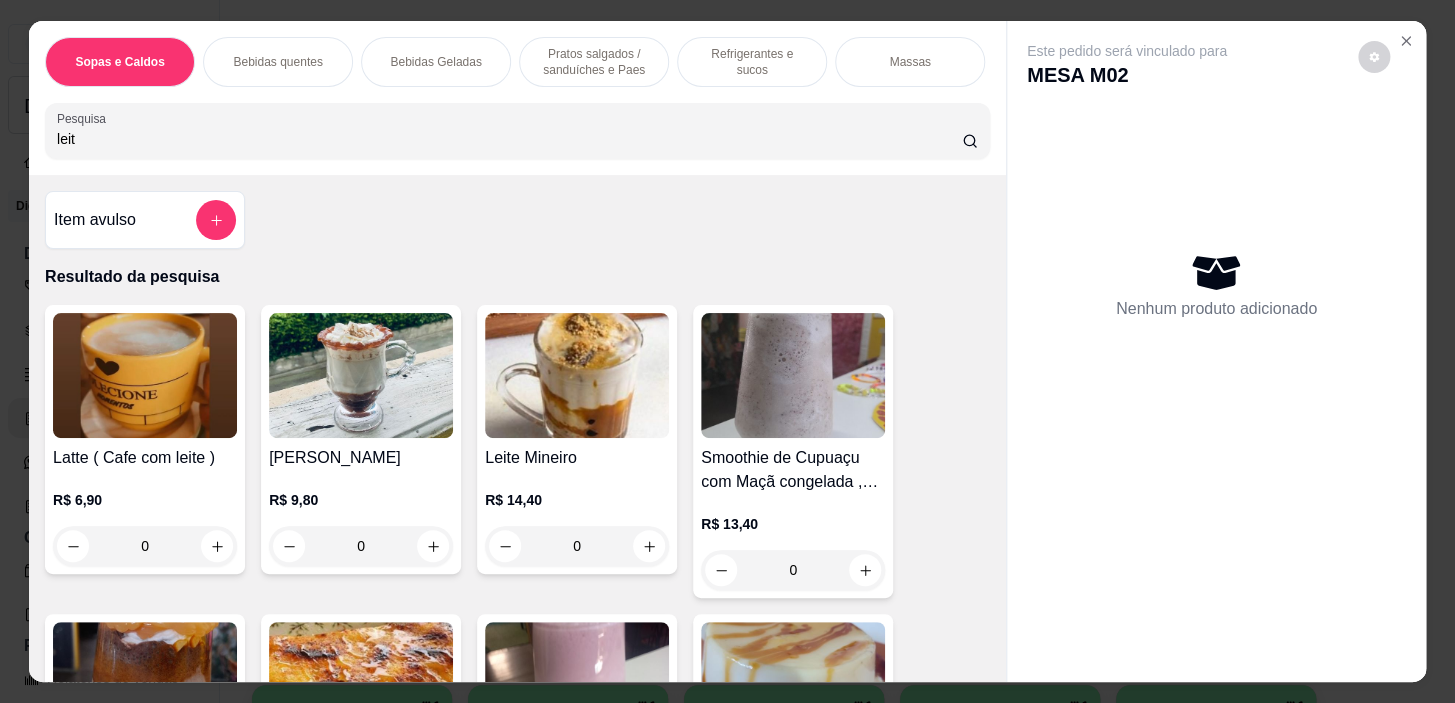 type on "leite" 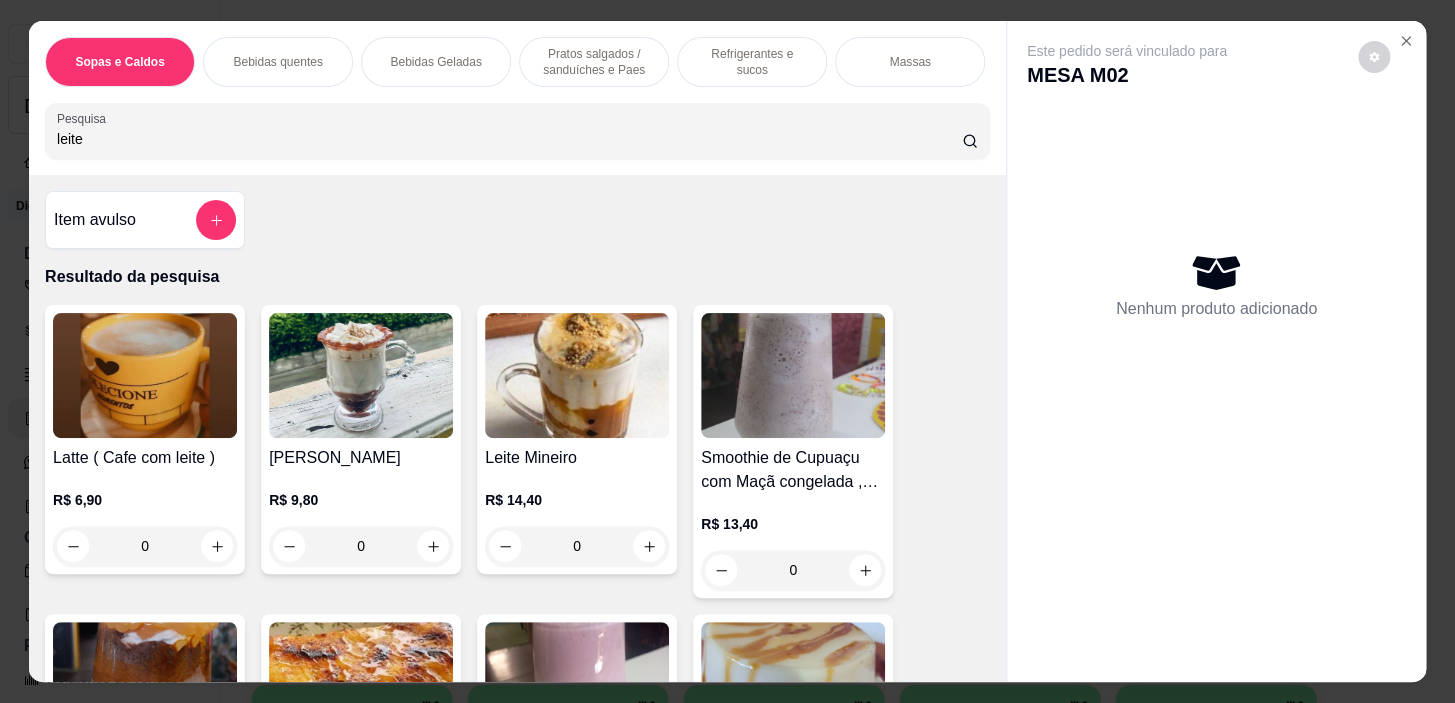 scroll, scrollTop: 90, scrollLeft: 0, axis: vertical 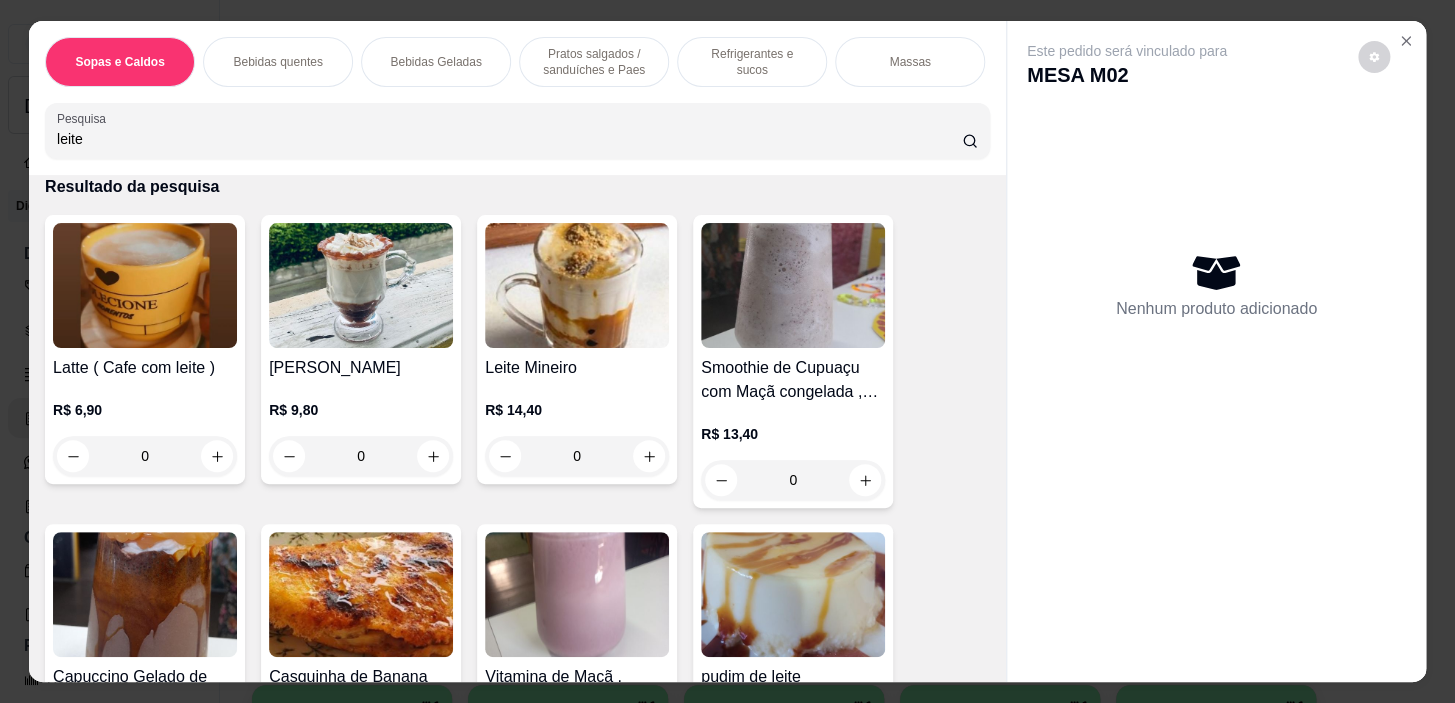 click on "leite" at bounding box center (509, 139) 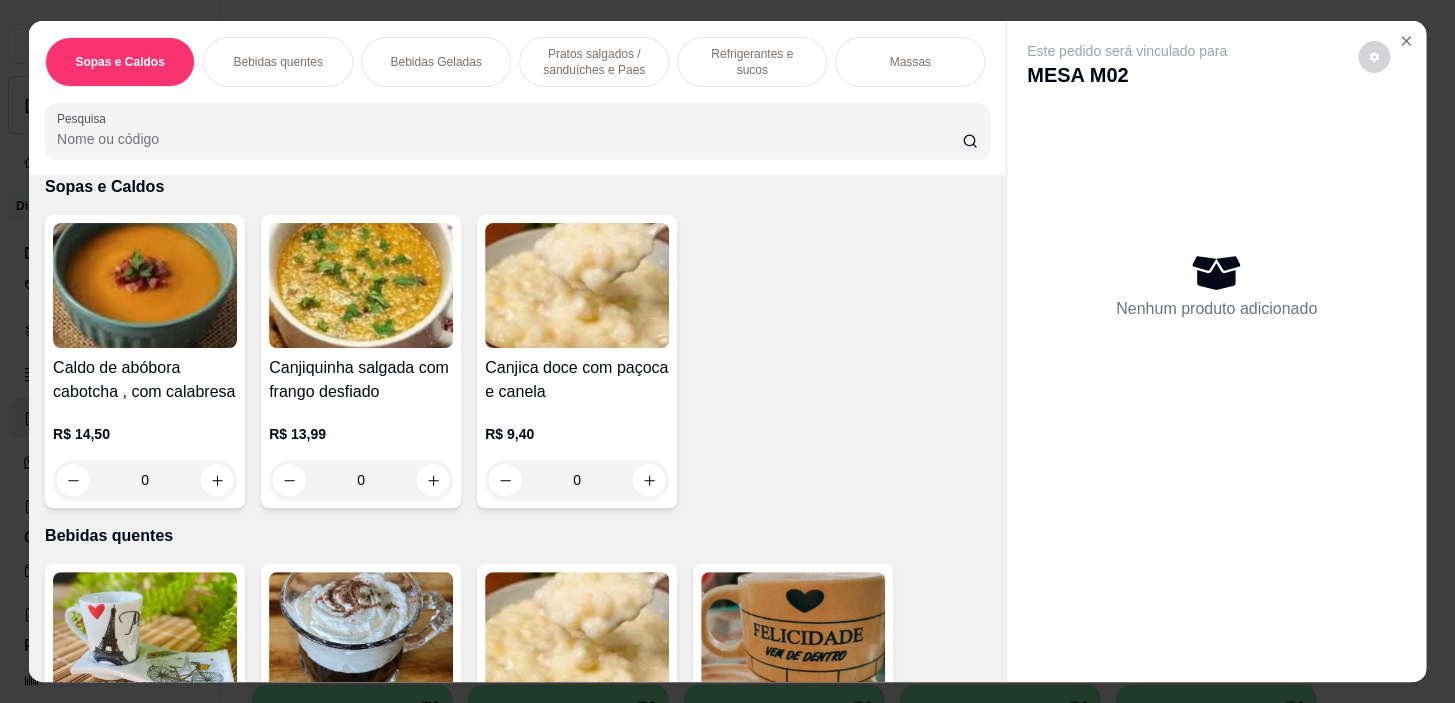 click on "Pesquisa" at bounding box center (509, 139) 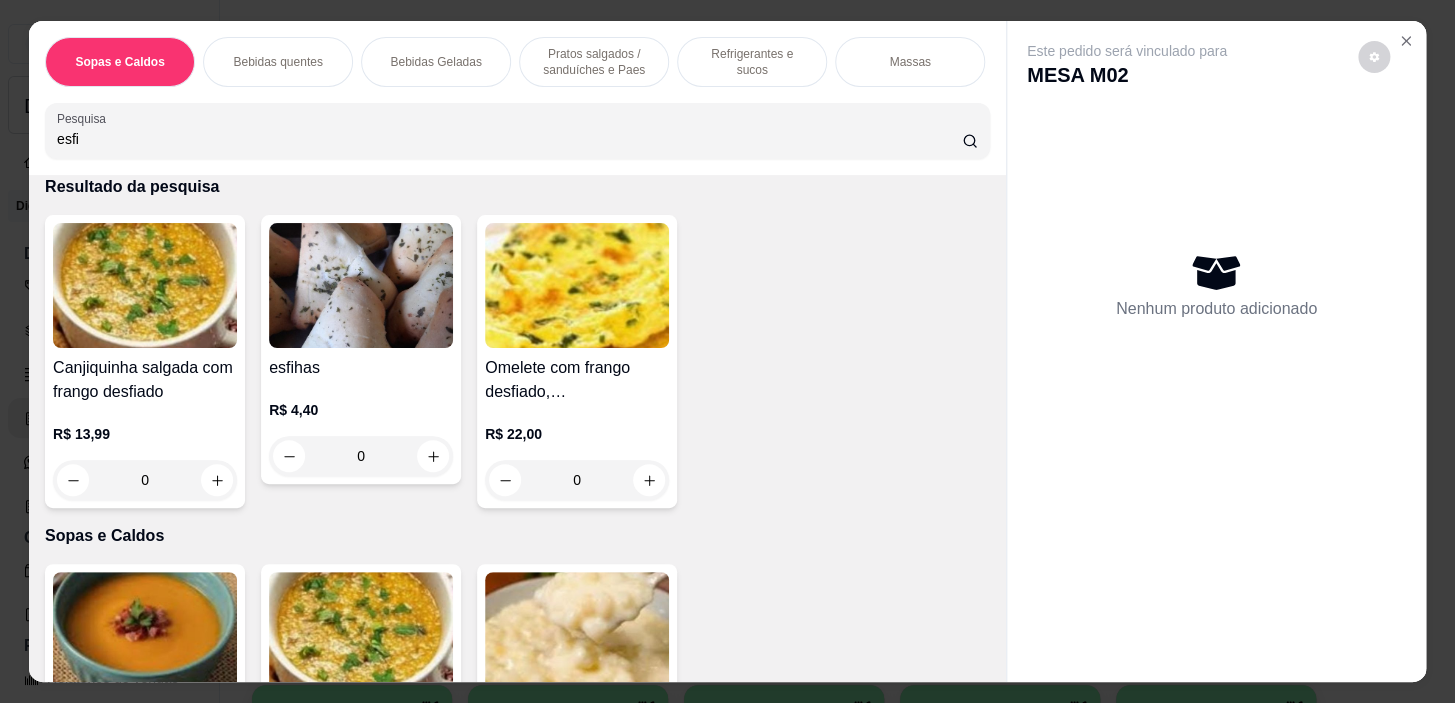 scroll, scrollTop: 0, scrollLeft: 0, axis: both 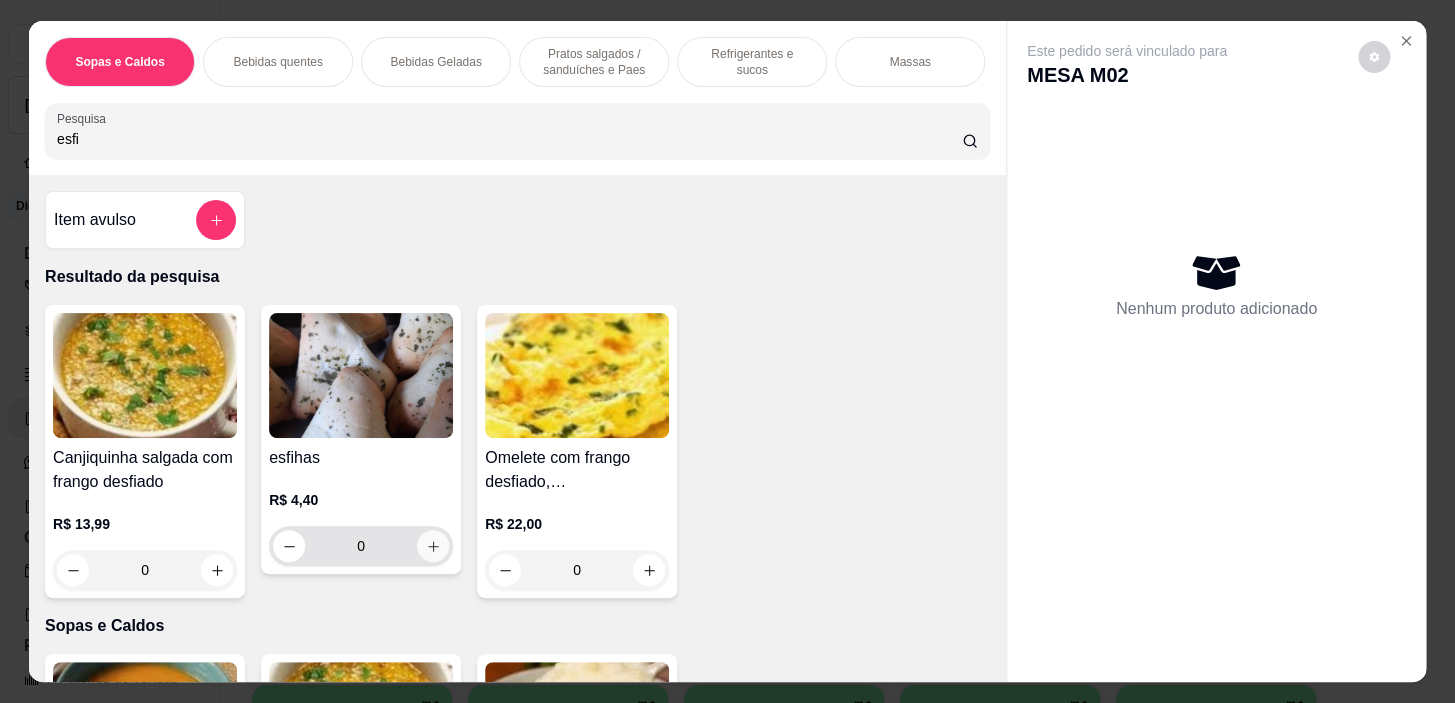 type on "esfi" 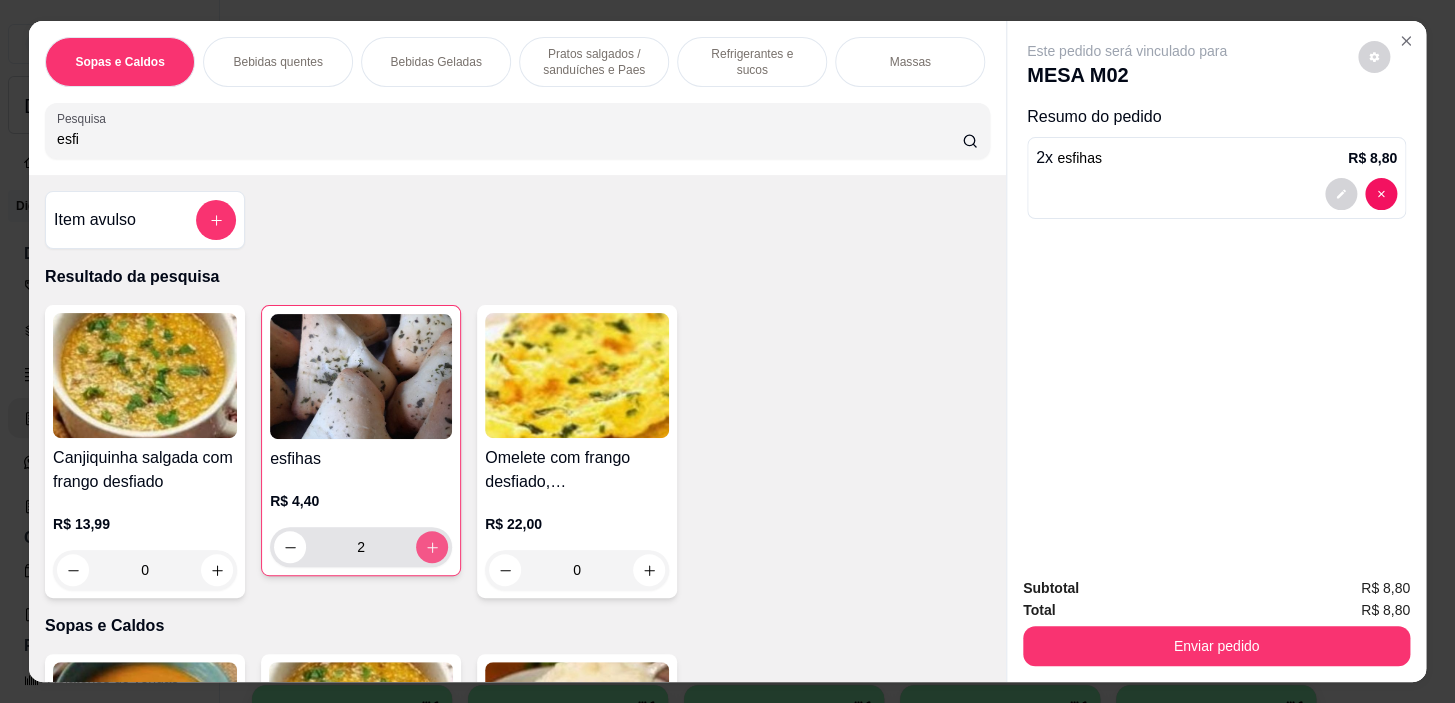 type on "2" 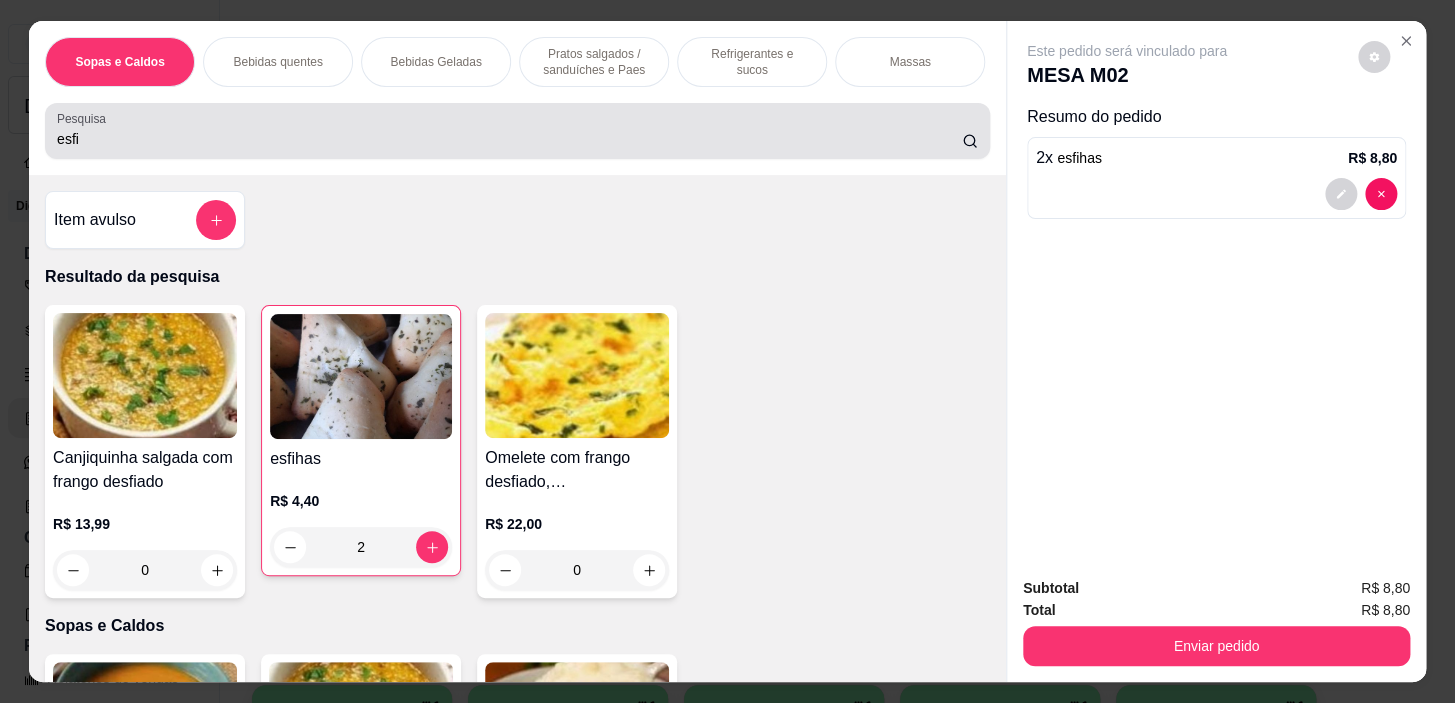 click on "esfi" at bounding box center (509, 139) 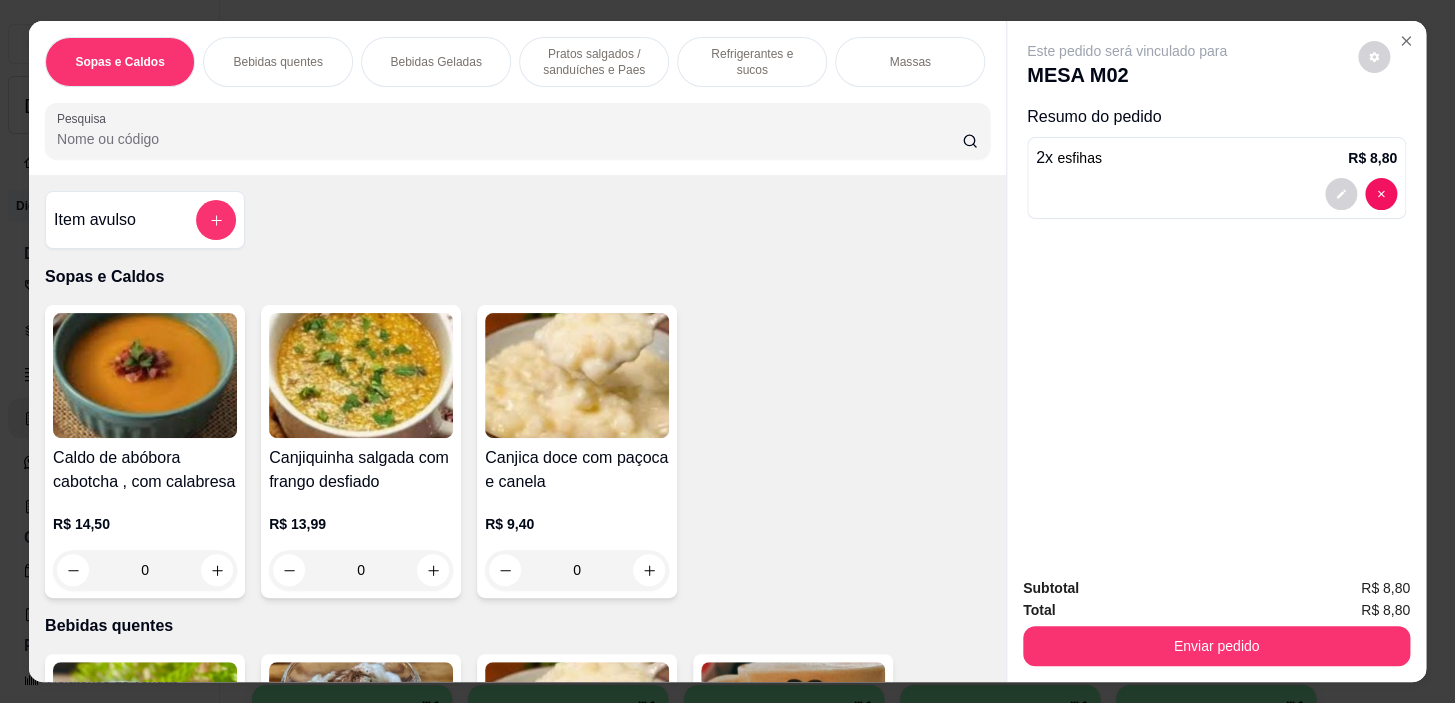 click on "Pesquisa" at bounding box center [509, 139] 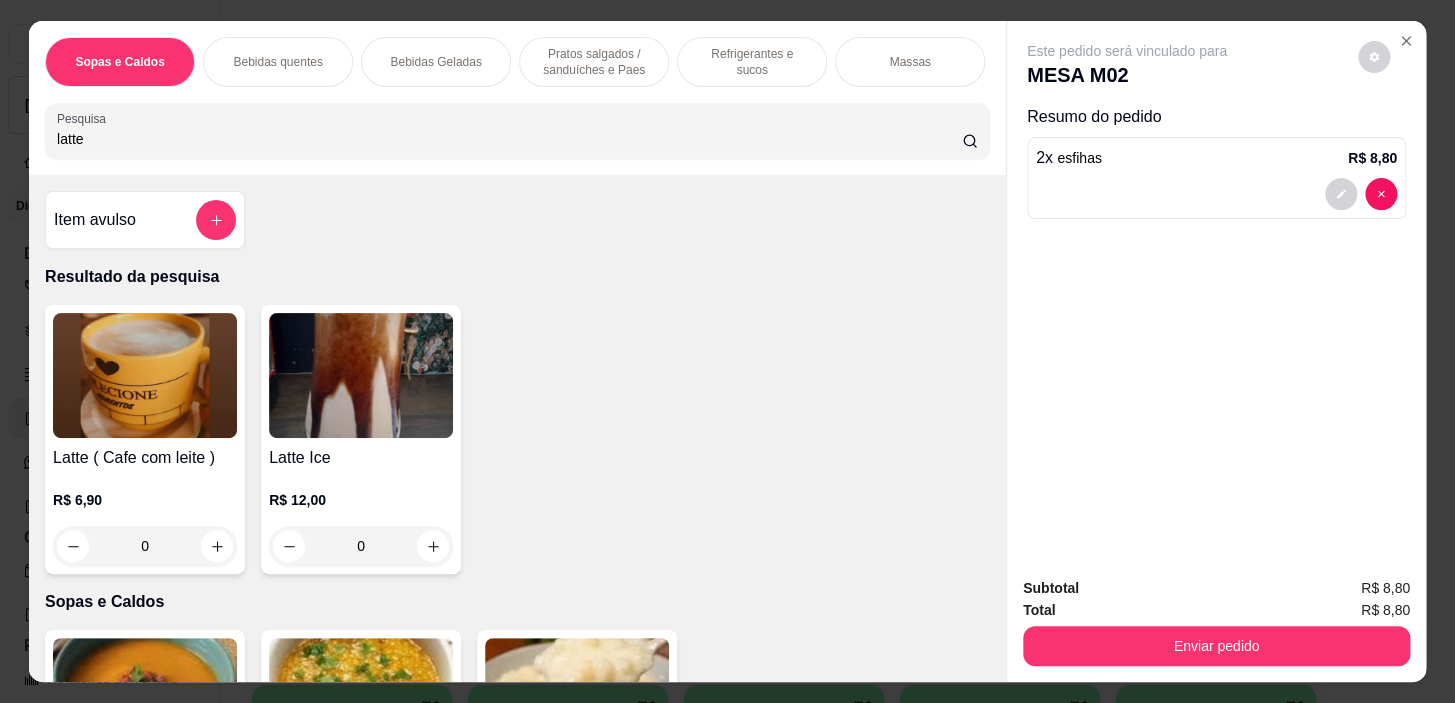 type on "latte" 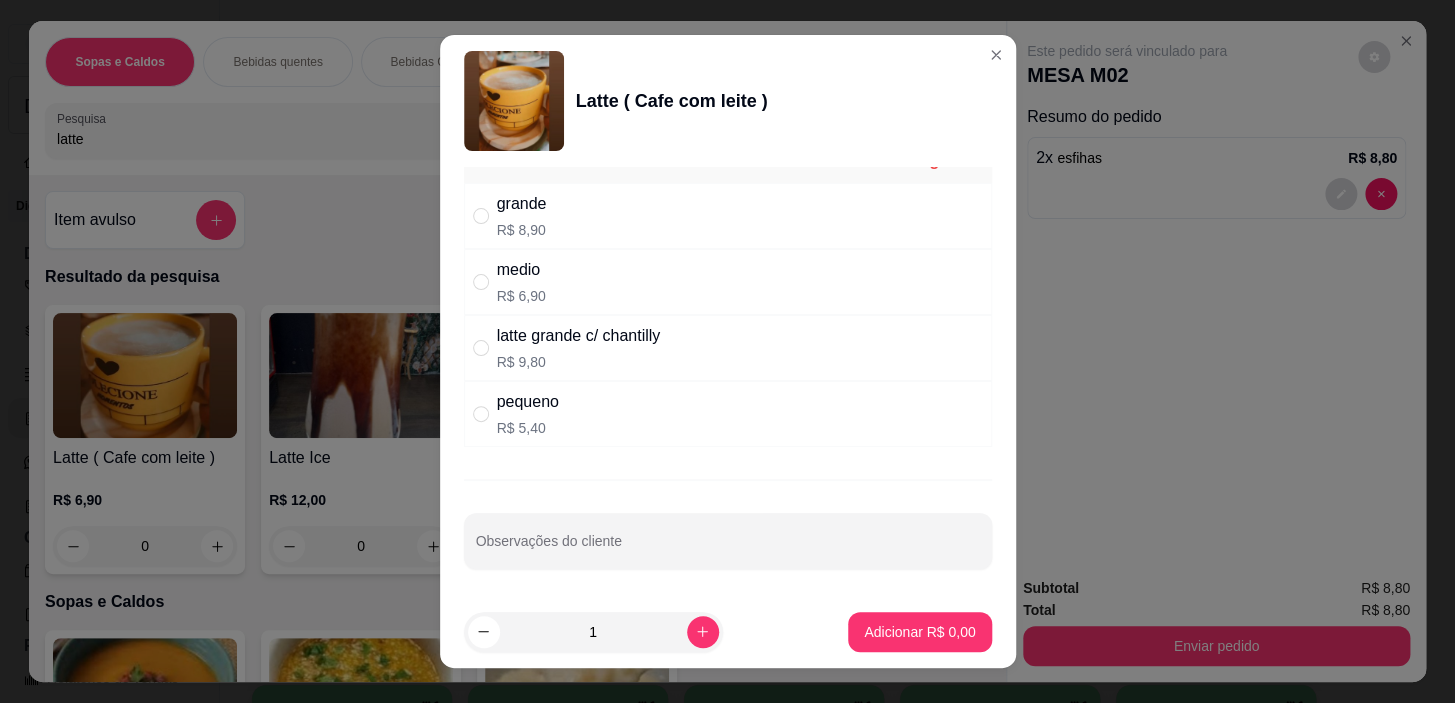 scroll, scrollTop: 0, scrollLeft: 0, axis: both 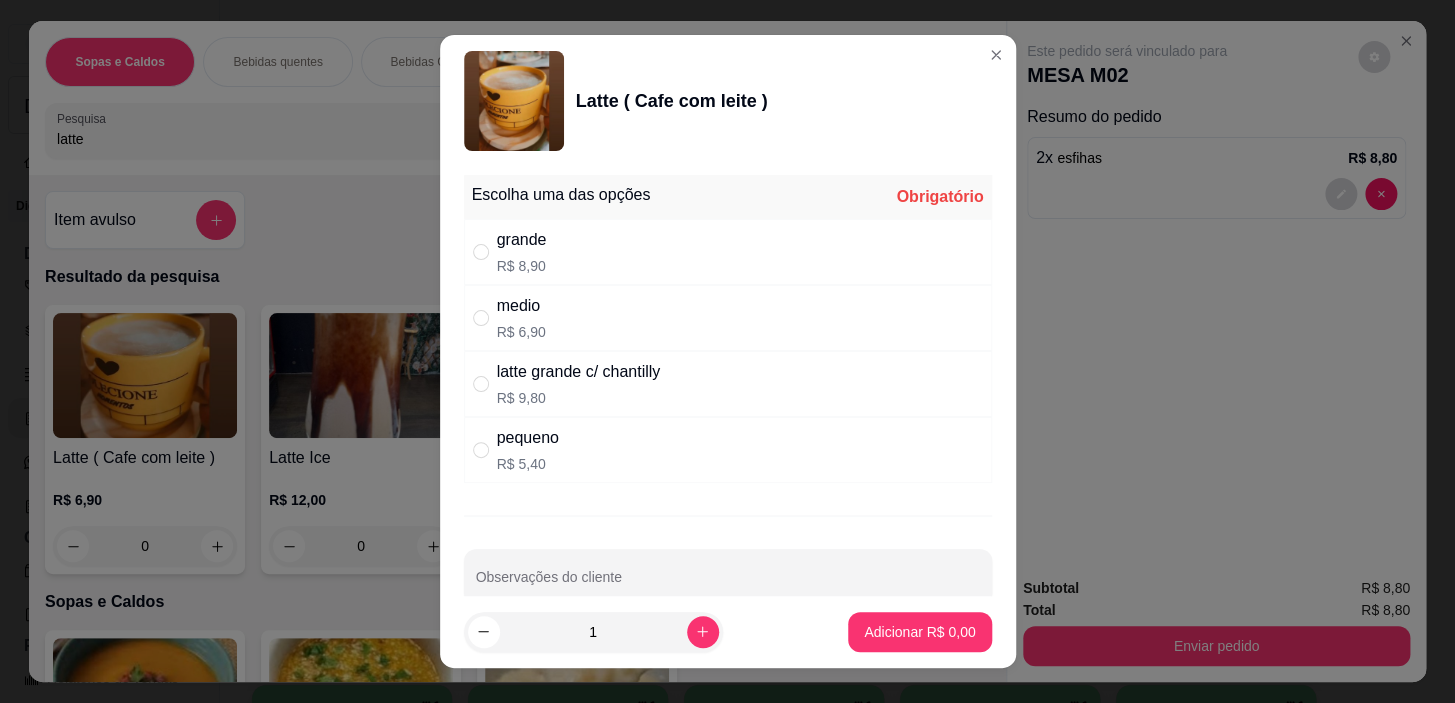 click on "medio R$ 6,90" at bounding box center [728, 318] 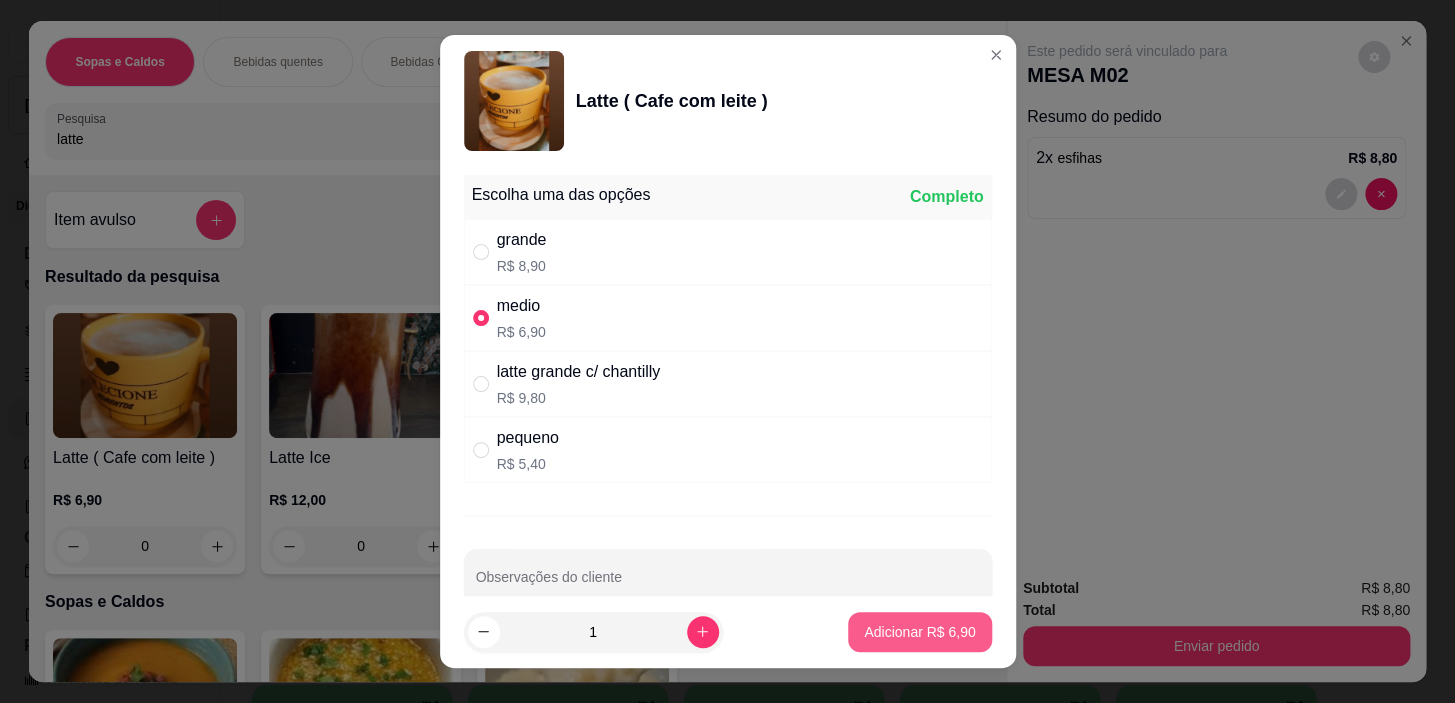 click on "Adicionar   R$ 6,90" at bounding box center [919, 632] 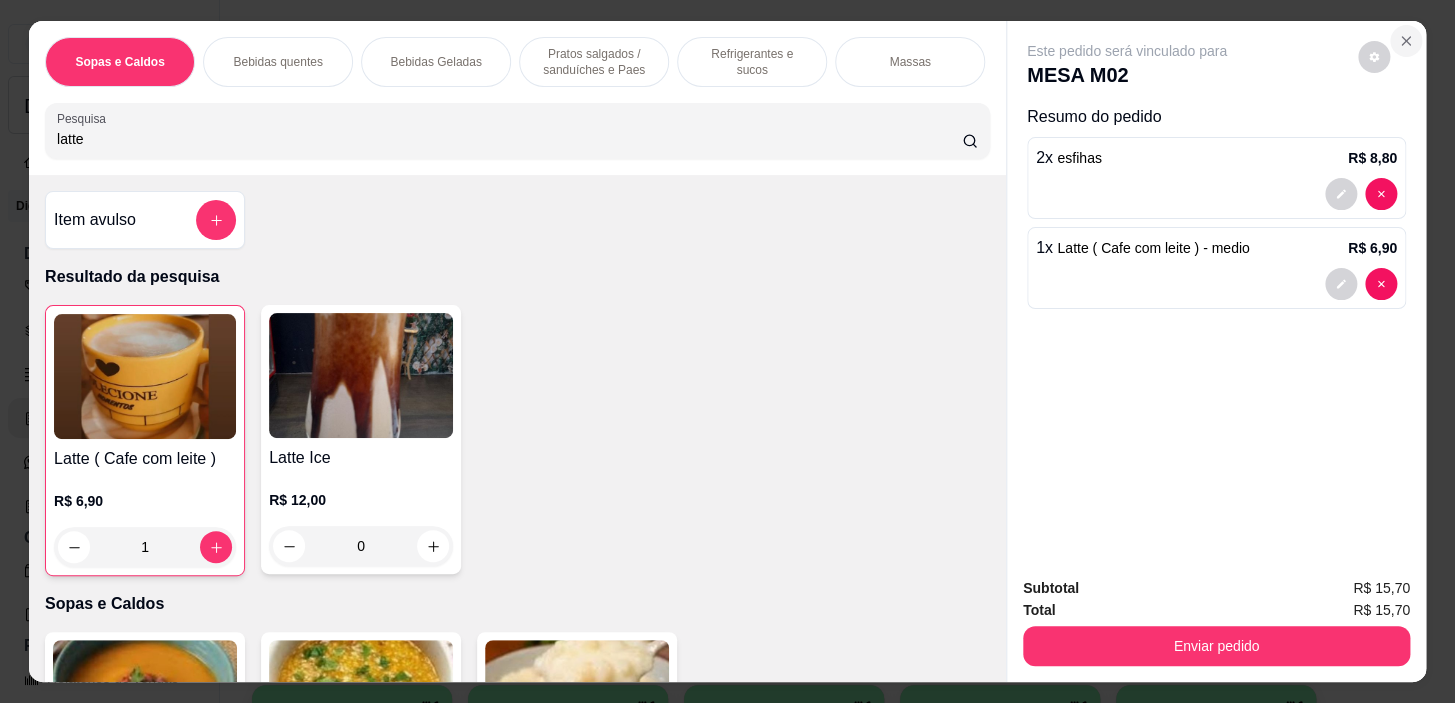 click 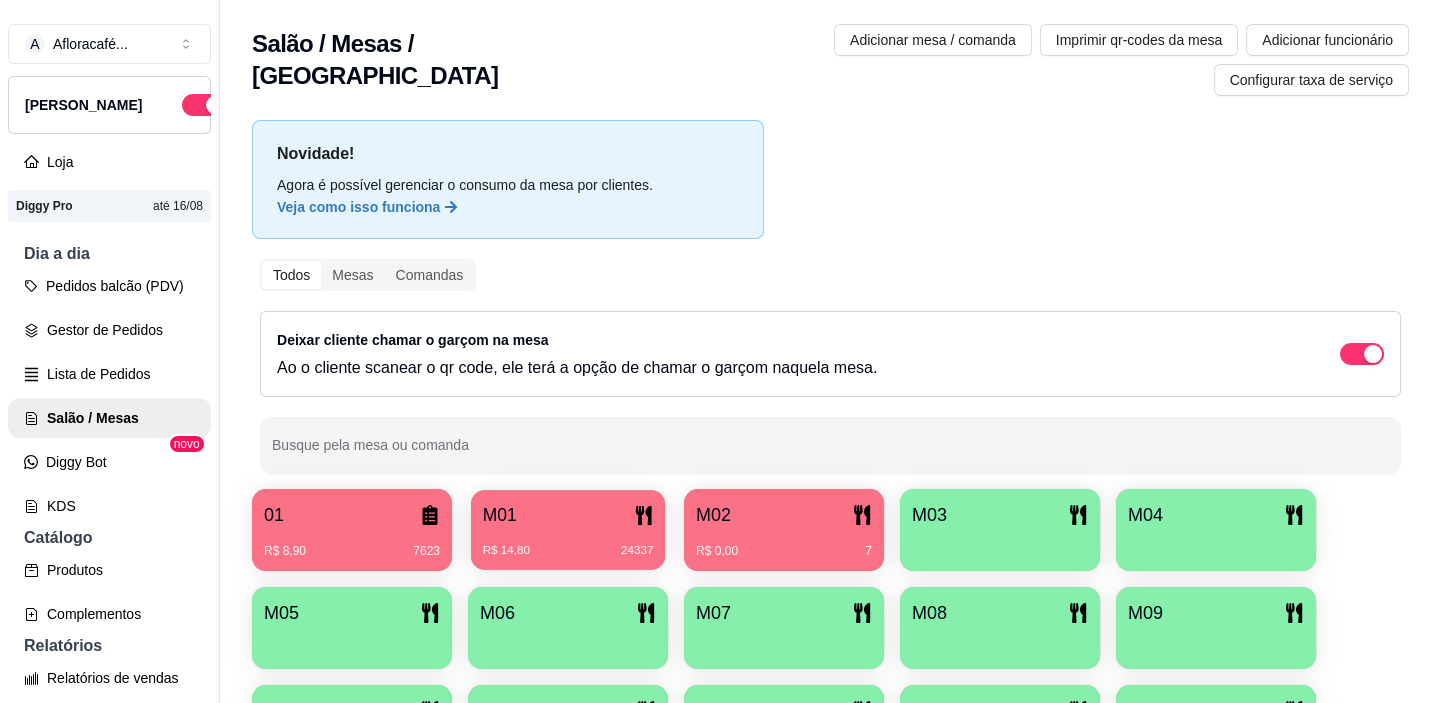 click on "R$ 14,80 24337" at bounding box center (568, 543) 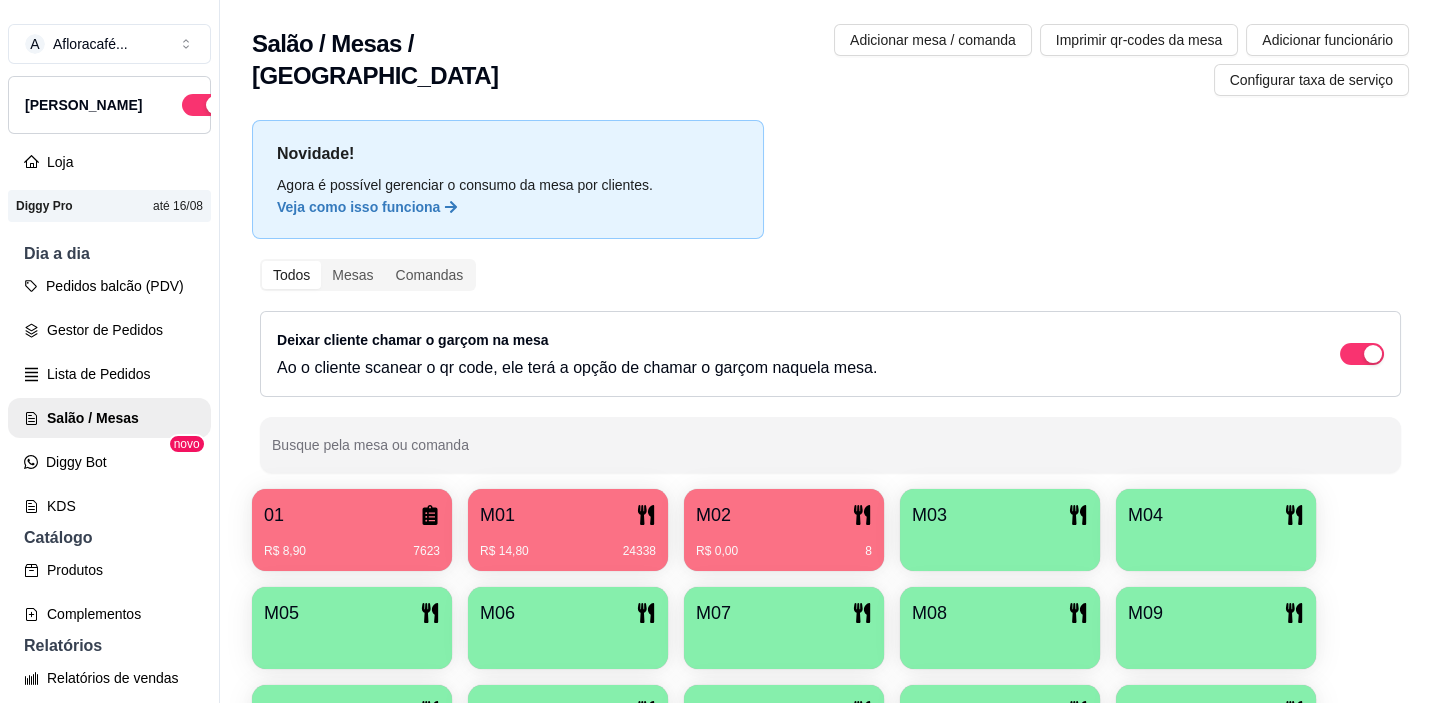 click on "M02" at bounding box center (784, 515) 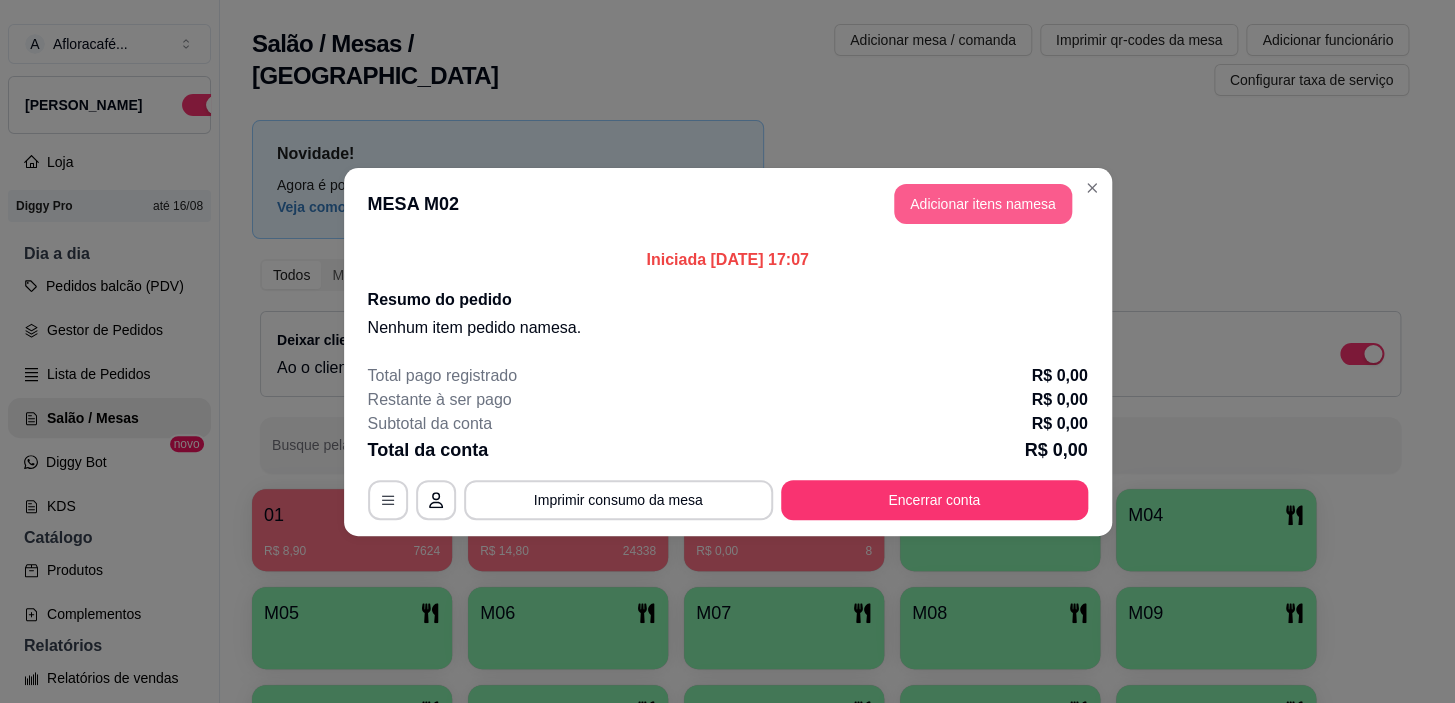 click on "Adicionar itens na  mesa" at bounding box center (983, 204) 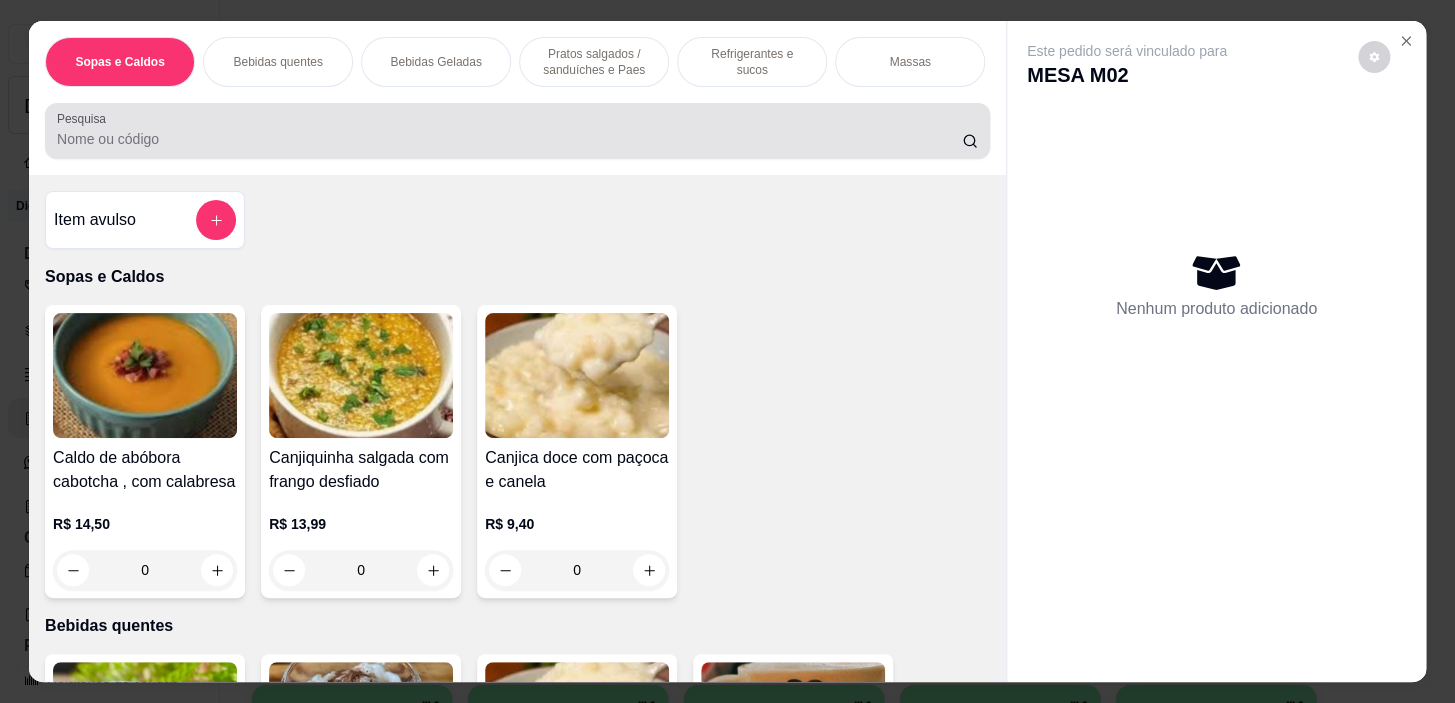 click on "Pesquisa" at bounding box center [509, 139] 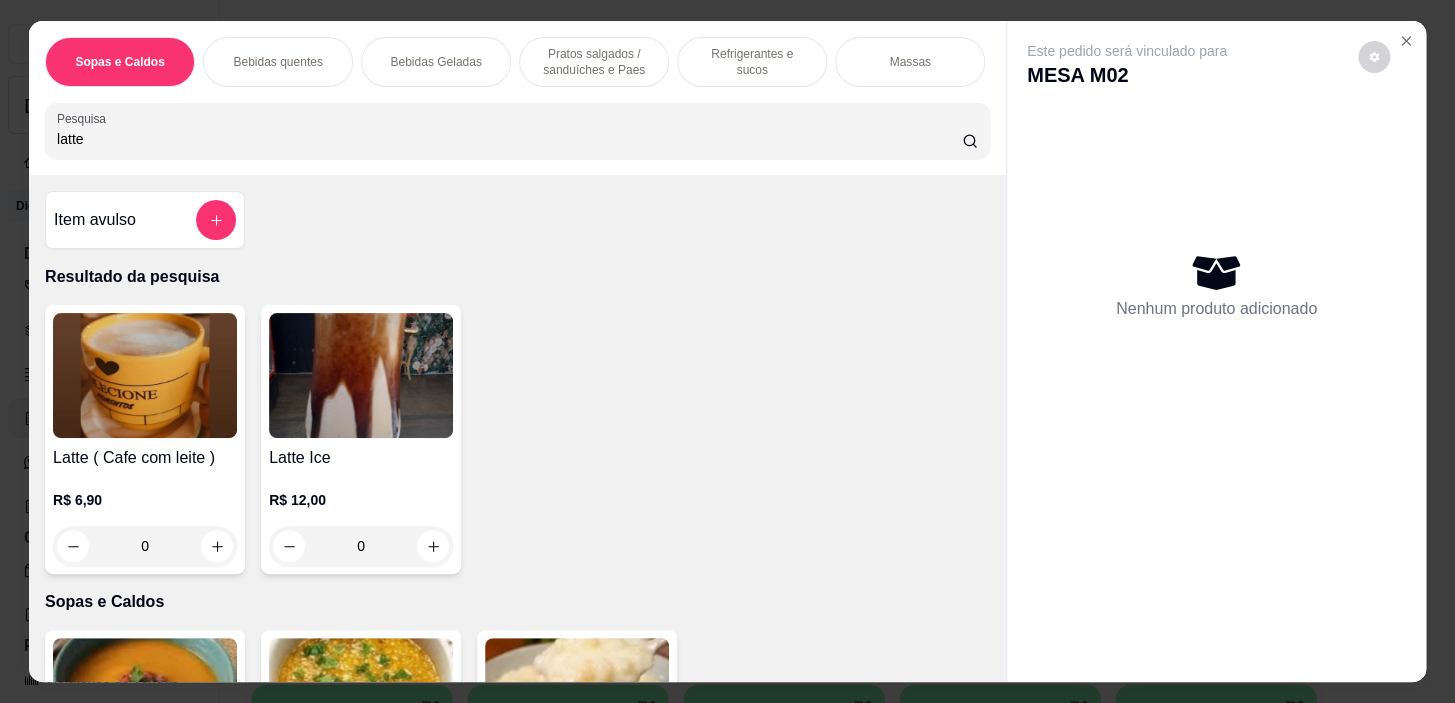 type on "latte" 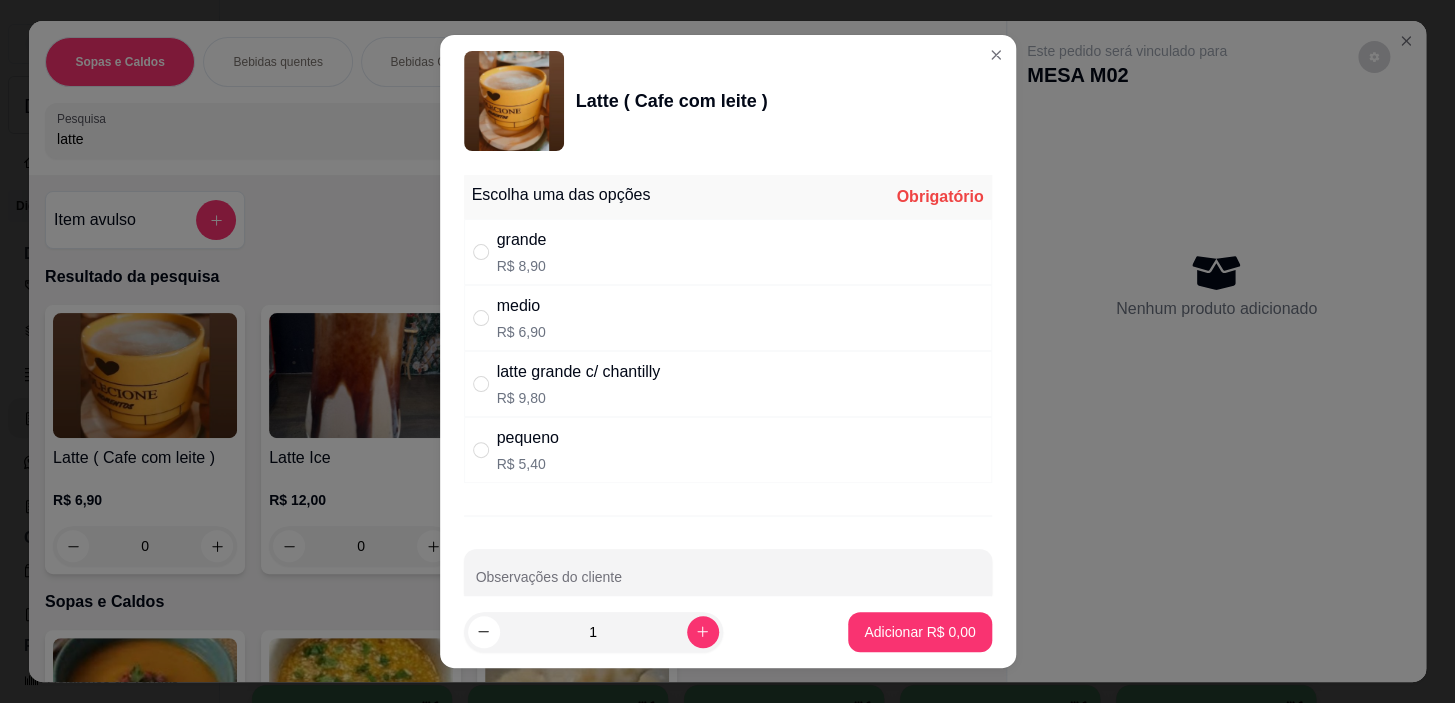click on "medio R$ 6,90" at bounding box center (728, 318) 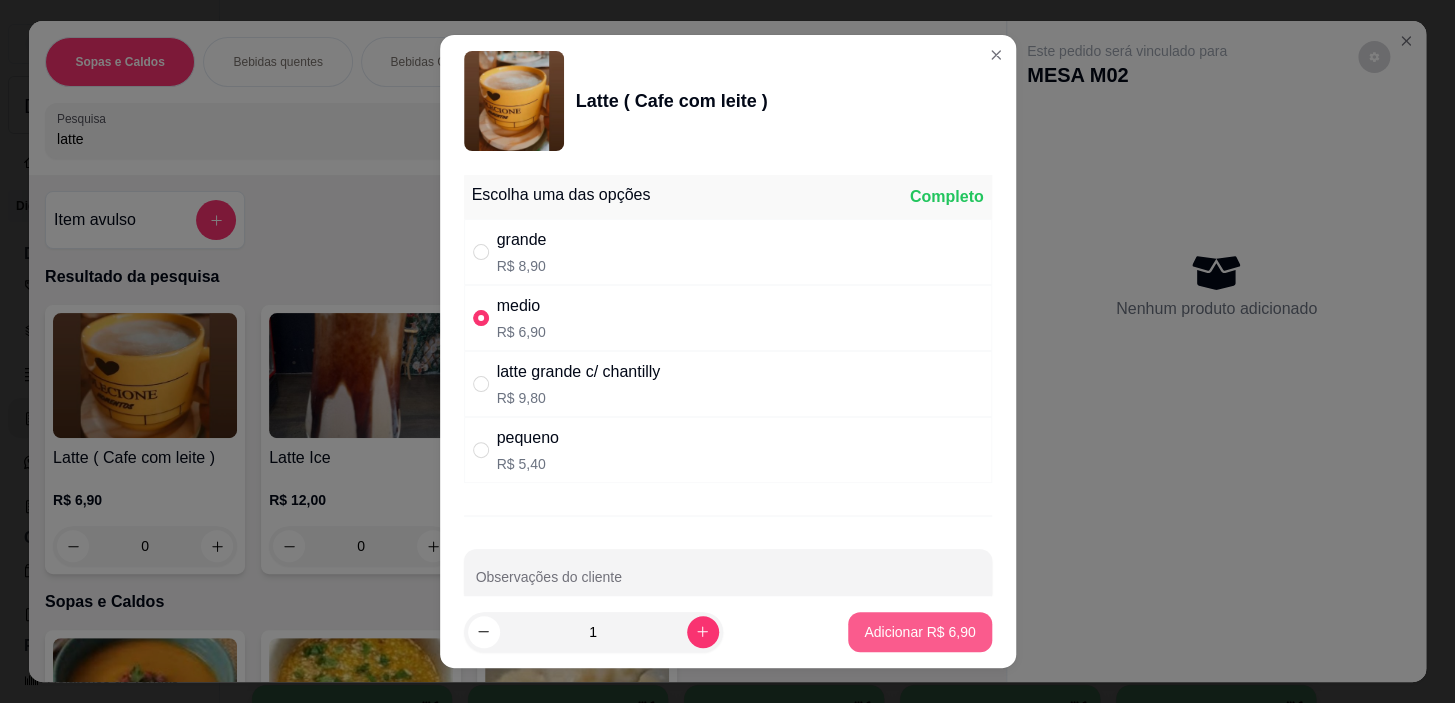 click on "Adicionar   R$ 6,90" at bounding box center (919, 632) 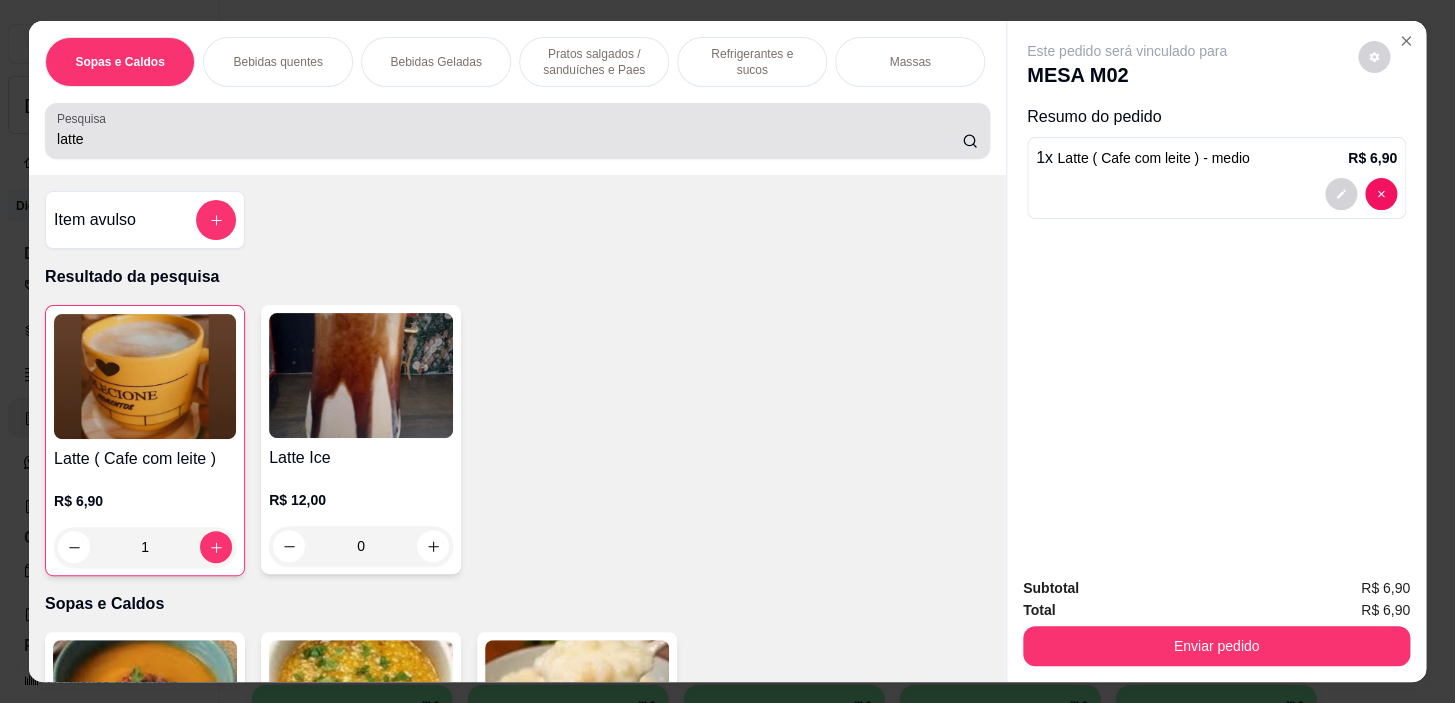 click on "latte" at bounding box center [517, 131] 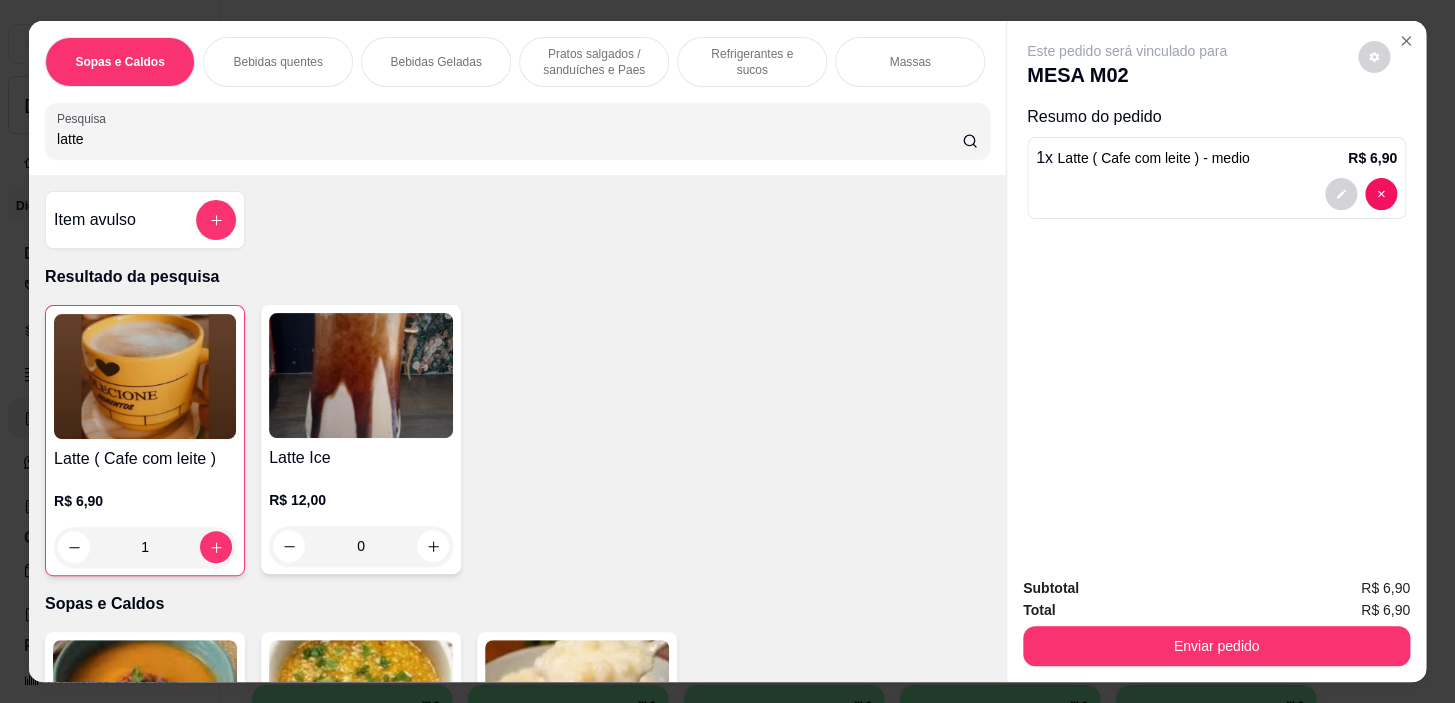 click on "latte" at bounding box center (517, 131) 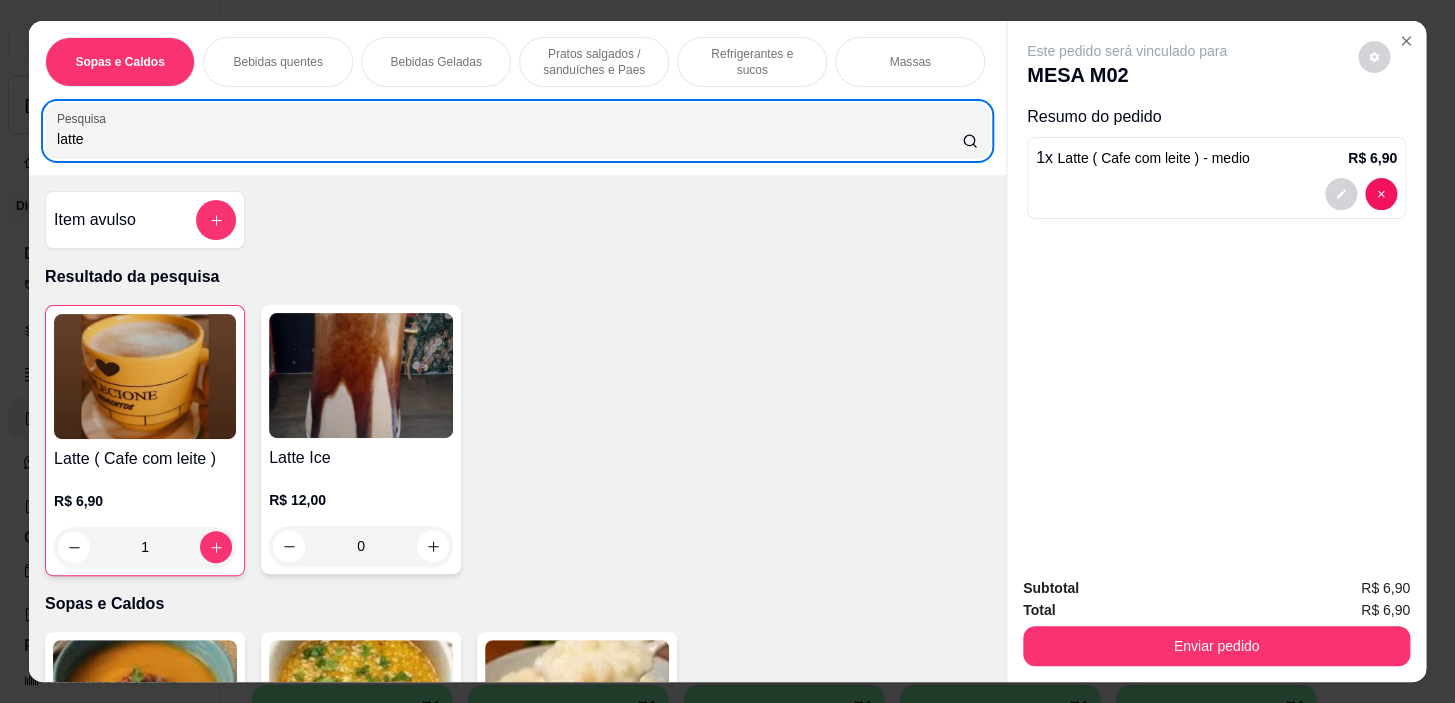 click on "latte" at bounding box center (509, 139) 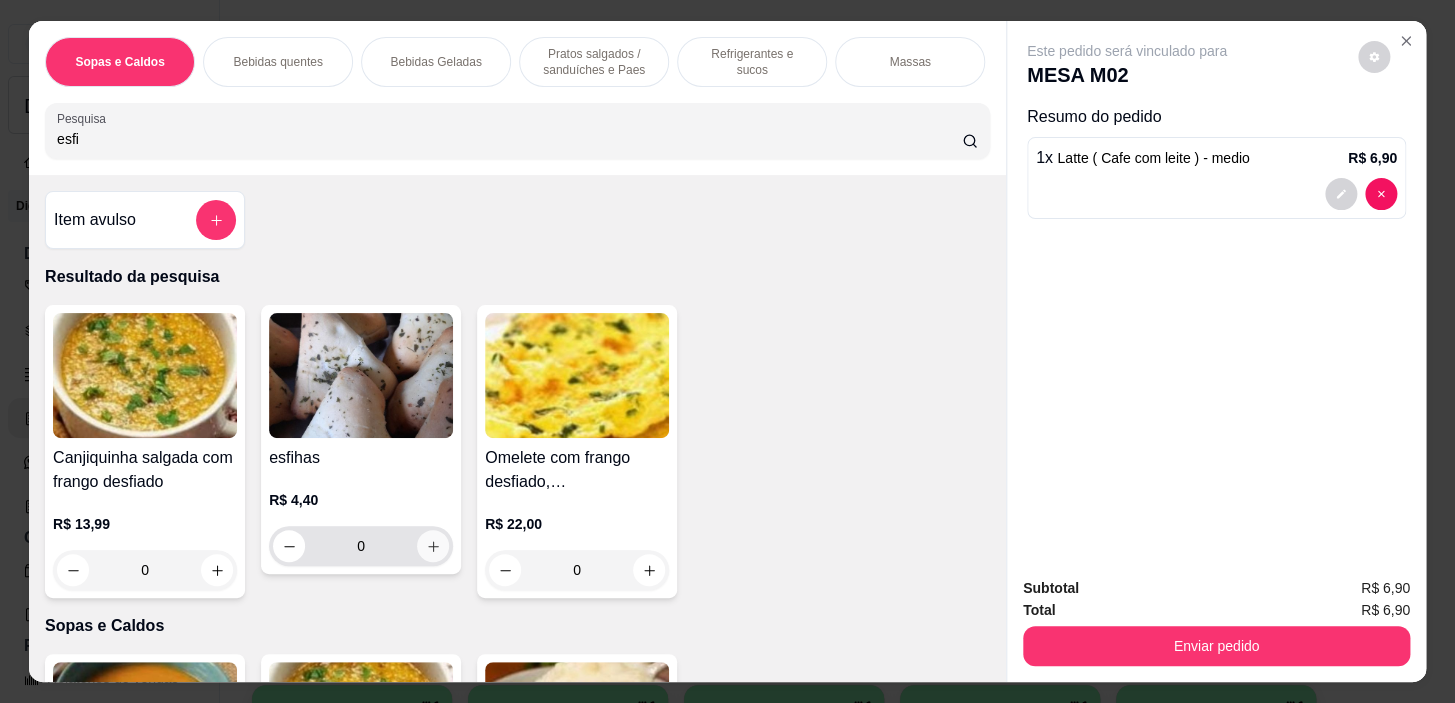 type on "esfi" 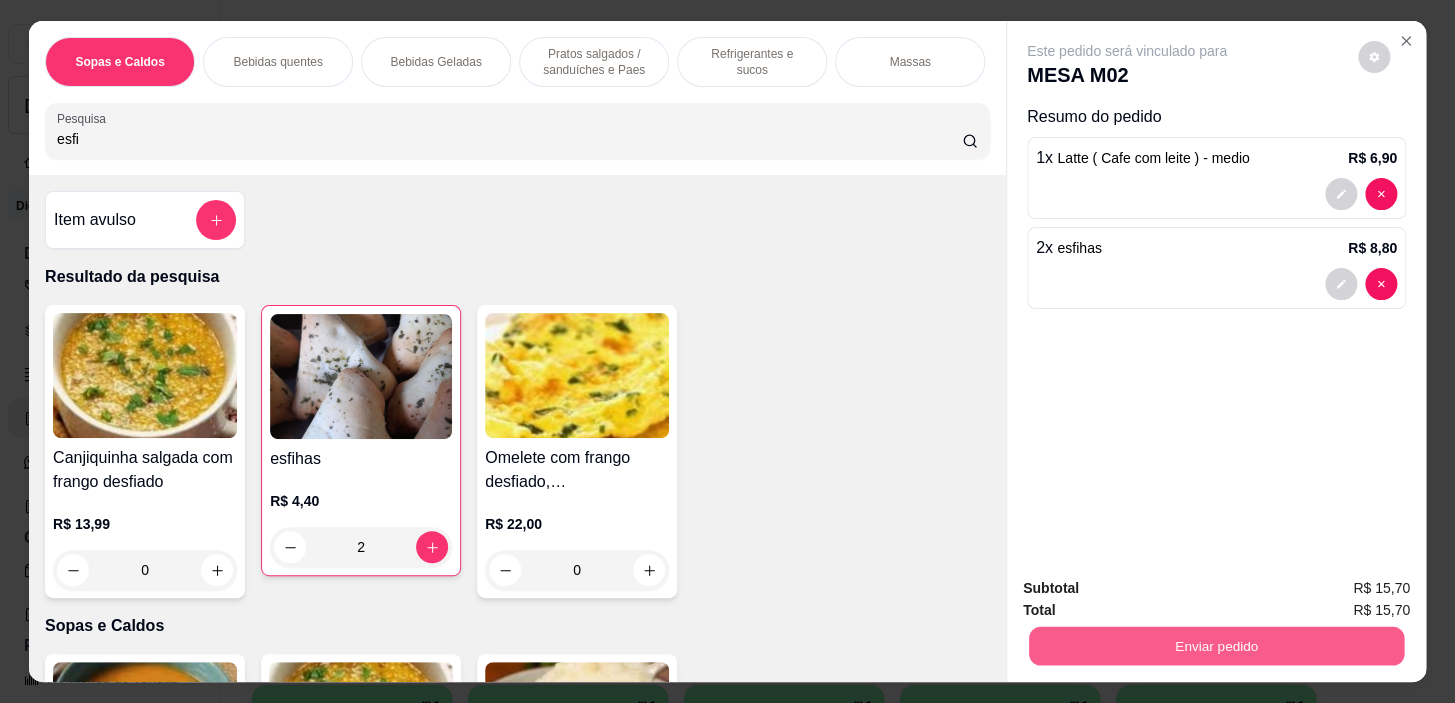 click on "Enviar pedido" at bounding box center [1216, 646] 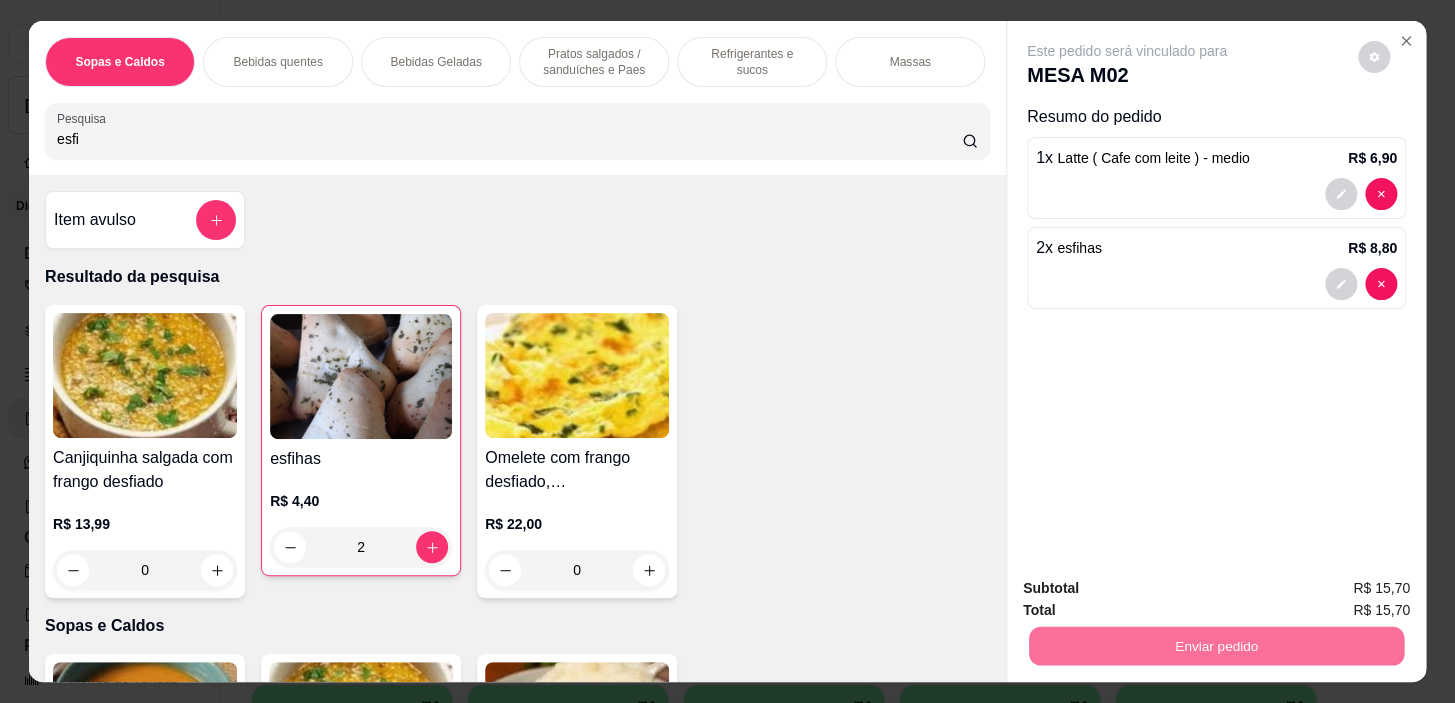 click on "Não registrar e enviar pedido" at bounding box center (1150, 590) 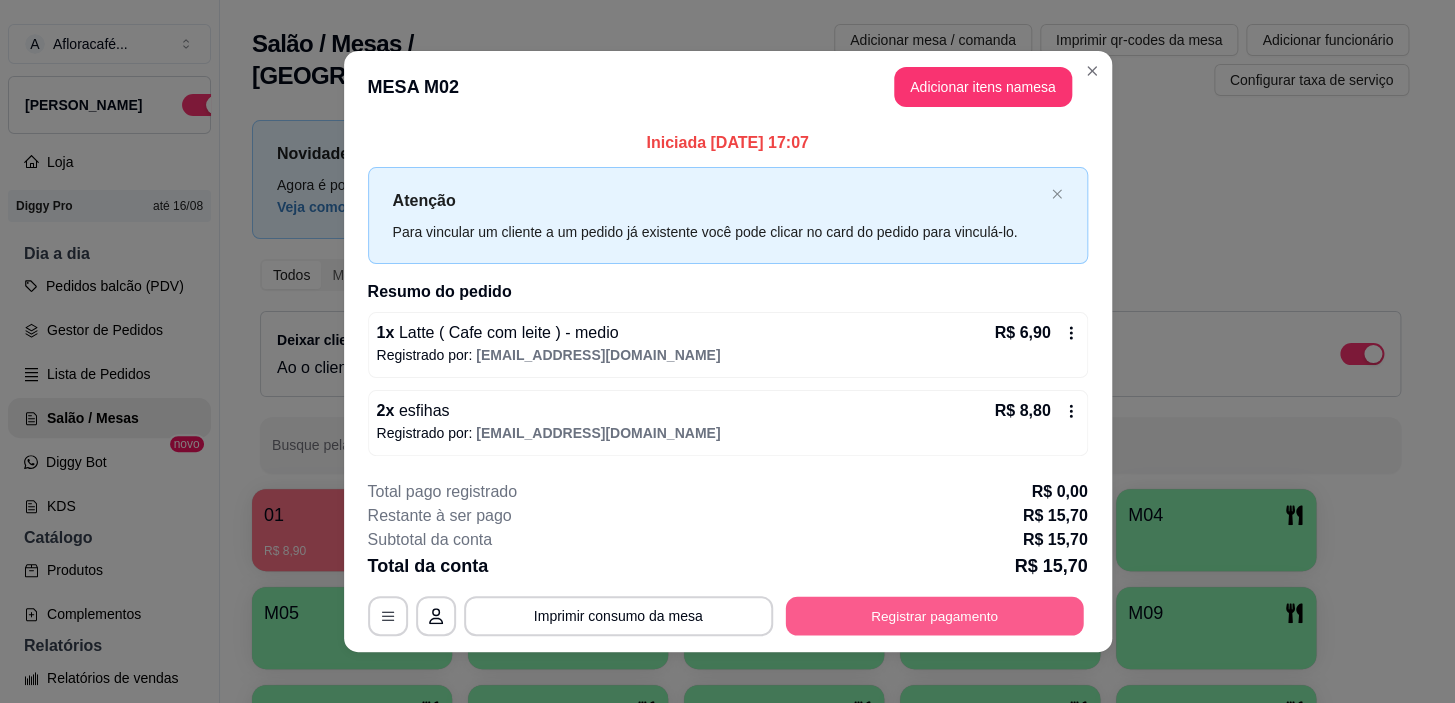 click on "Registrar pagamento" at bounding box center (934, 616) 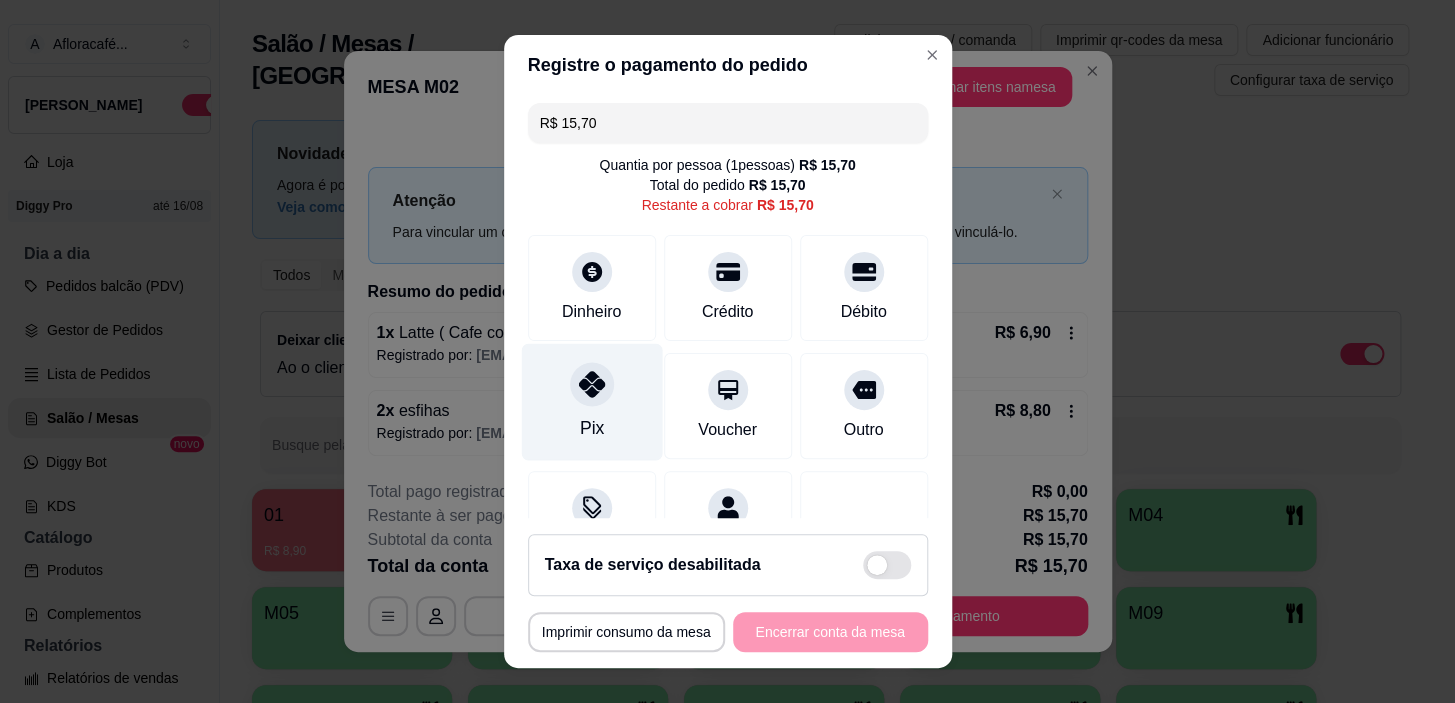click on "Pix" at bounding box center (591, 402) 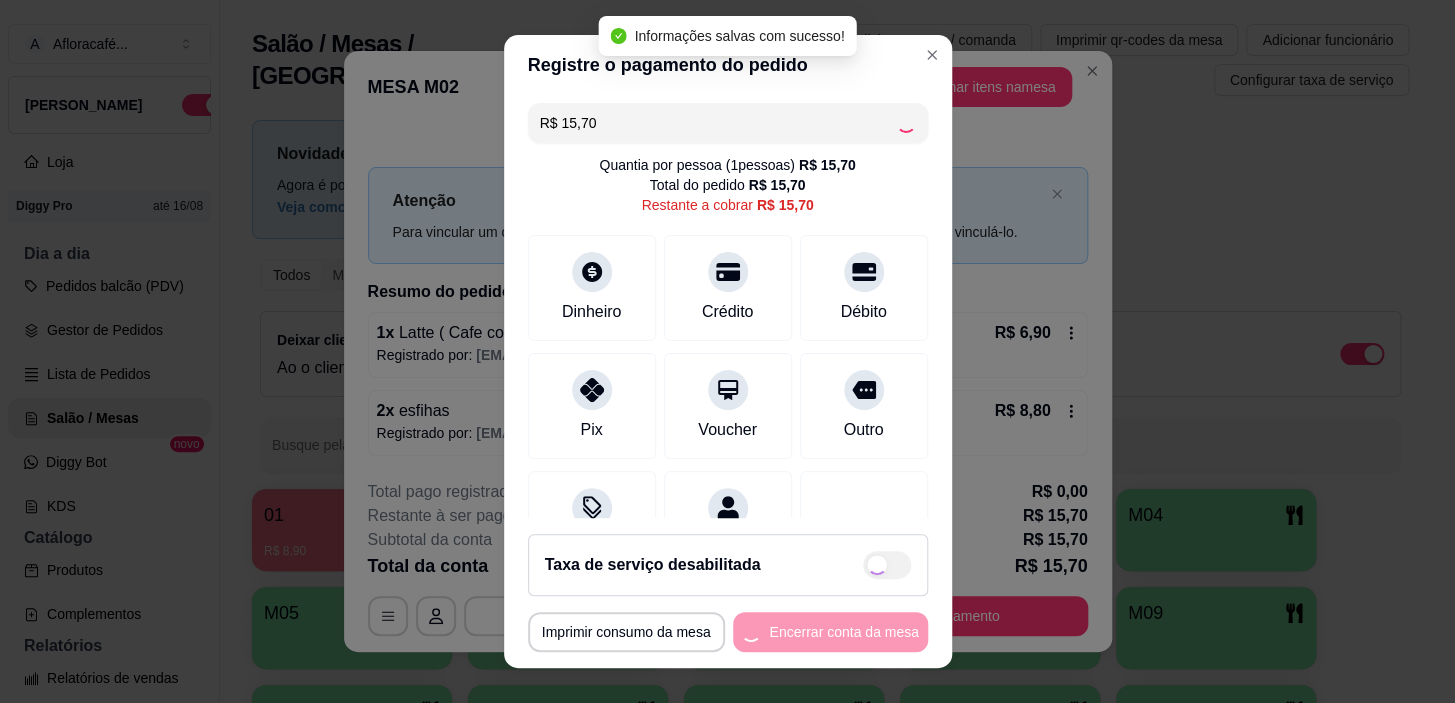 type on "R$ 0,00" 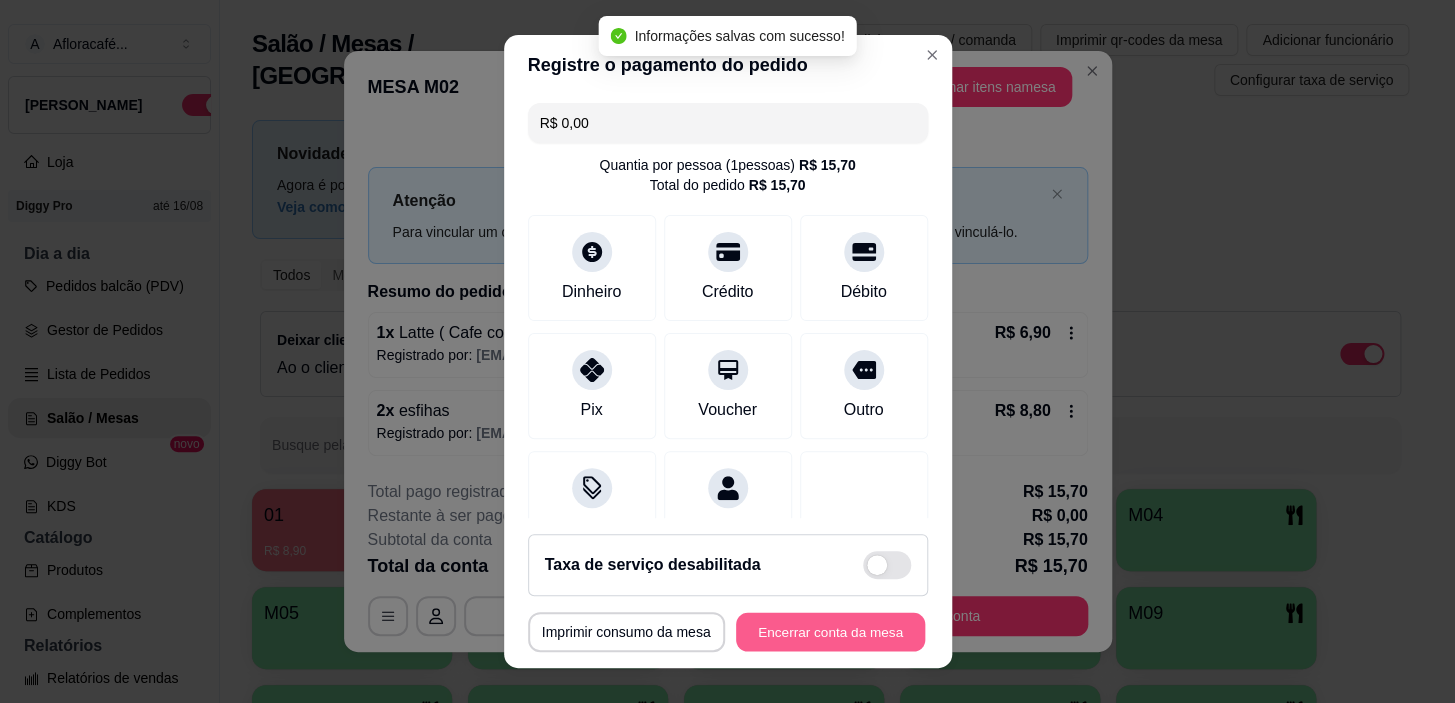 click on "Encerrar conta da mesa" at bounding box center (830, 631) 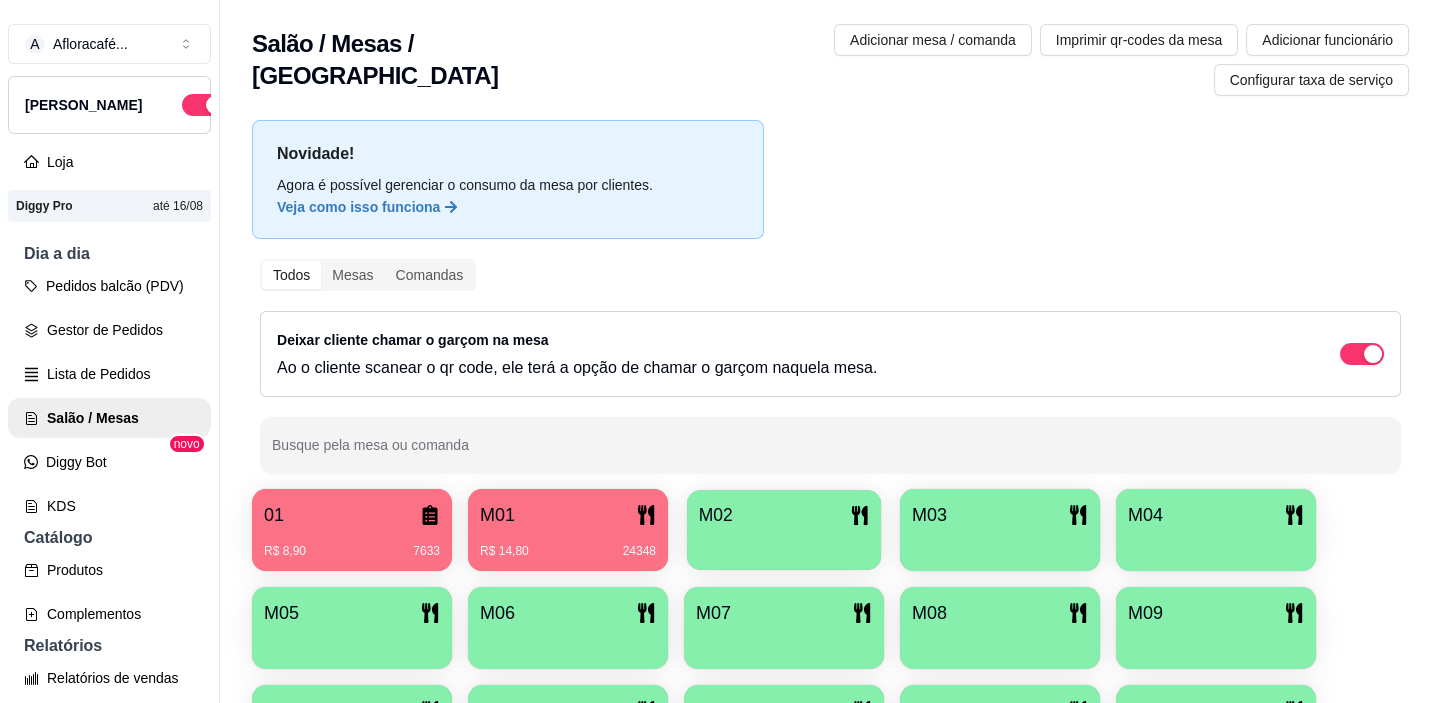 click on "M02" at bounding box center [784, 515] 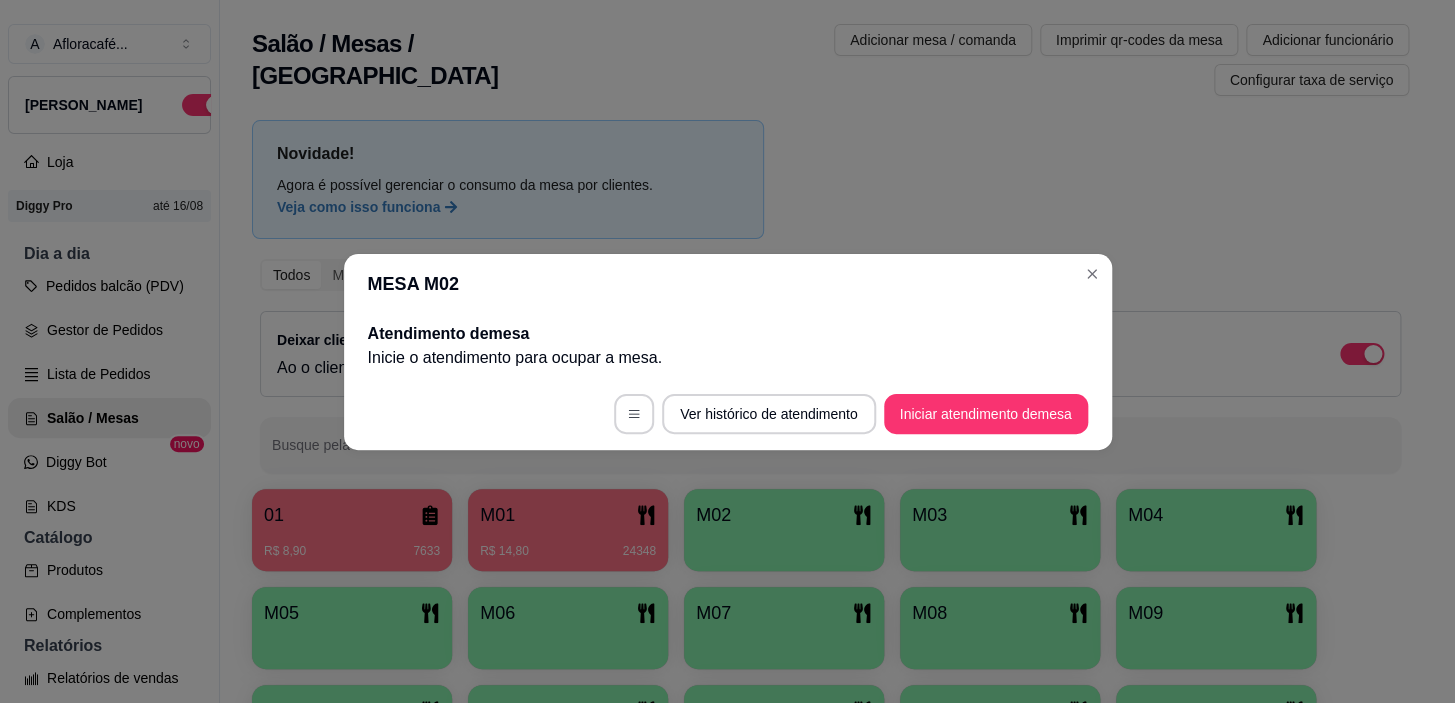 click on "Ver histórico de atendimento Iniciar atendimento de  mesa" at bounding box center (728, 414) 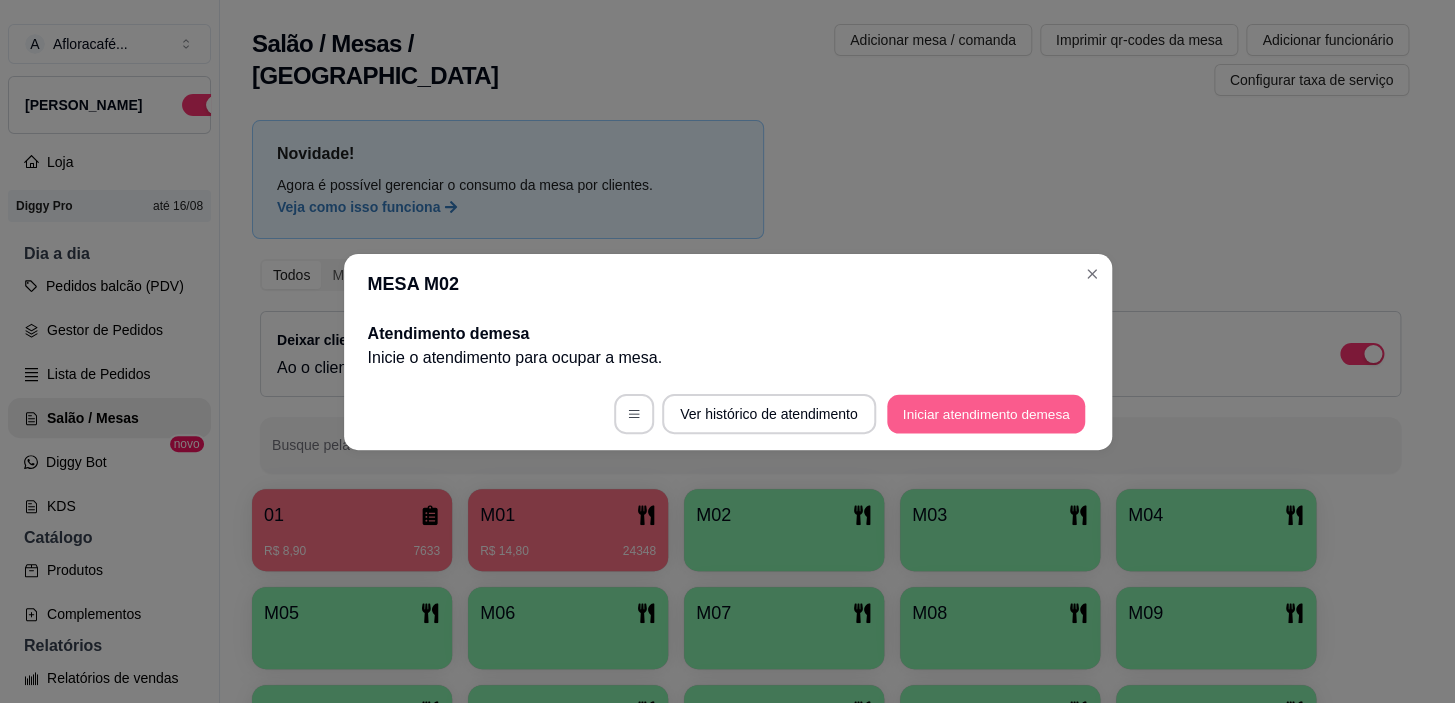click on "Iniciar atendimento de  mesa" at bounding box center (986, 413) 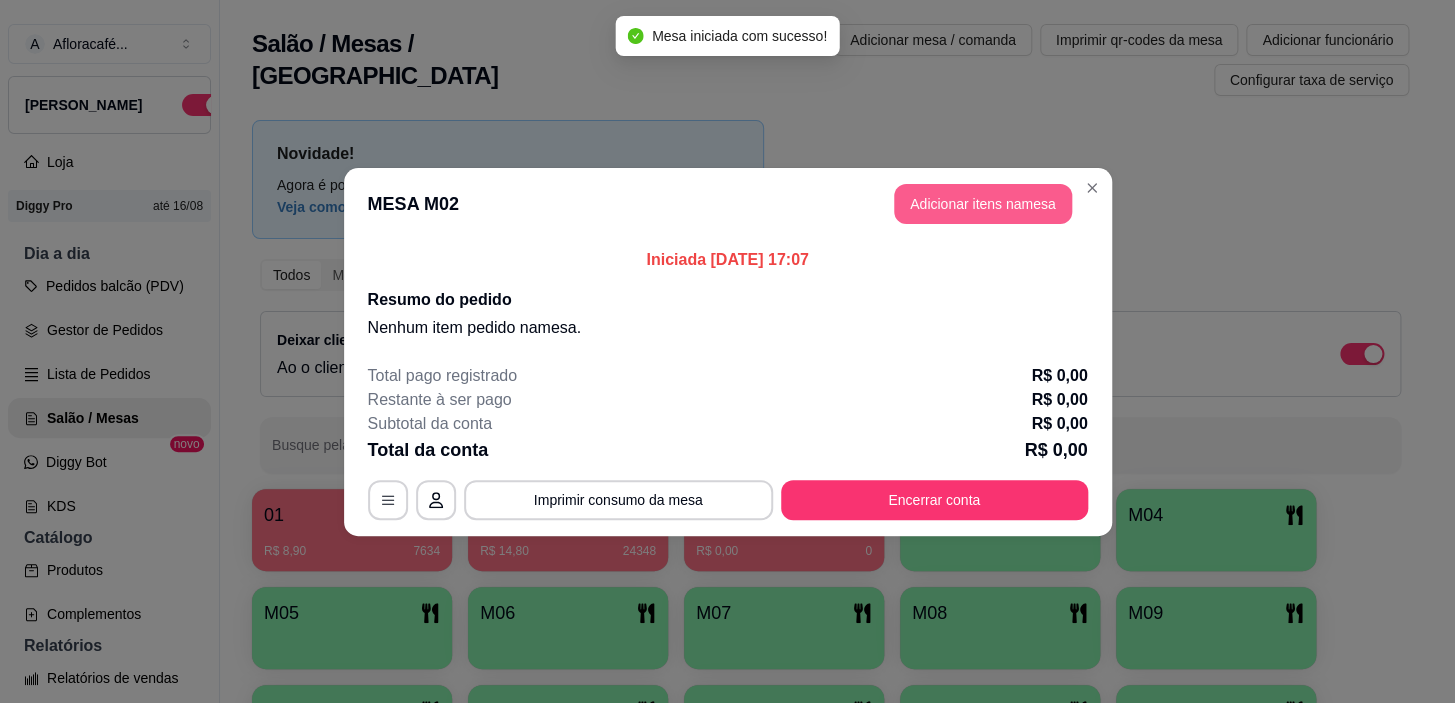 click on "Adicionar itens na  mesa" at bounding box center [983, 204] 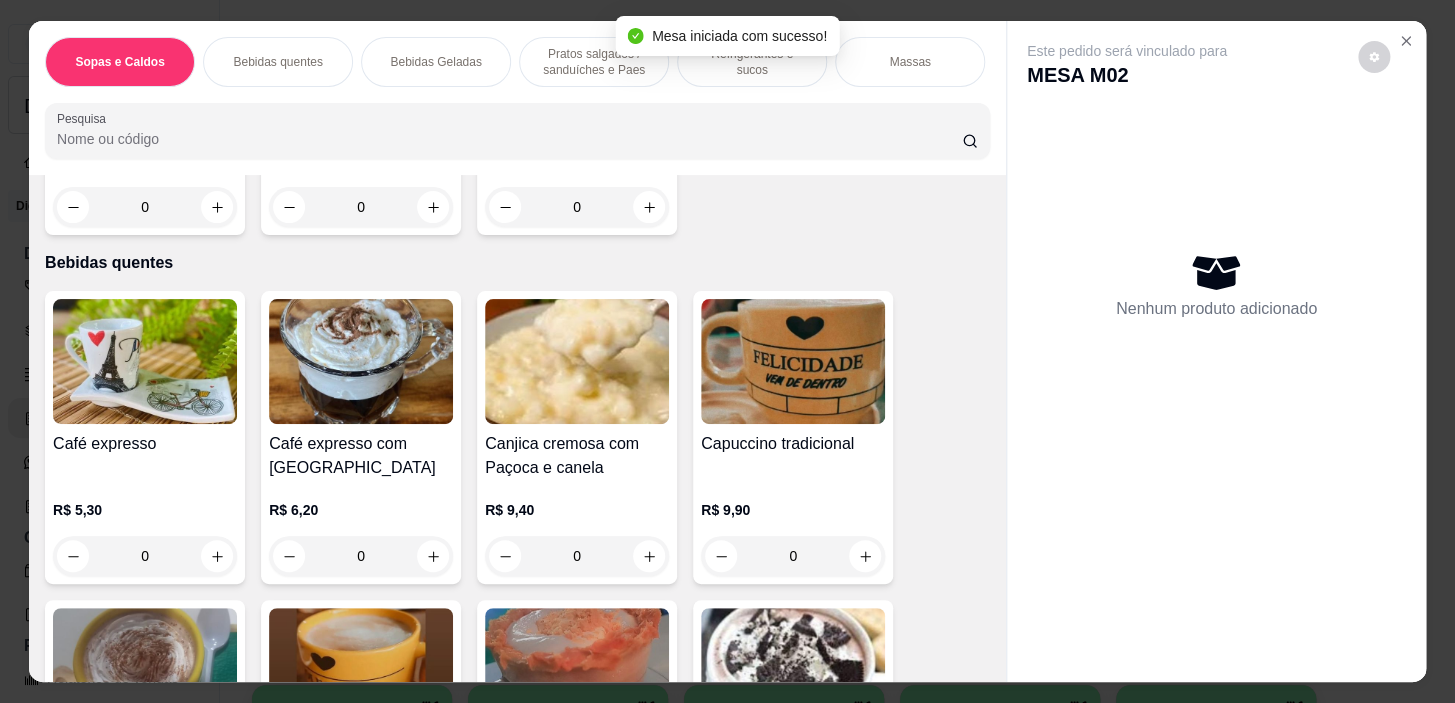 scroll, scrollTop: 636, scrollLeft: 0, axis: vertical 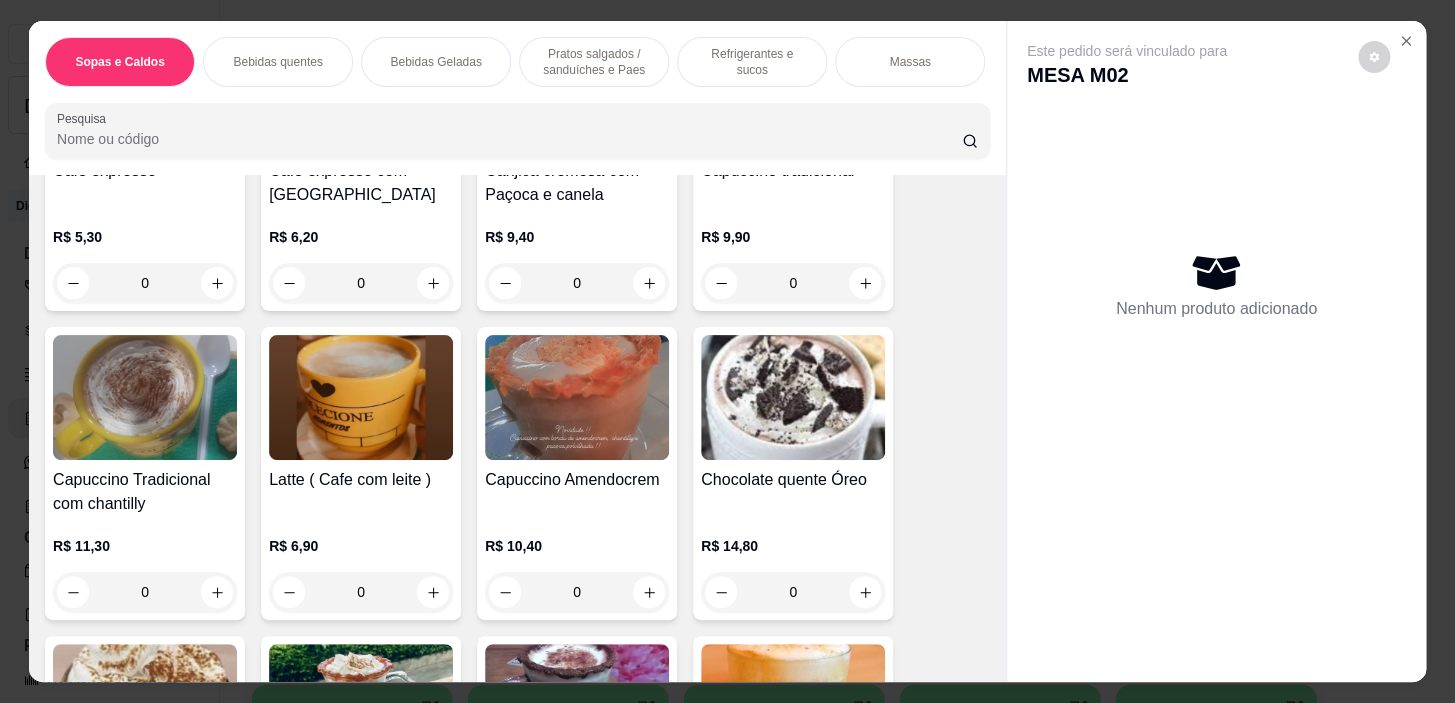 click on "Bebidas quentes" at bounding box center (277, 62) 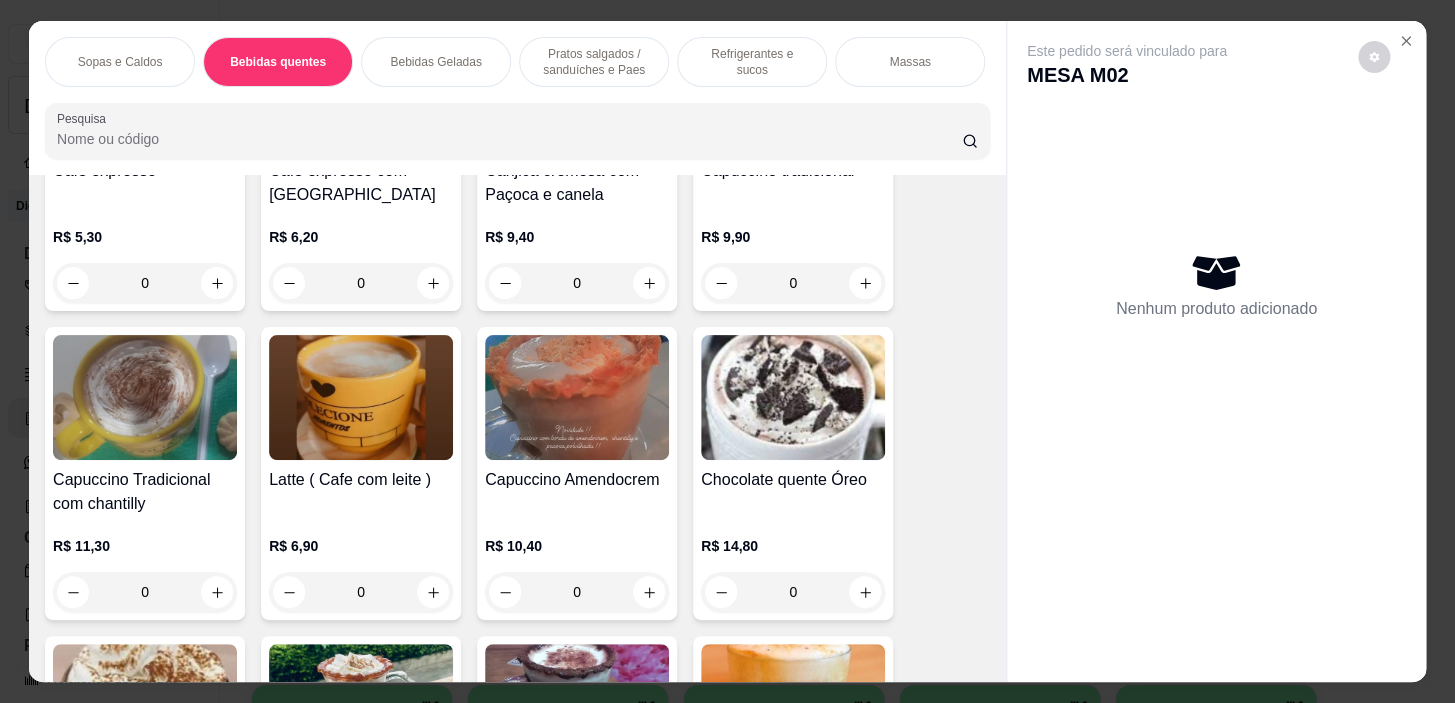 scroll, scrollTop: 439, scrollLeft: 0, axis: vertical 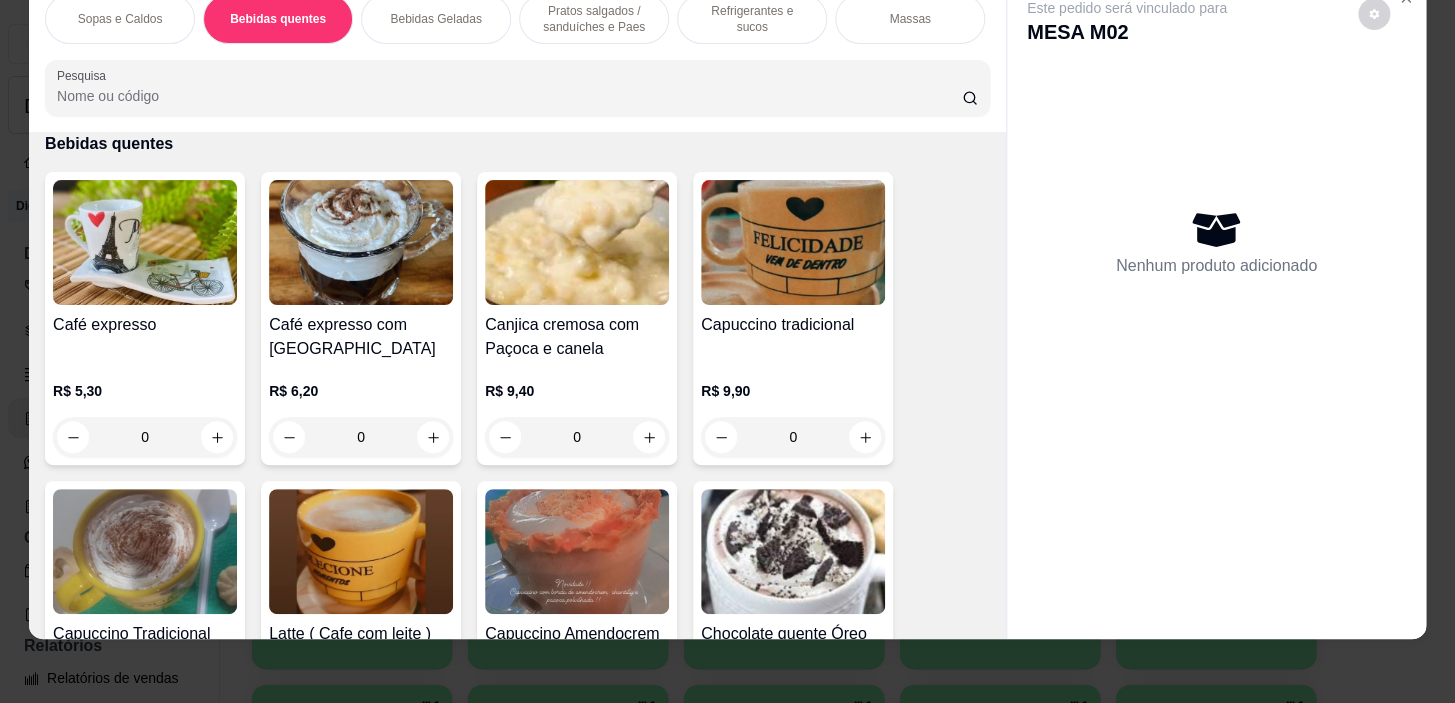 click on "Bebidas Geladas" at bounding box center [436, 19] 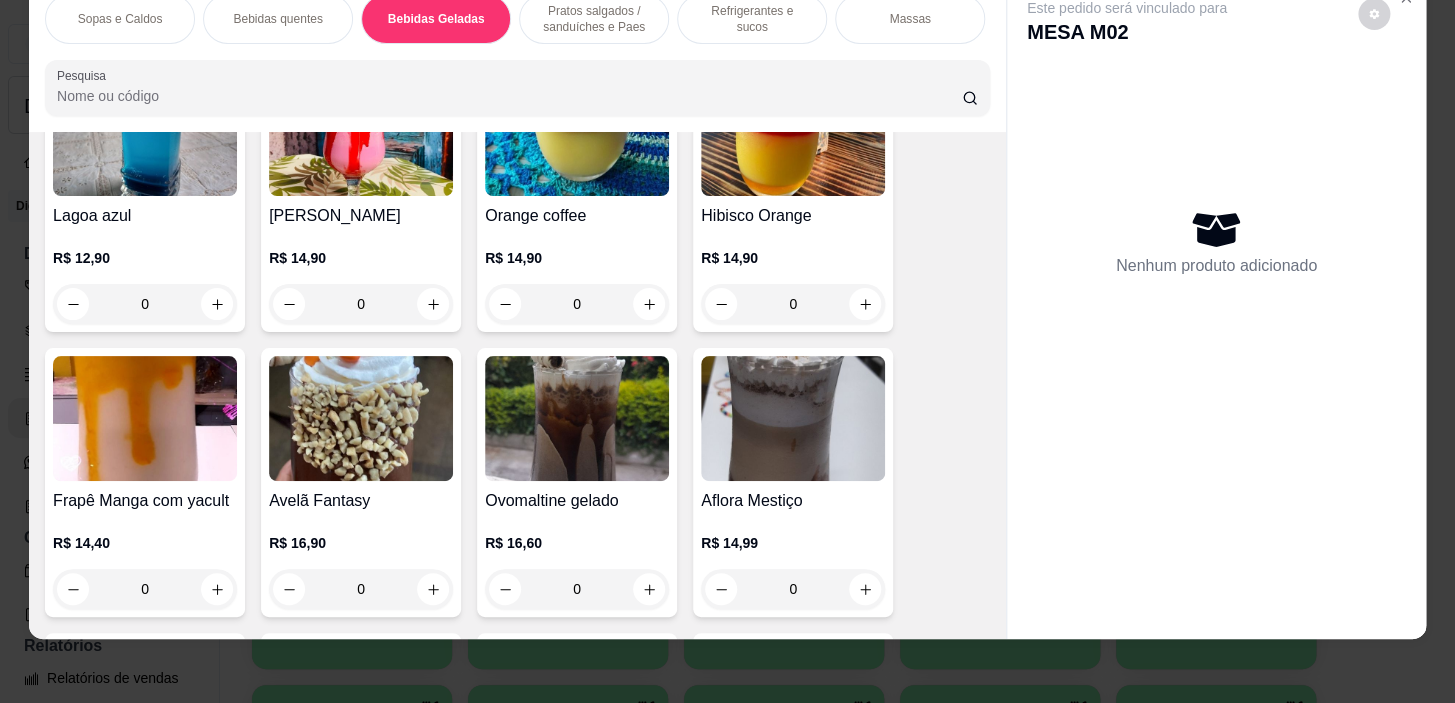 scroll, scrollTop: 3769, scrollLeft: 0, axis: vertical 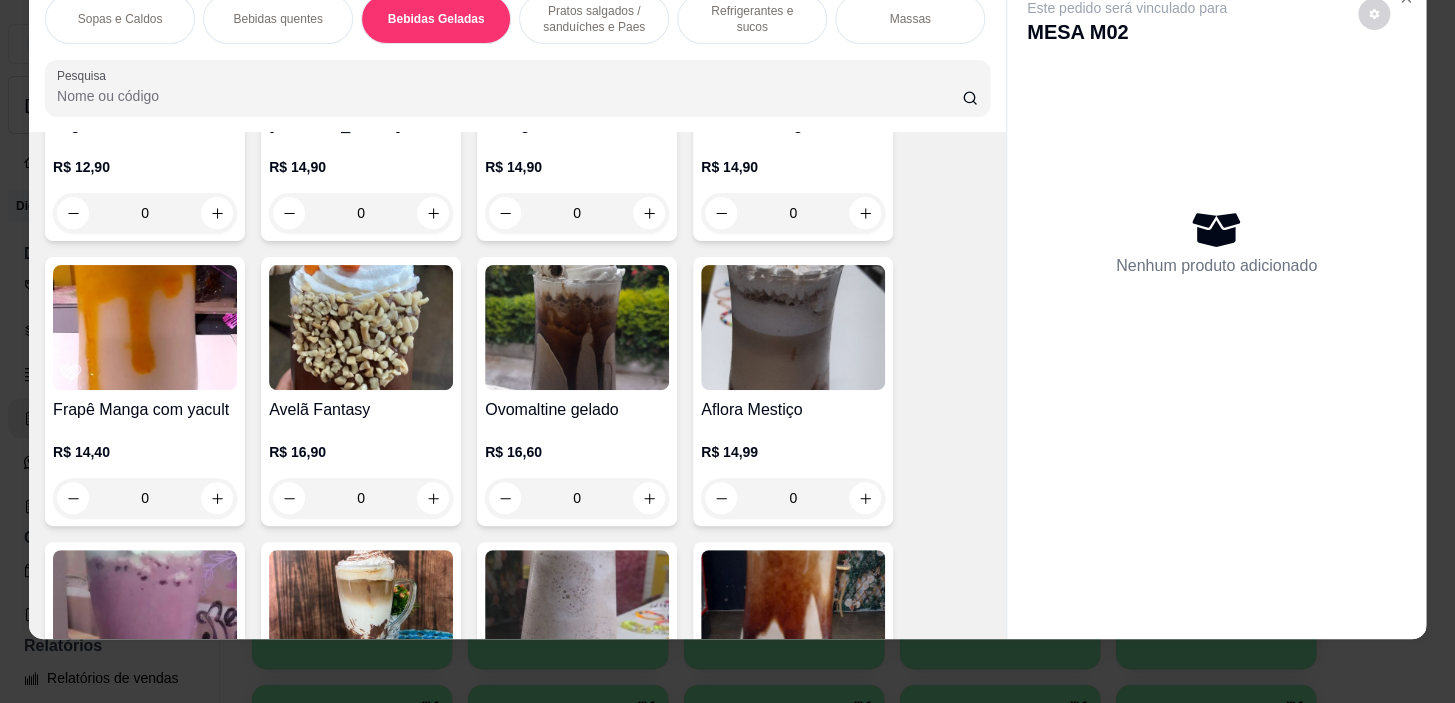 click on "0" at bounding box center (577, 498) 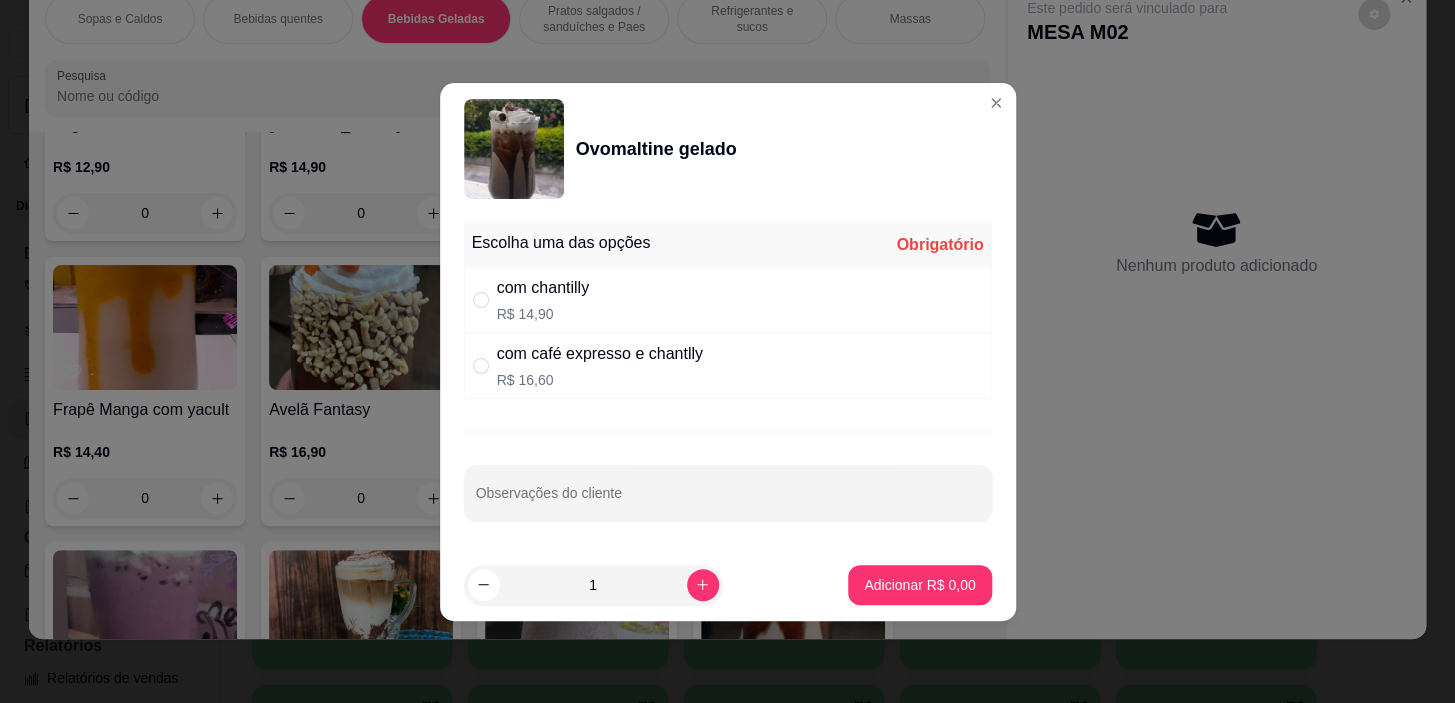 click at bounding box center [728, 432] 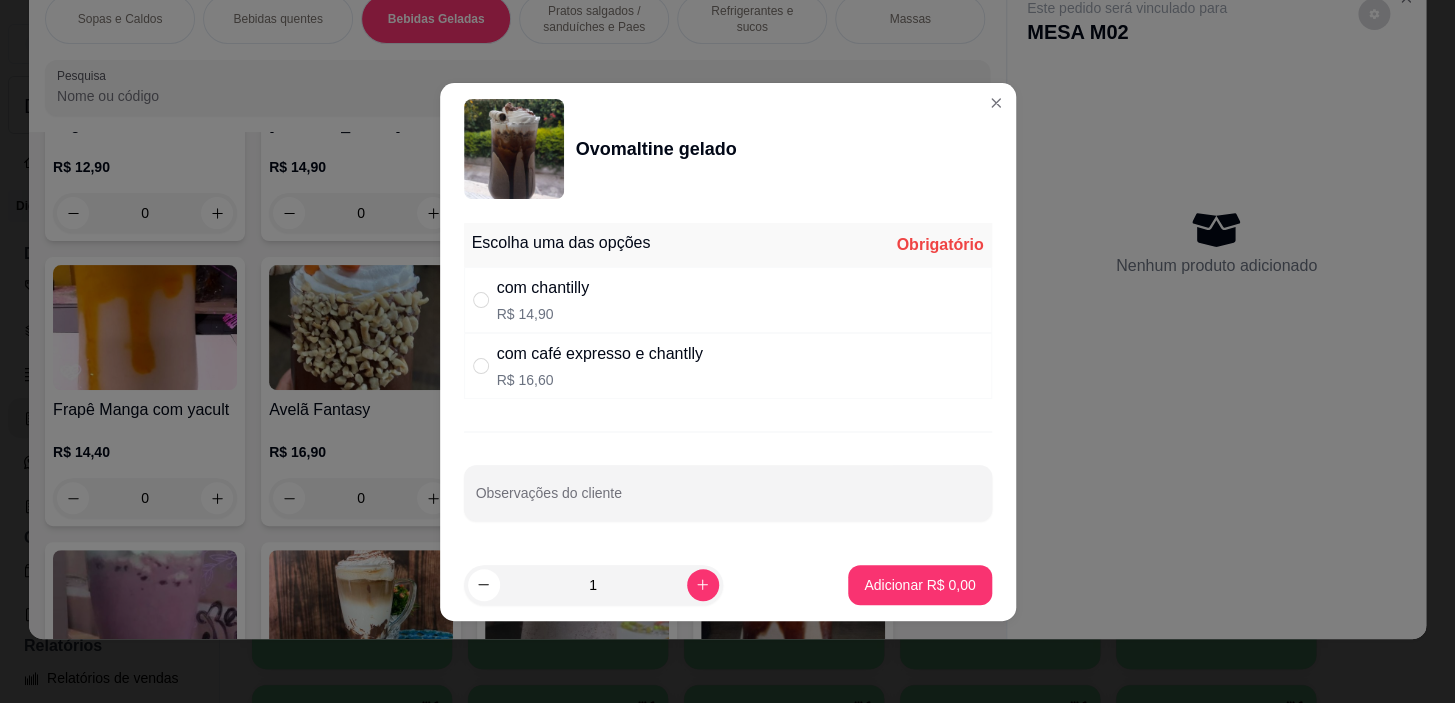 radio on "true" 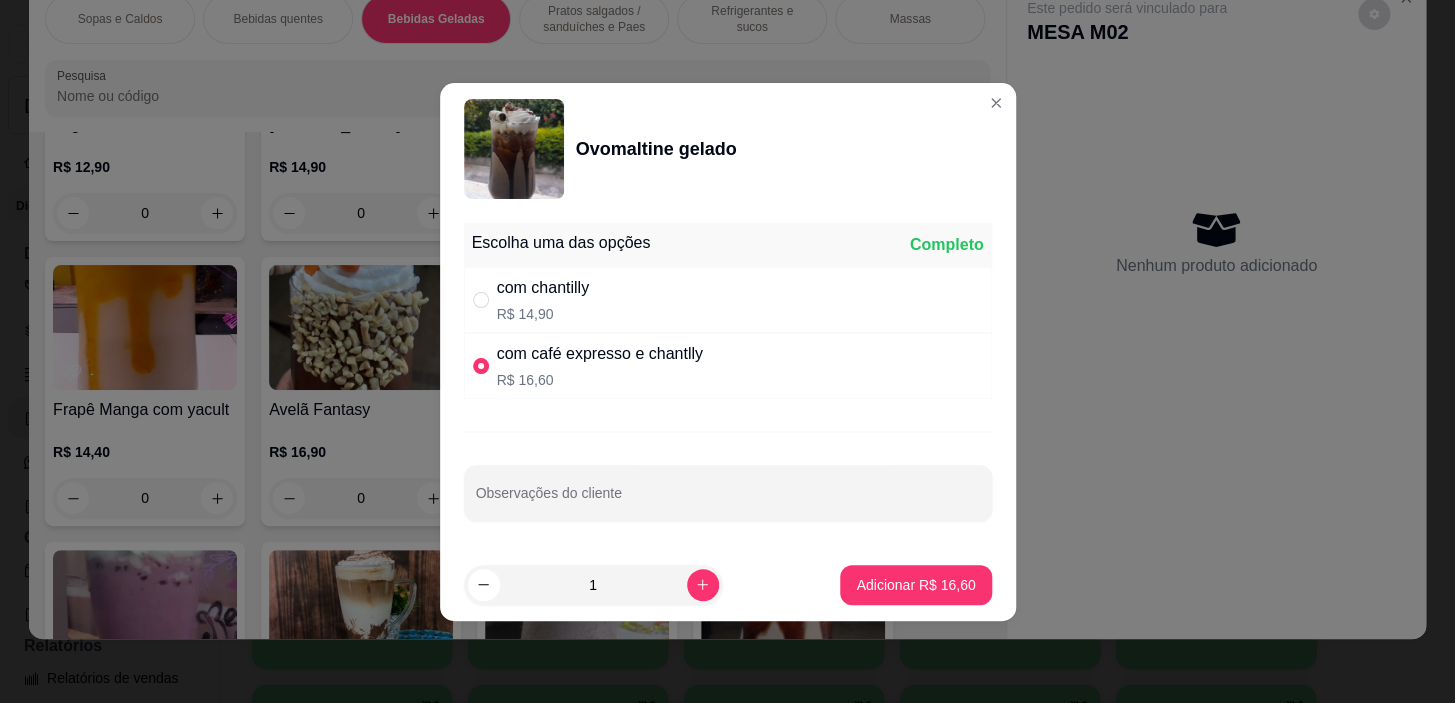 drag, startPoint x: 891, startPoint y: 612, endPoint x: 895, endPoint y: 583, distance: 29.274563 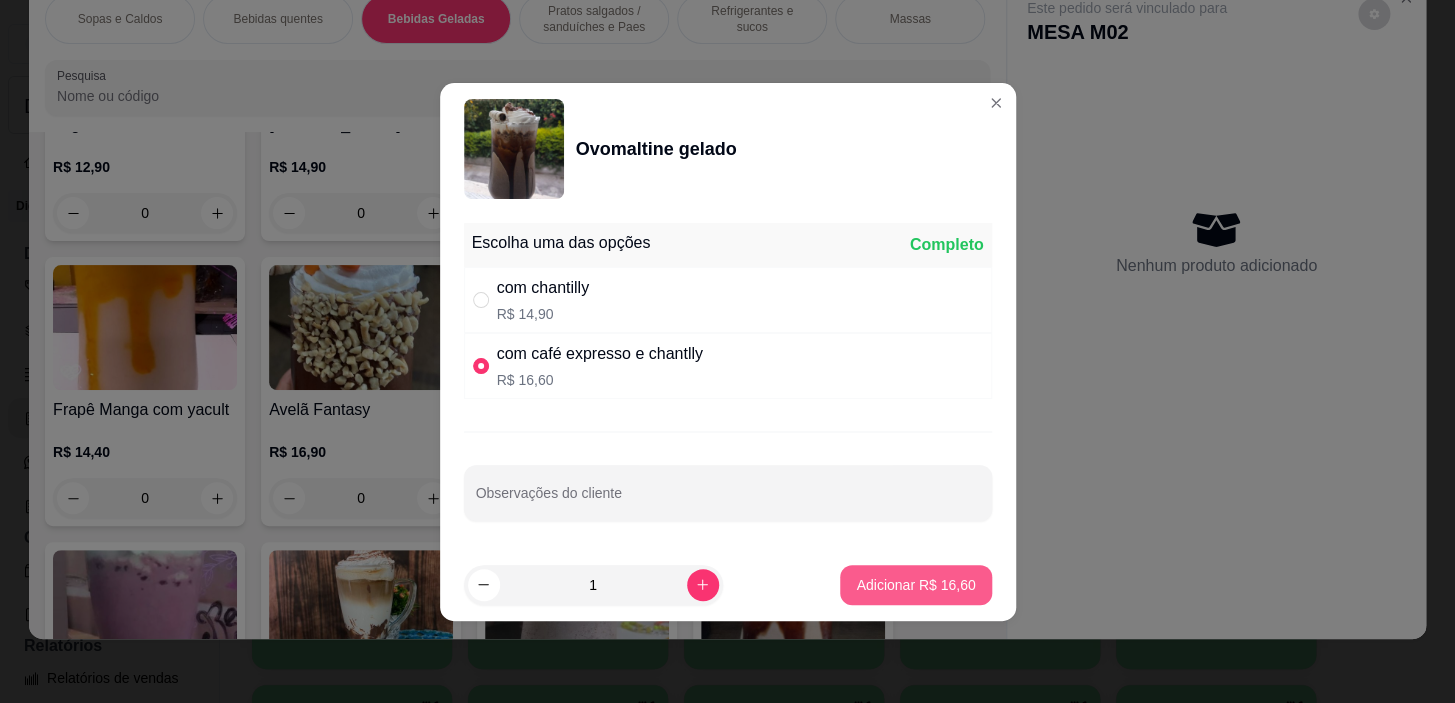 click on "Adicionar   R$ 16,60" at bounding box center (915, 585) 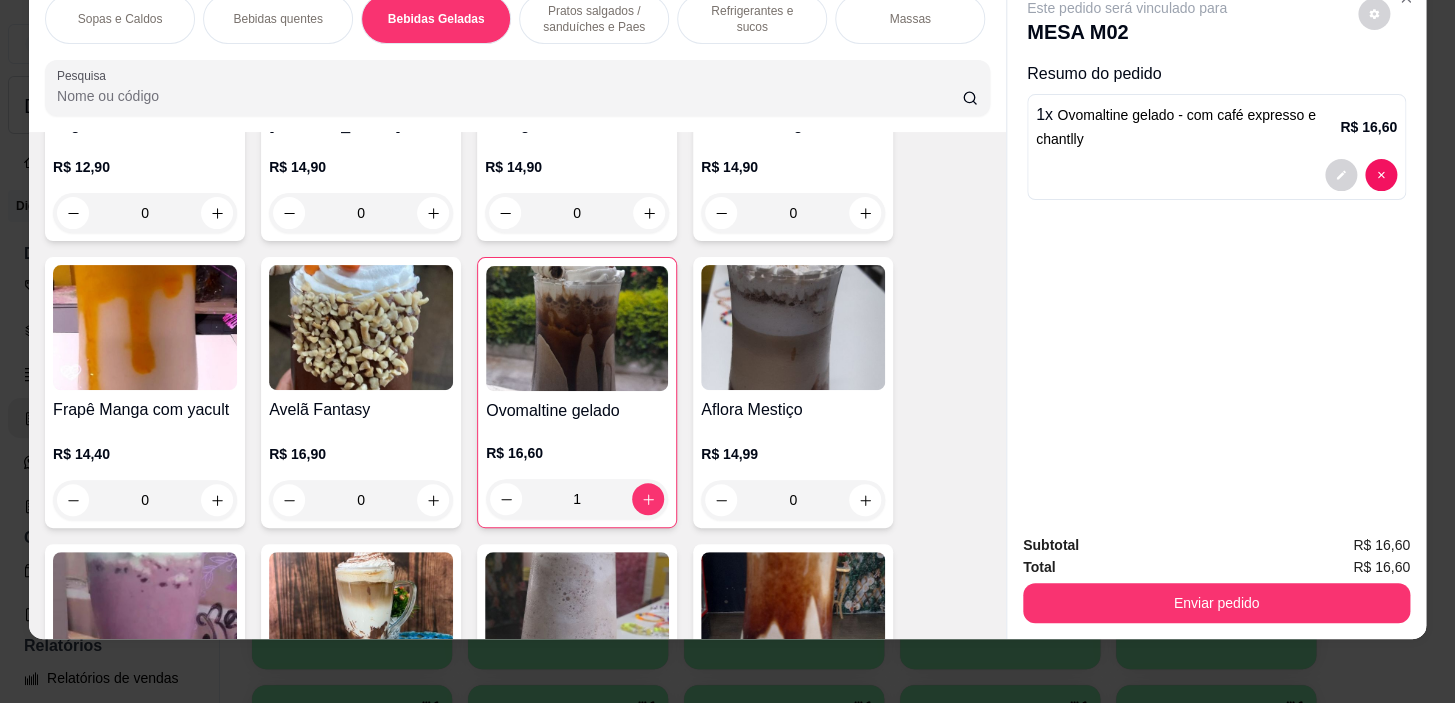 click on "Refrigerantes e sucos" at bounding box center [752, 19] 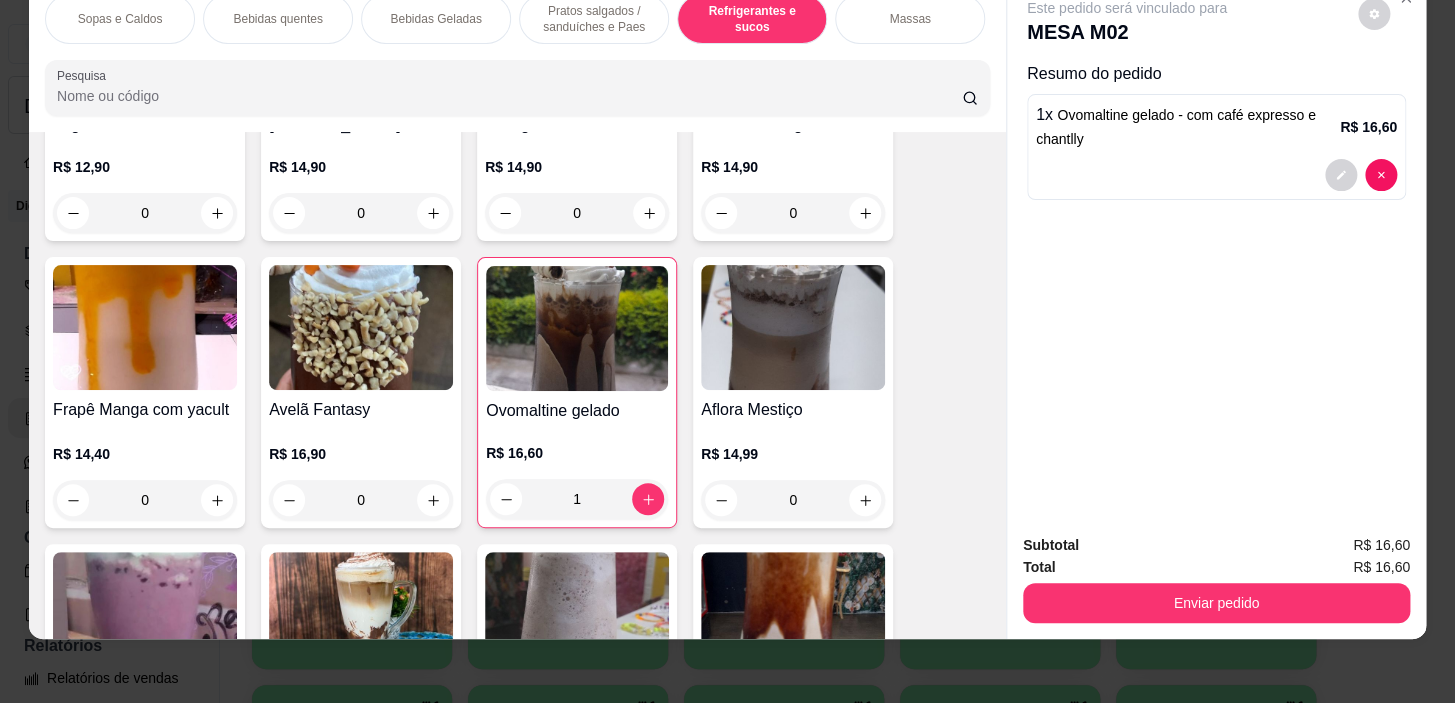 scroll, scrollTop: 8854, scrollLeft: 0, axis: vertical 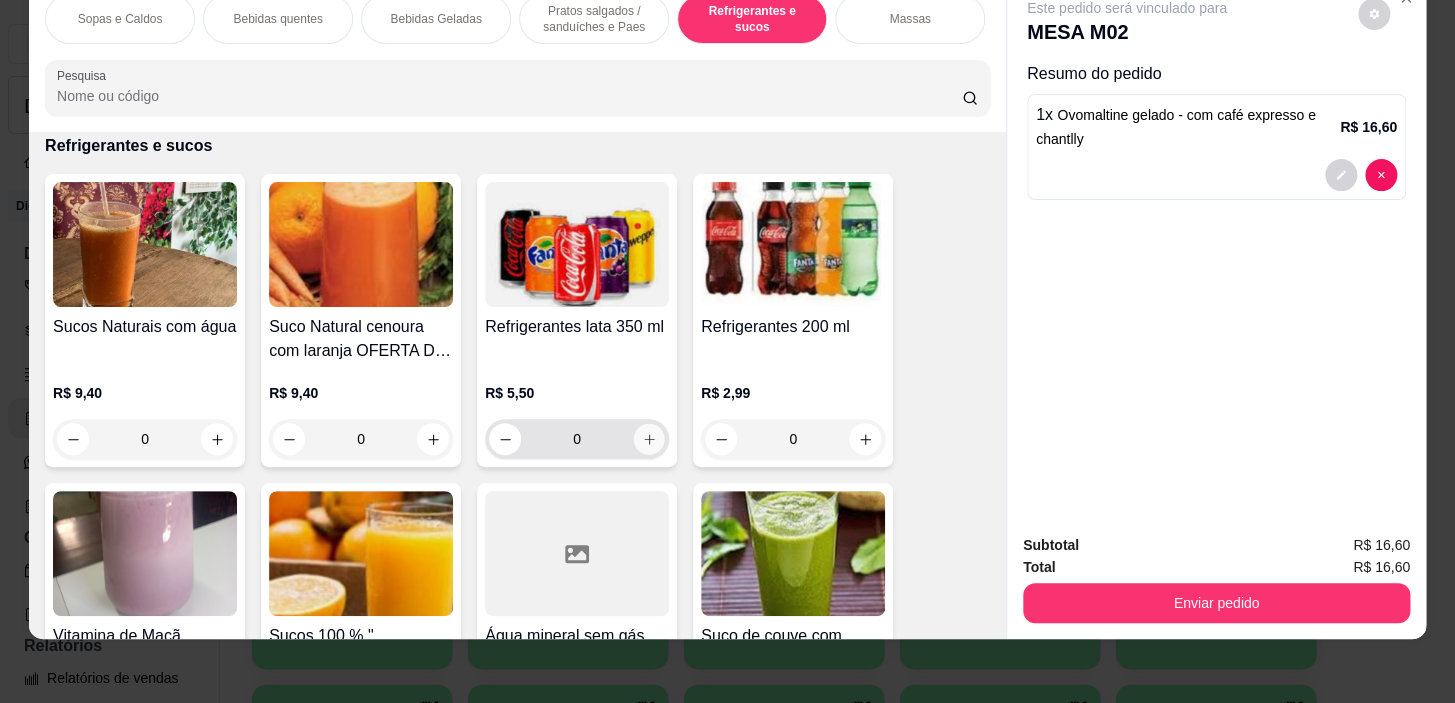 click 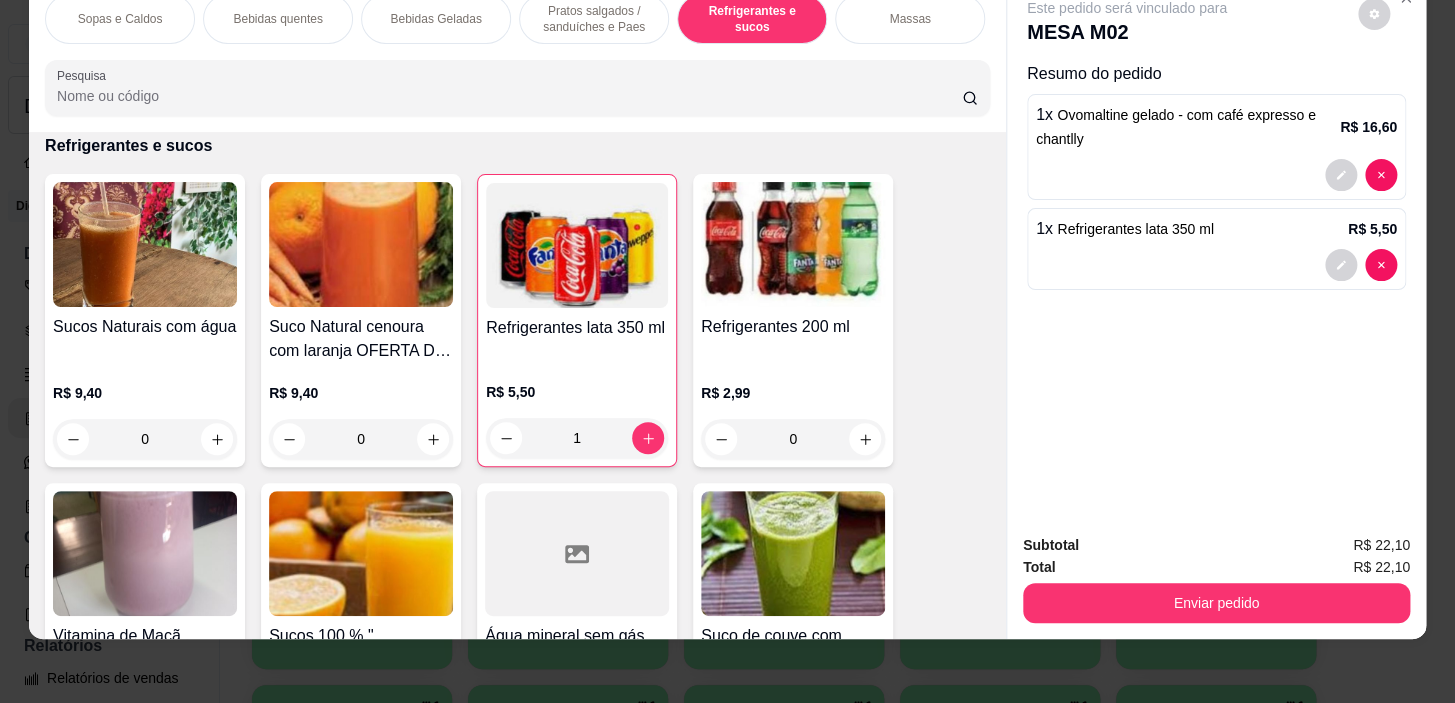click on "Pratos salgados / sanduíches e Paes" at bounding box center [594, 19] 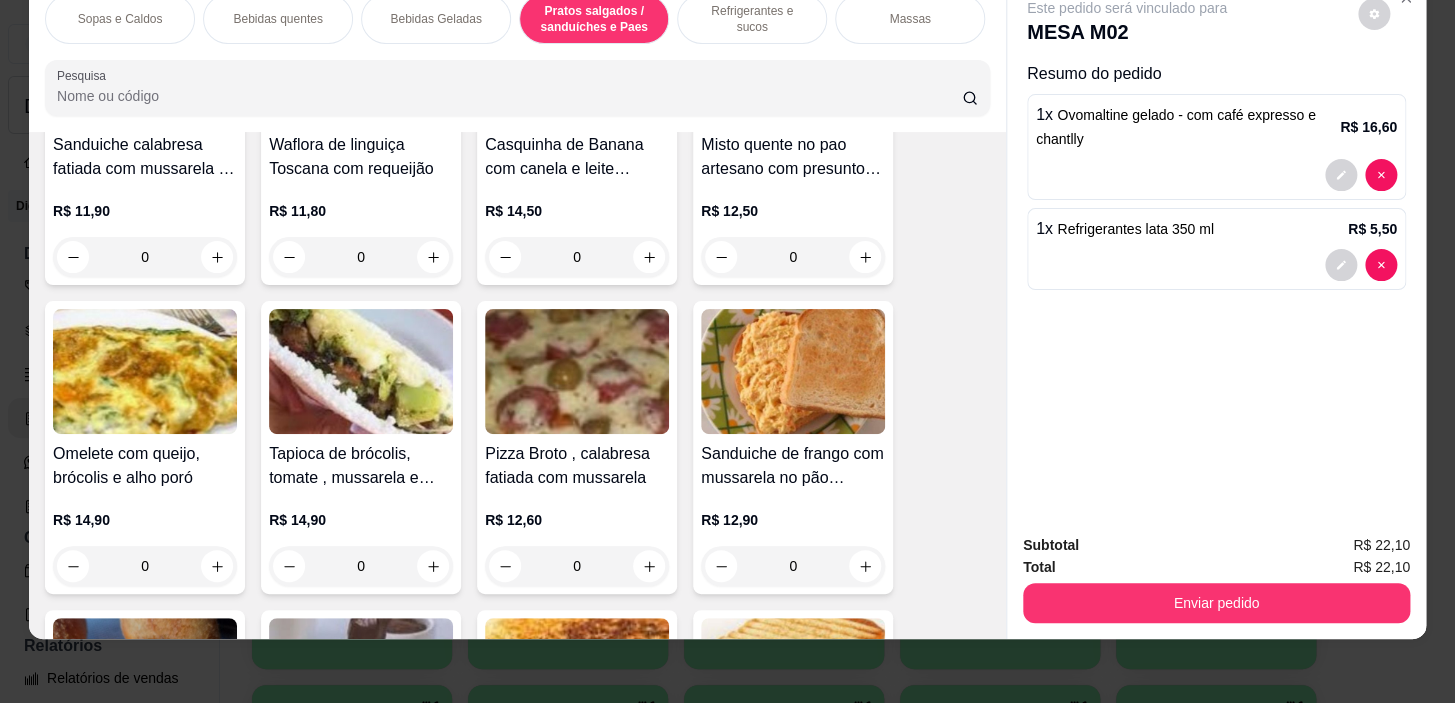 scroll, scrollTop: 7542, scrollLeft: 0, axis: vertical 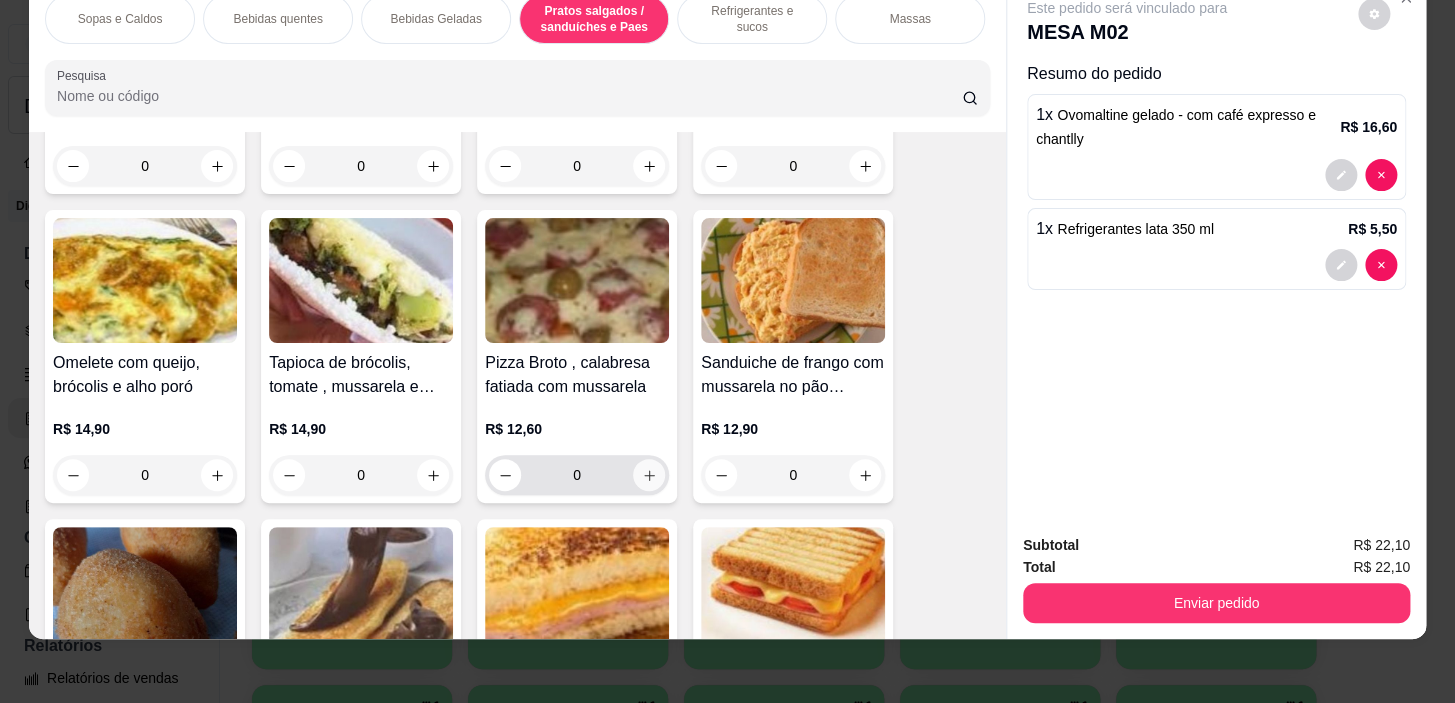 click 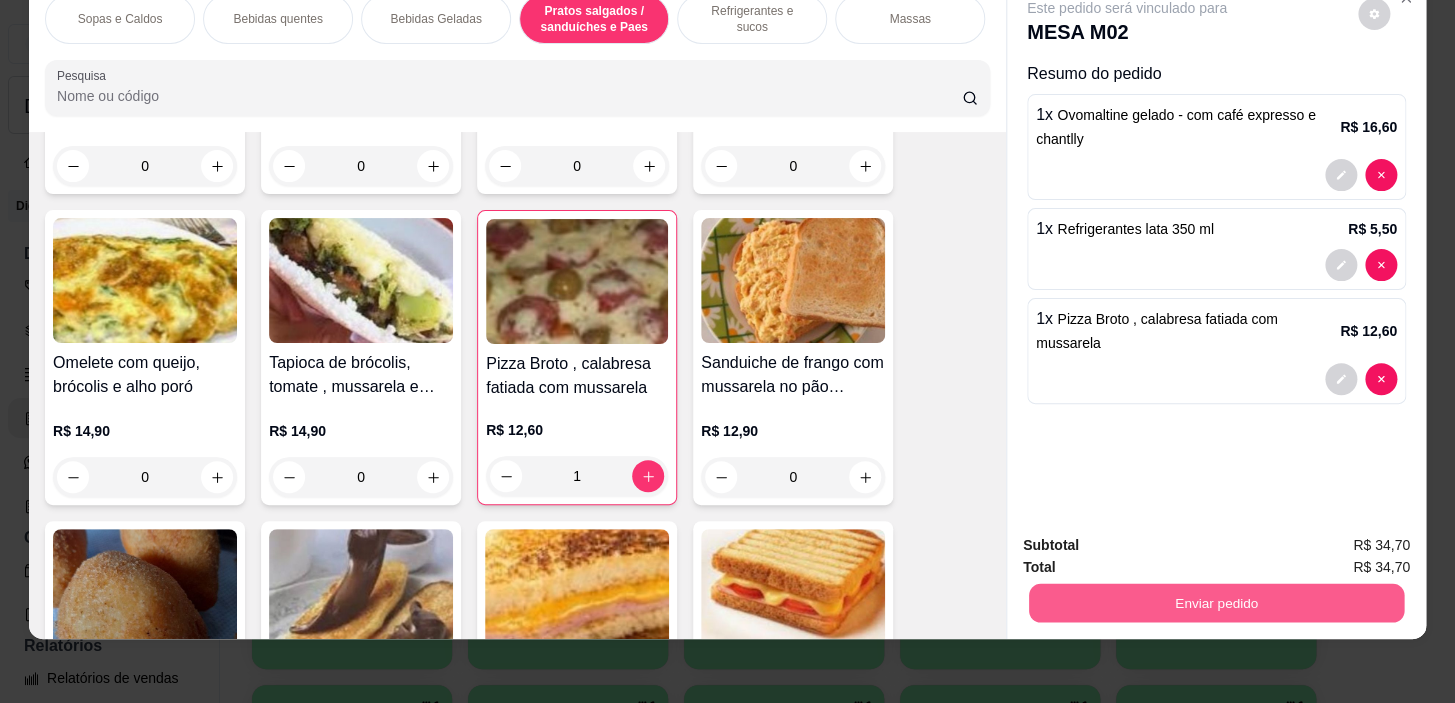 click on "Enviar pedido" at bounding box center (1216, 603) 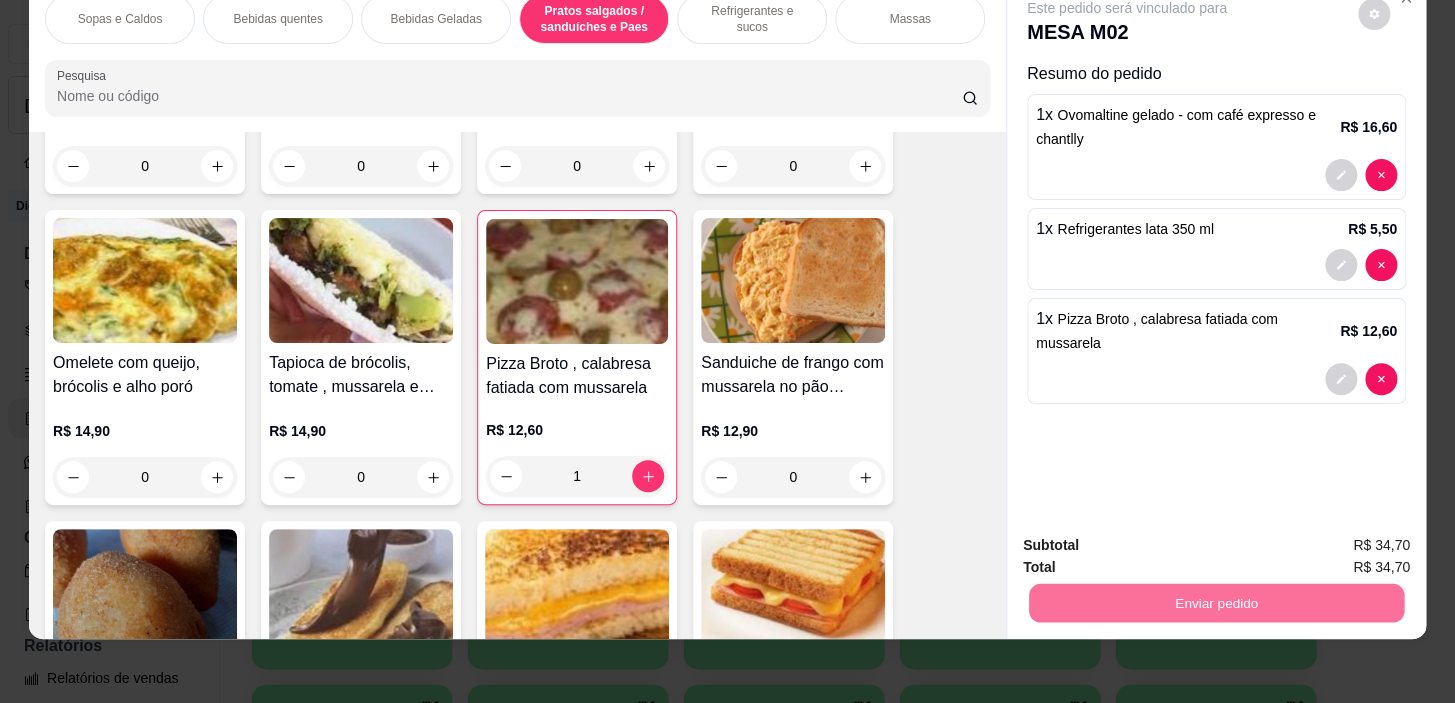 click on "Não registrar e enviar pedido" at bounding box center [1150, 539] 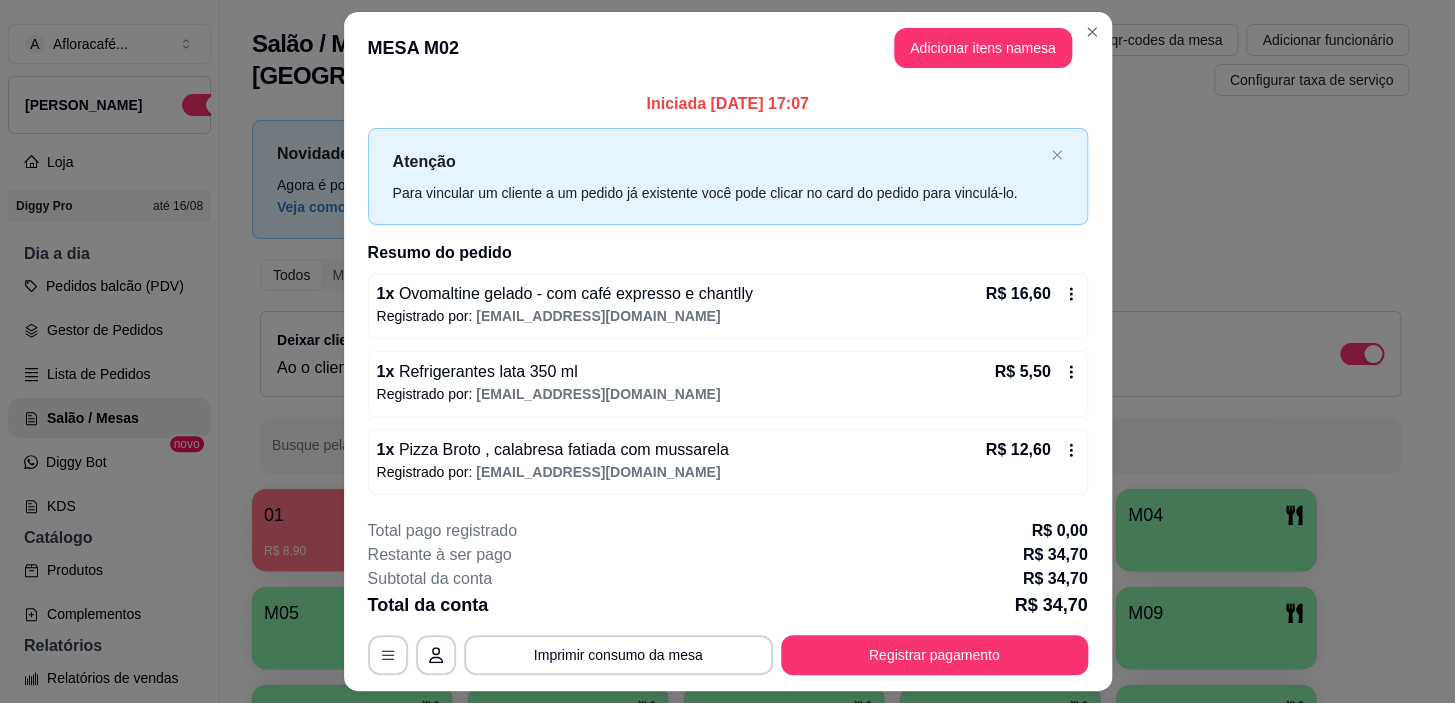 click on "MESA M02 Adicionar itens na  mesa" at bounding box center (728, 48) 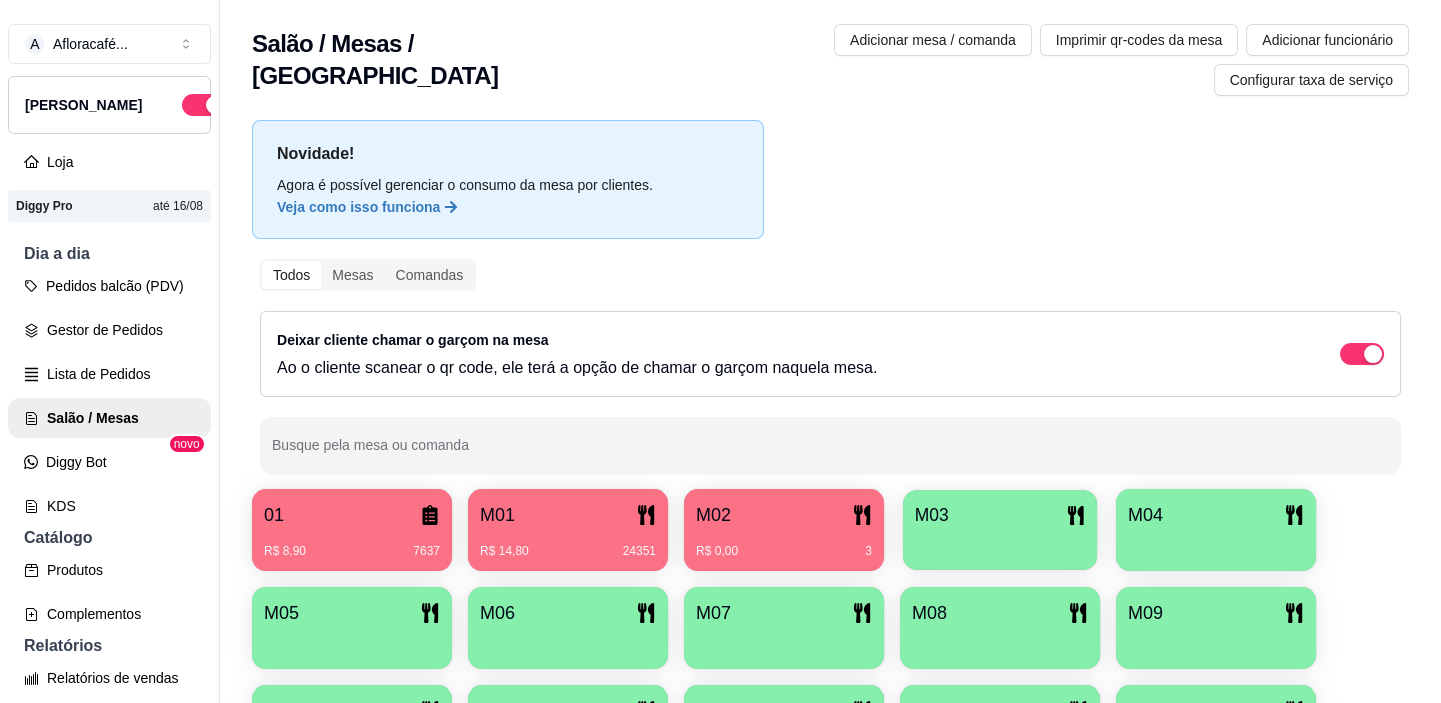click on "M03" at bounding box center [1000, 515] 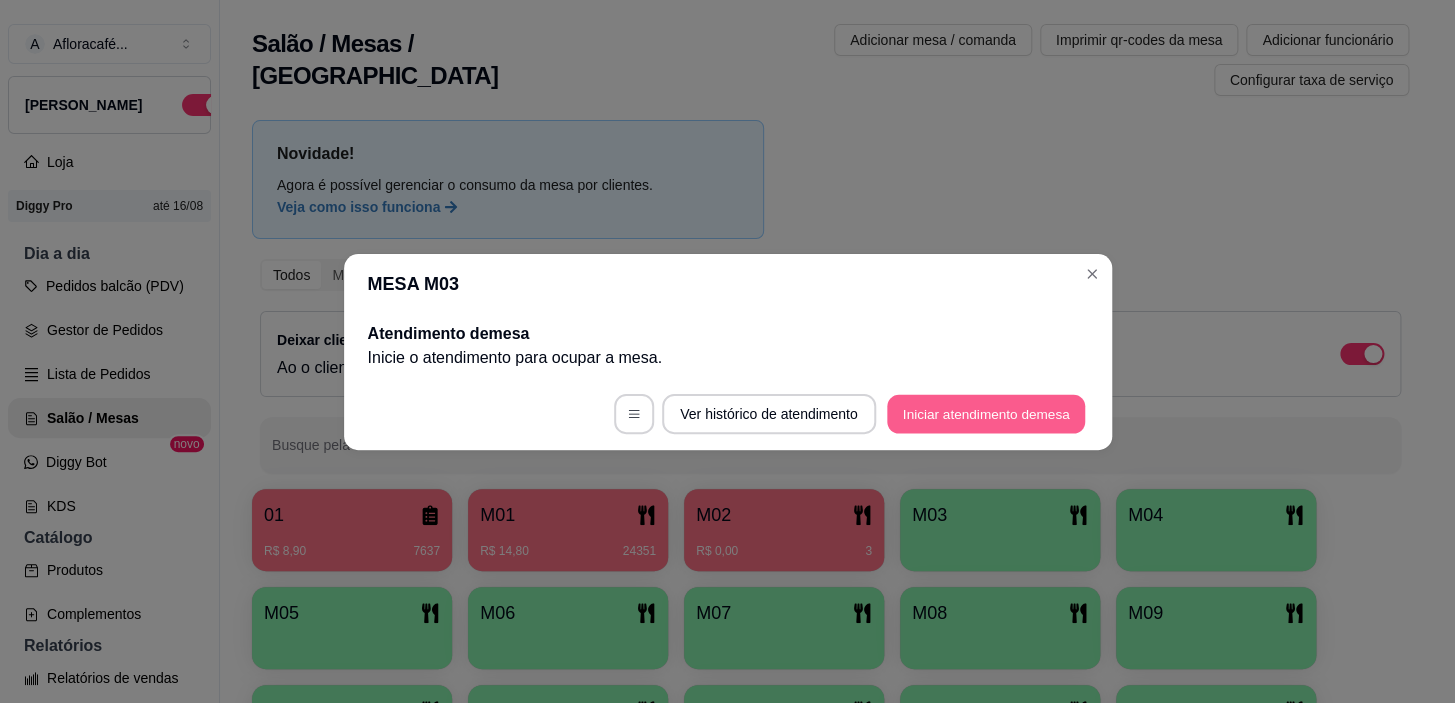 click on "Iniciar atendimento de  mesa" at bounding box center [986, 413] 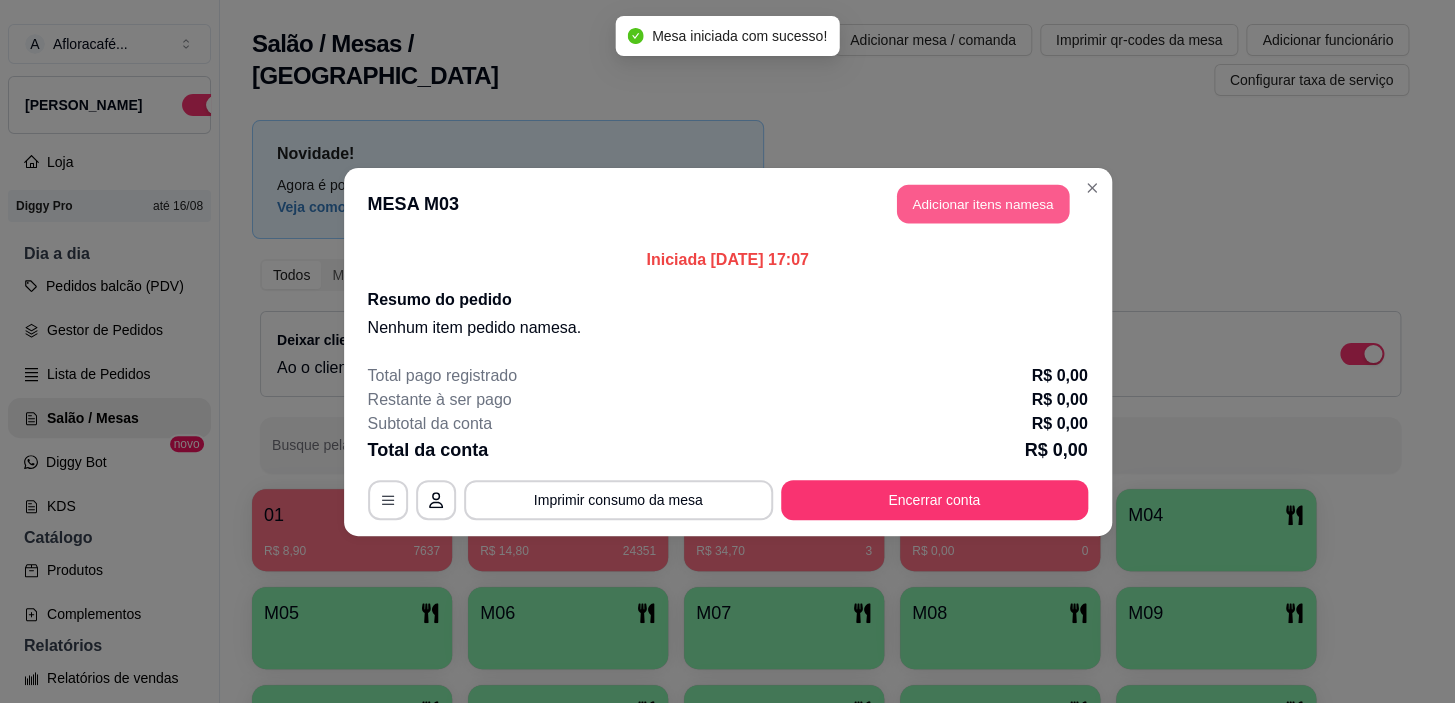 click on "Adicionar itens na  mesa" at bounding box center [983, 203] 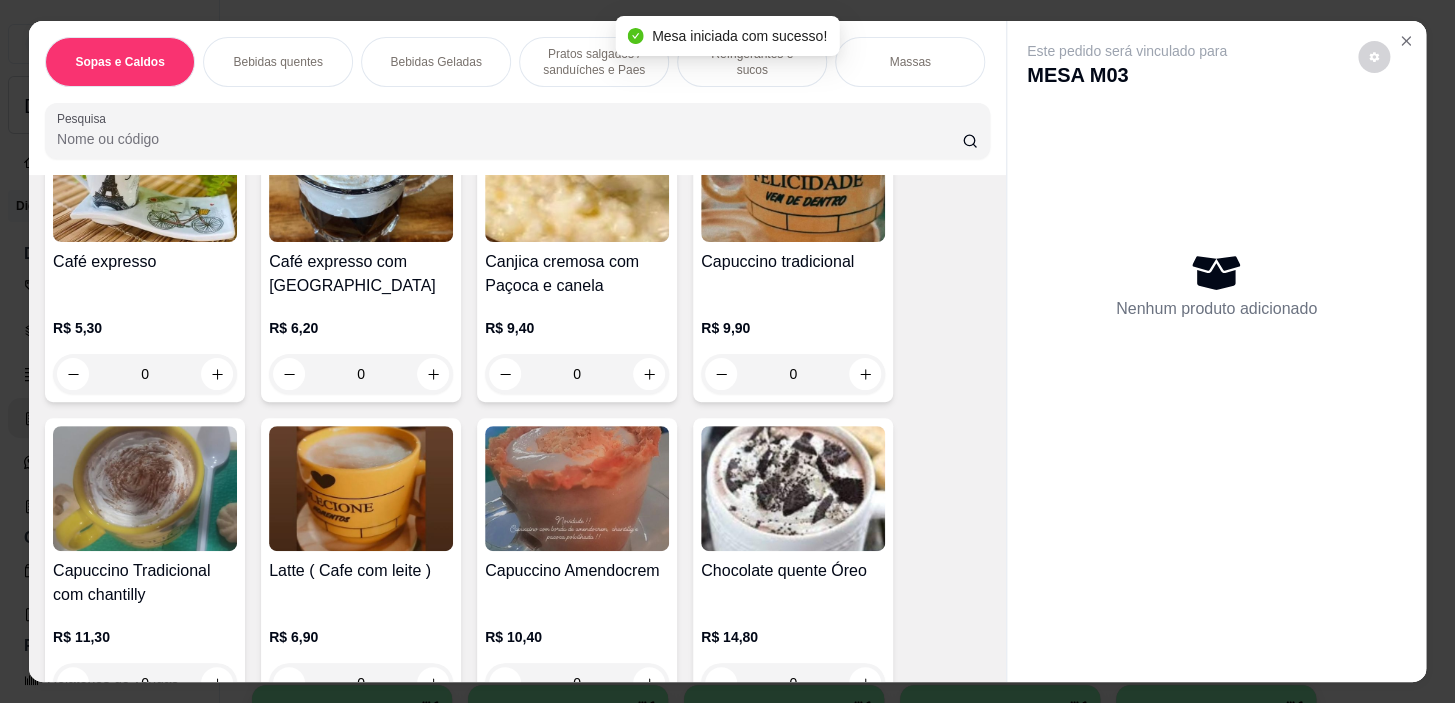 scroll, scrollTop: 727, scrollLeft: 0, axis: vertical 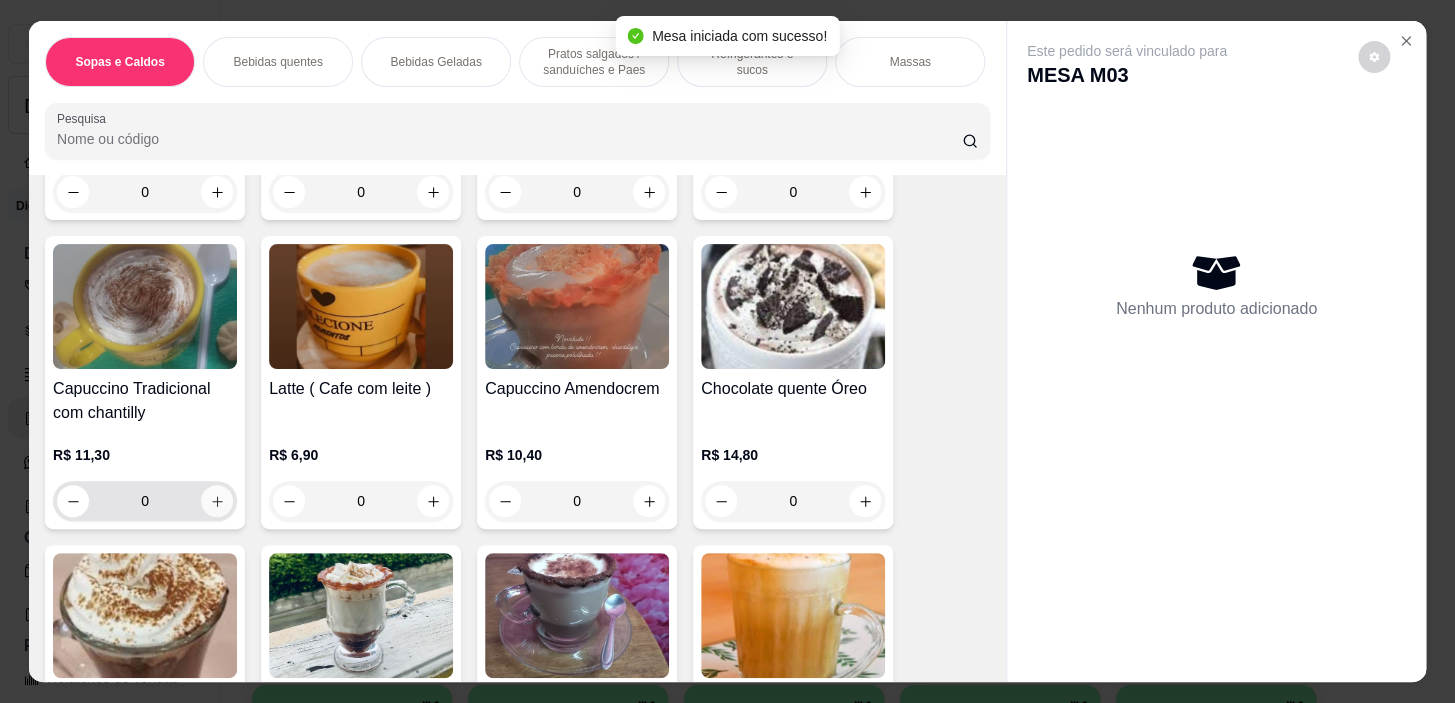 click 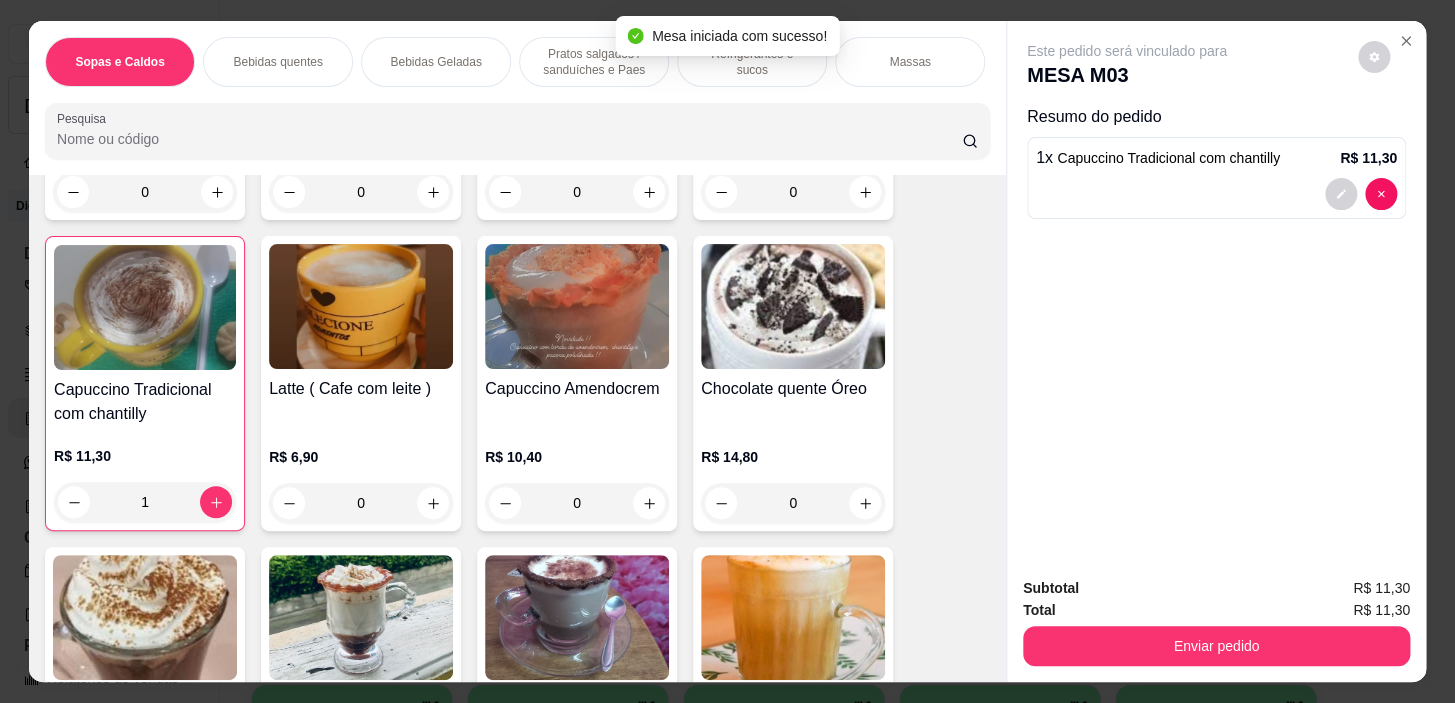 scroll, scrollTop: 0, scrollLeft: 785, axis: horizontal 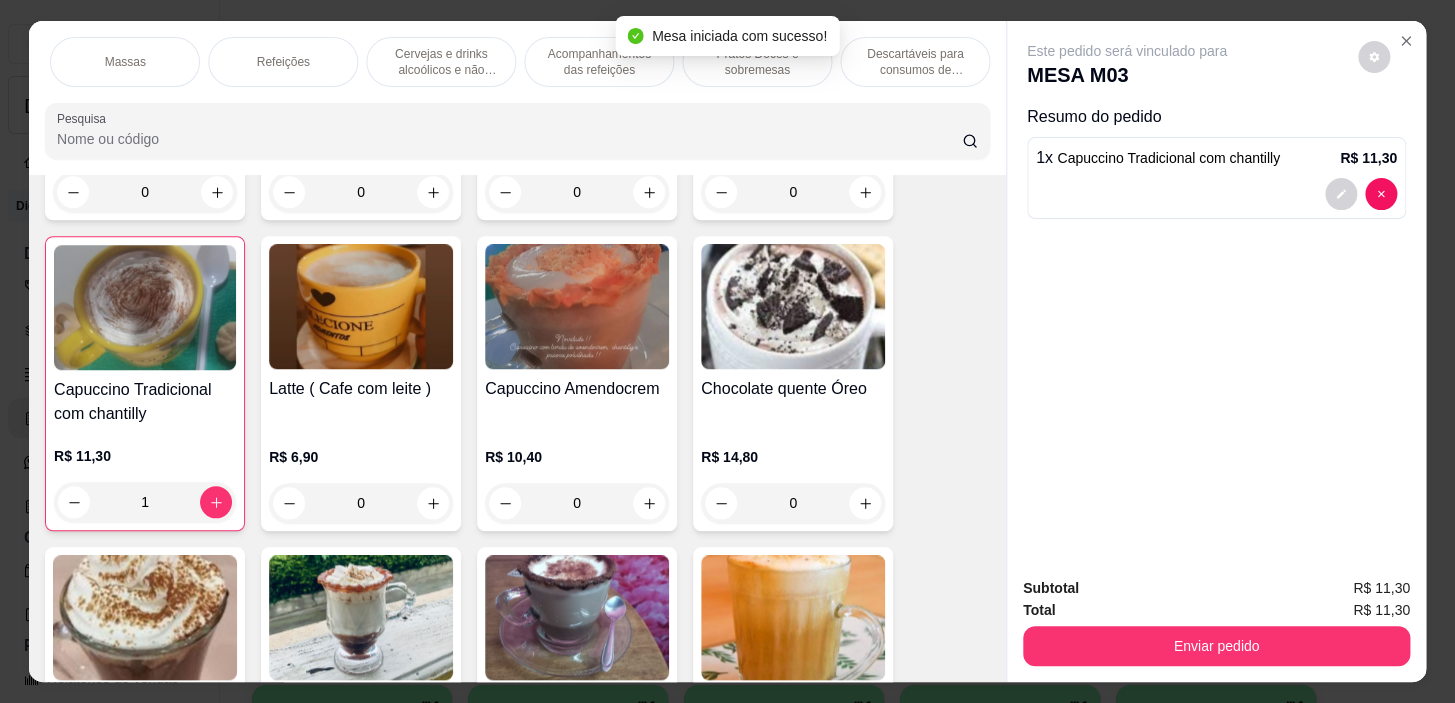 click on "Mesa iniciada com sucesso!" at bounding box center [727, 36] 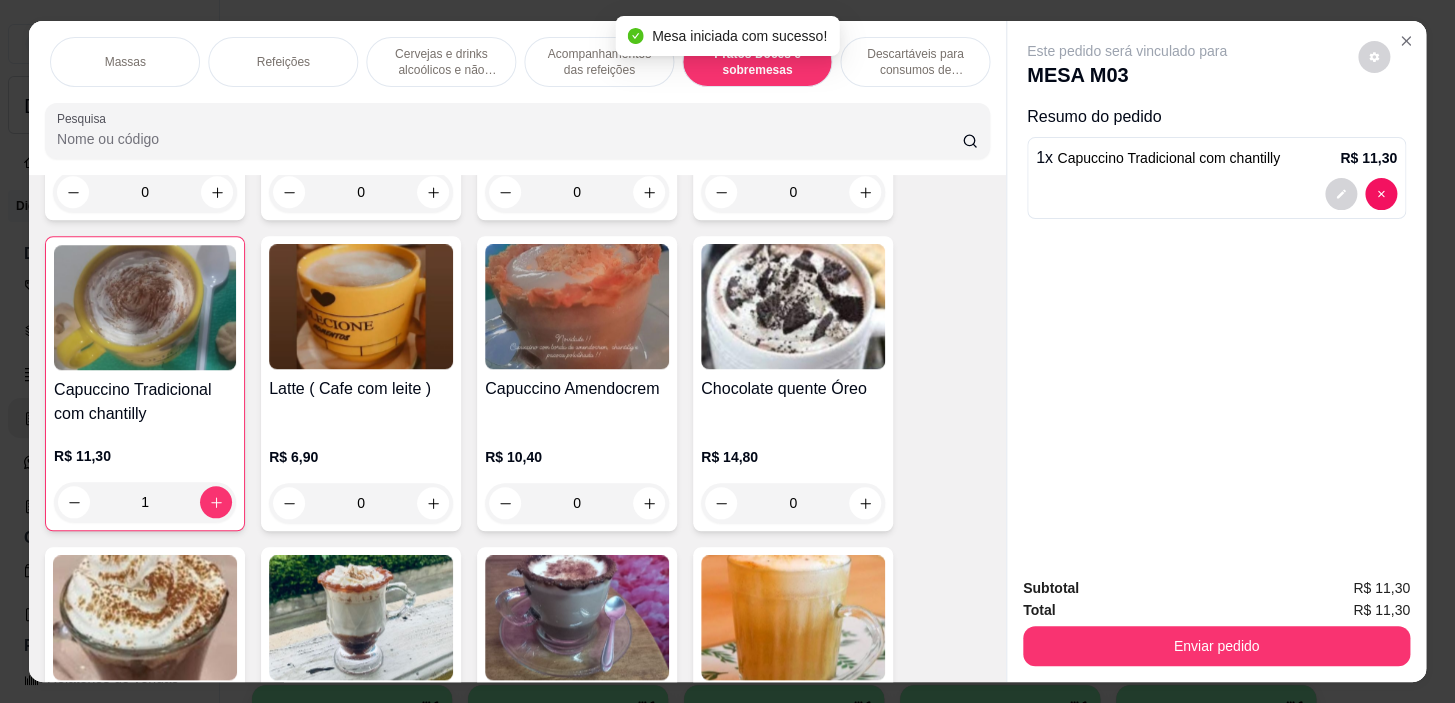 scroll, scrollTop: 14543, scrollLeft: 0, axis: vertical 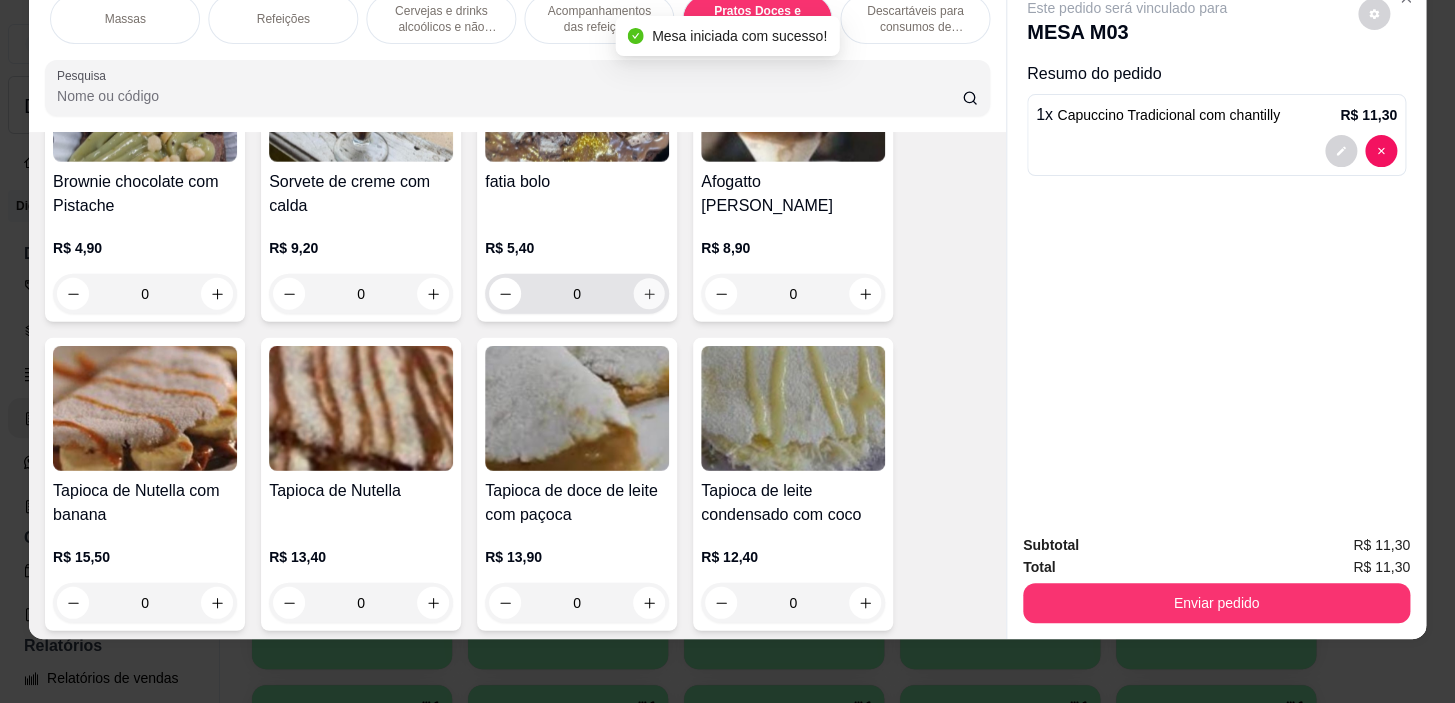 click at bounding box center (649, 294) 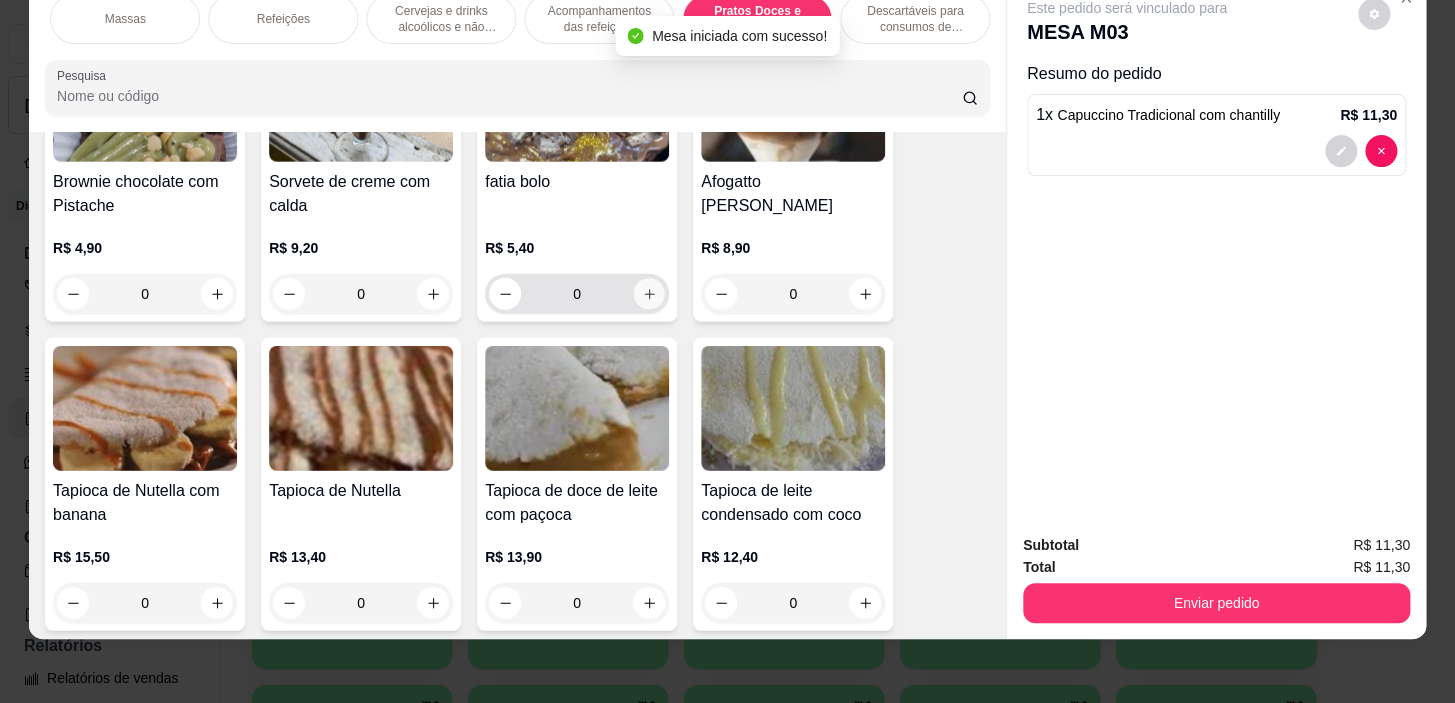 type on "1" 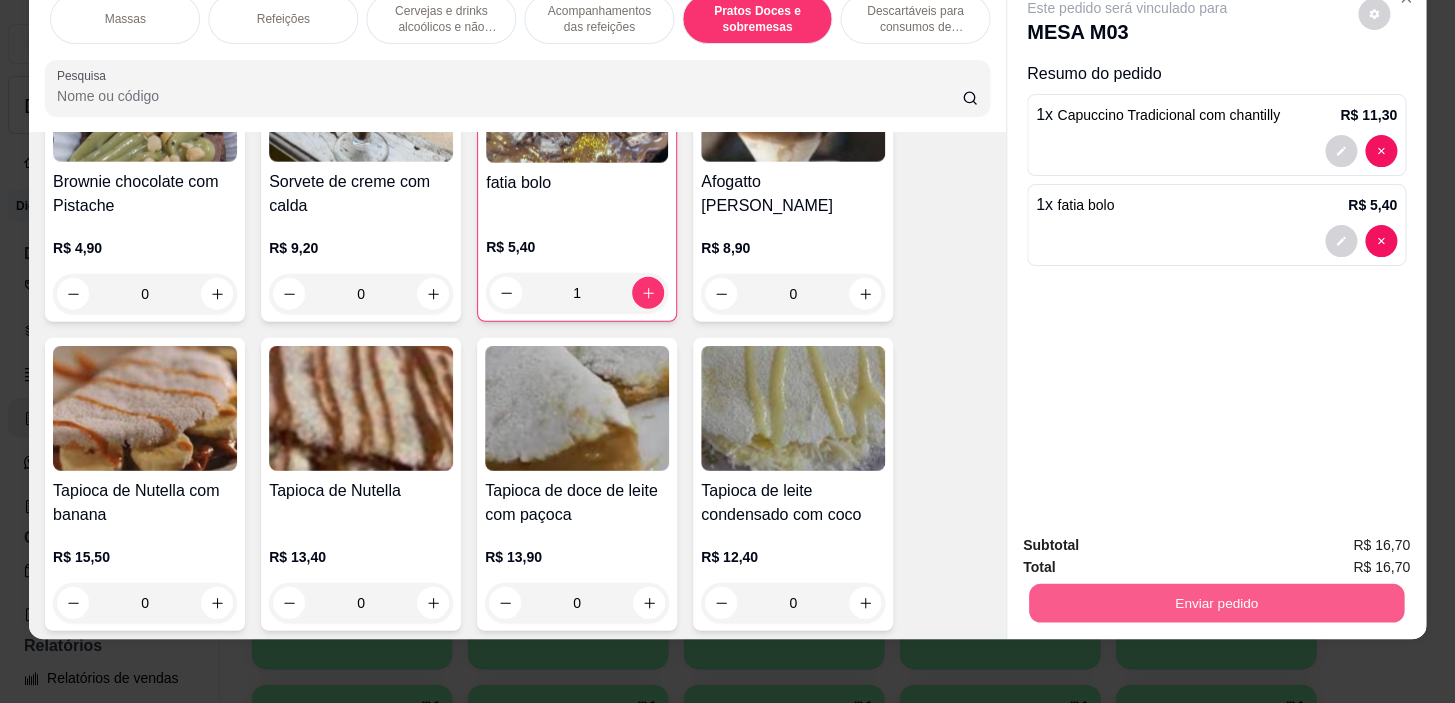 click on "Enviar pedido" at bounding box center (1216, 603) 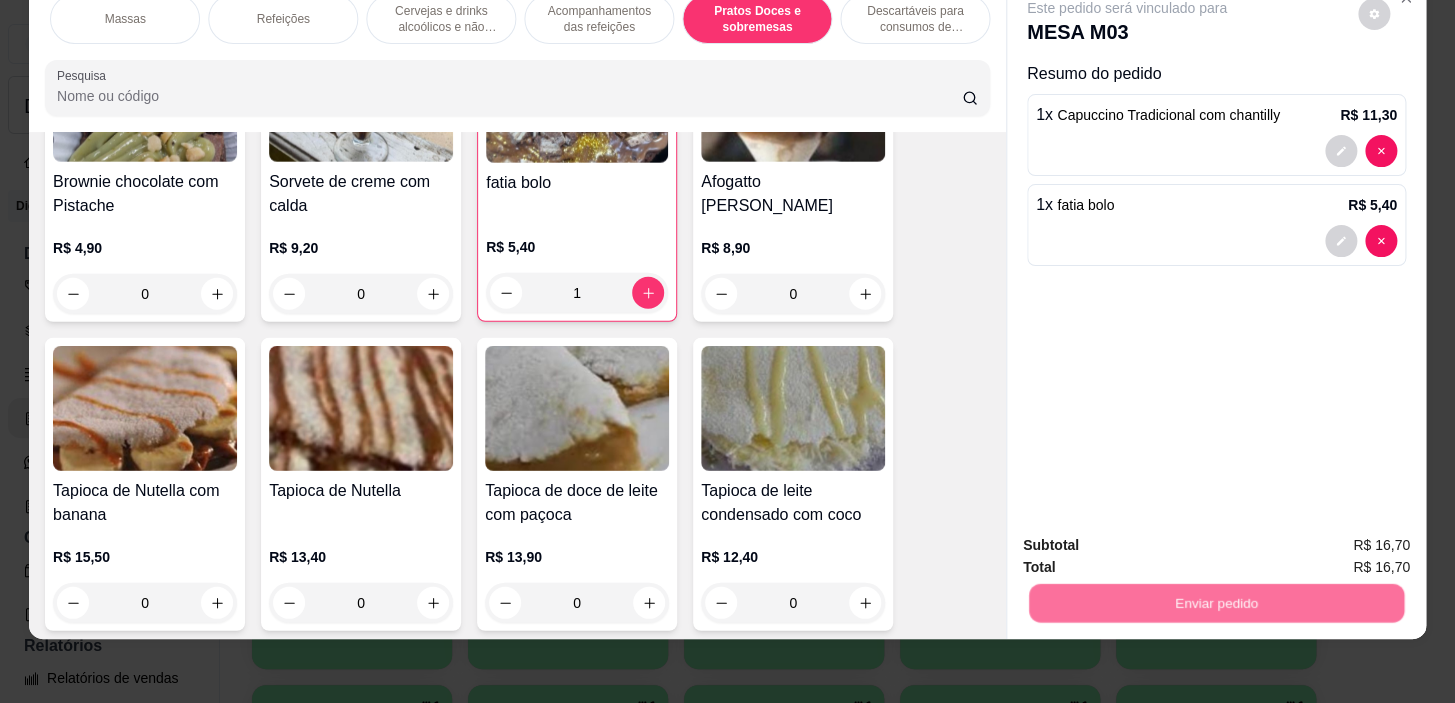 click on "Não registrar e enviar pedido" at bounding box center [1150, 540] 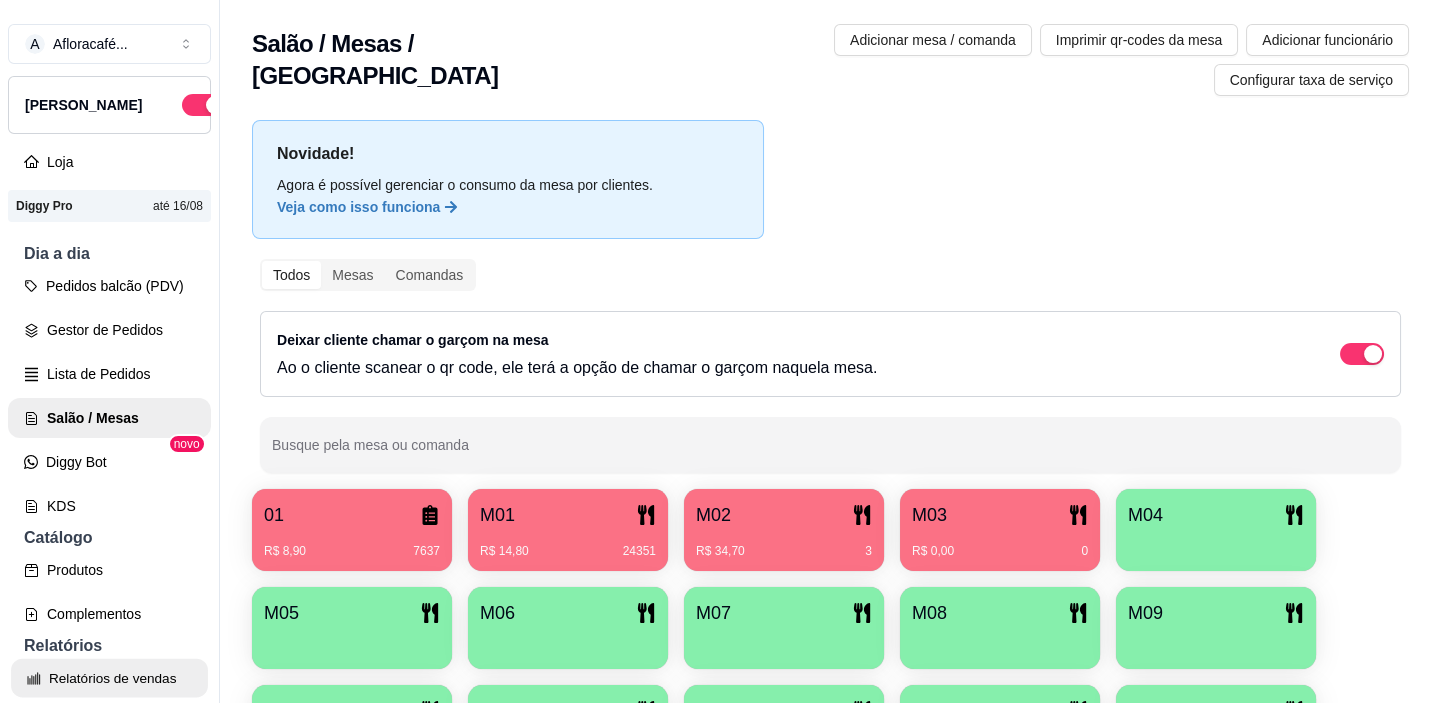 click on "Relatórios de vendas" at bounding box center (109, 678) 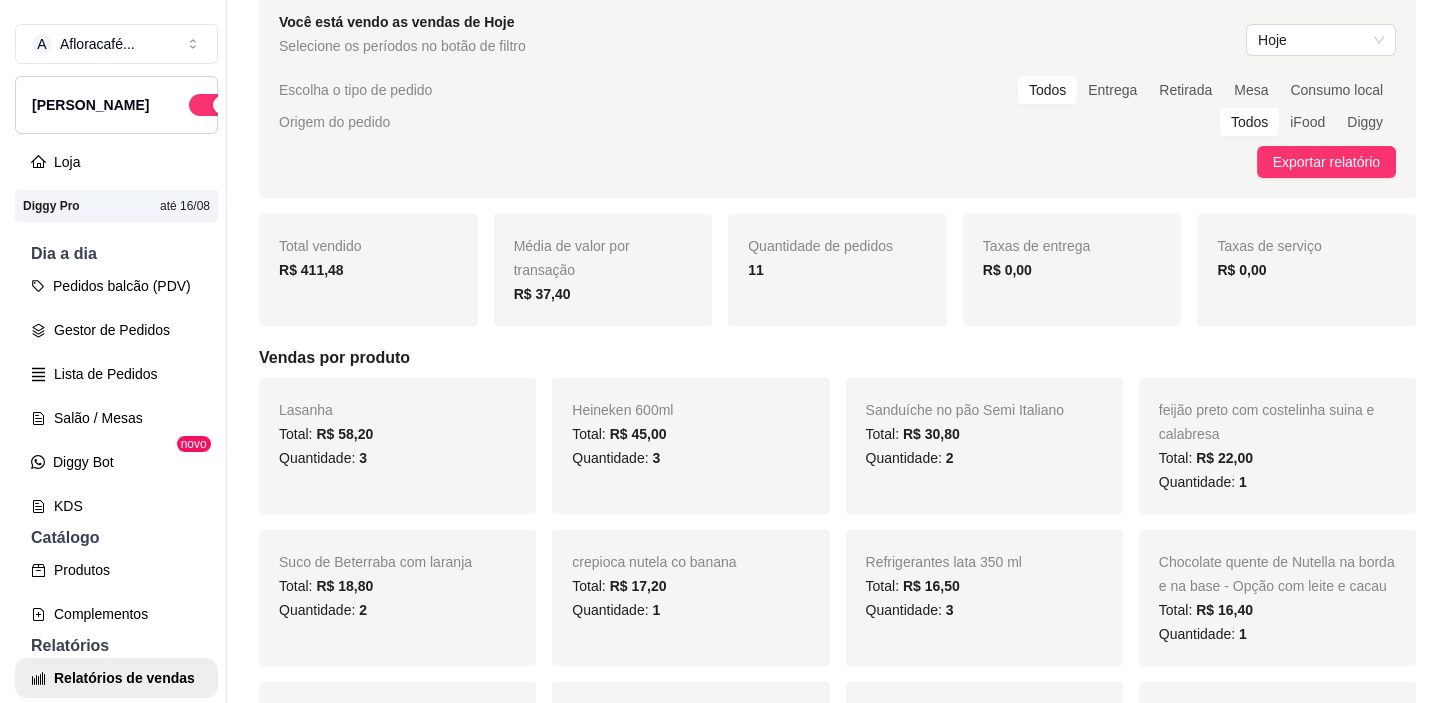 scroll, scrollTop: 0, scrollLeft: 0, axis: both 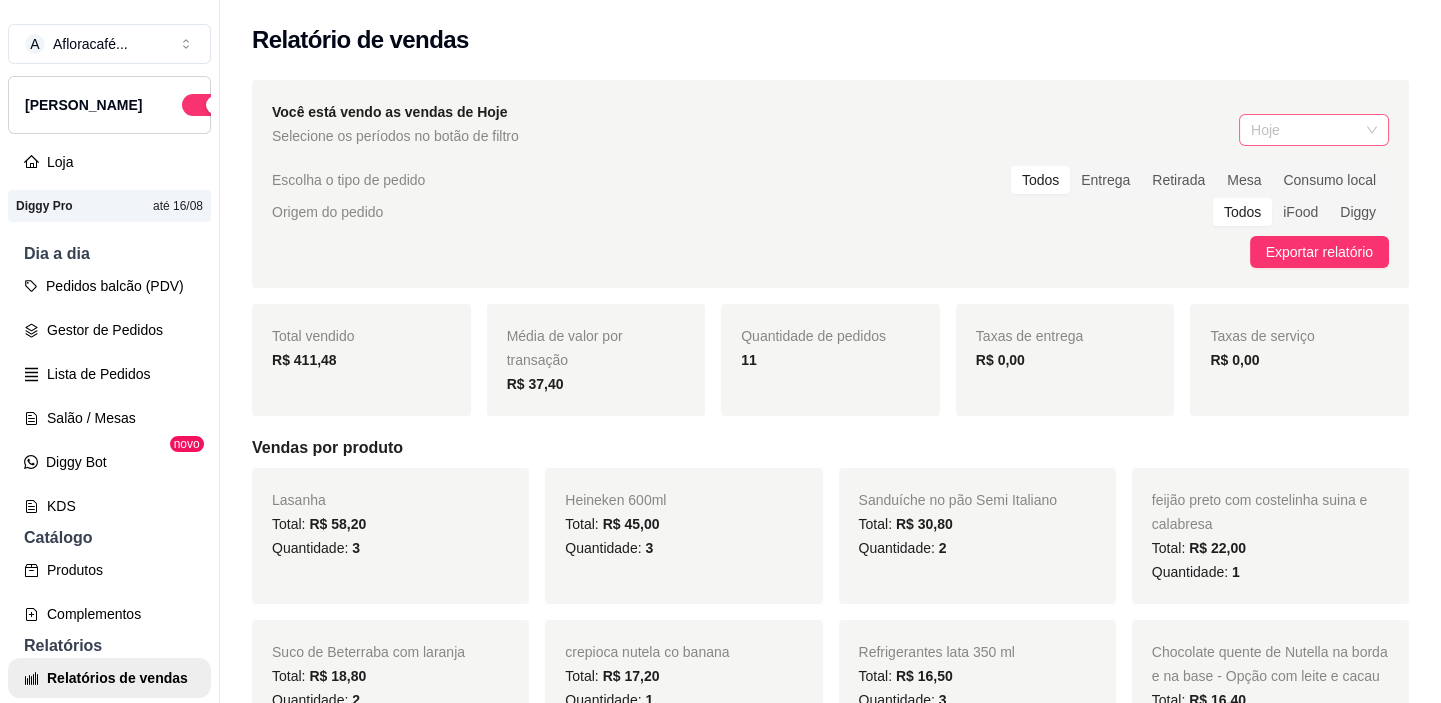 click on "Hoje" at bounding box center [1314, 130] 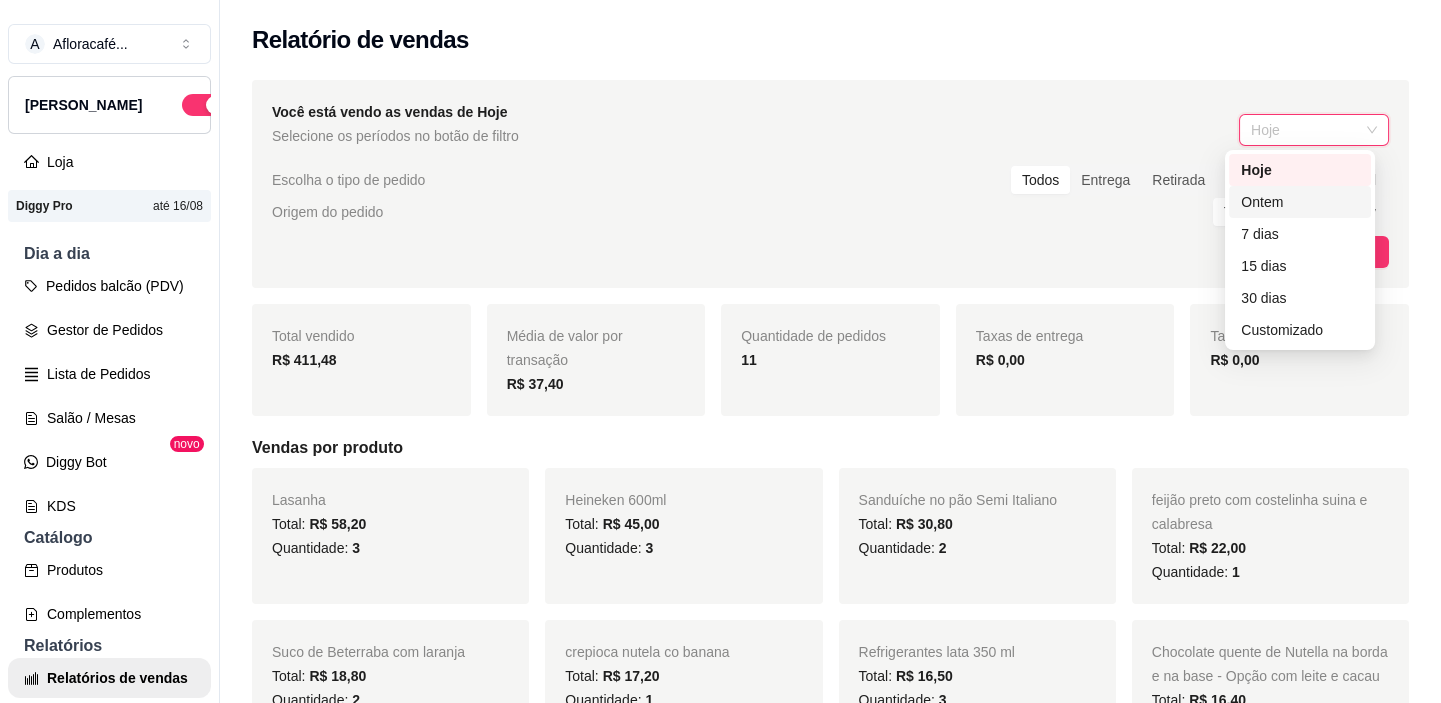 click on "Ontem" at bounding box center [1300, 202] 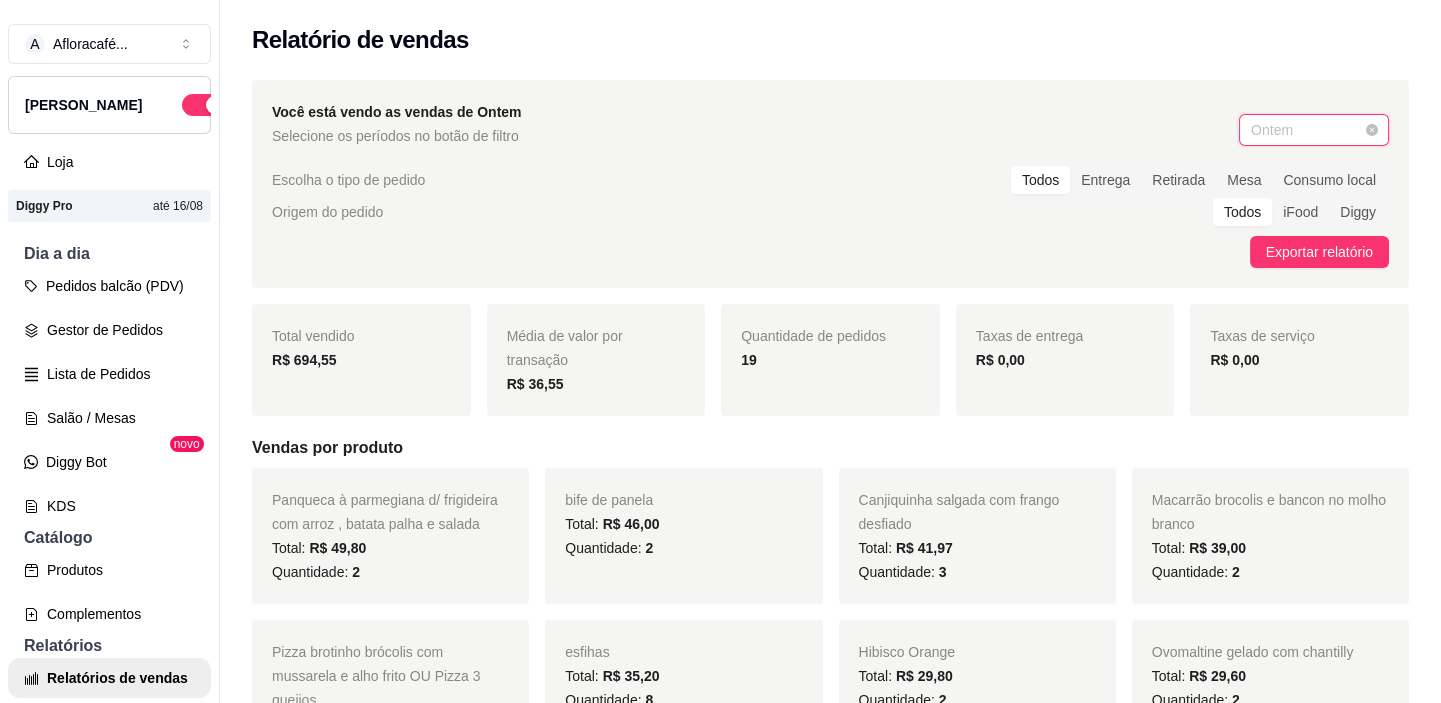 click on "Ontem" at bounding box center [1314, 130] 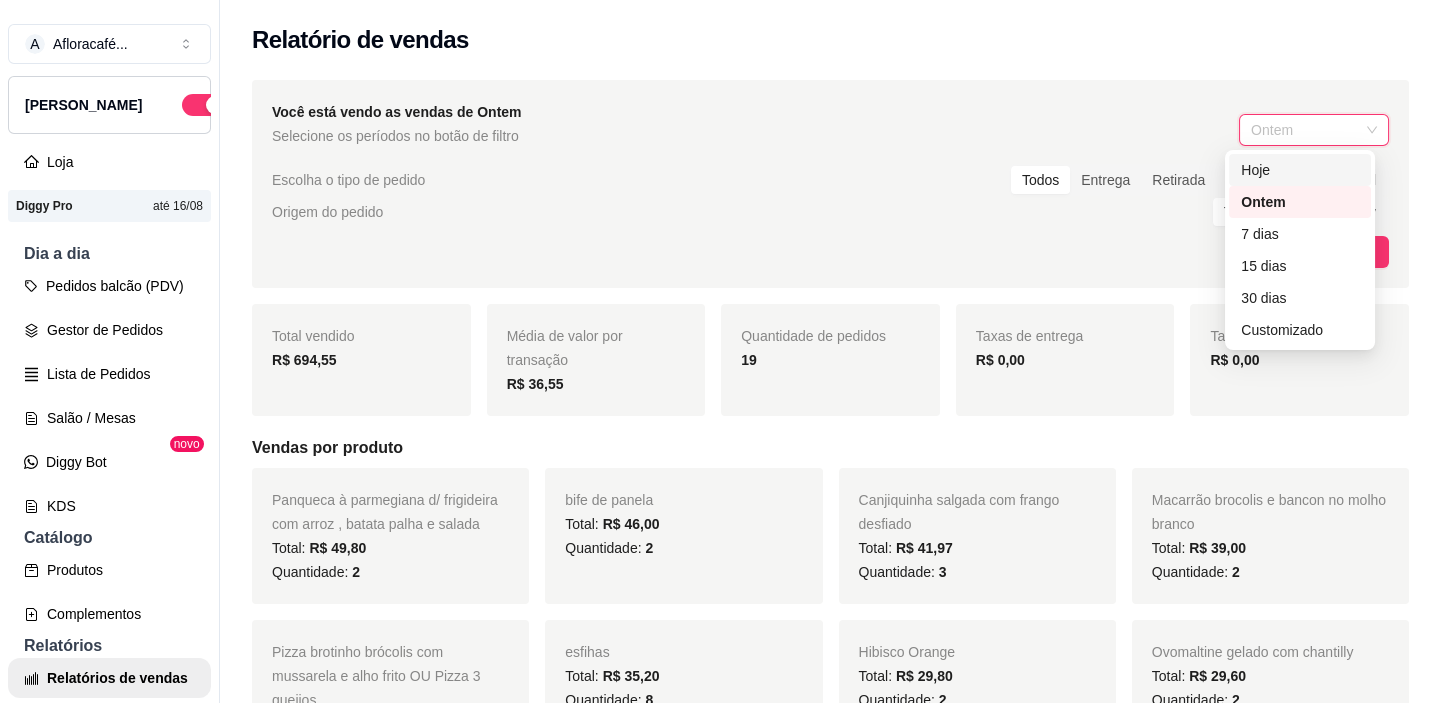 drag, startPoint x: 1336, startPoint y: 172, endPoint x: 928, endPoint y: 293, distance: 425.56433 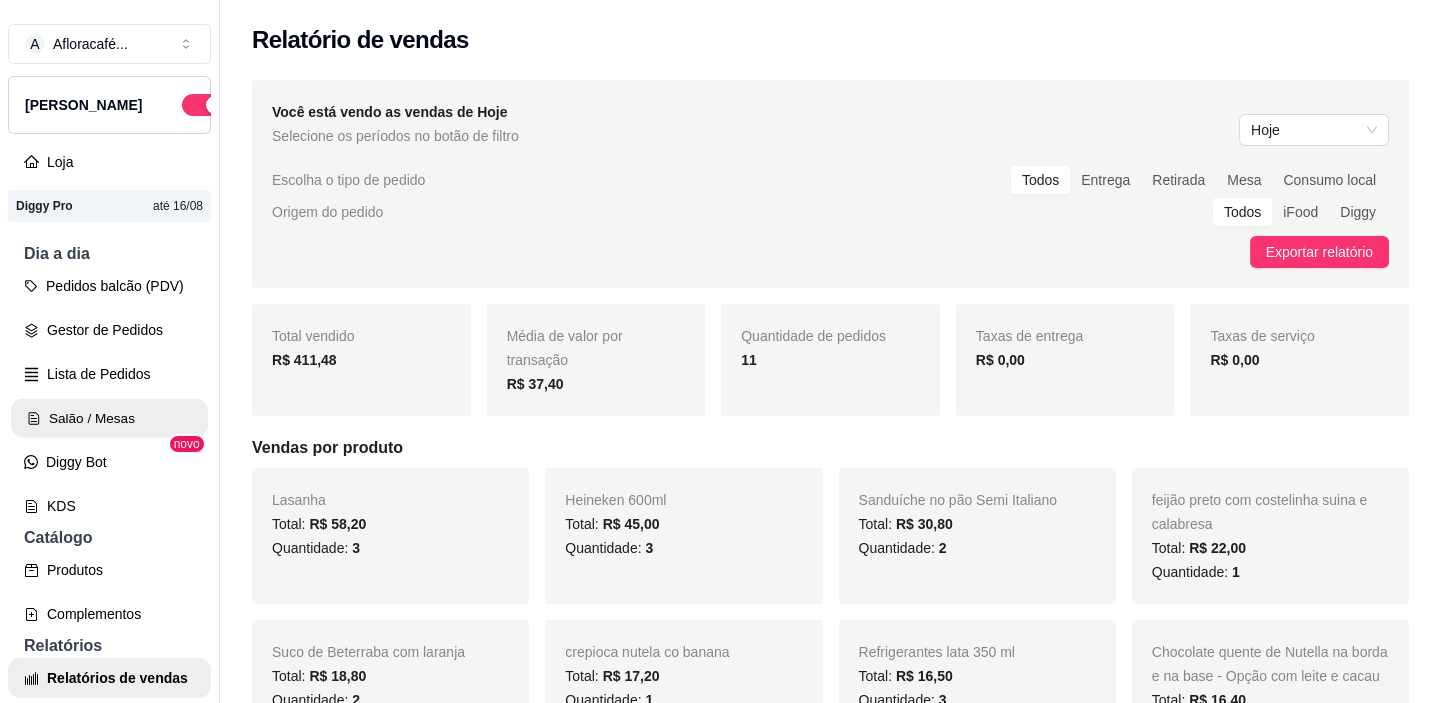 click on "Salão / Mesas" at bounding box center (109, 418) 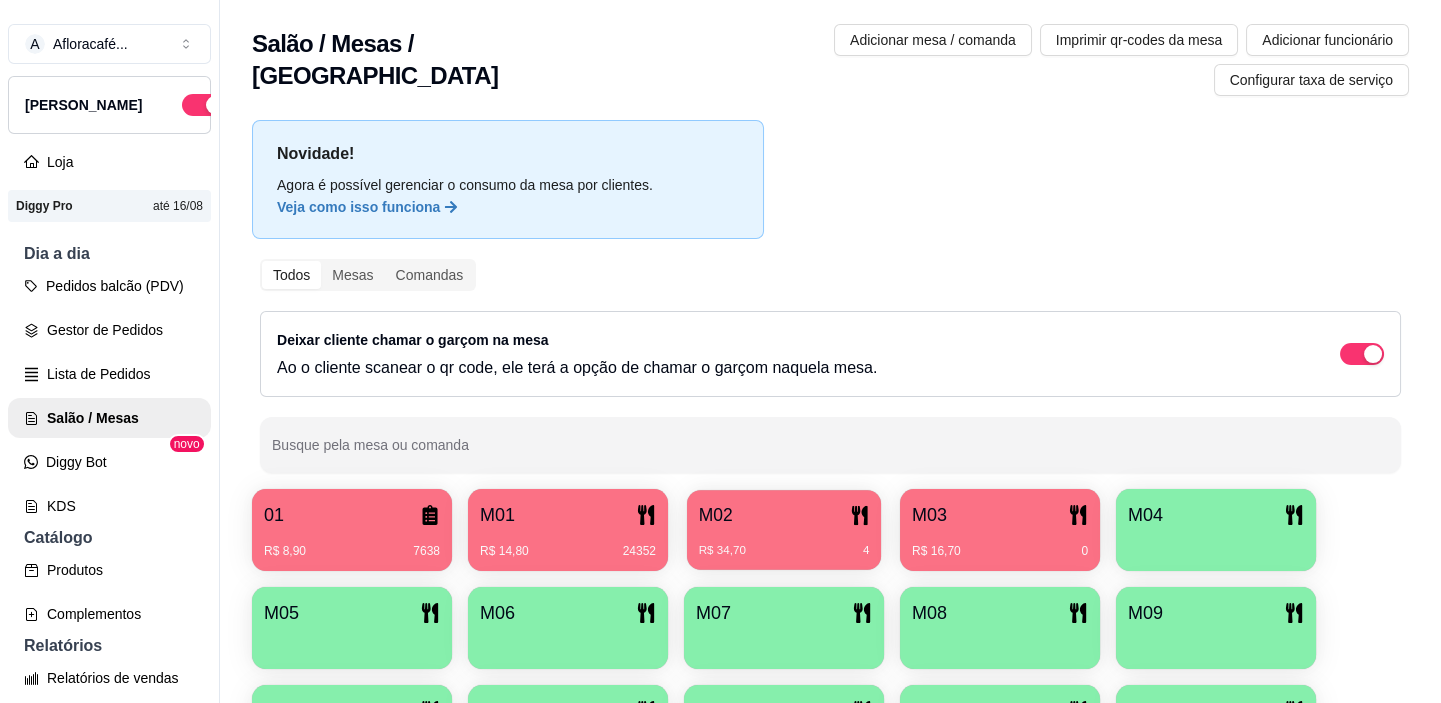 click on "M02" at bounding box center [784, 515] 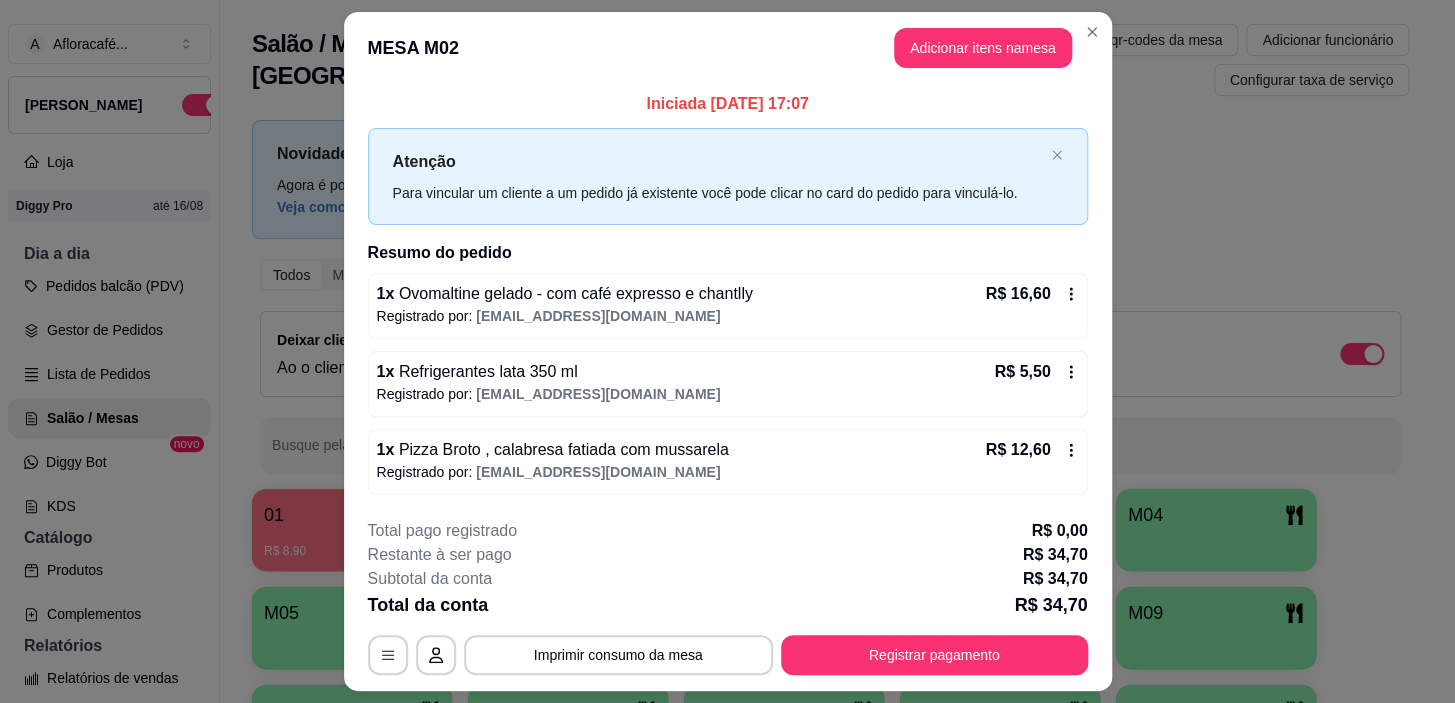 scroll, scrollTop: 51, scrollLeft: 0, axis: vertical 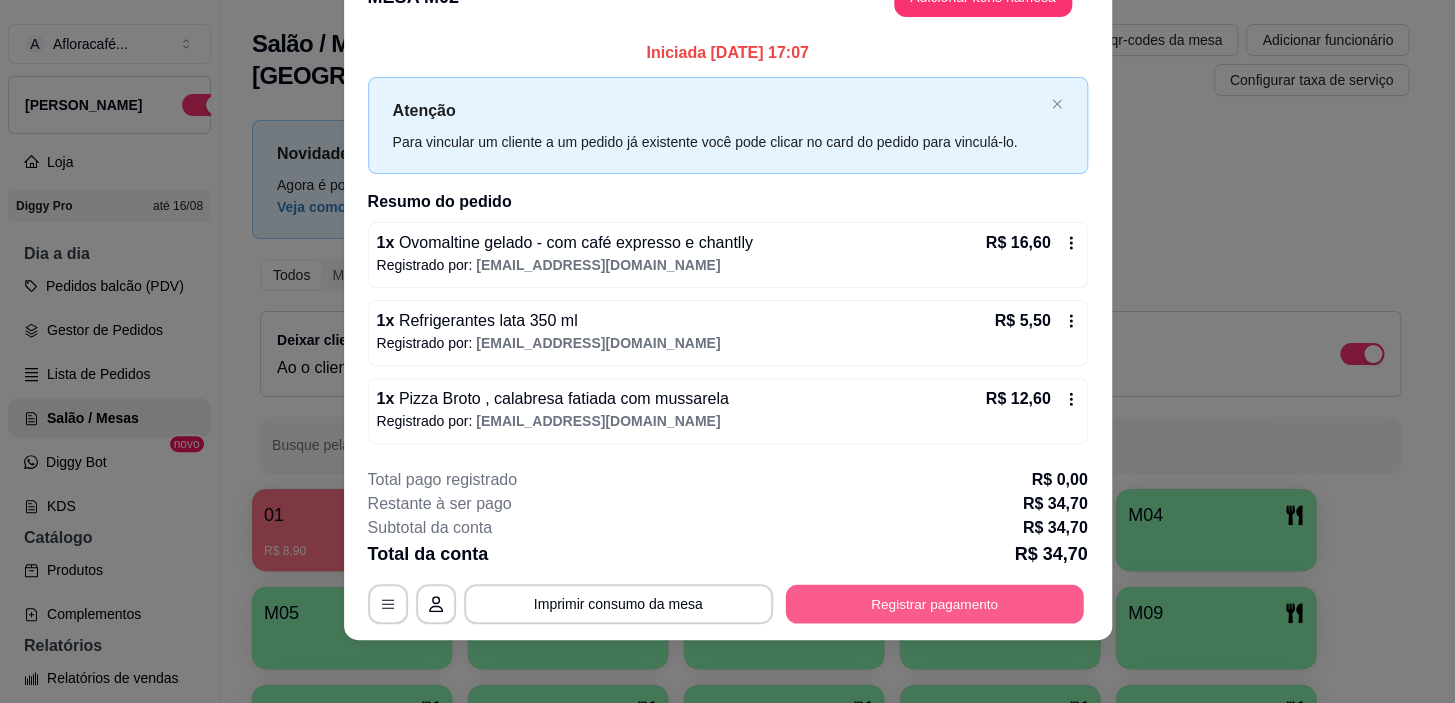 click on "Registrar pagamento" at bounding box center [934, 604] 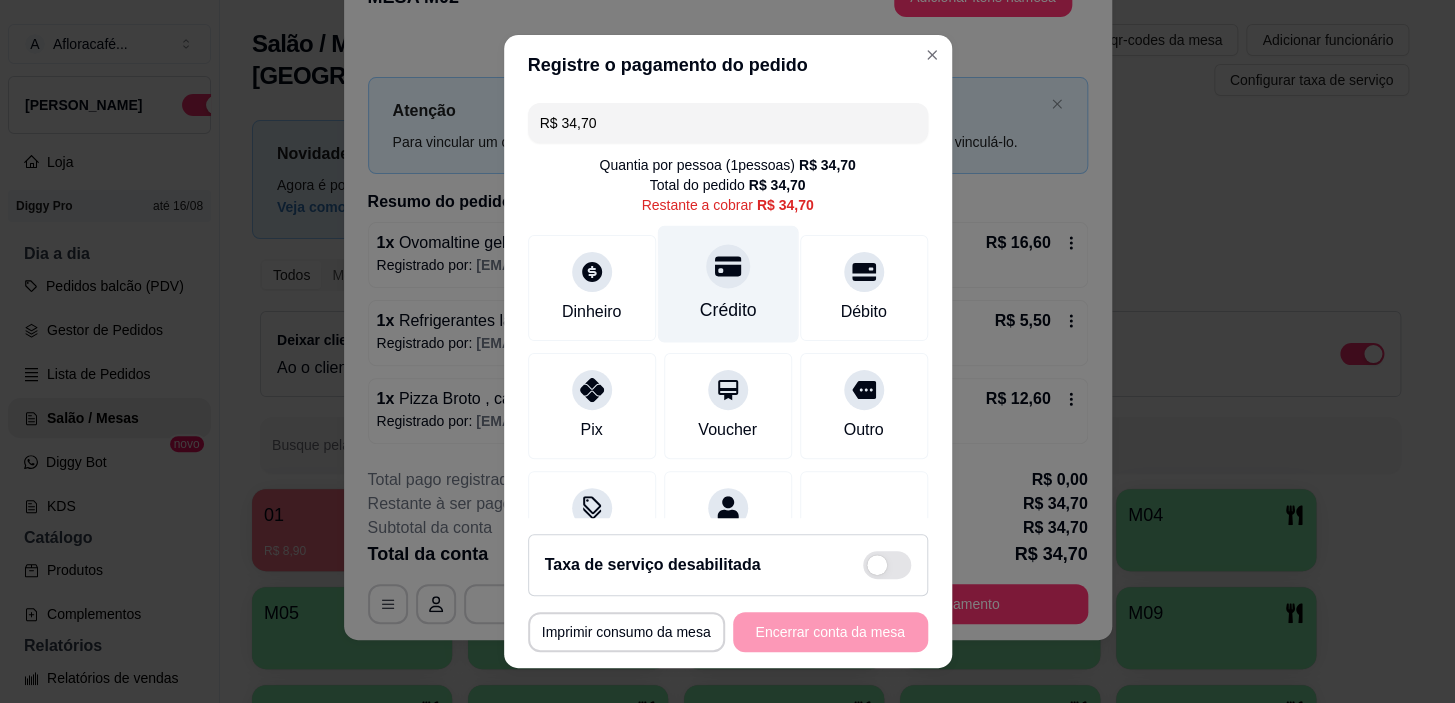 click on "Crédito" at bounding box center [727, 284] 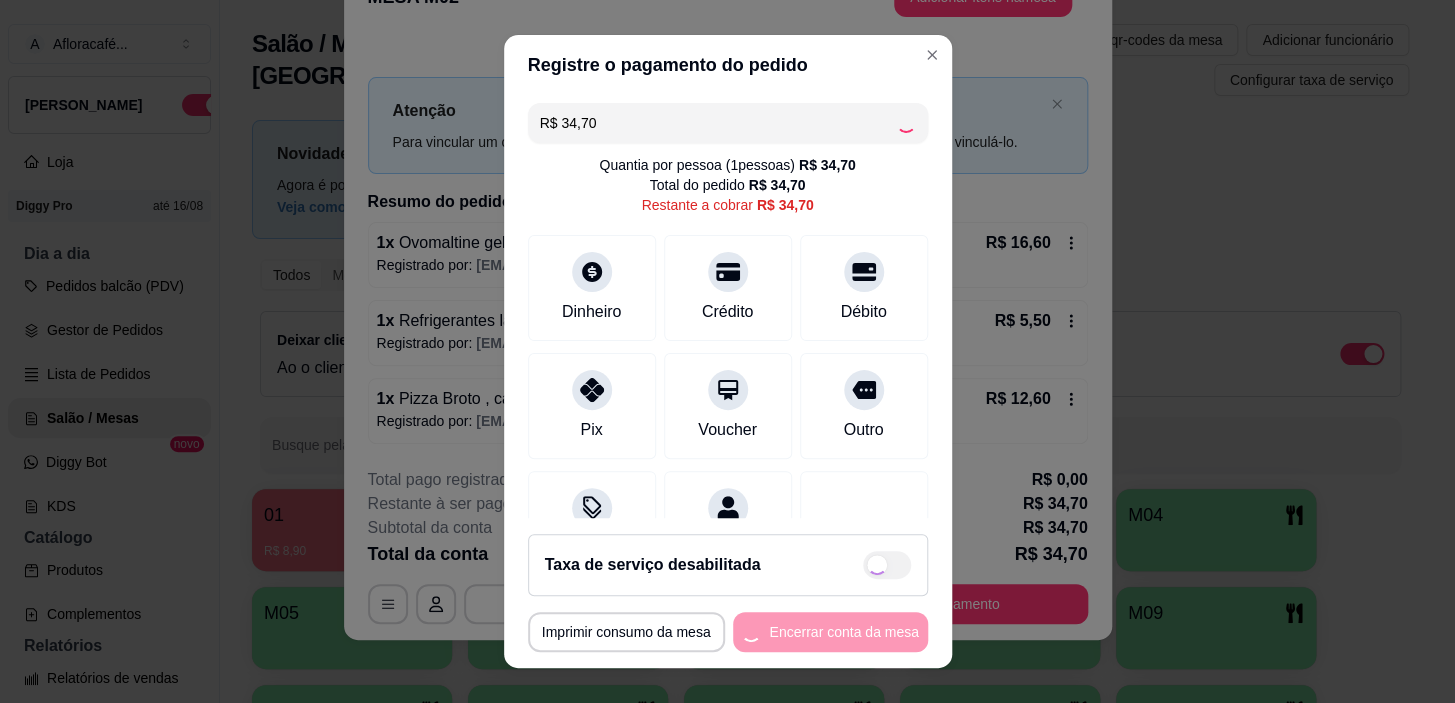 type on "R$ 0,00" 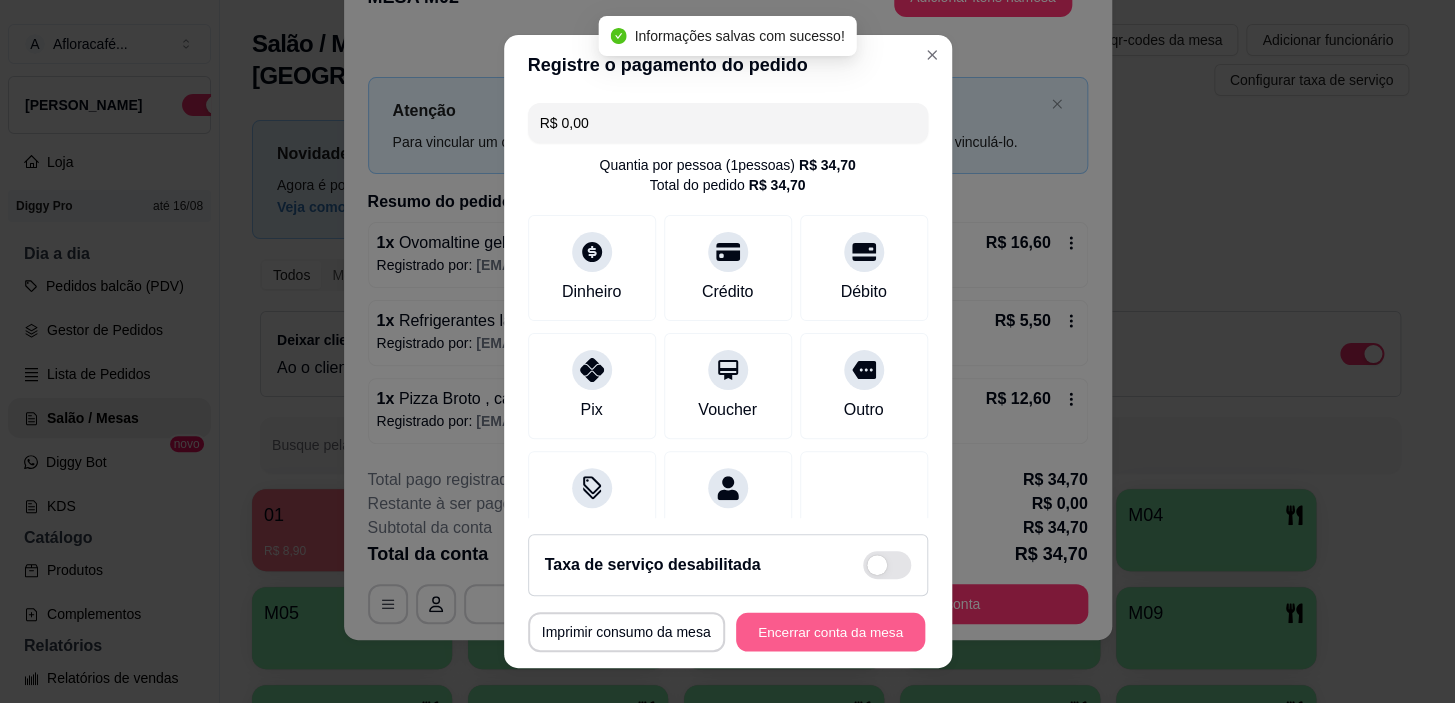 click on "Encerrar conta da mesa" at bounding box center [830, 631] 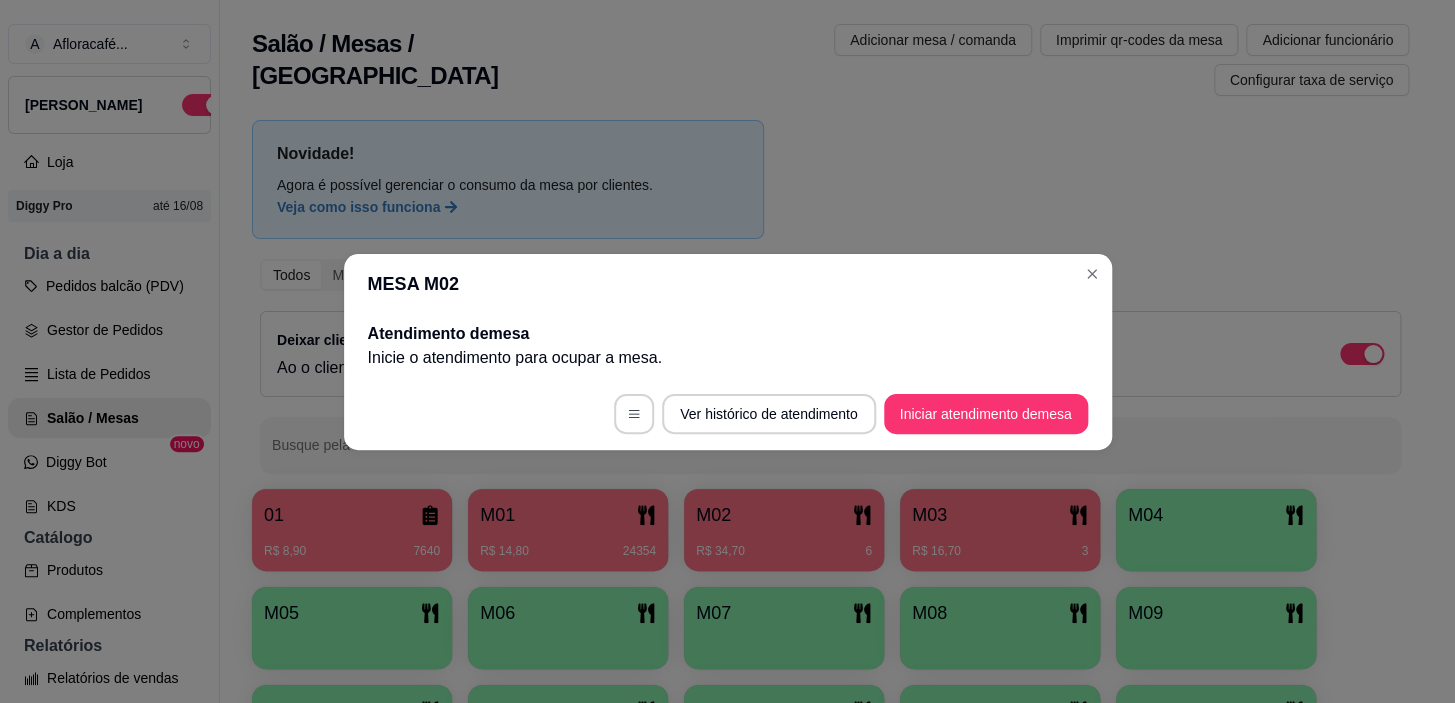 scroll, scrollTop: 0, scrollLeft: 0, axis: both 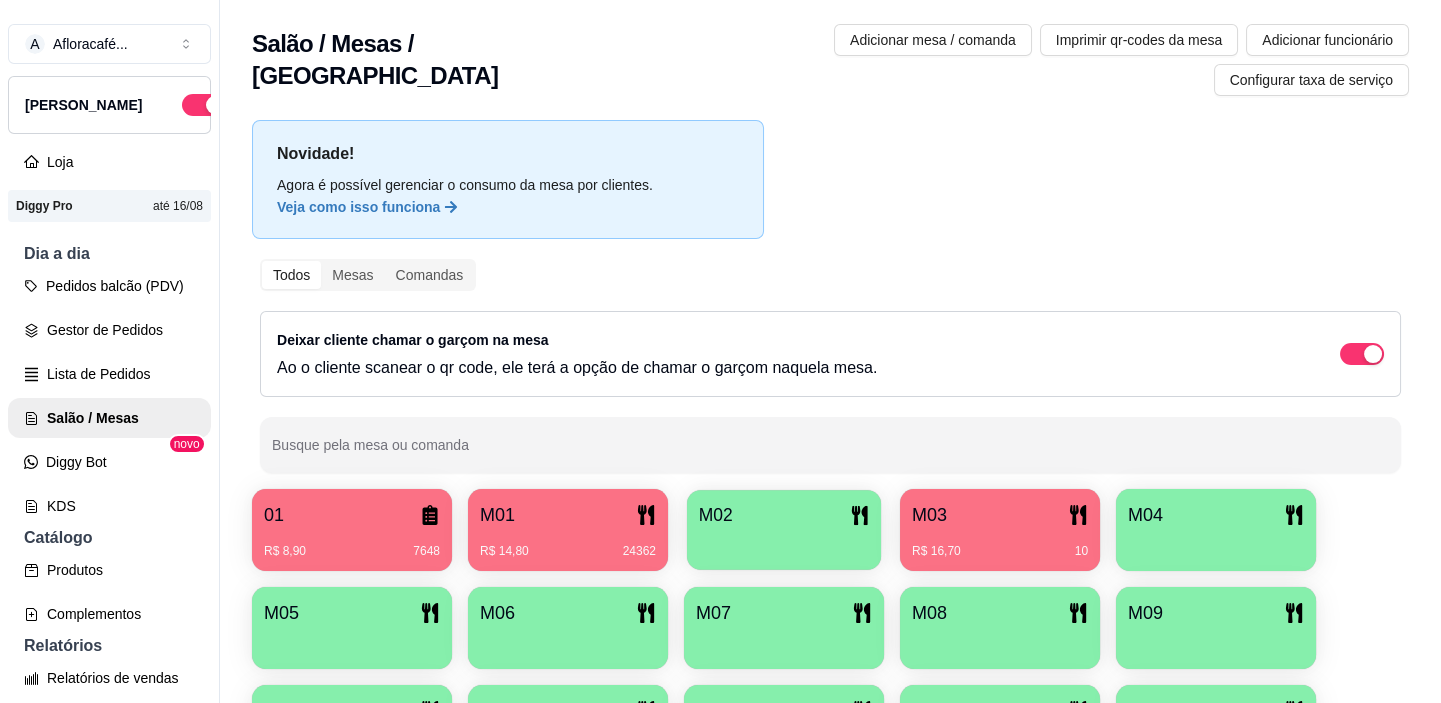 click on "M02" at bounding box center [784, 530] 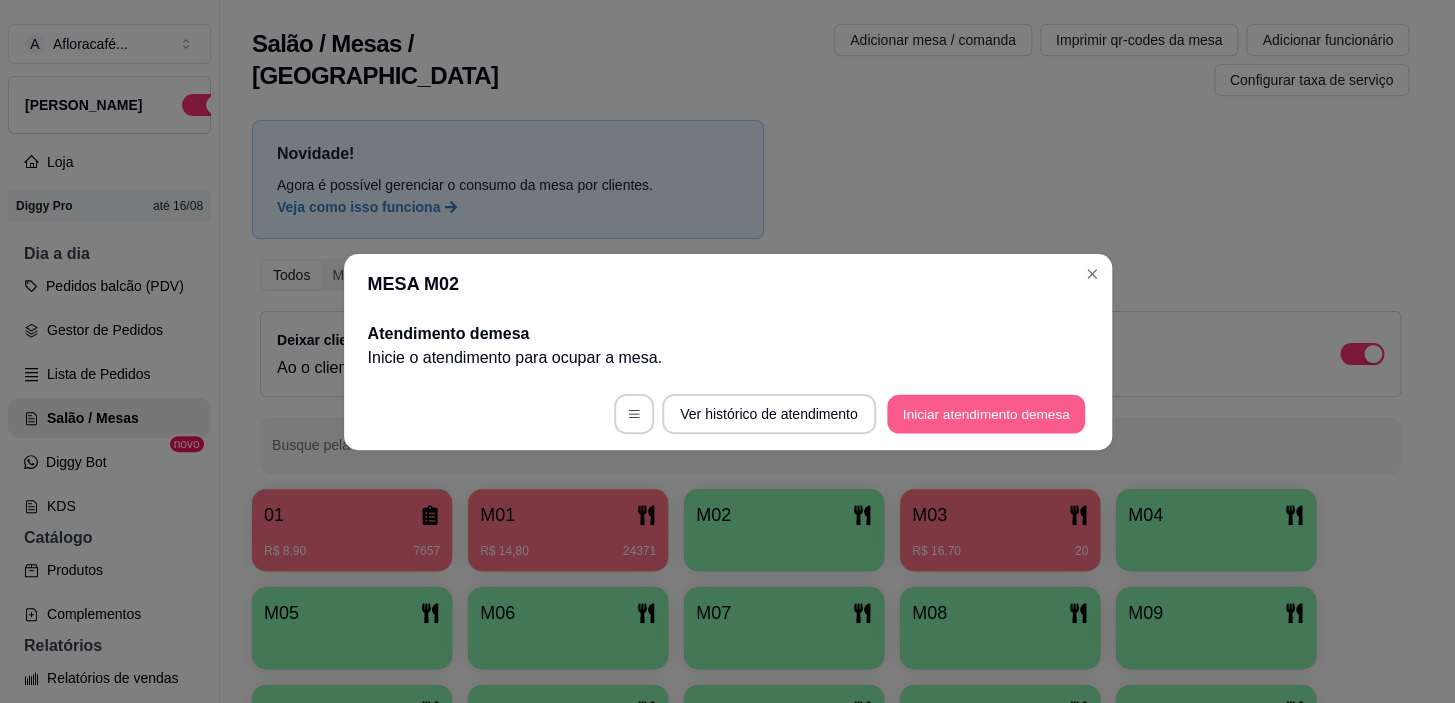 click on "Iniciar atendimento de  mesa" at bounding box center (986, 413) 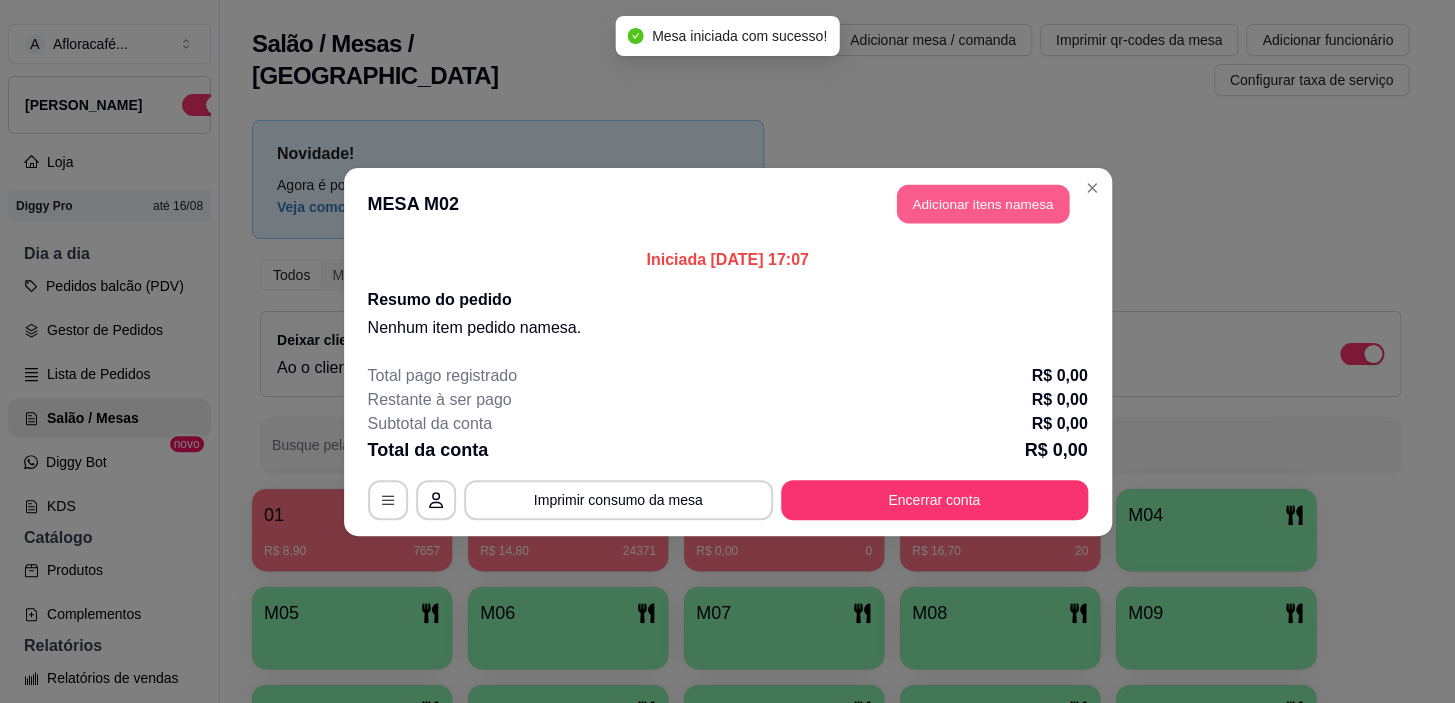 click on "Adicionar itens na  mesa" at bounding box center [983, 203] 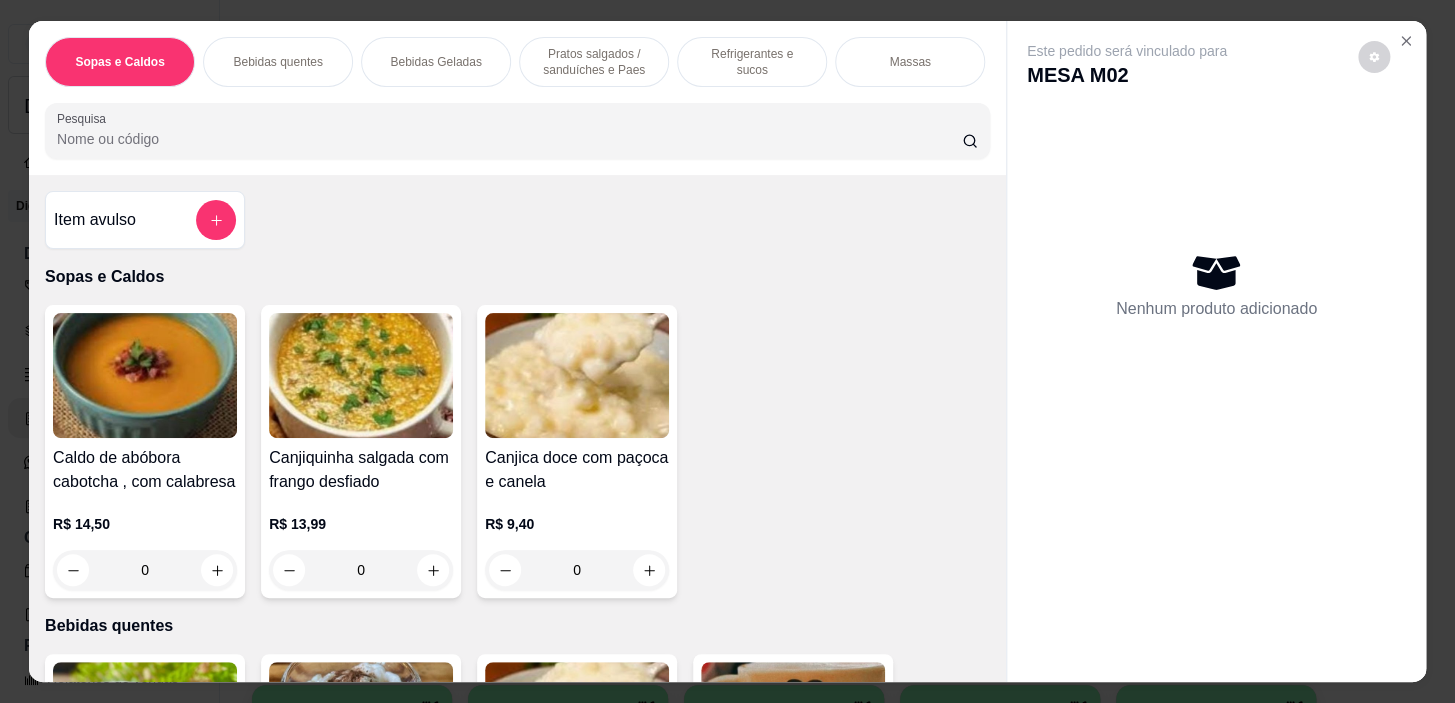 click on "Bebidas quentes" at bounding box center (277, 62) 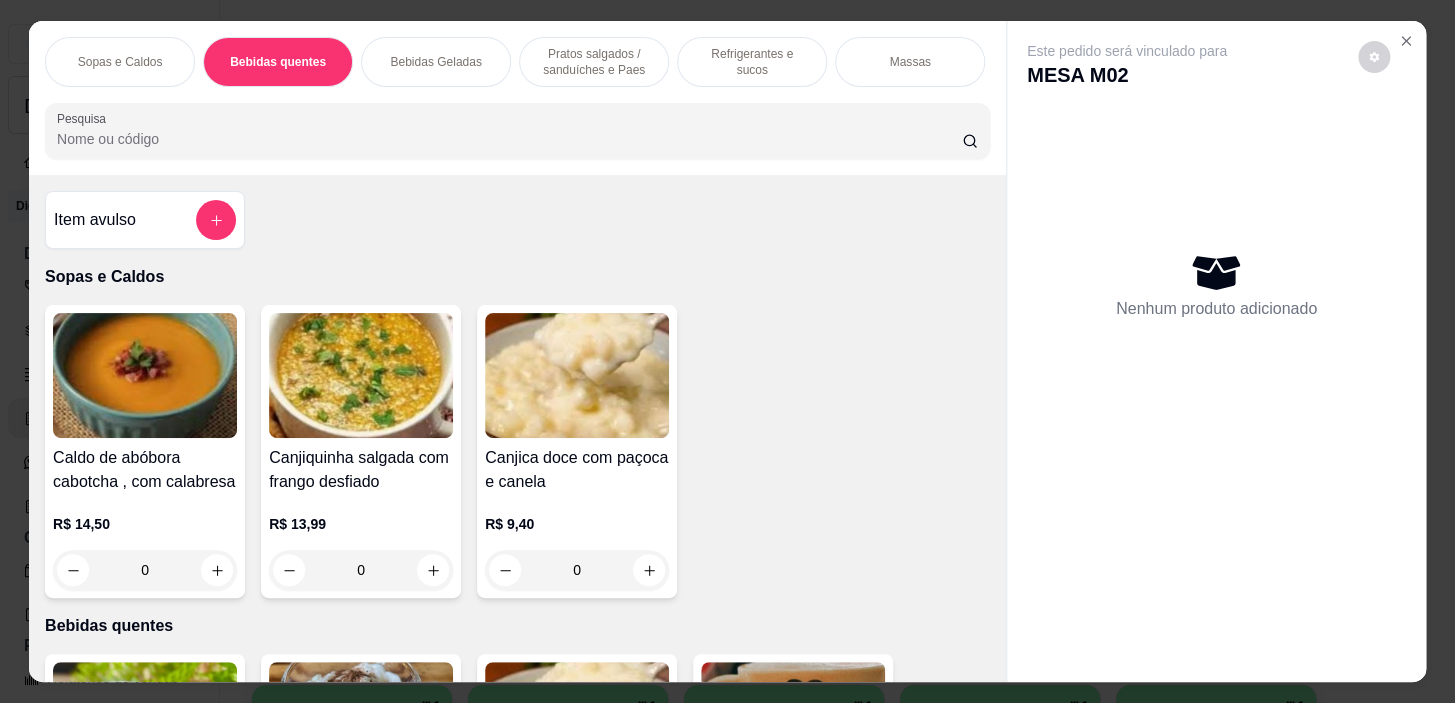 scroll, scrollTop: 439, scrollLeft: 0, axis: vertical 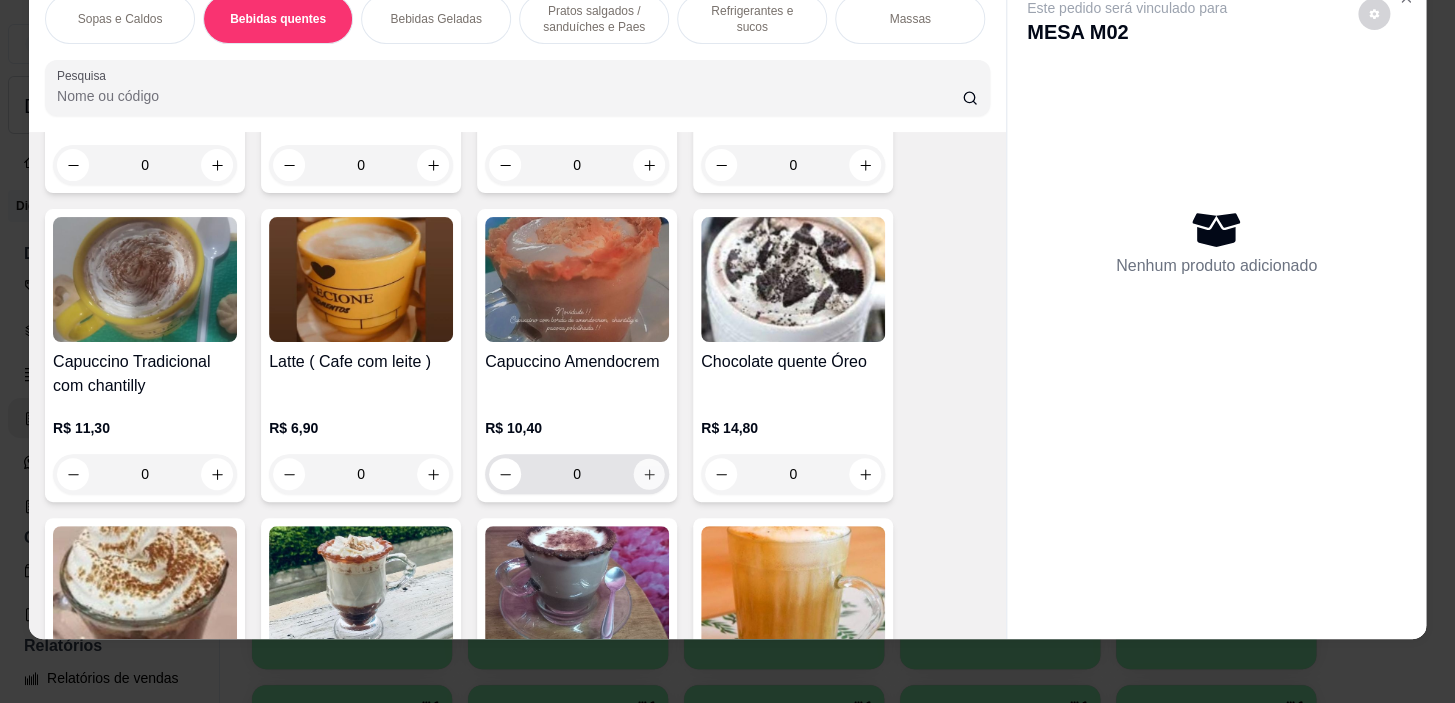click at bounding box center [649, 474] 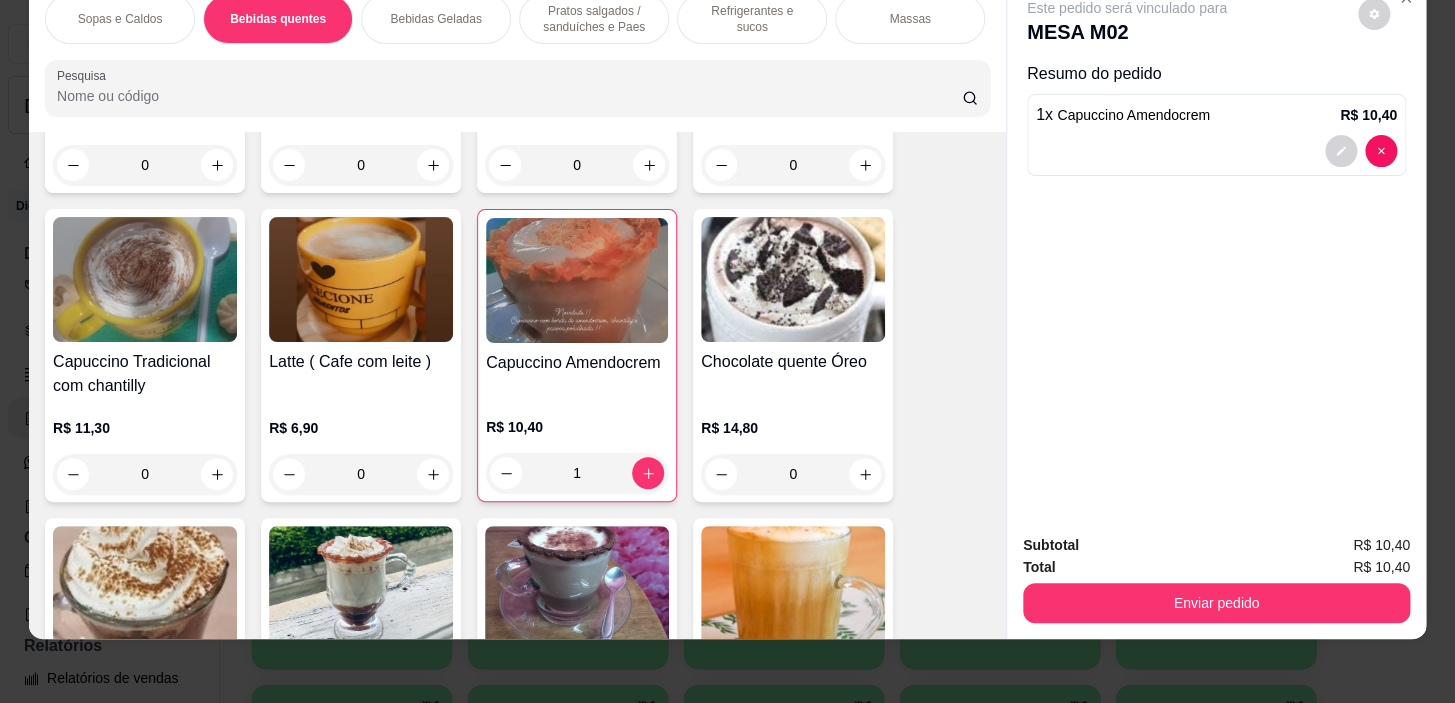 scroll, scrollTop: 1166, scrollLeft: 0, axis: vertical 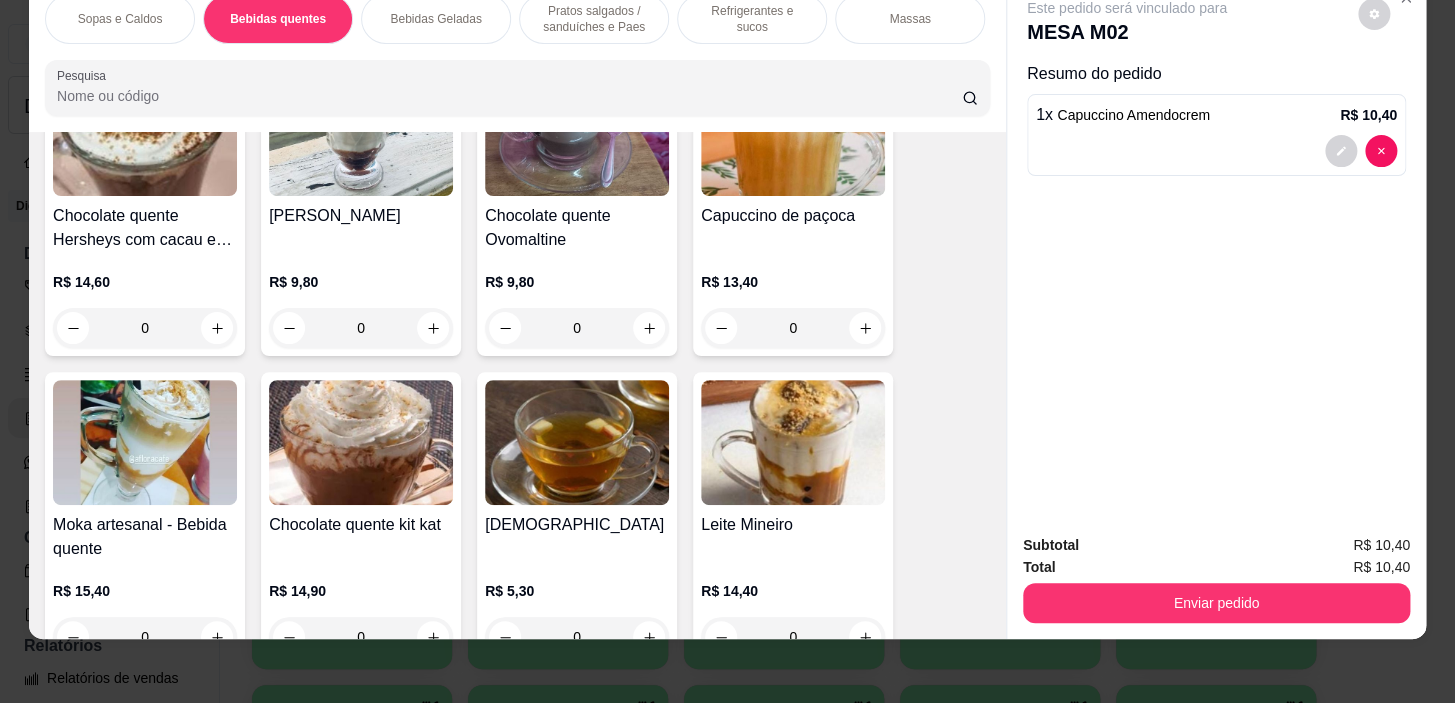 click on "0" at bounding box center (145, 328) 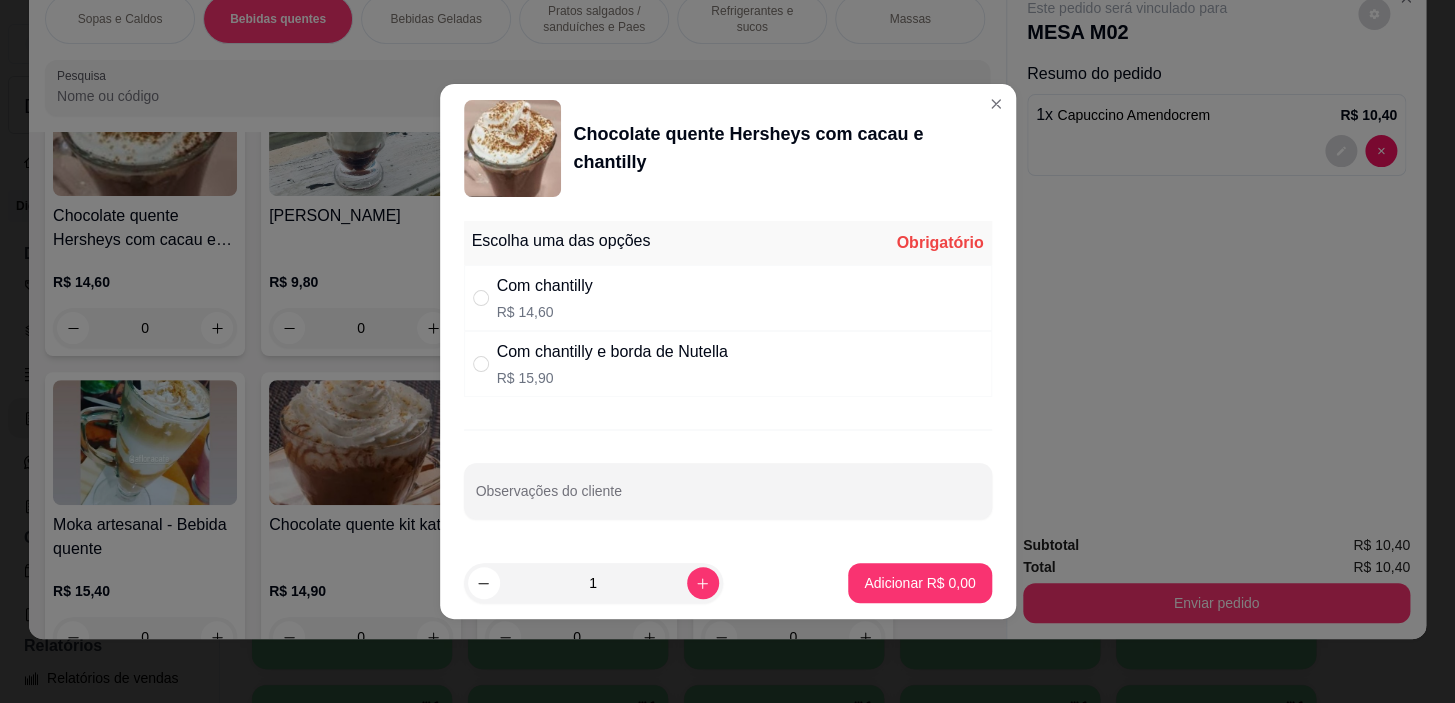 click on "Com chantilly e borda de Nutella  R$ 15,90" at bounding box center [728, 364] 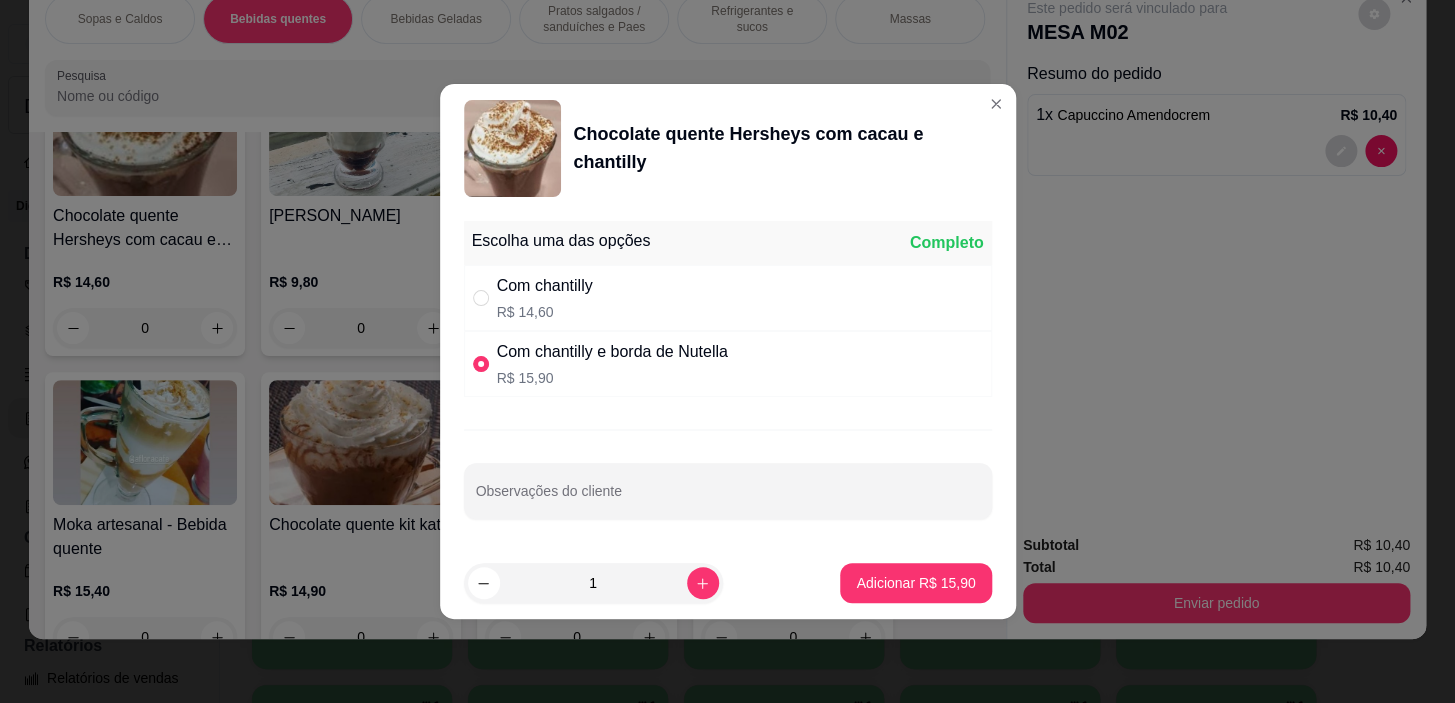 drag, startPoint x: 921, startPoint y: 608, endPoint x: 949, endPoint y: 569, distance: 48.010414 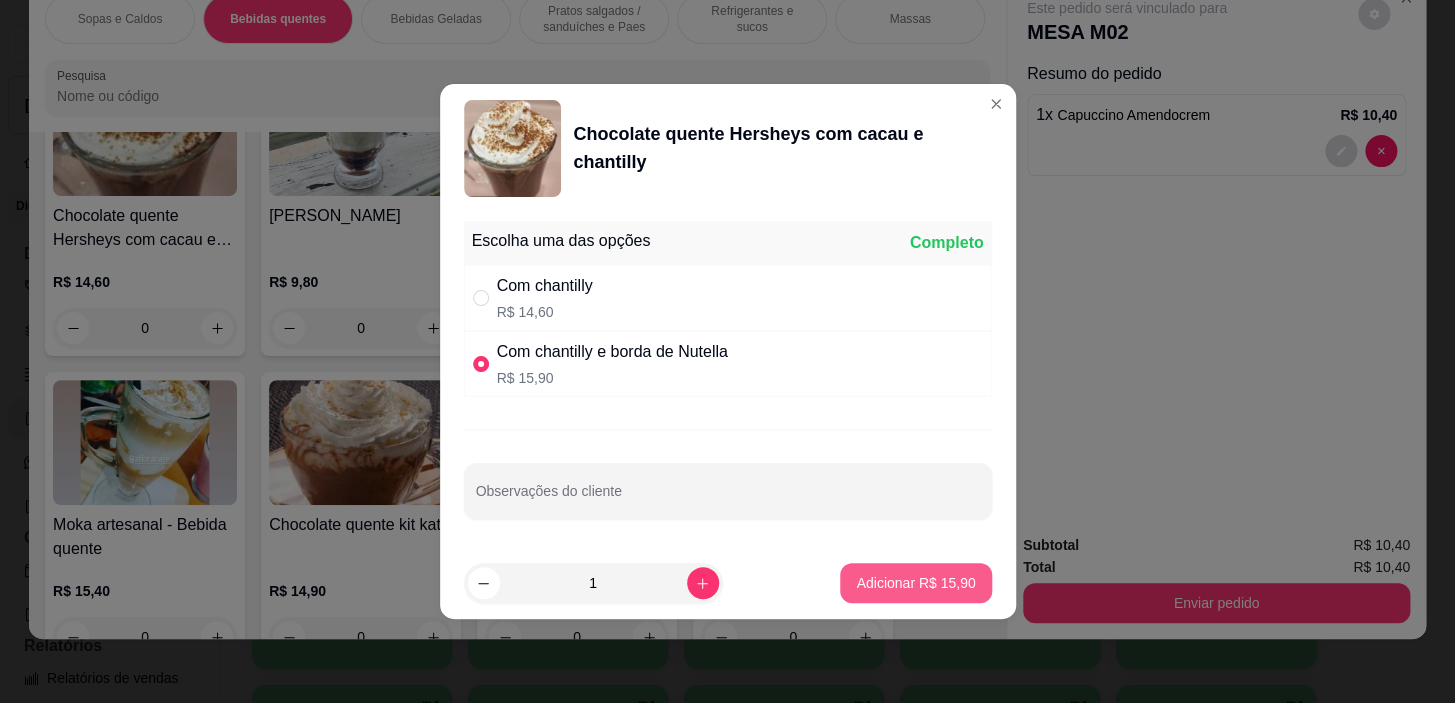 click on "Adicionar   R$ 15,90" at bounding box center [915, 583] 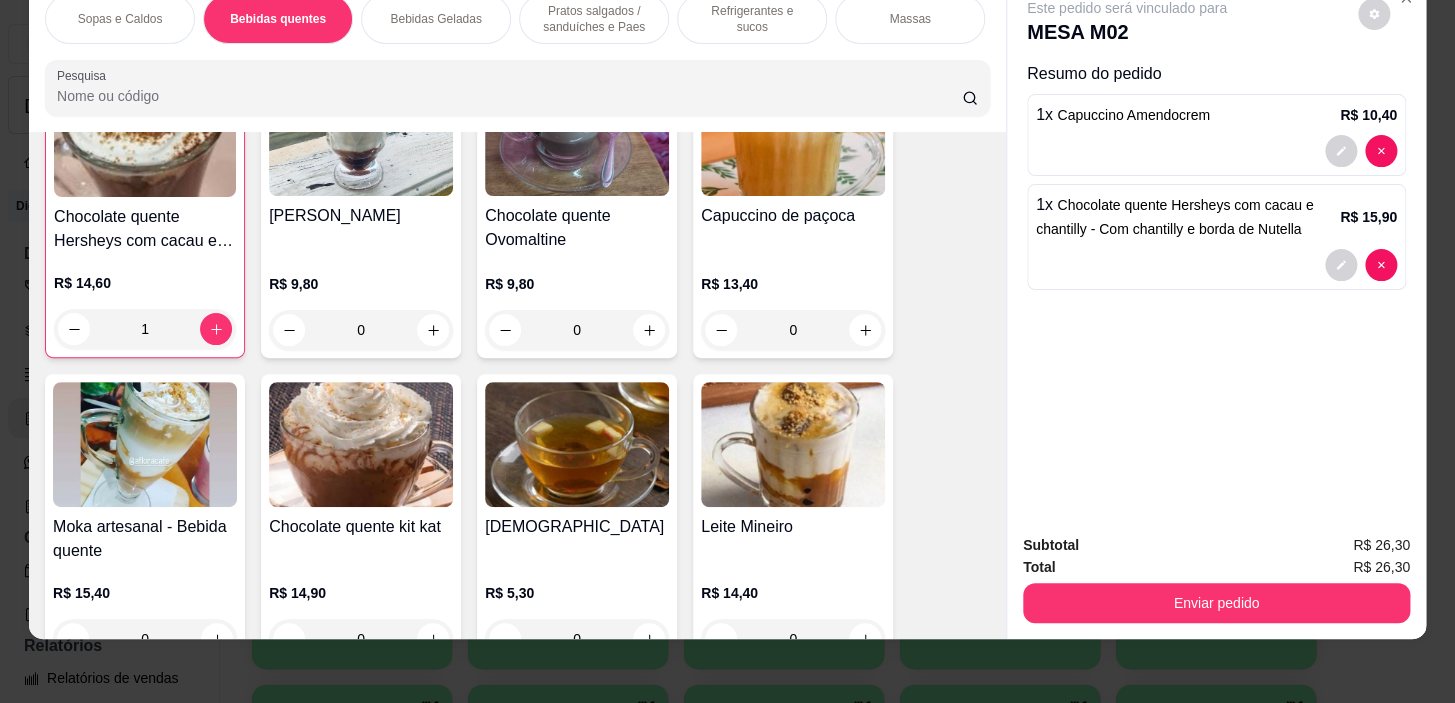 scroll, scrollTop: 1167, scrollLeft: 0, axis: vertical 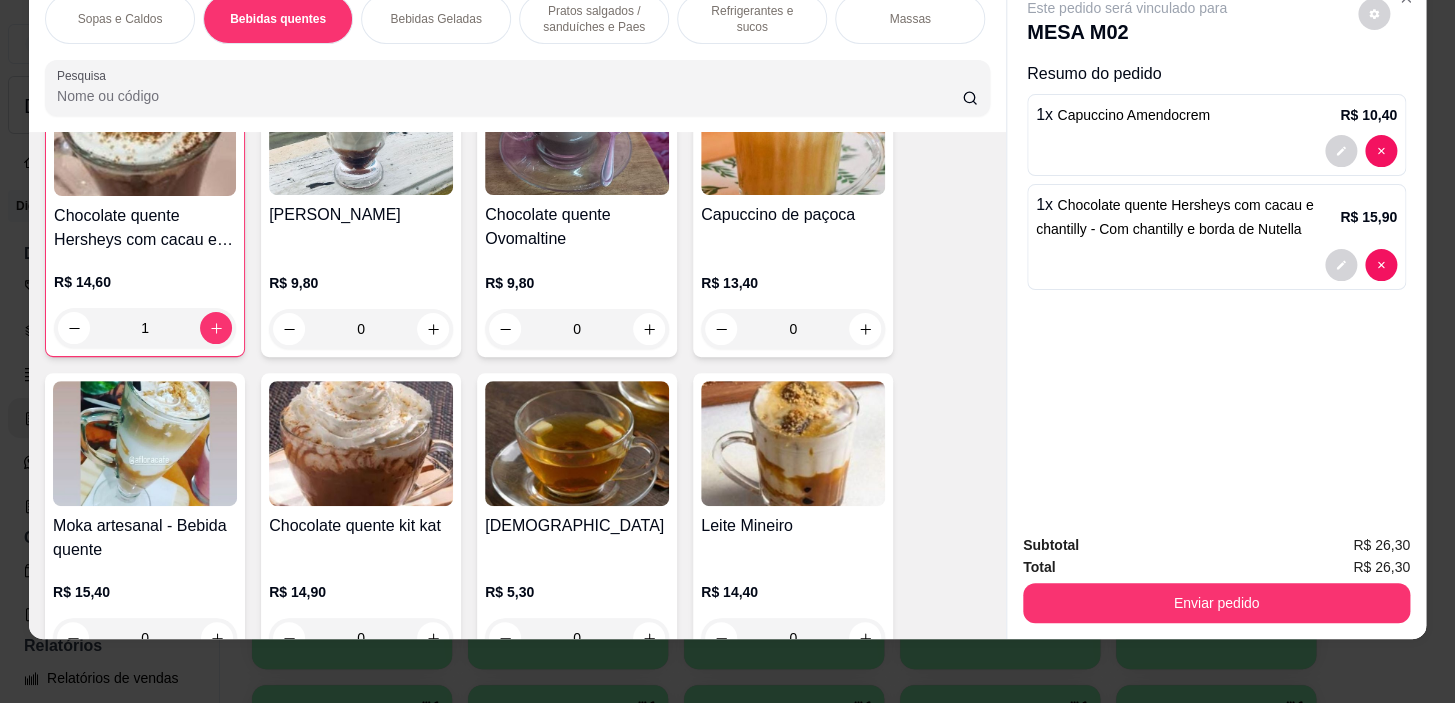 click on "Pratos salgados / sanduíches e Paes" at bounding box center (594, 19) 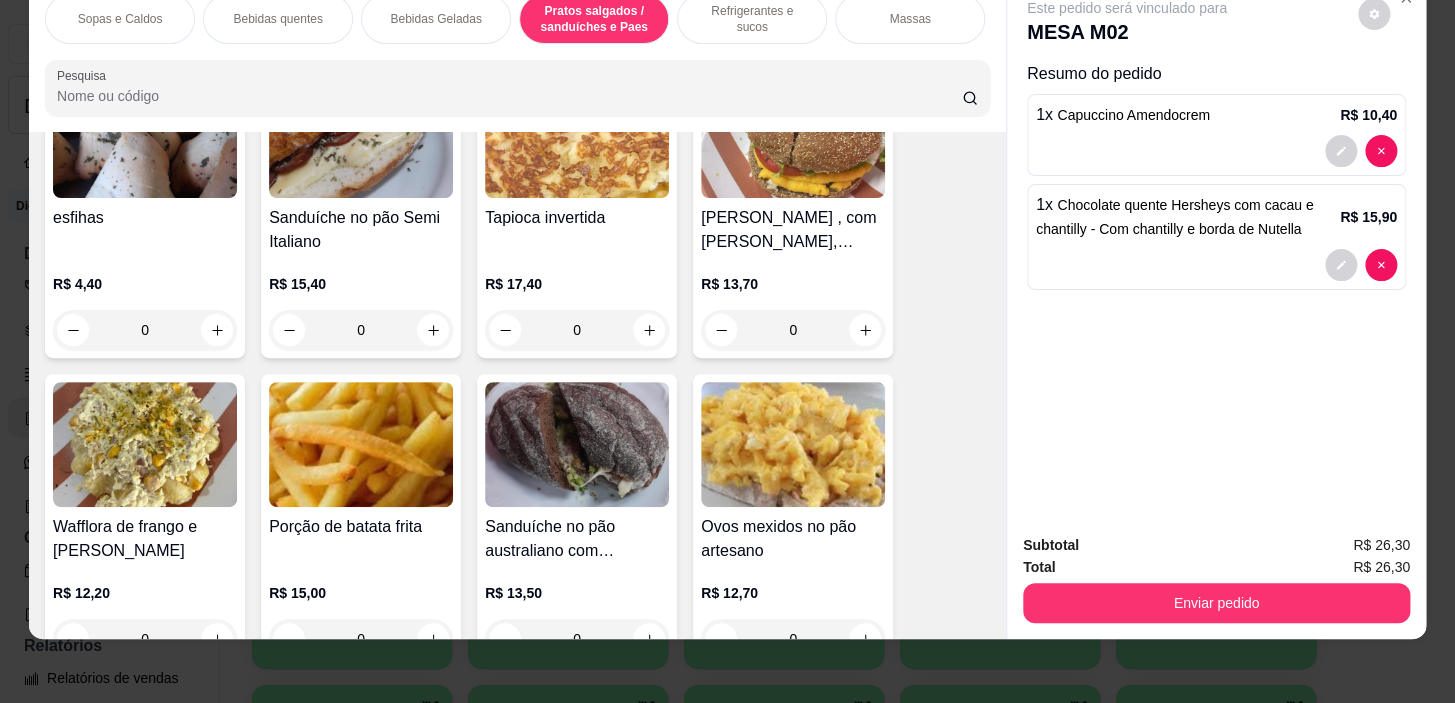 scroll, scrollTop: 6270, scrollLeft: 0, axis: vertical 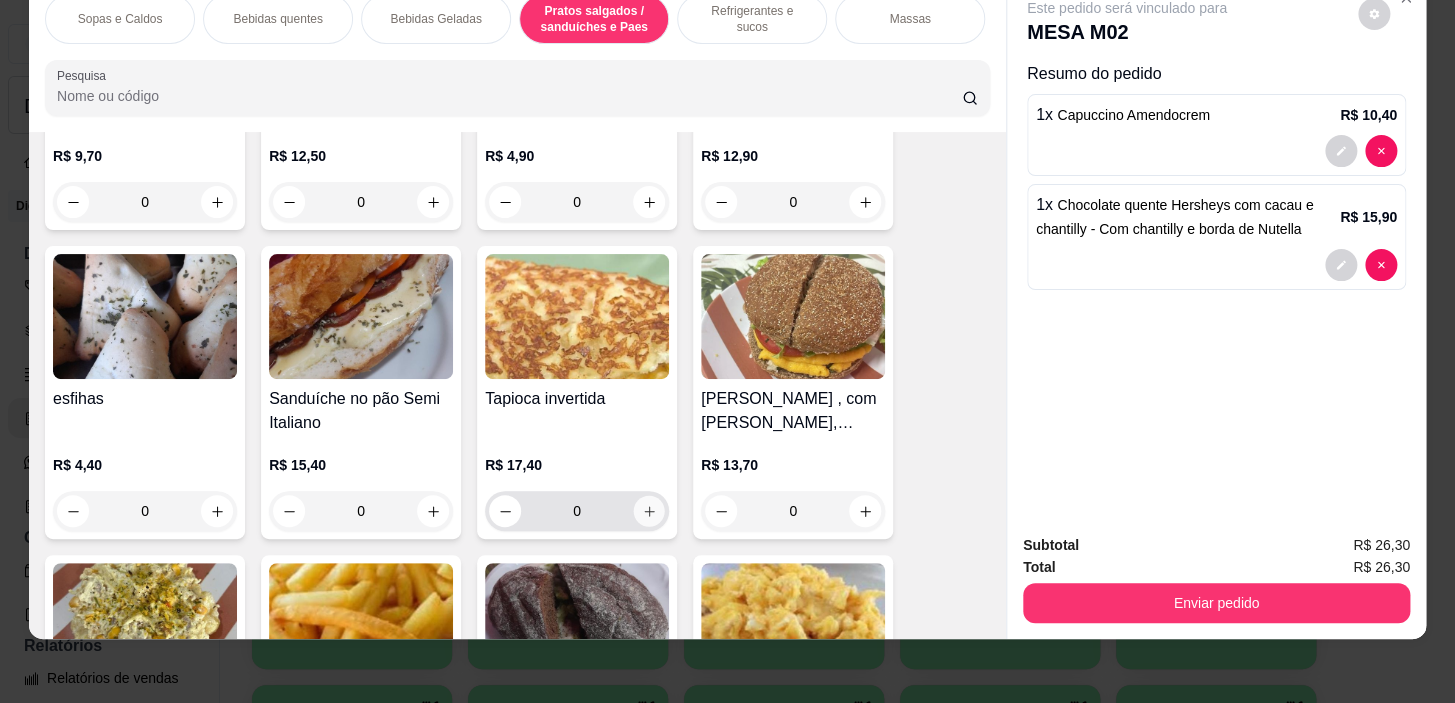 click at bounding box center (649, 511) 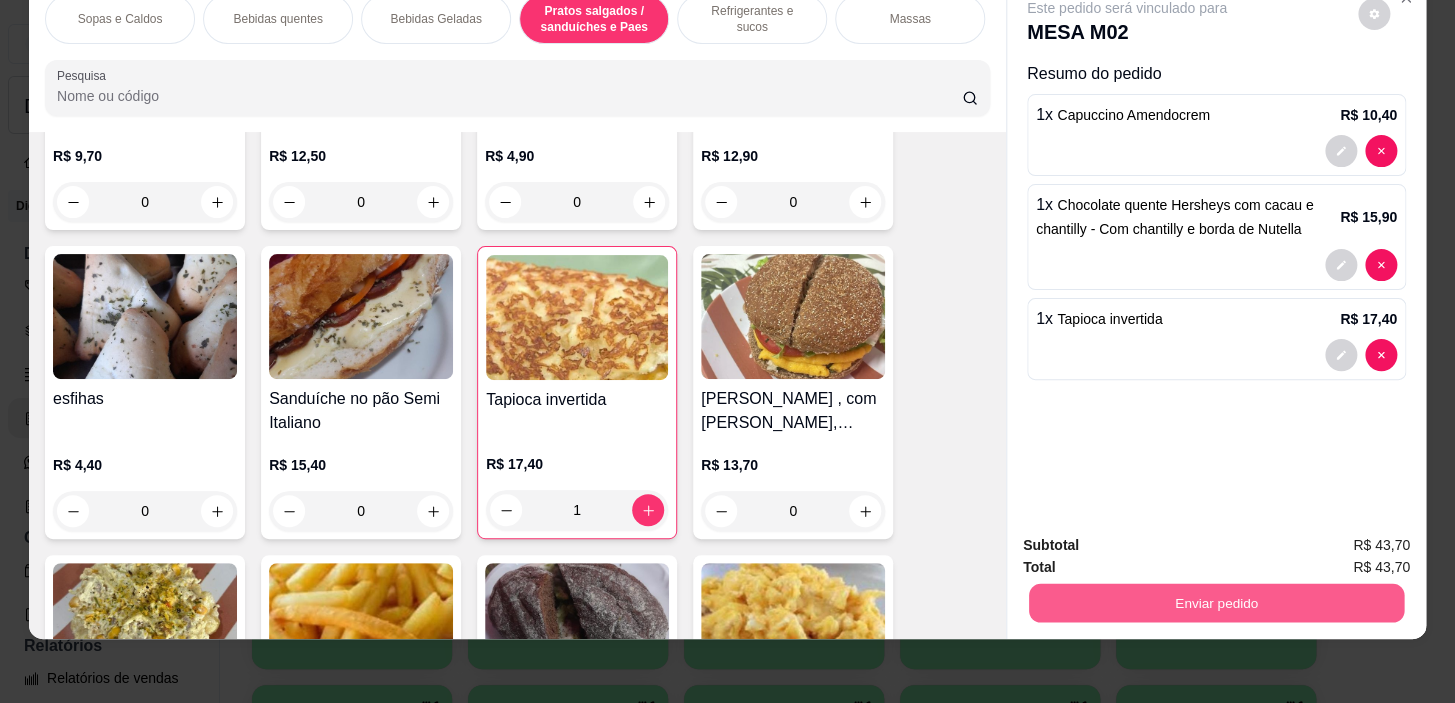 click on "Enviar pedido" at bounding box center (1216, 603) 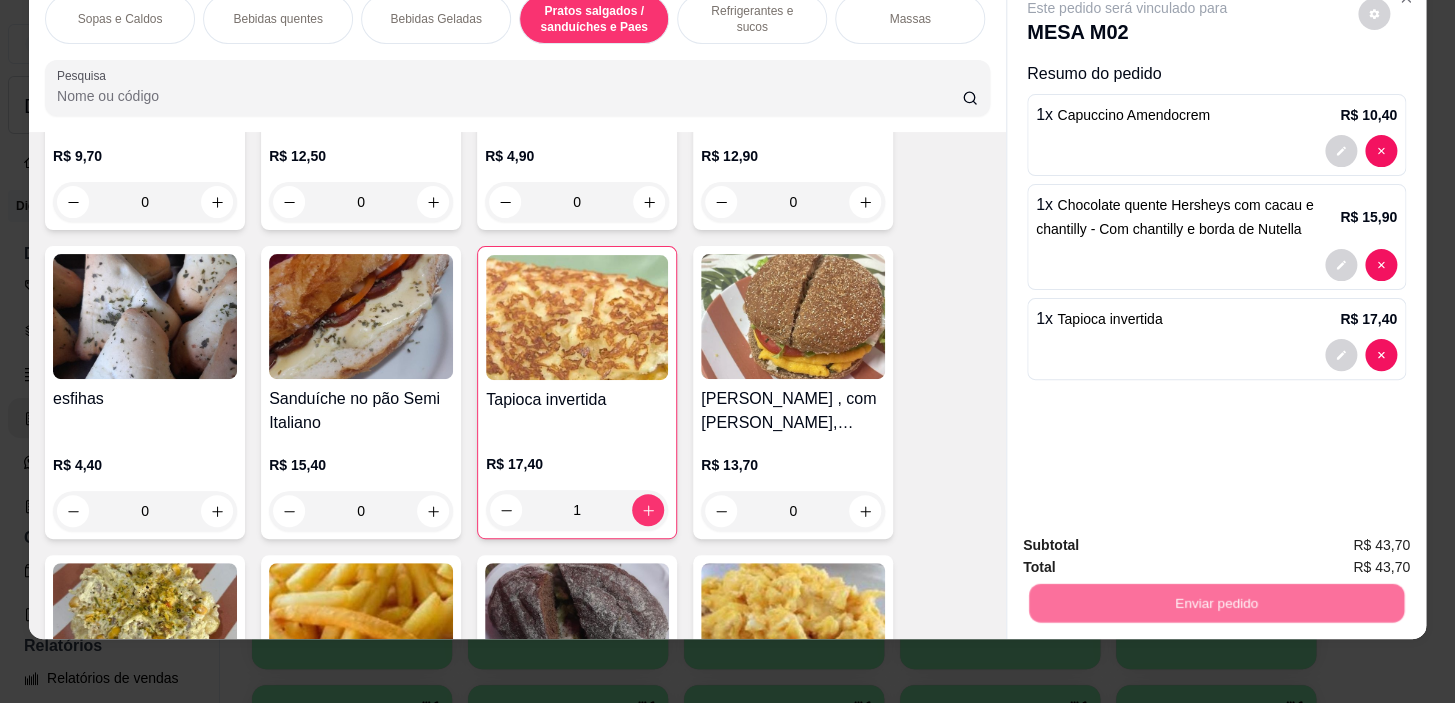 click on "Não registrar e enviar pedido" at bounding box center (1150, 540) 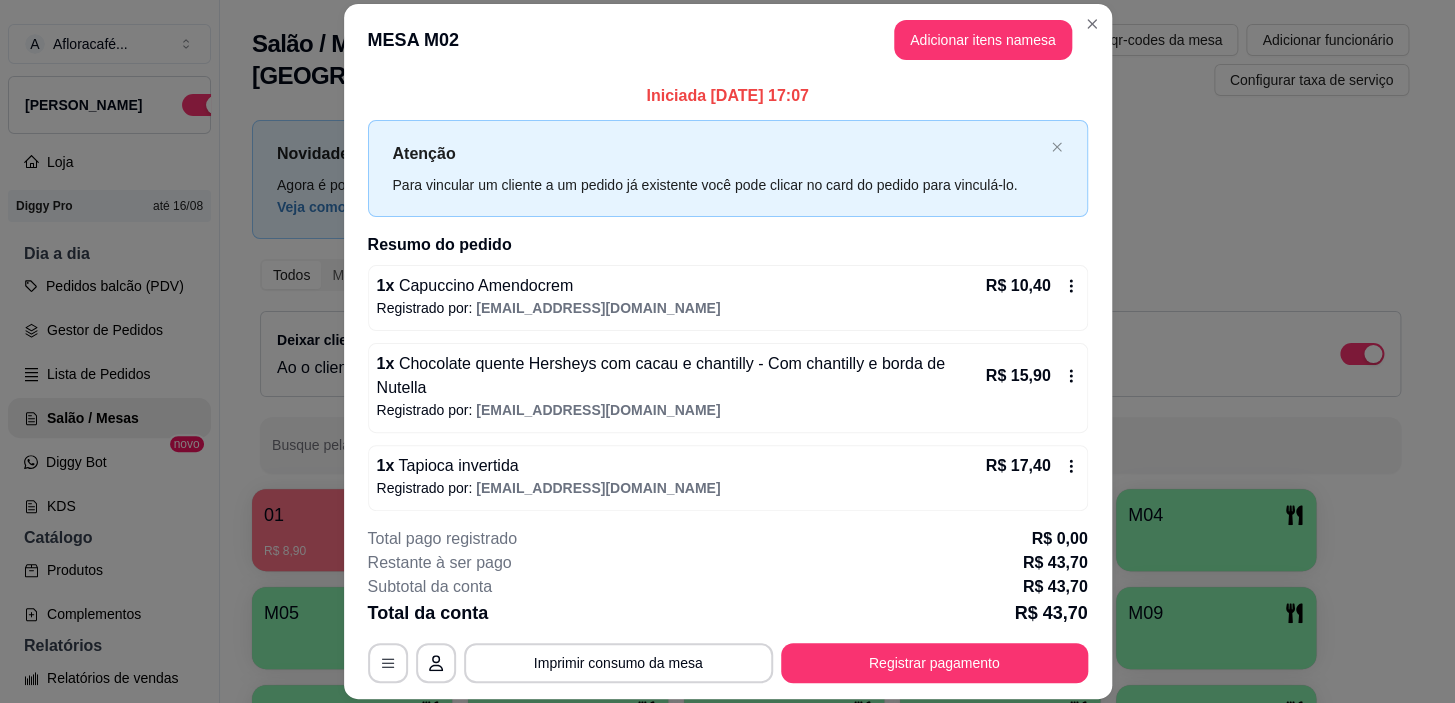 scroll, scrollTop: 6, scrollLeft: 0, axis: vertical 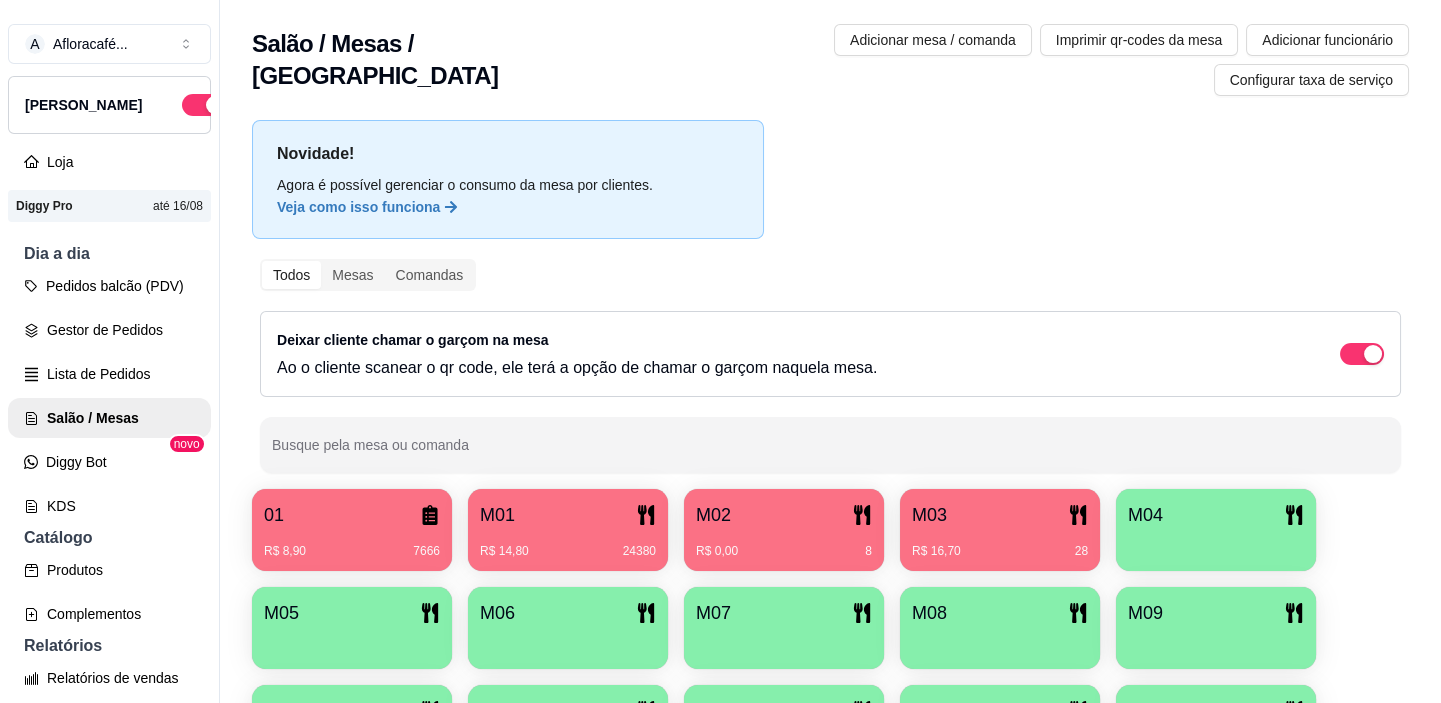 click on "M04" at bounding box center [1216, 530] 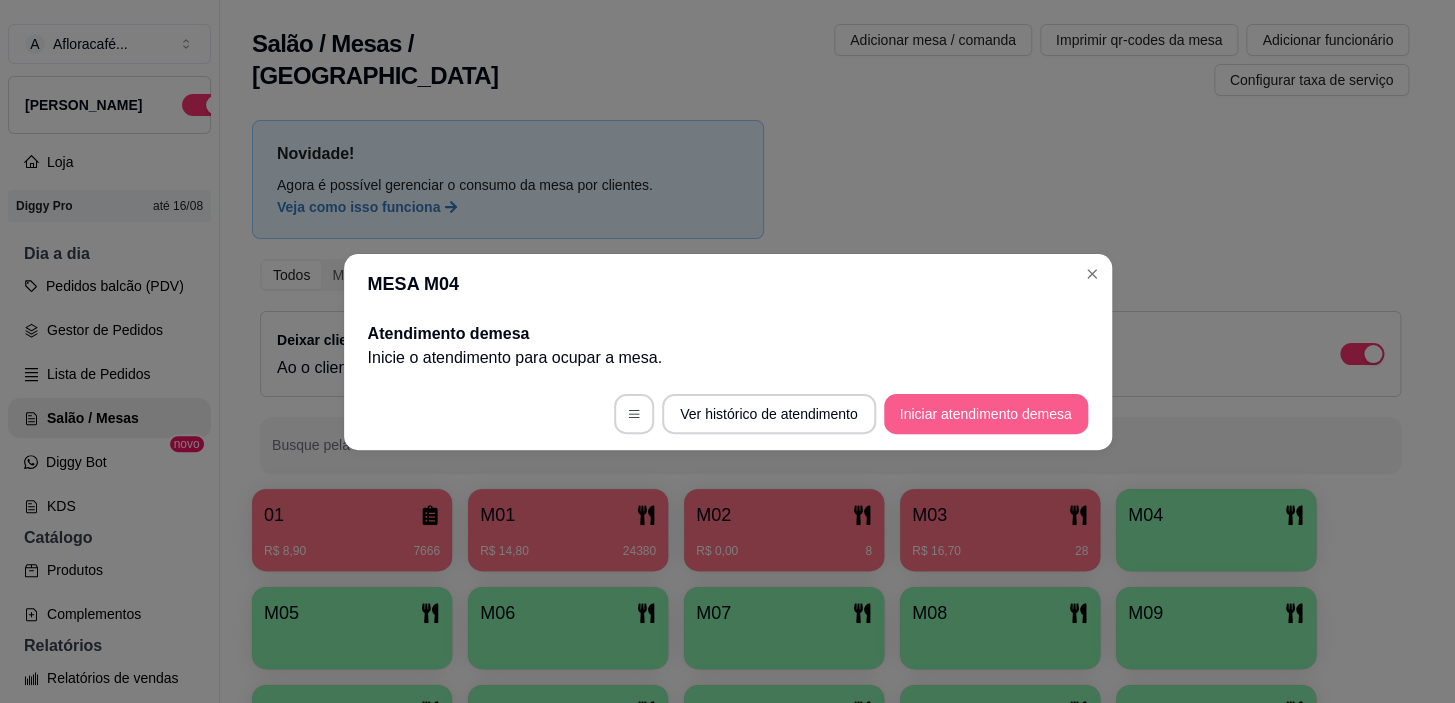 click on "Iniciar atendimento de  mesa" at bounding box center (986, 414) 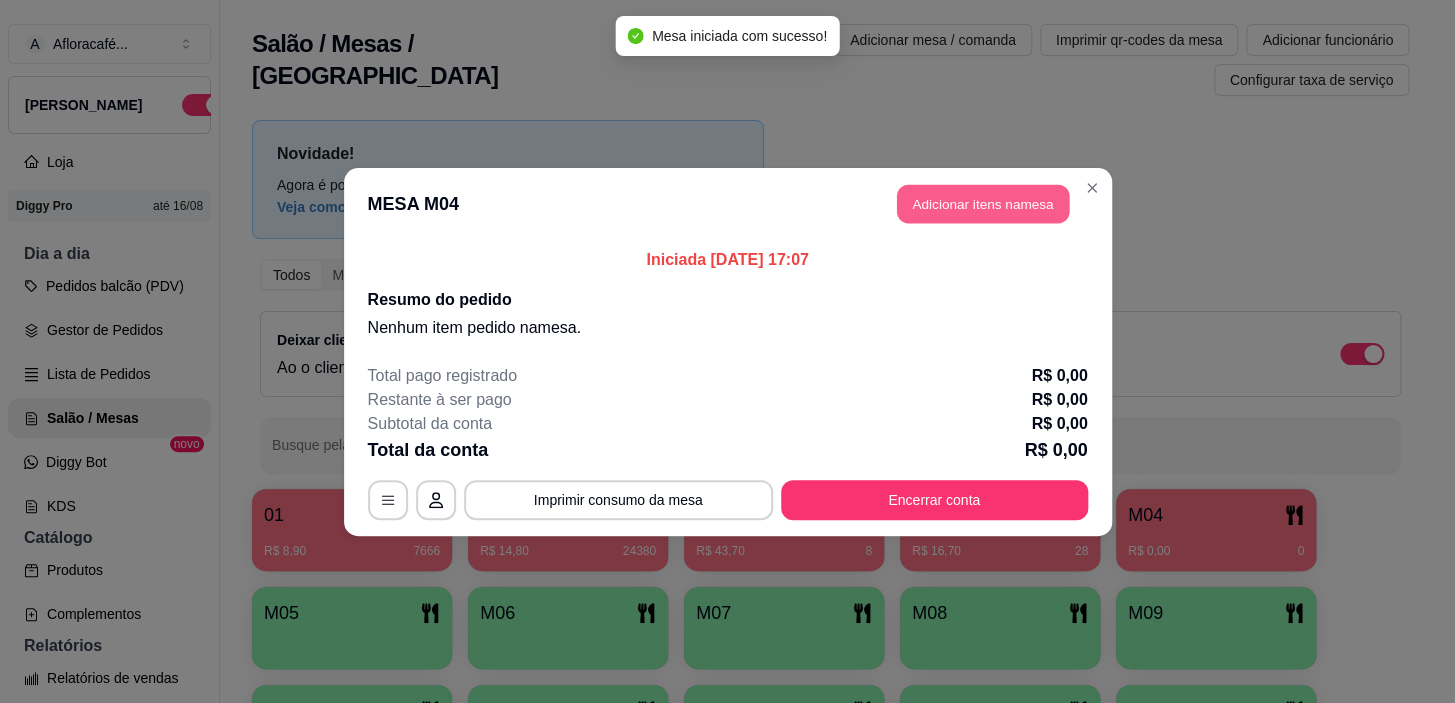 click on "Adicionar itens na  mesa" at bounding box center [983, 203] 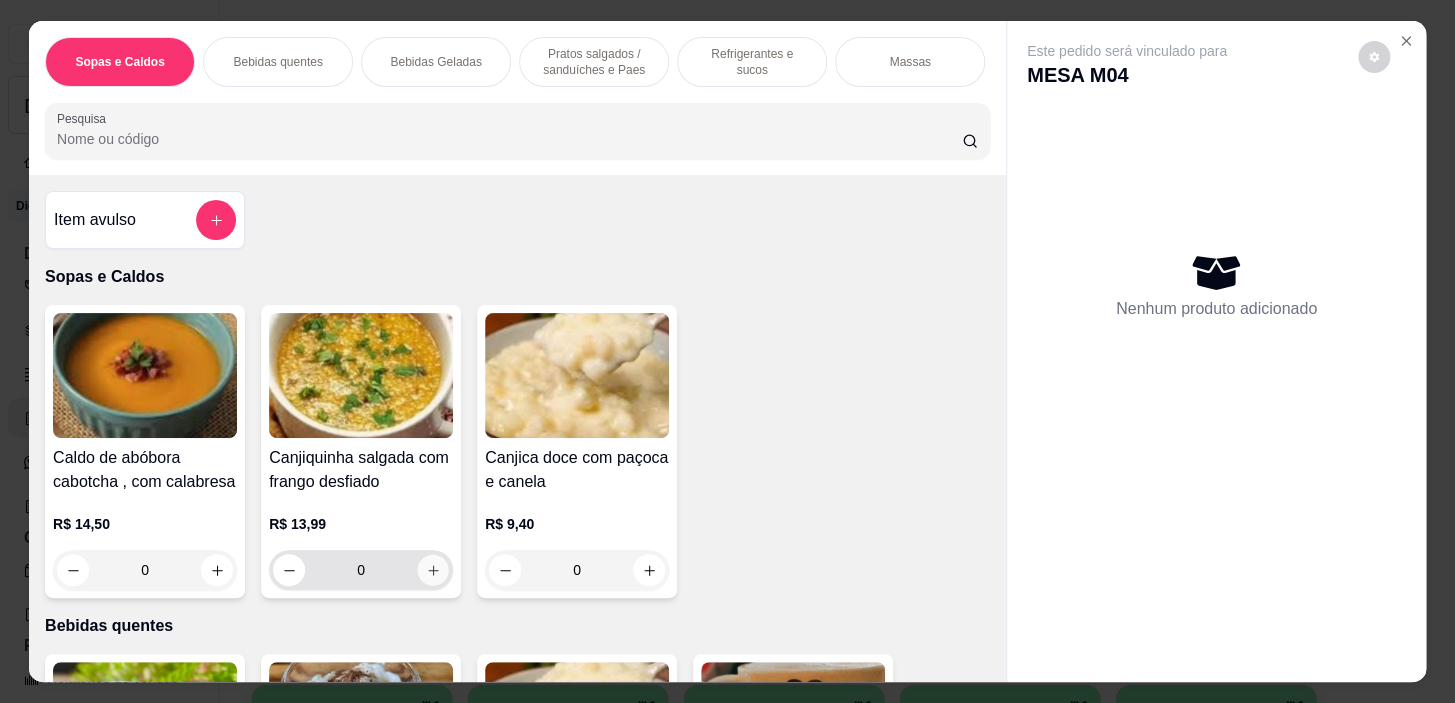click 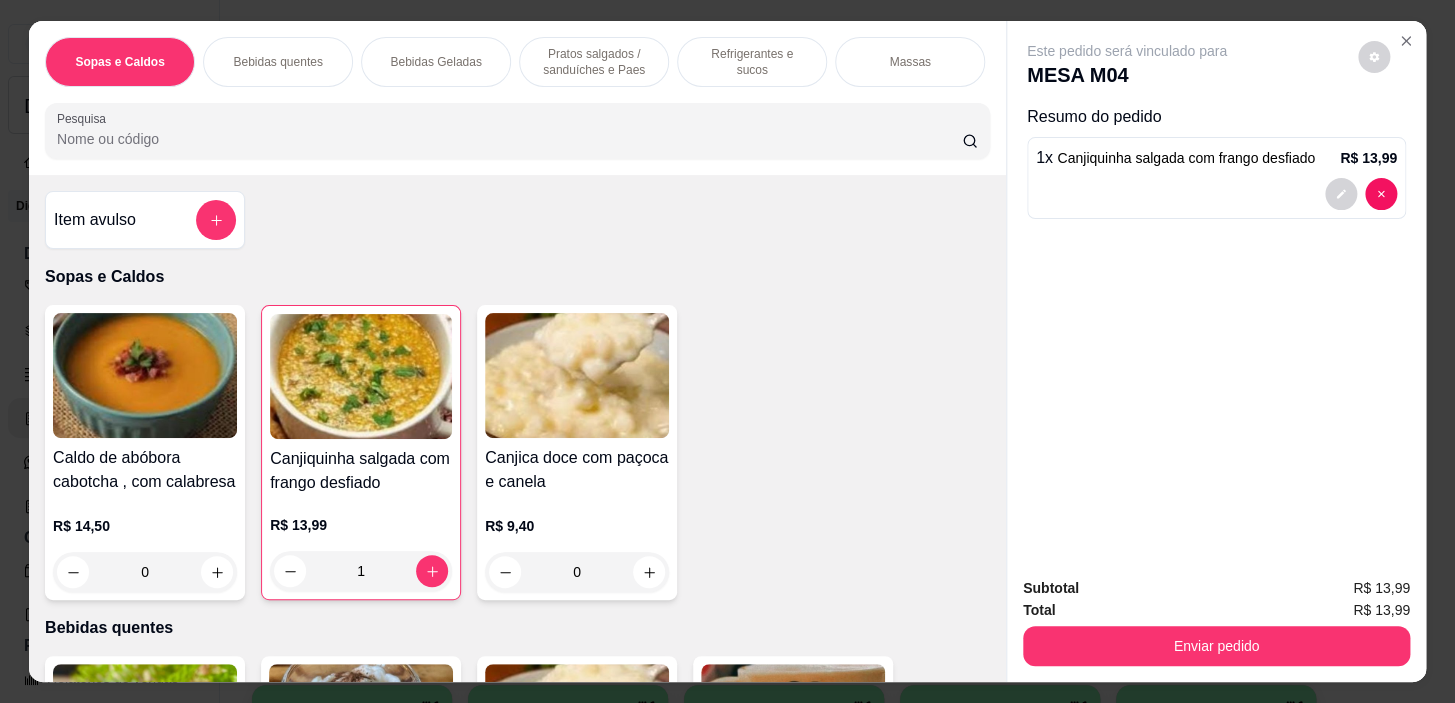 scroll, scrollTop: 90, scrollLeft: 0, axis: vertical 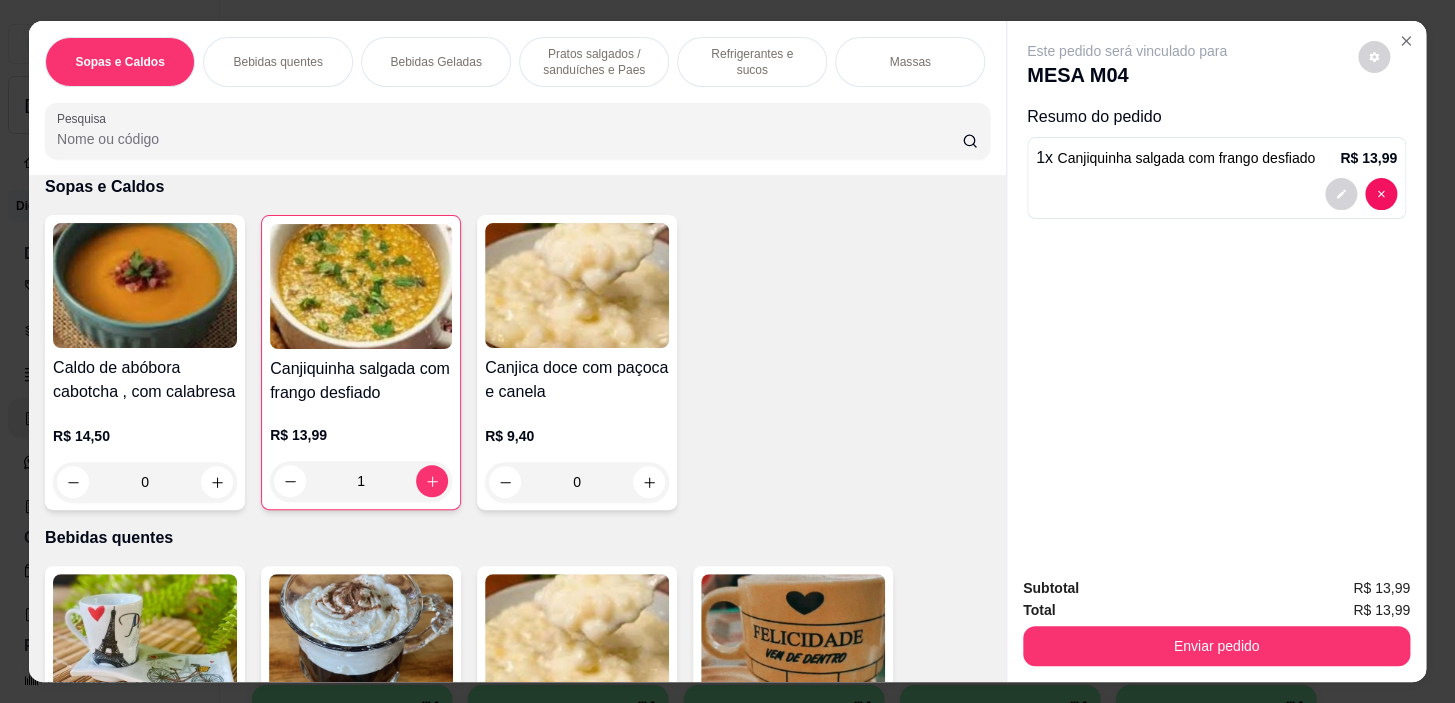 click on "Pratos salgados / sanduíches e Paes" at bounding box center (594, 62) 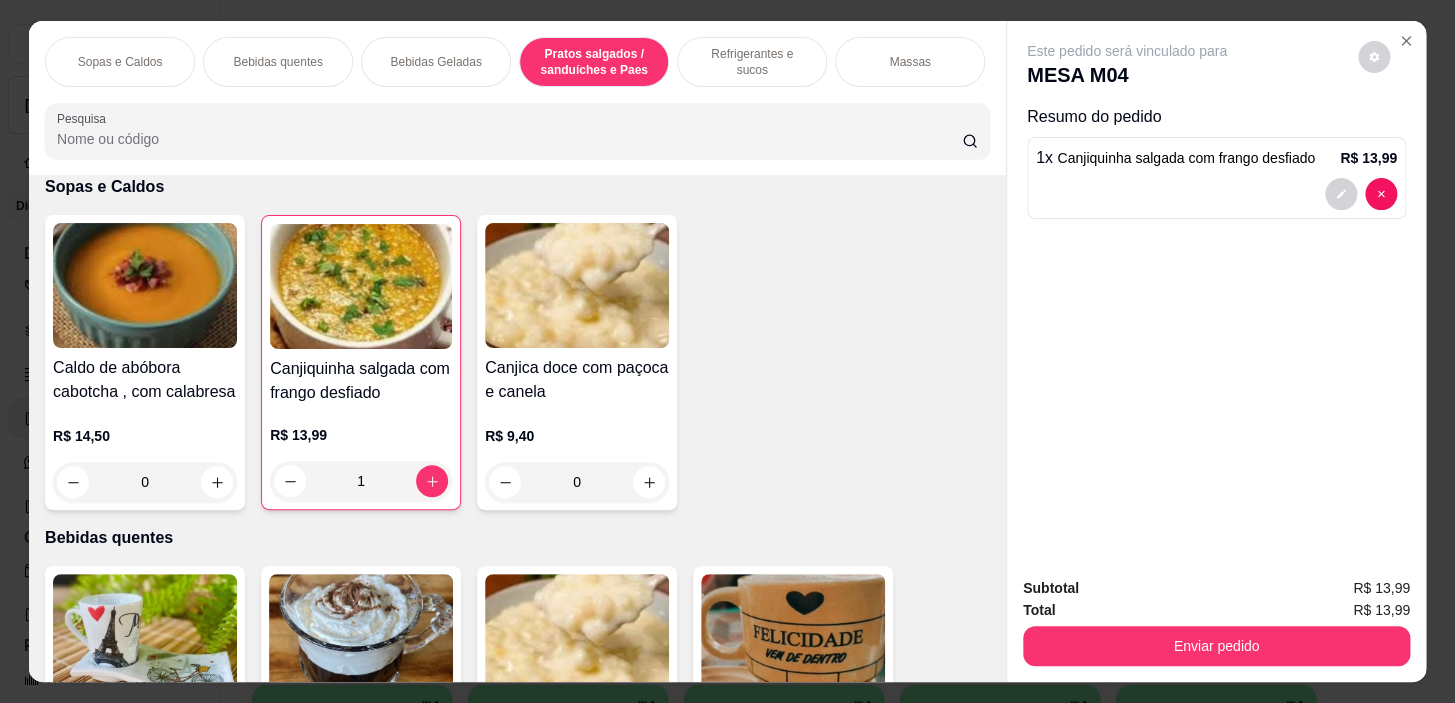 scroll, scrollTop: 5724, scrollLeft: 0, axis: vertical 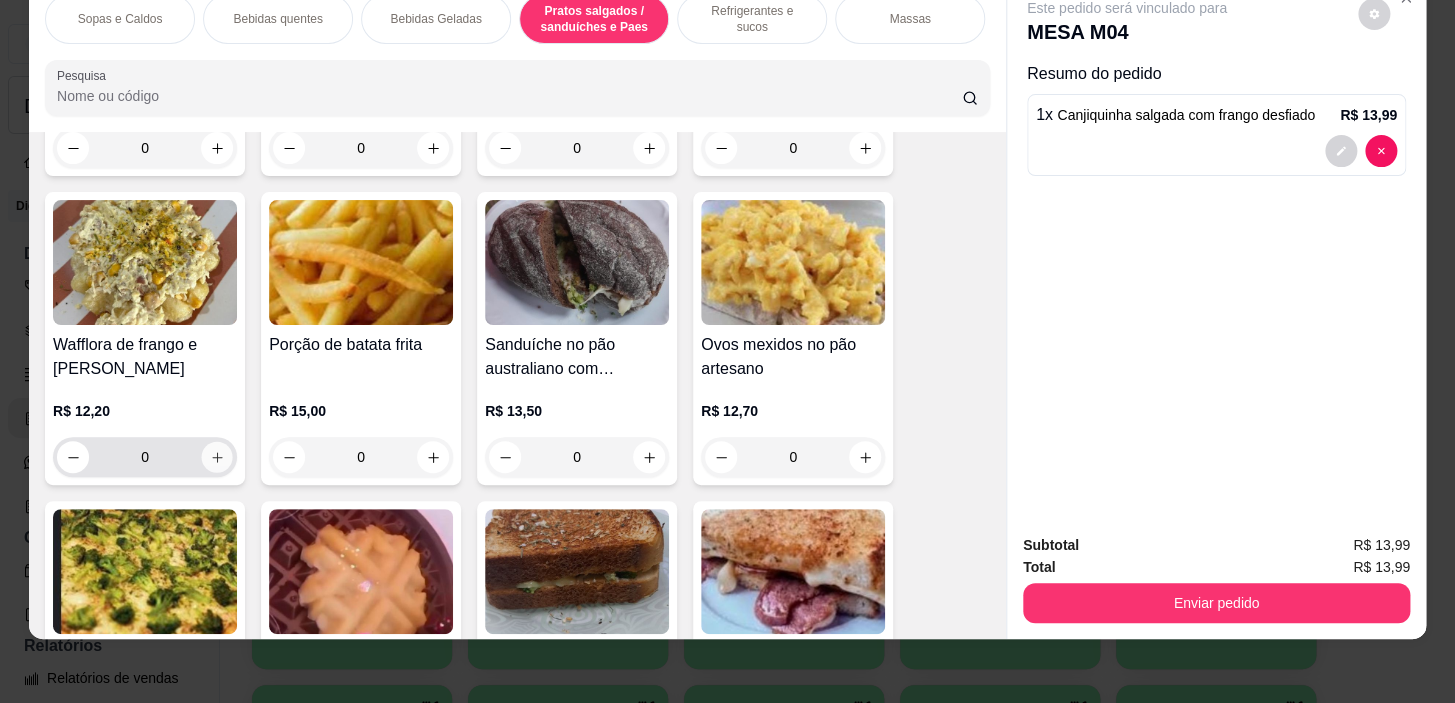 click 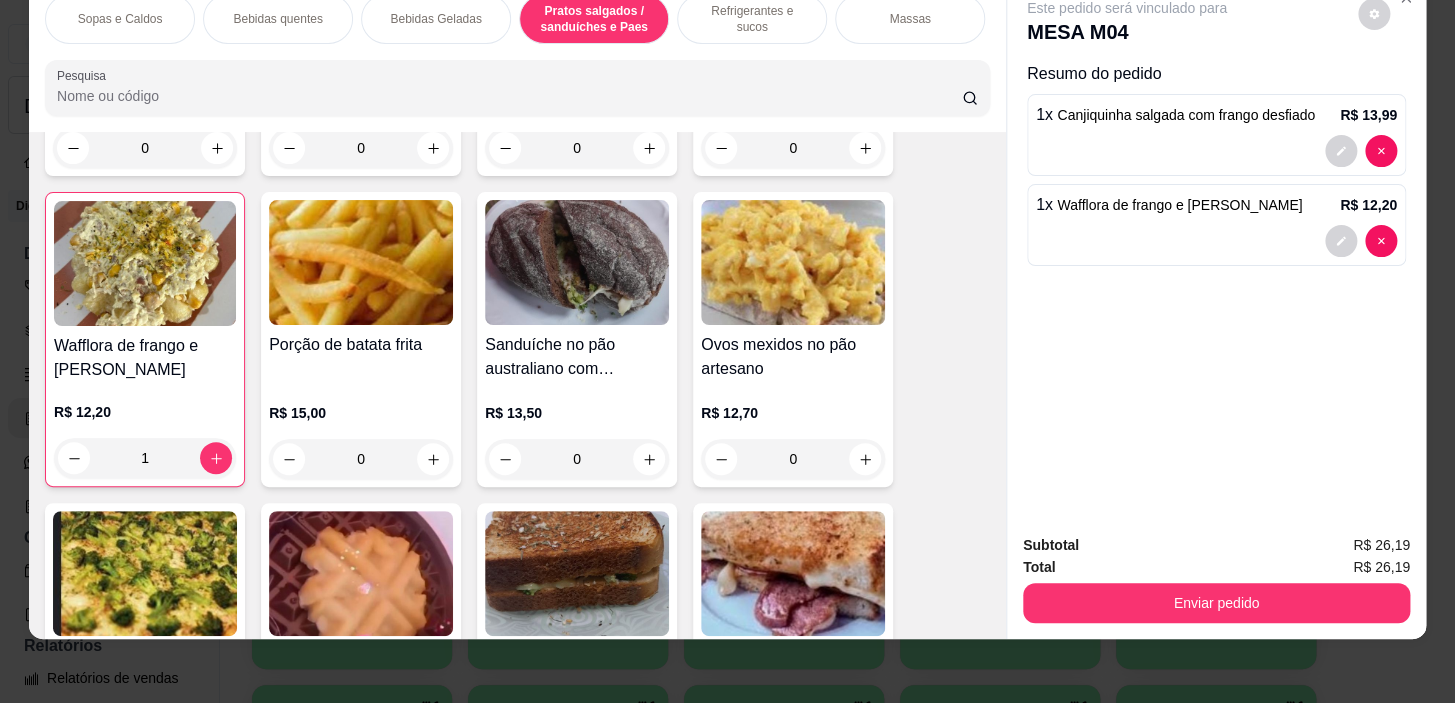 click on "Sopas e Caldos" at bounding box center [120, 19] 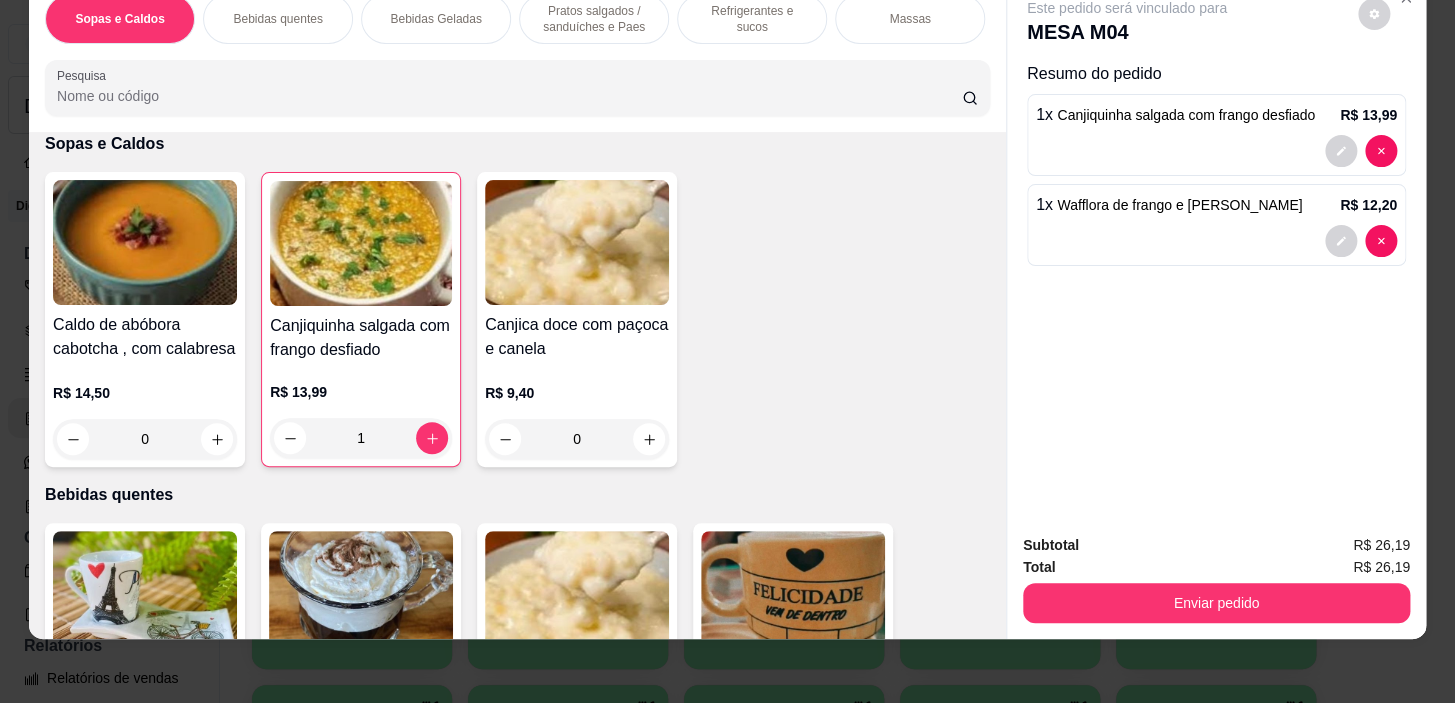 click on "Bebidas quentes" at bounding box center [278, 19] 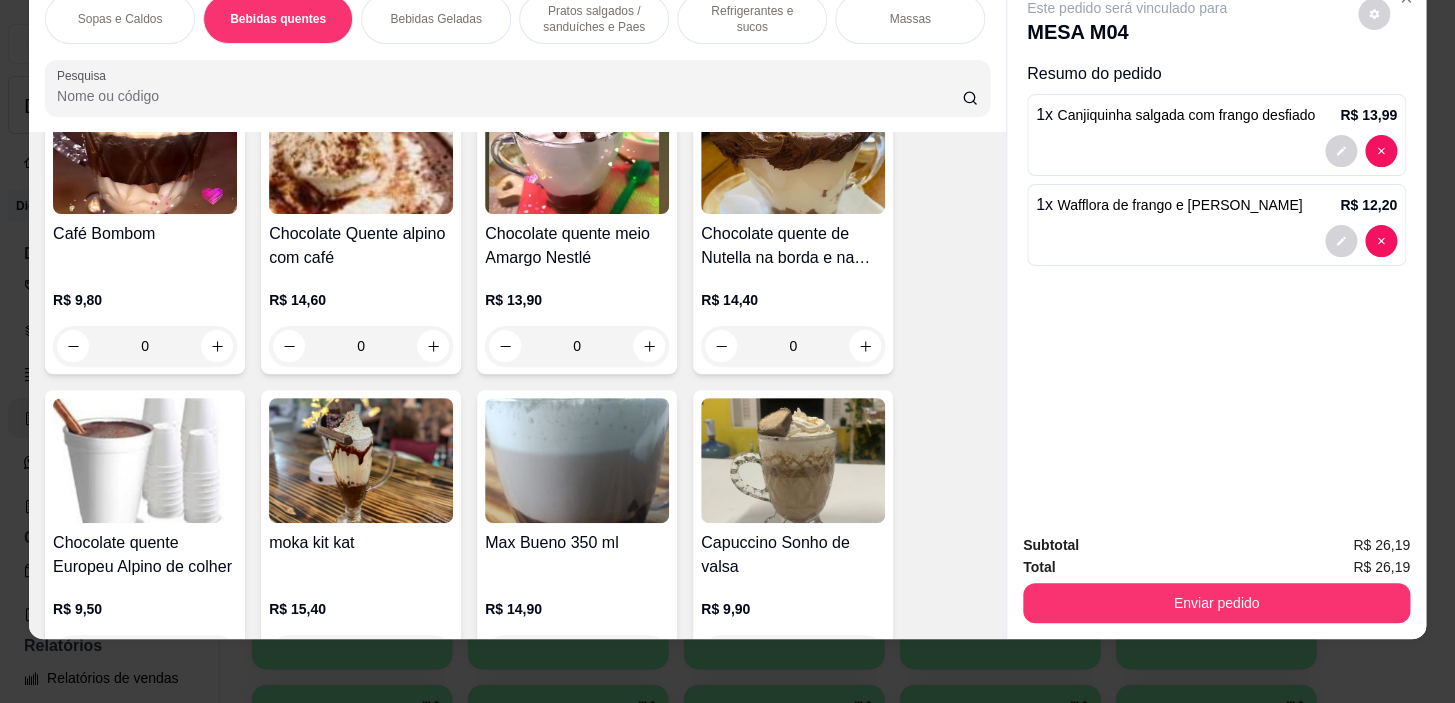 scroll, scrollTop: 2350, scrollLeft: 0, axis: vertical 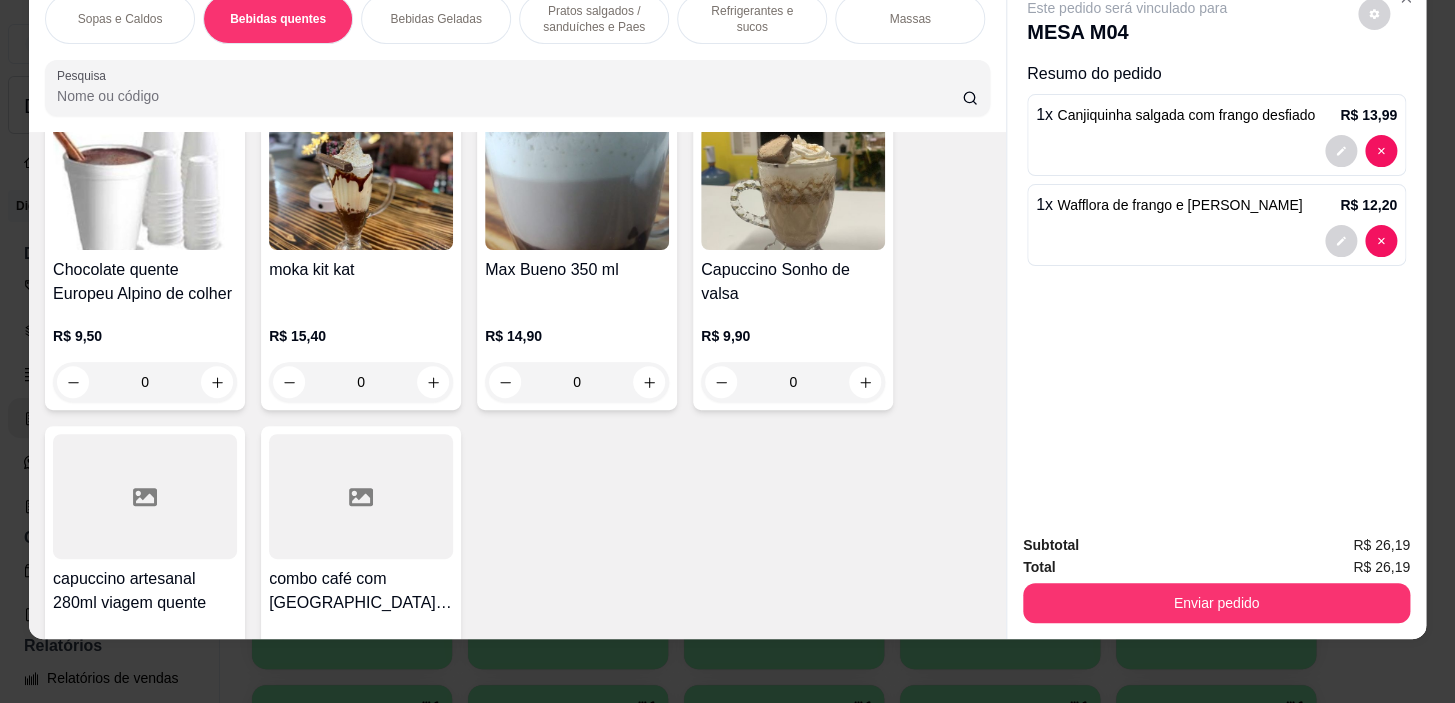 click on "0" at bounding box center (145, 382) 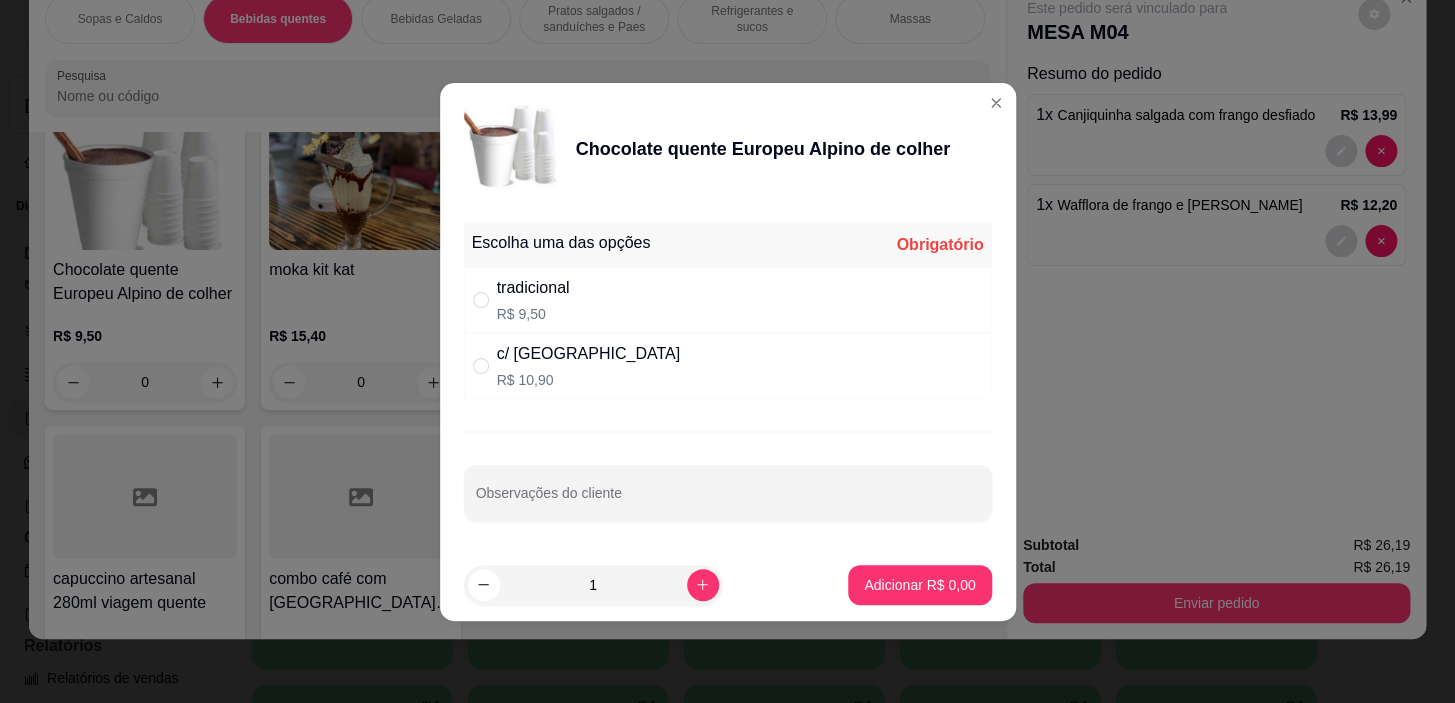 click on "tradicional R$ 9,50" at bounding box center (728, 300) 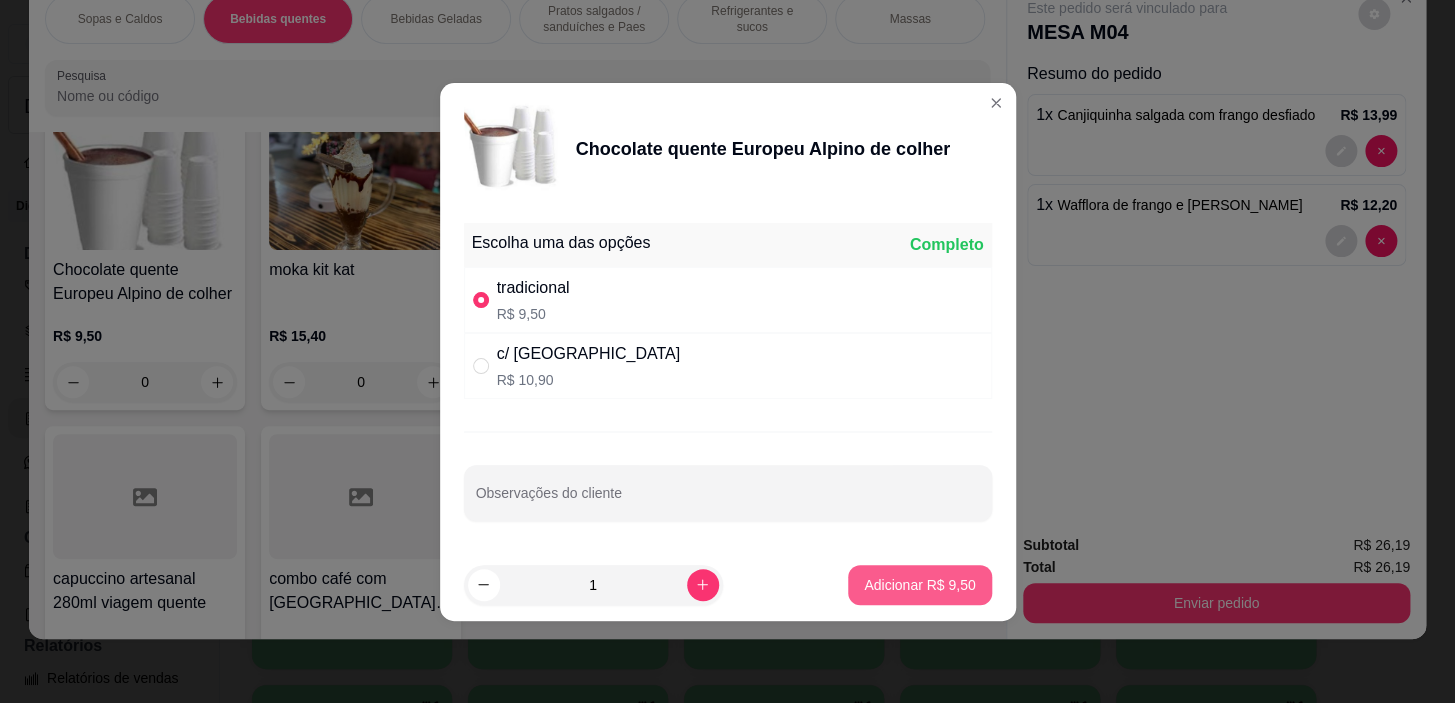 click on "Adicionar   R$ 9,50" at bounding box center (919, 585) 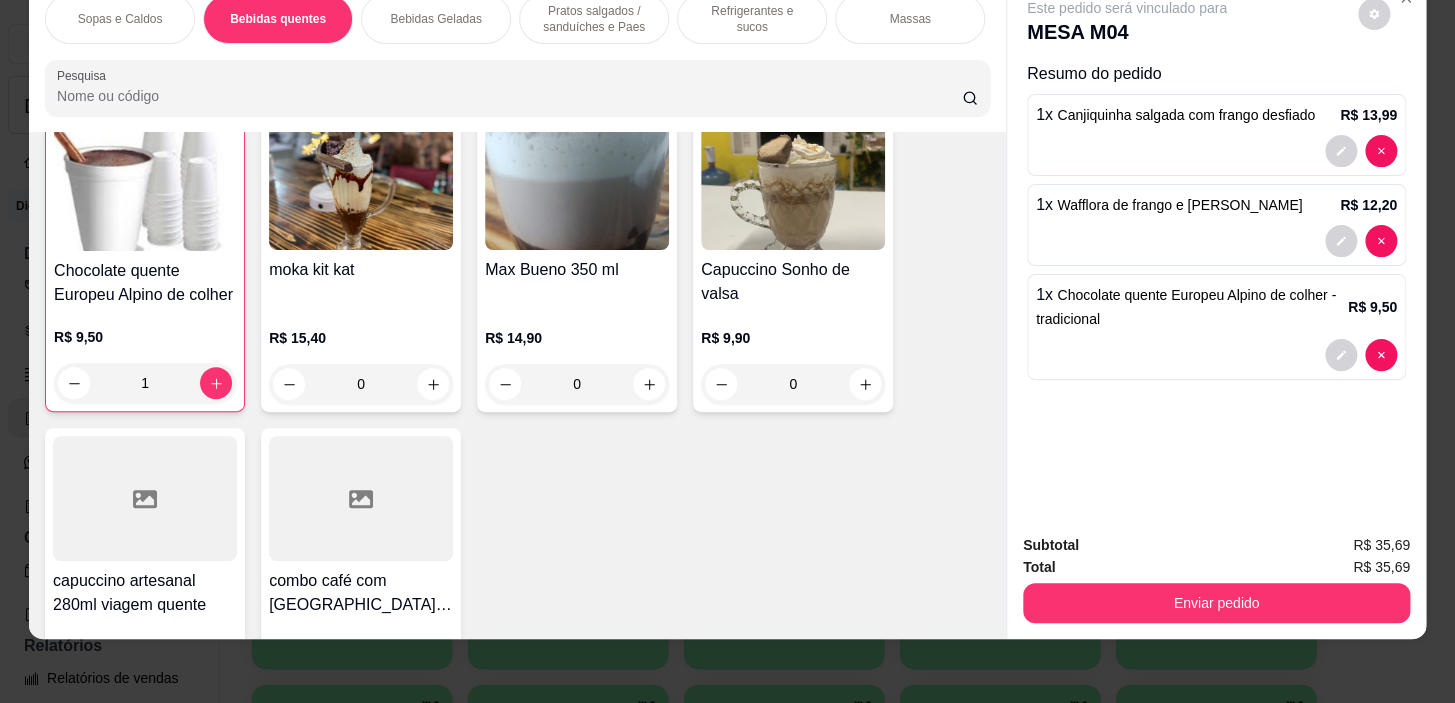 scroll, scrollTop: 1623, scrollLeft: 0, axis: vertical 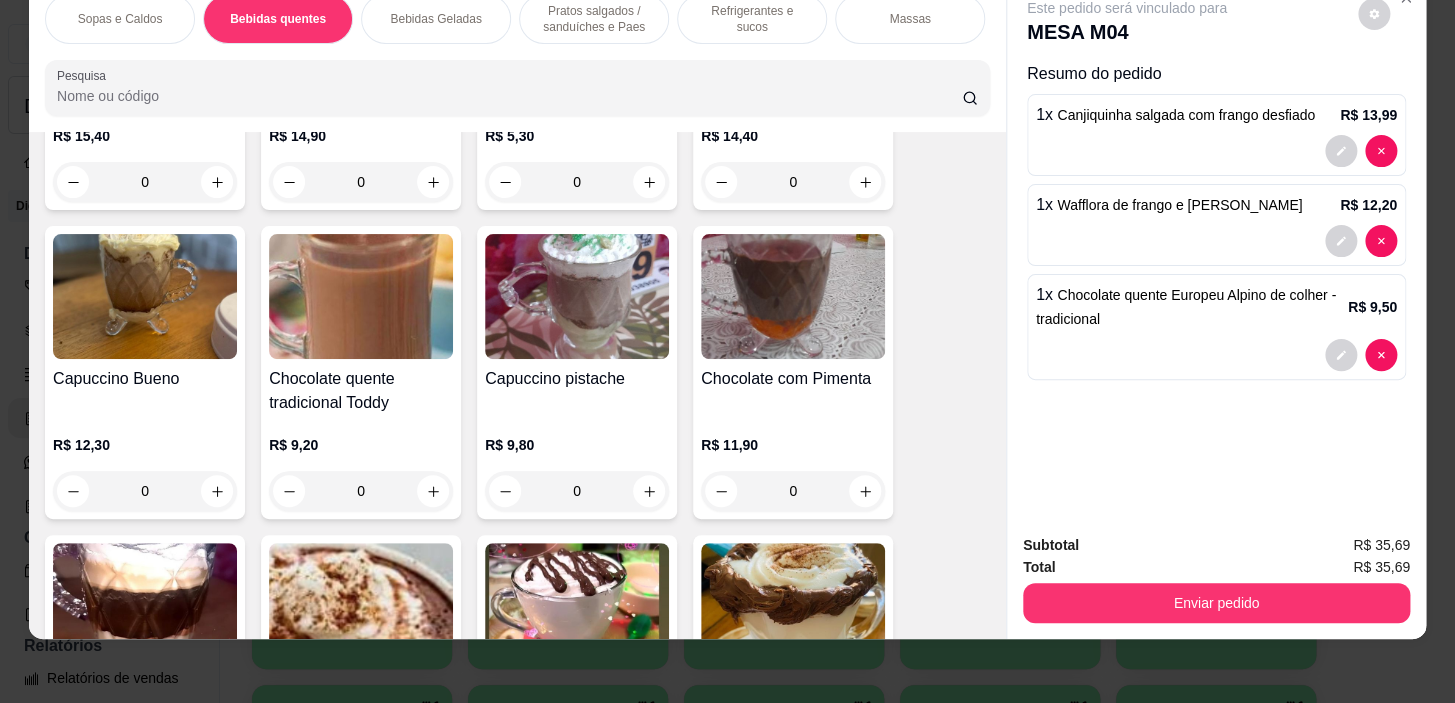 click on "Bebidas quentes" at bounding box center [278, 19] 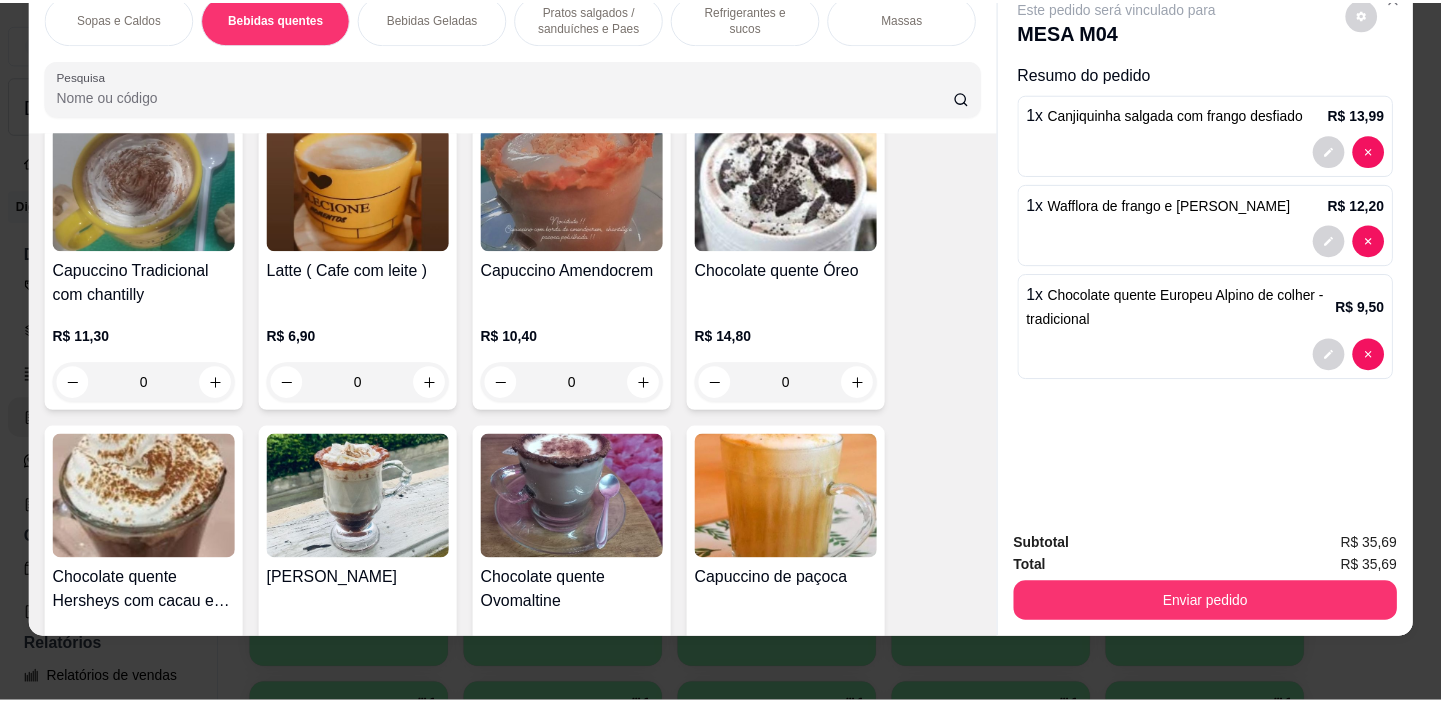 scroll, scrollTop: 1077, scrollLeft: 0, axis: vertical 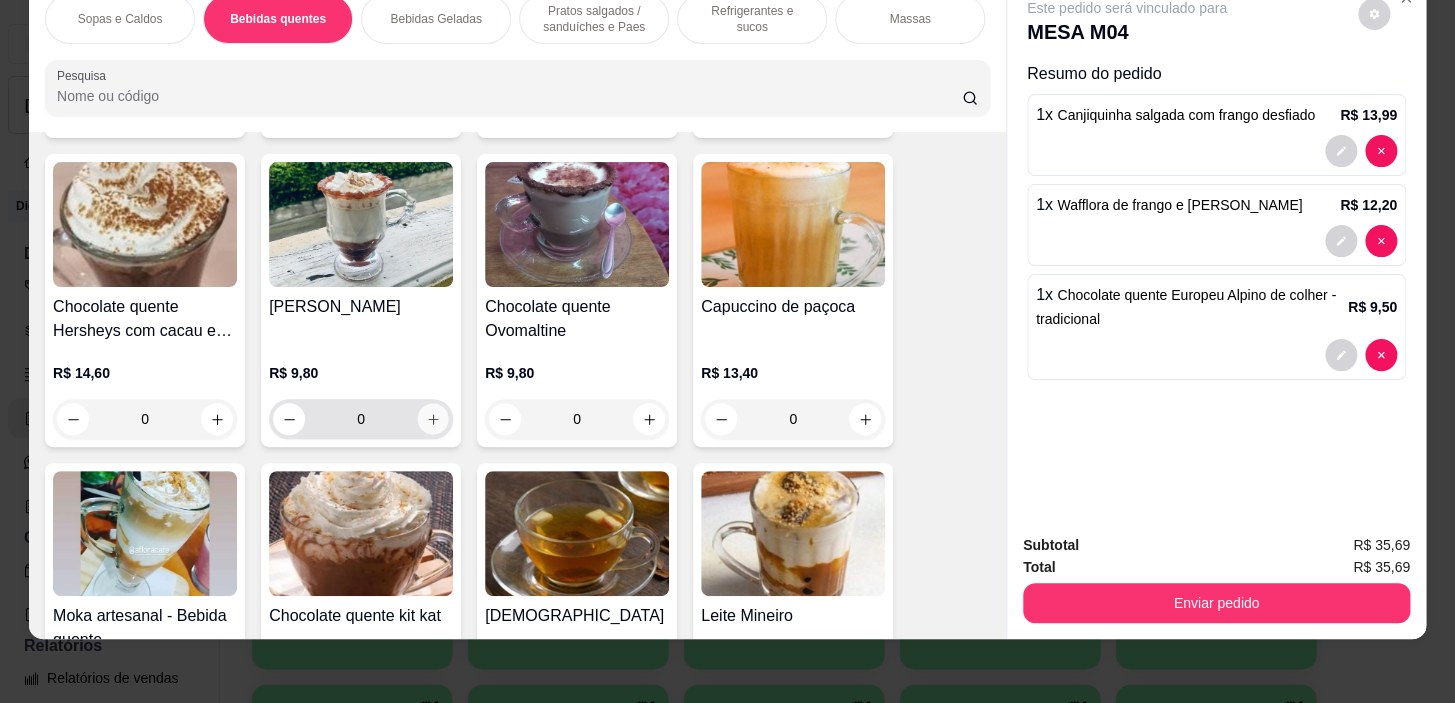 click at bounding box center (433, 419) 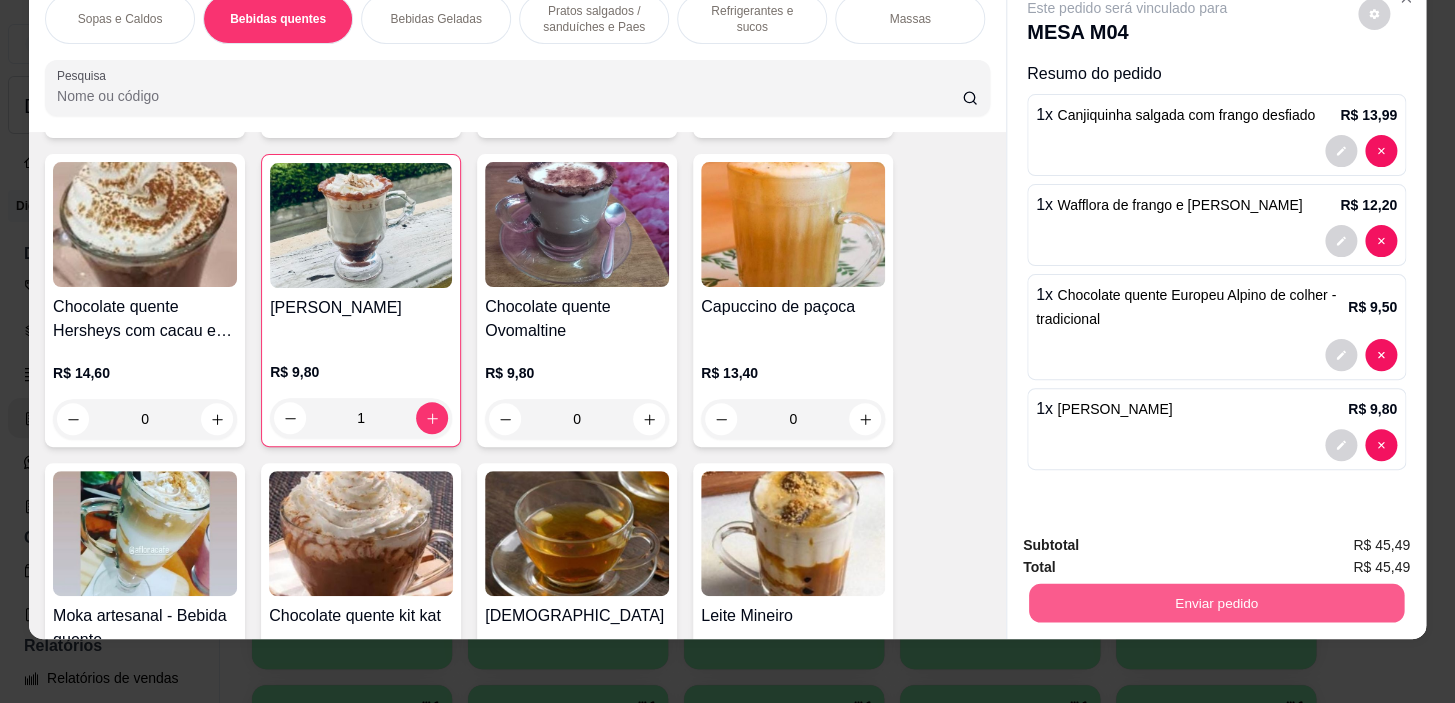 click on "Enviar pedido" at bounding box center [1216, 603] 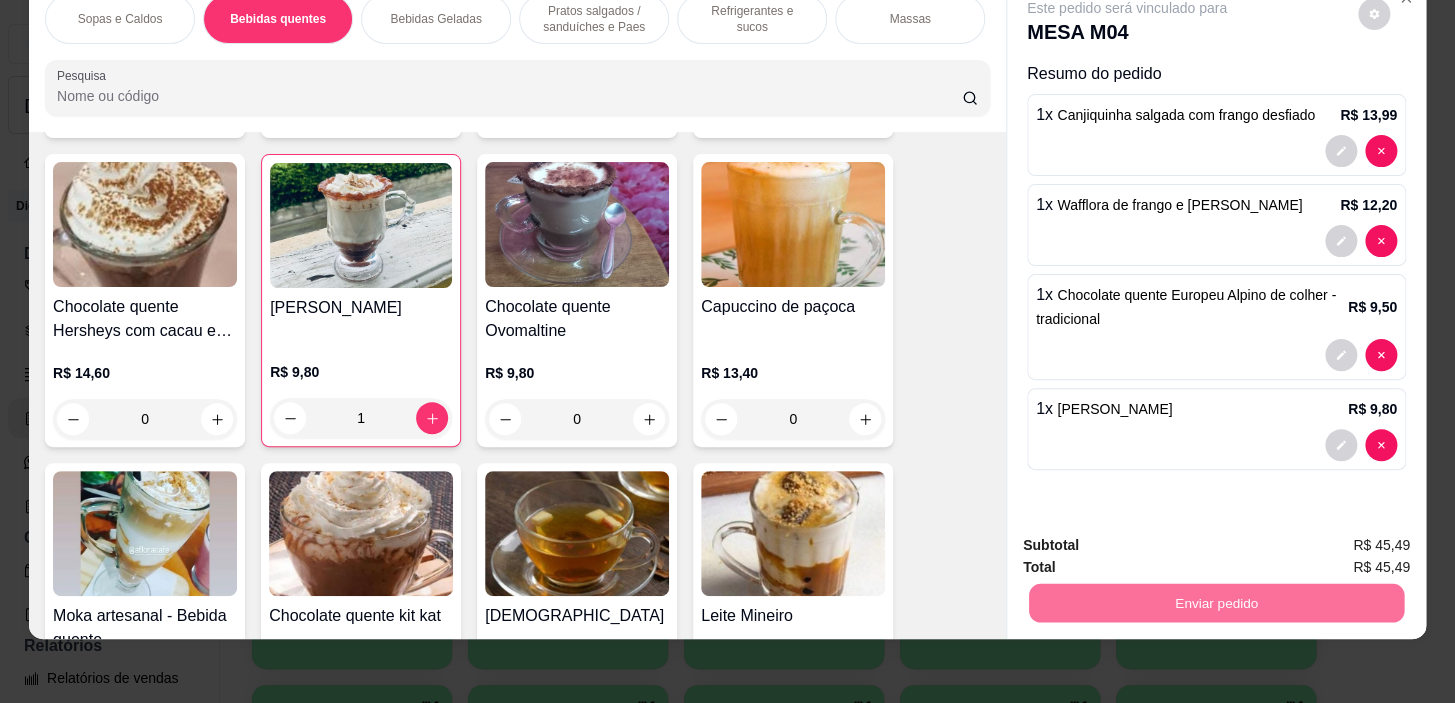 click on "Não registrar e enviar pedido" at bounding box center [1150, 540] 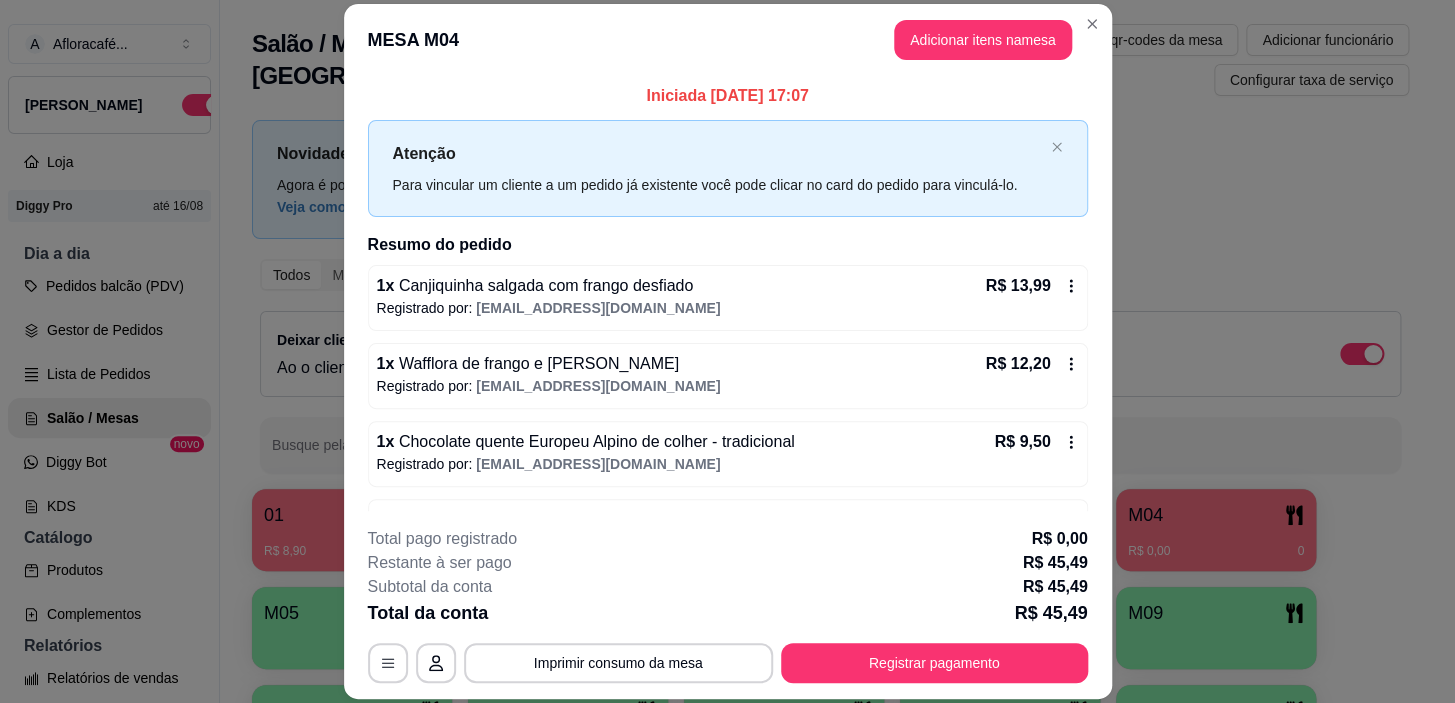 click on "MESA M04 Adicionar itens na  mesa" at bounding box center (728, 40) 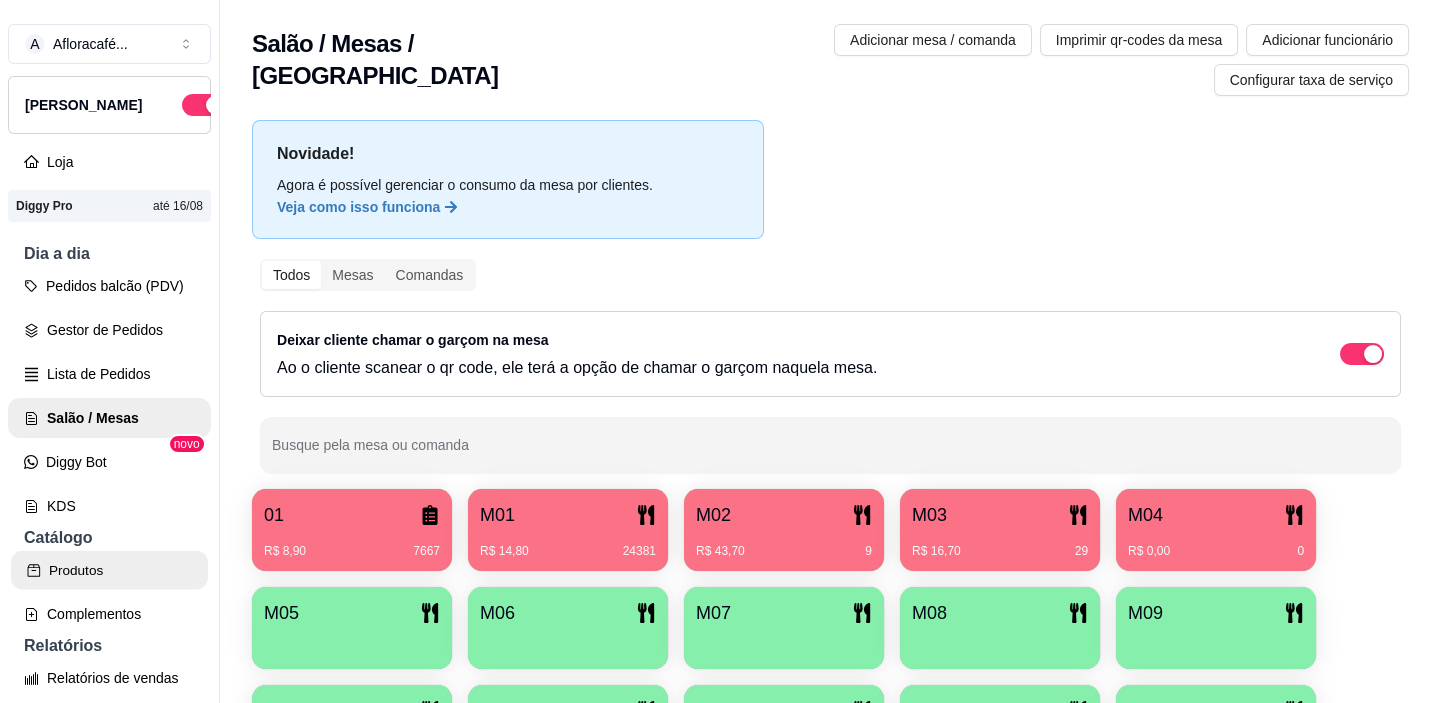 click on "Produtos" at bounding box center (109, 570) 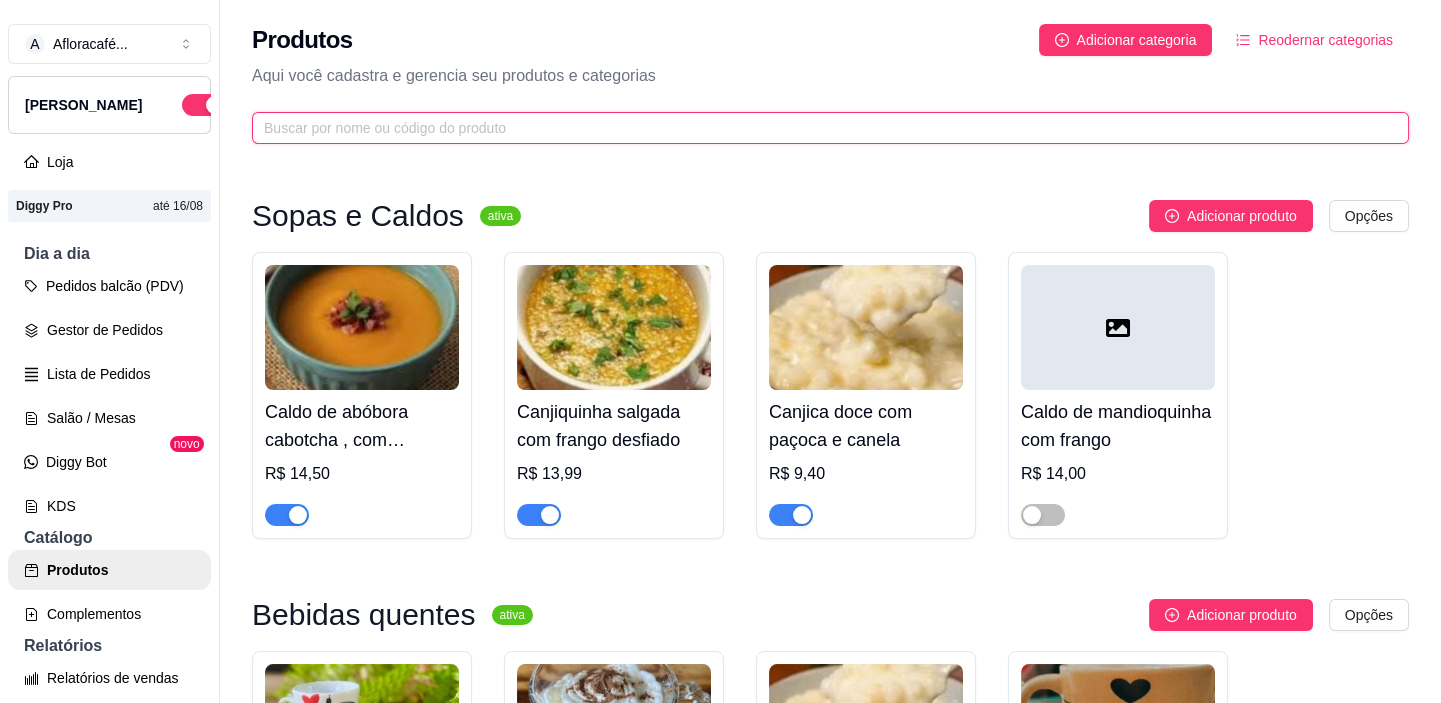 click at bounding box center (822, 128) 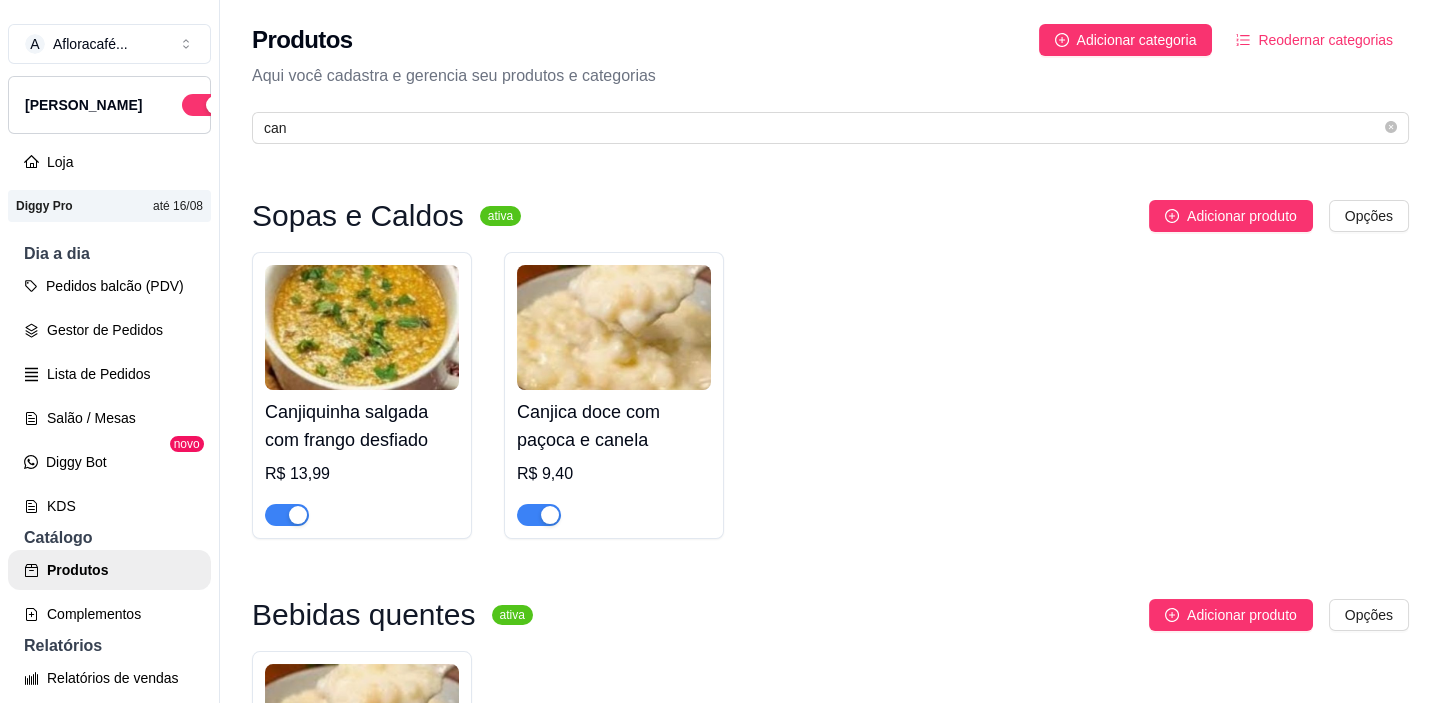 click at bounding box center (298, 515) 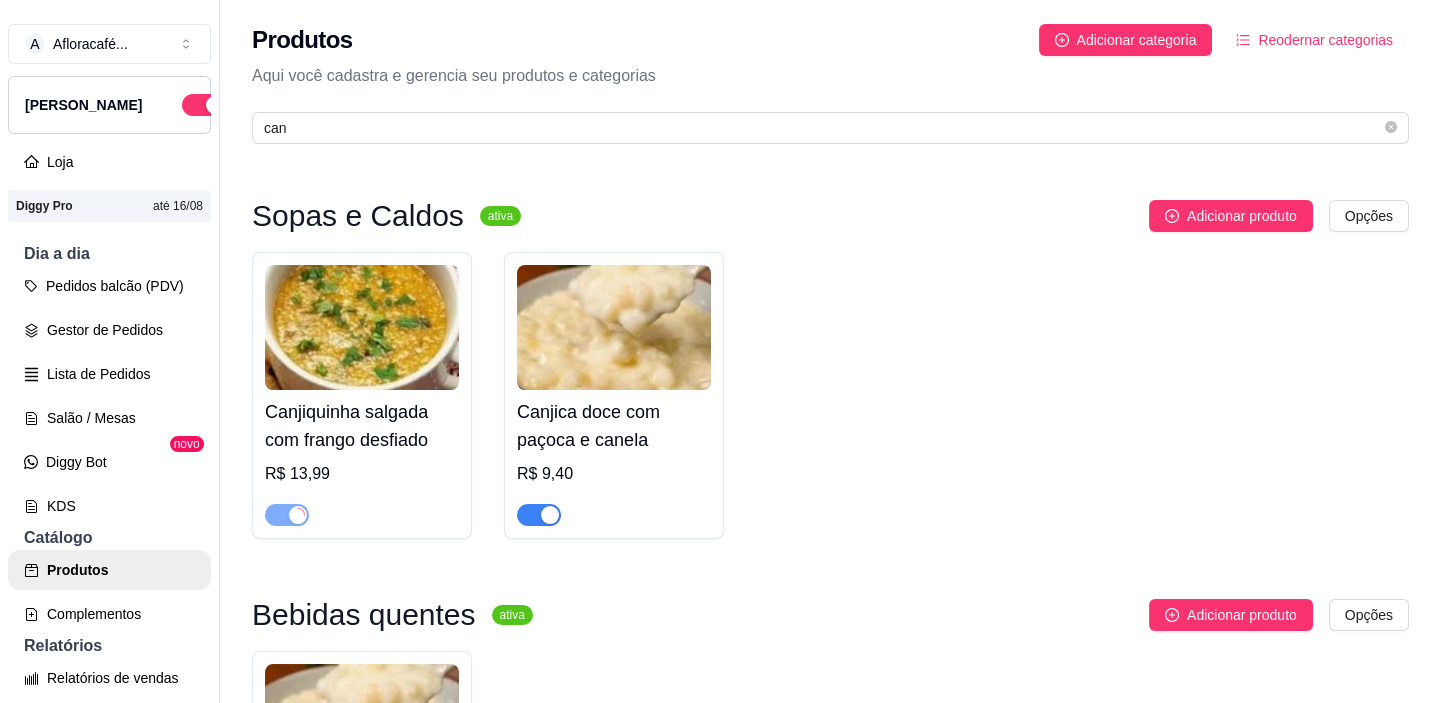 click on "Produtos Adicionar categoria Reodernar categorias Aqui você cadastra e gerencia seu produtos e categorias can" at bounding box center (830, 78) 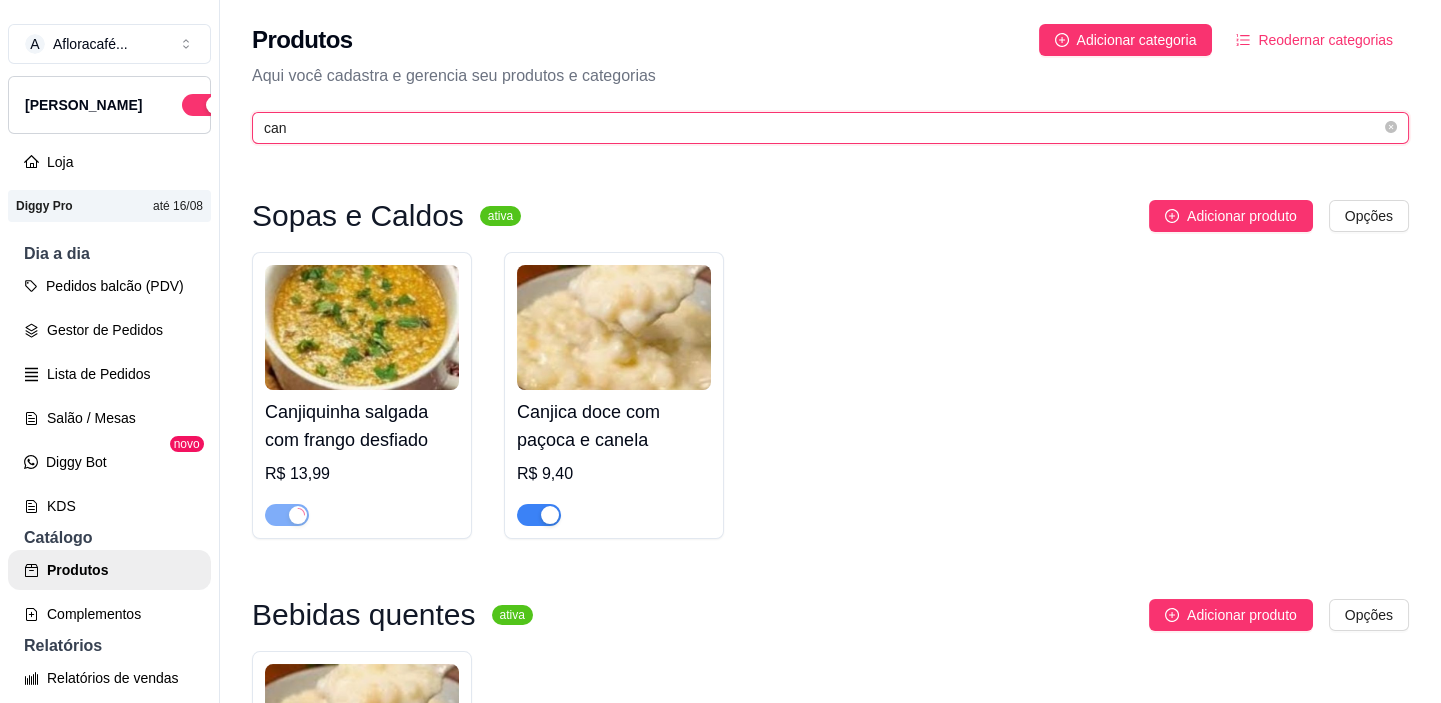 click on "can" at bounding box center (822, 128) 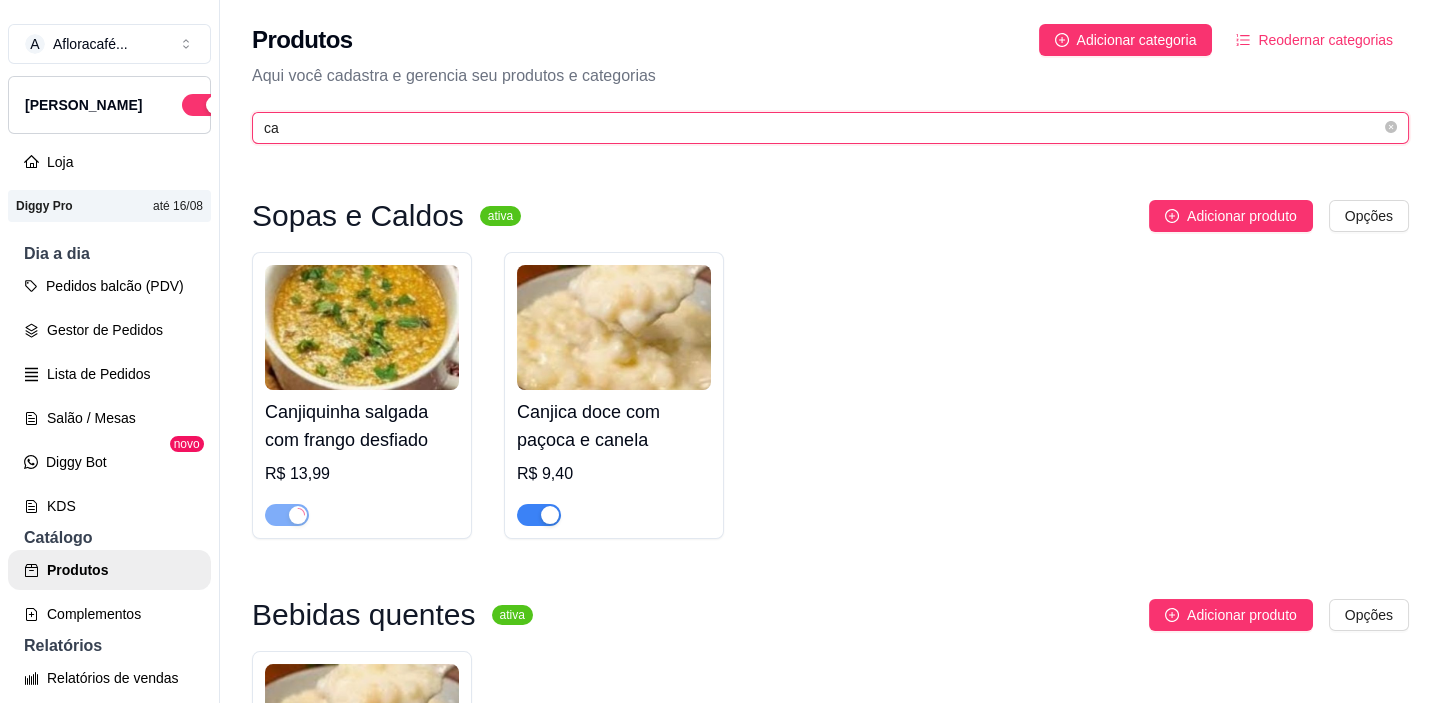 type on "c" 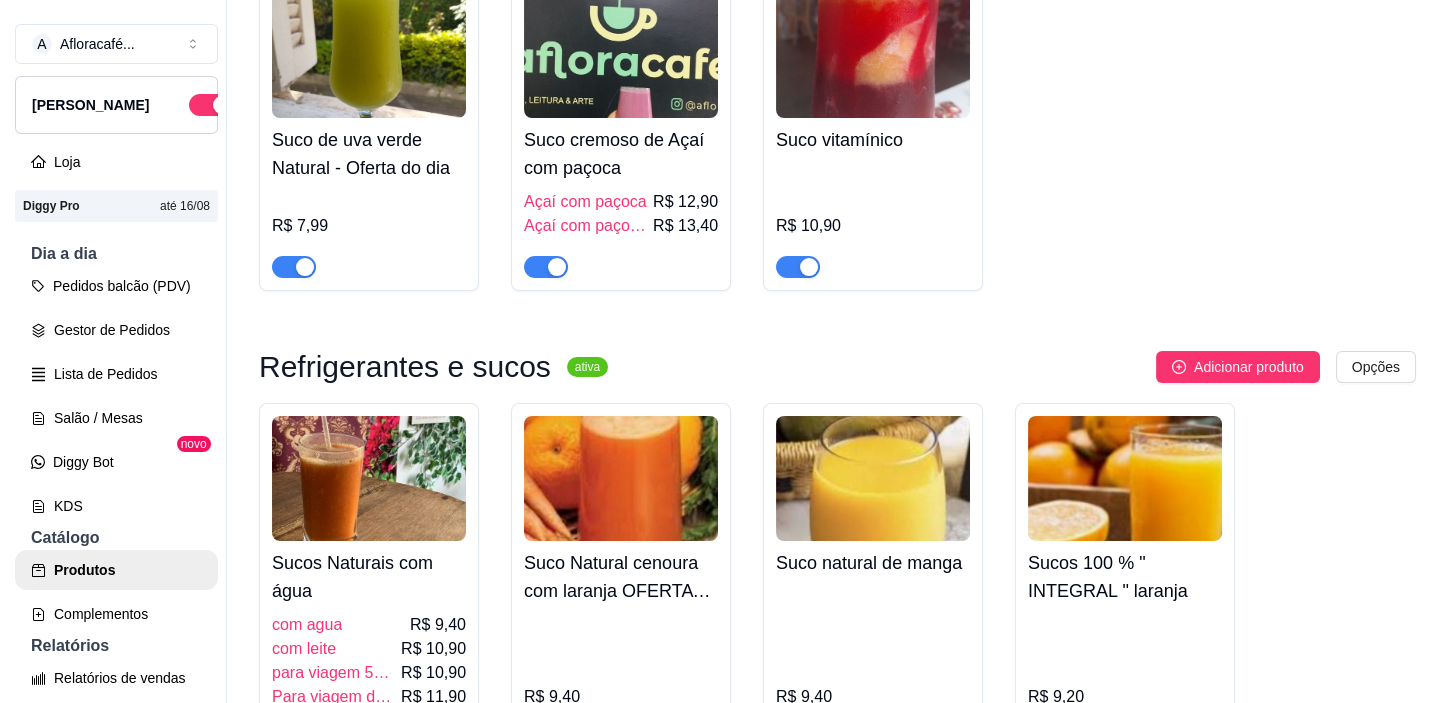 scroll, scrollTop: 454, scrollLeft: 0, axis: vertical 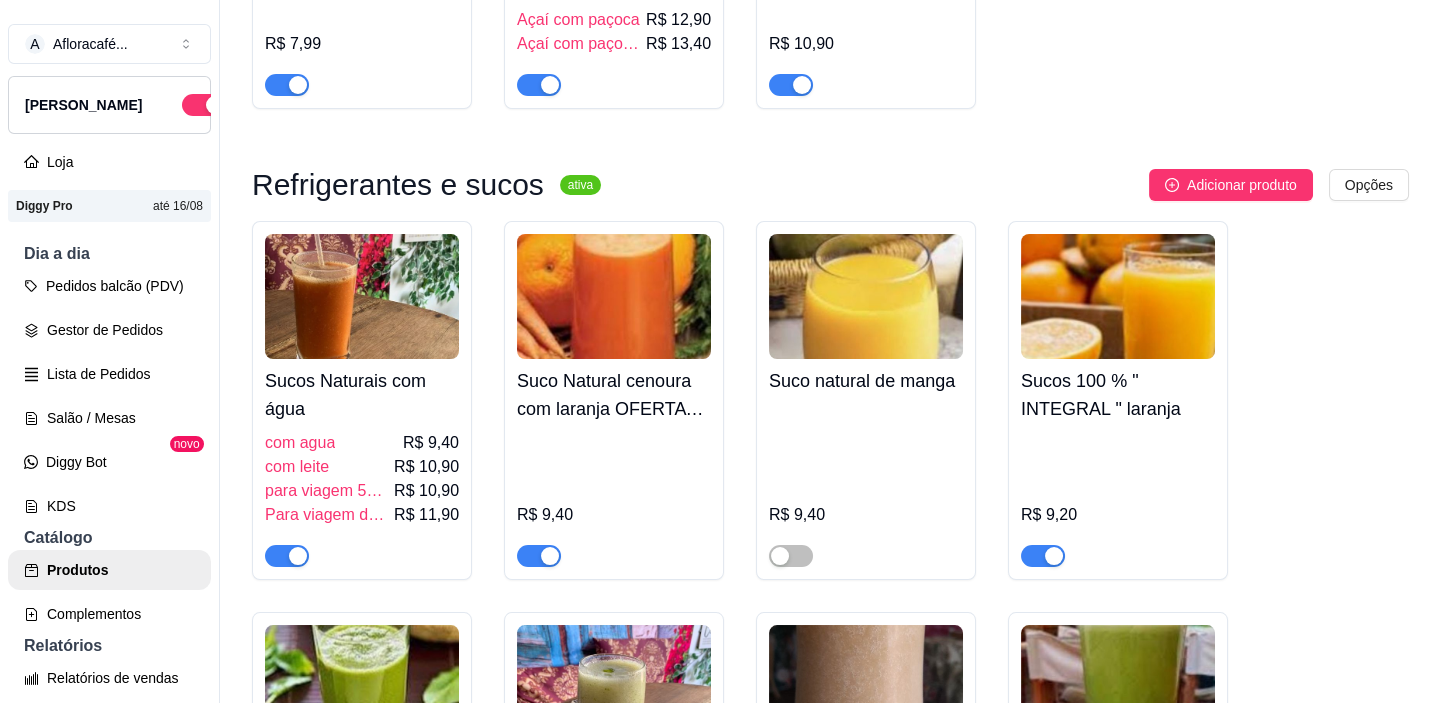 type on "suco" 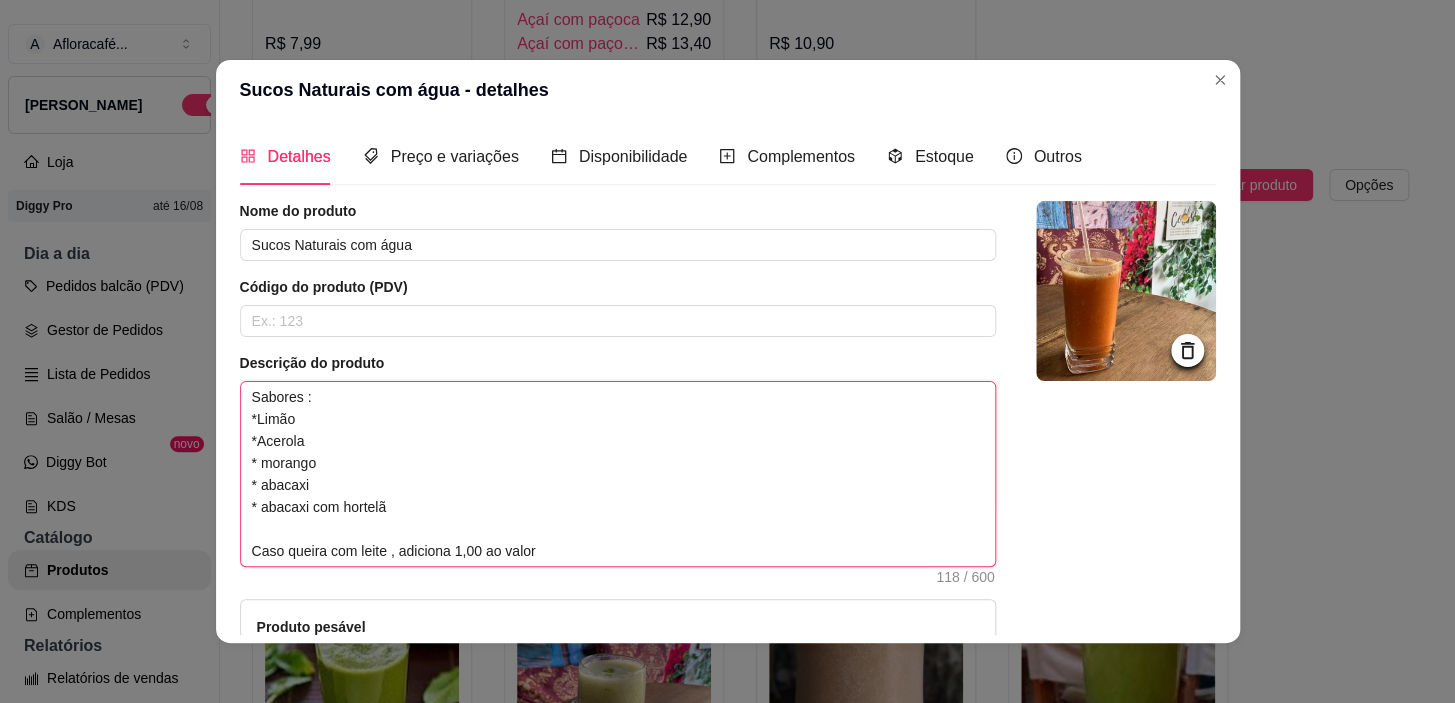 click on "Sabores :
*Limão
*Acerola
* morango
* abacaxi
* abacaxi com hortelã
Caso queira com leite , adiciona 1,00 ao valor" at bounding box center [618, 474] 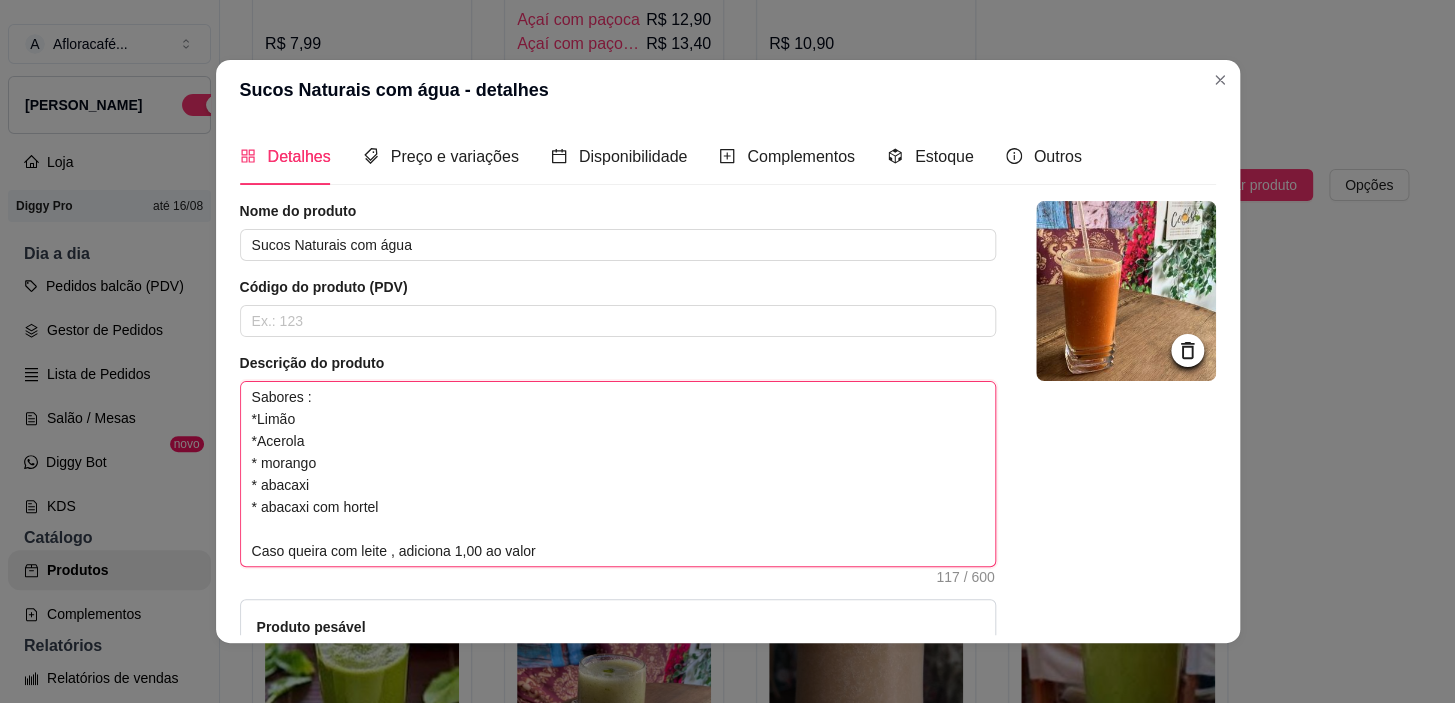 type 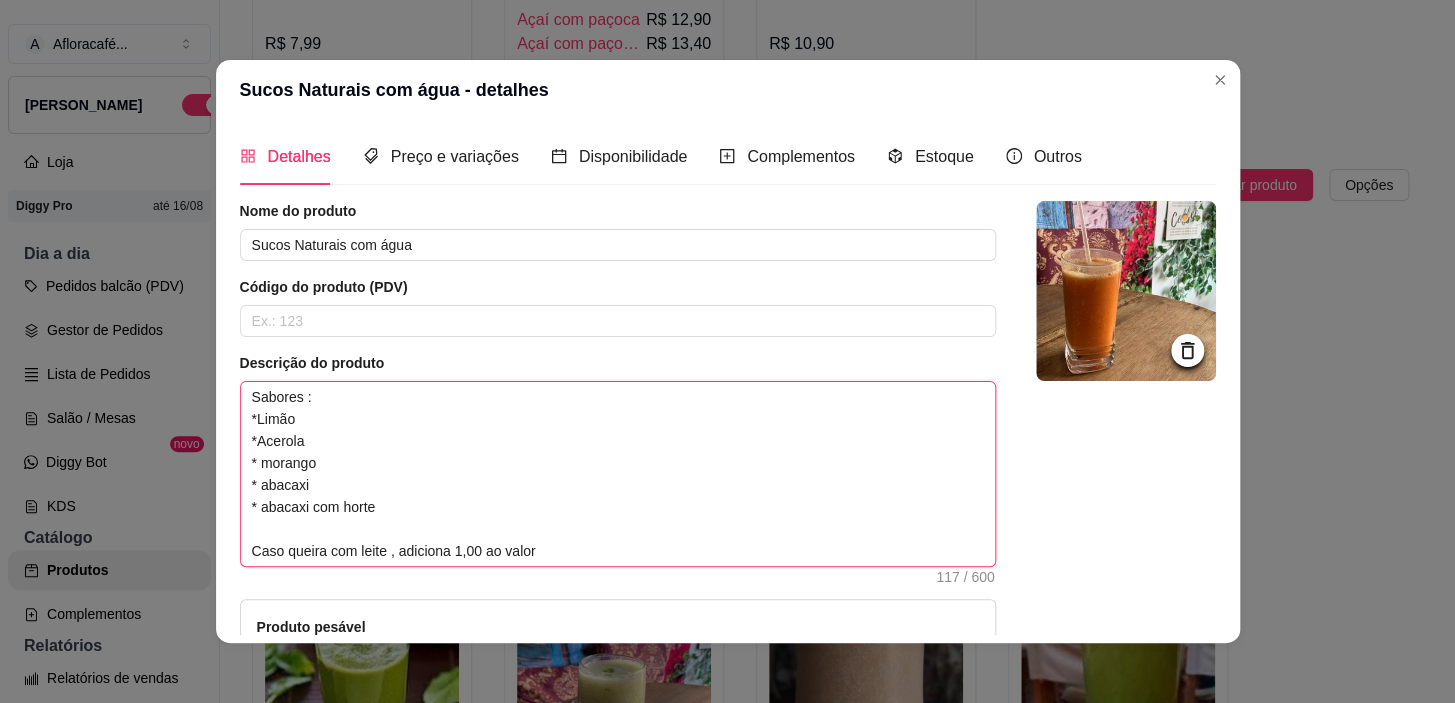 type 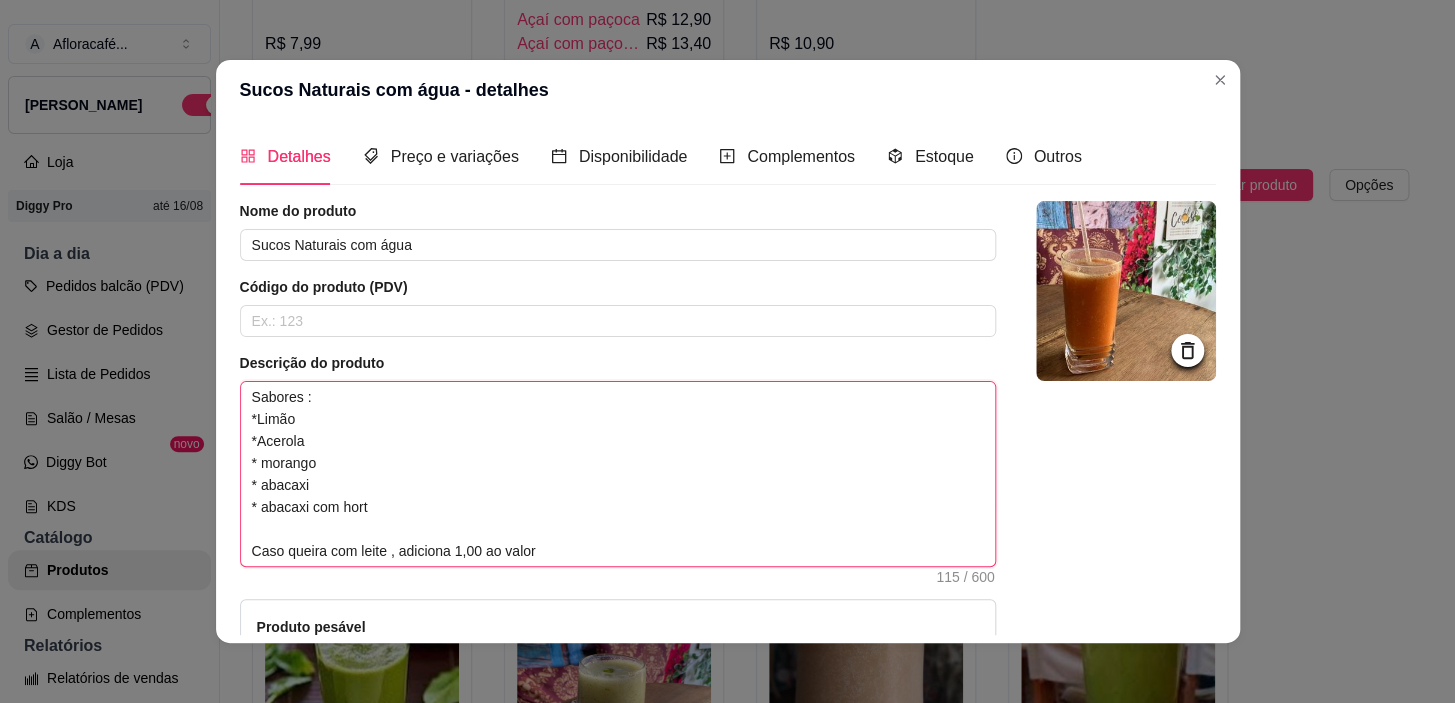 type 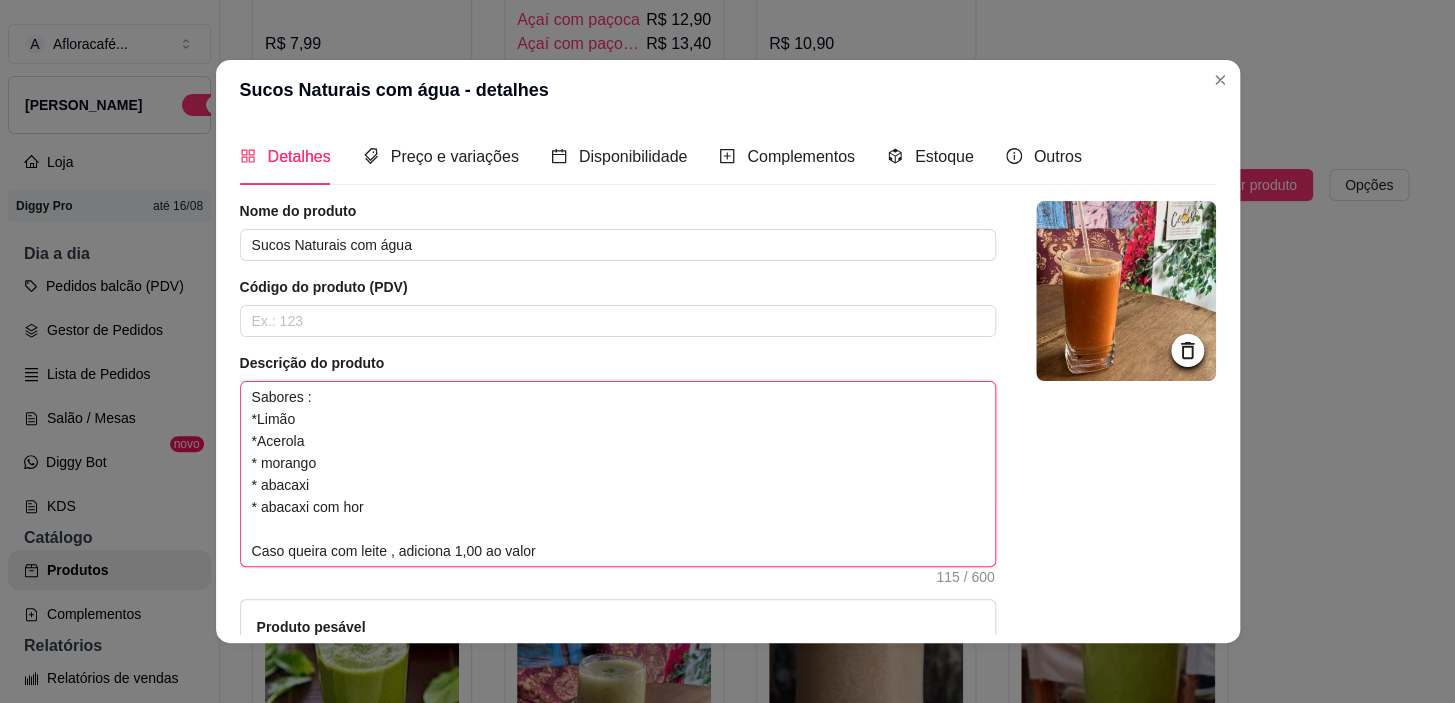 type 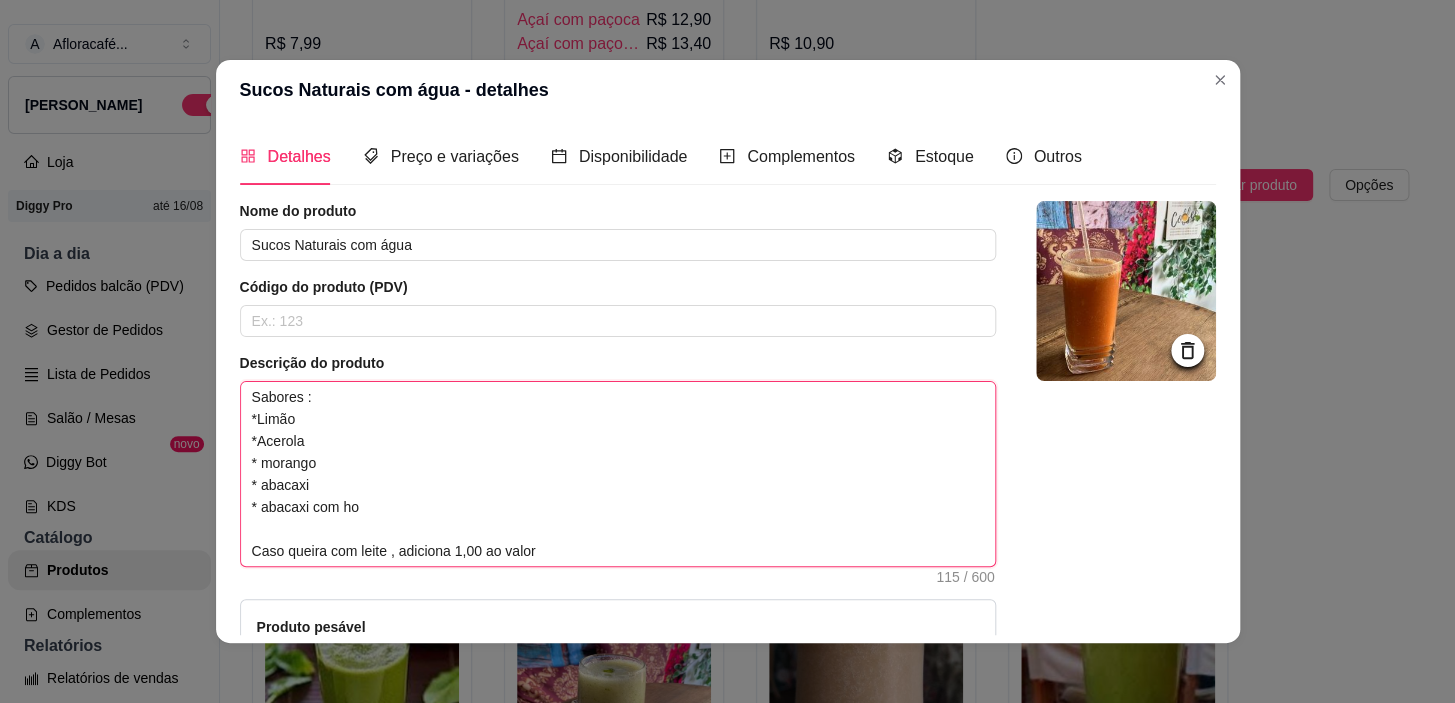 type 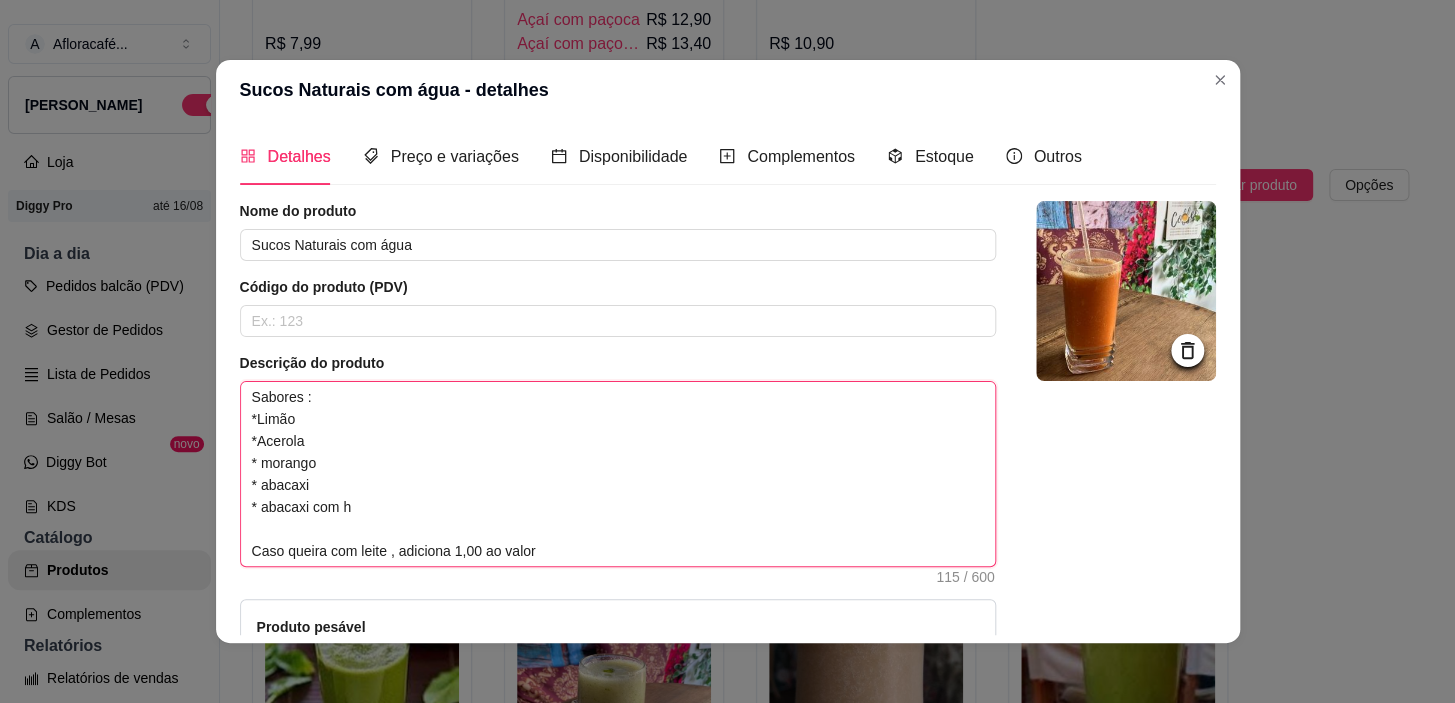 type 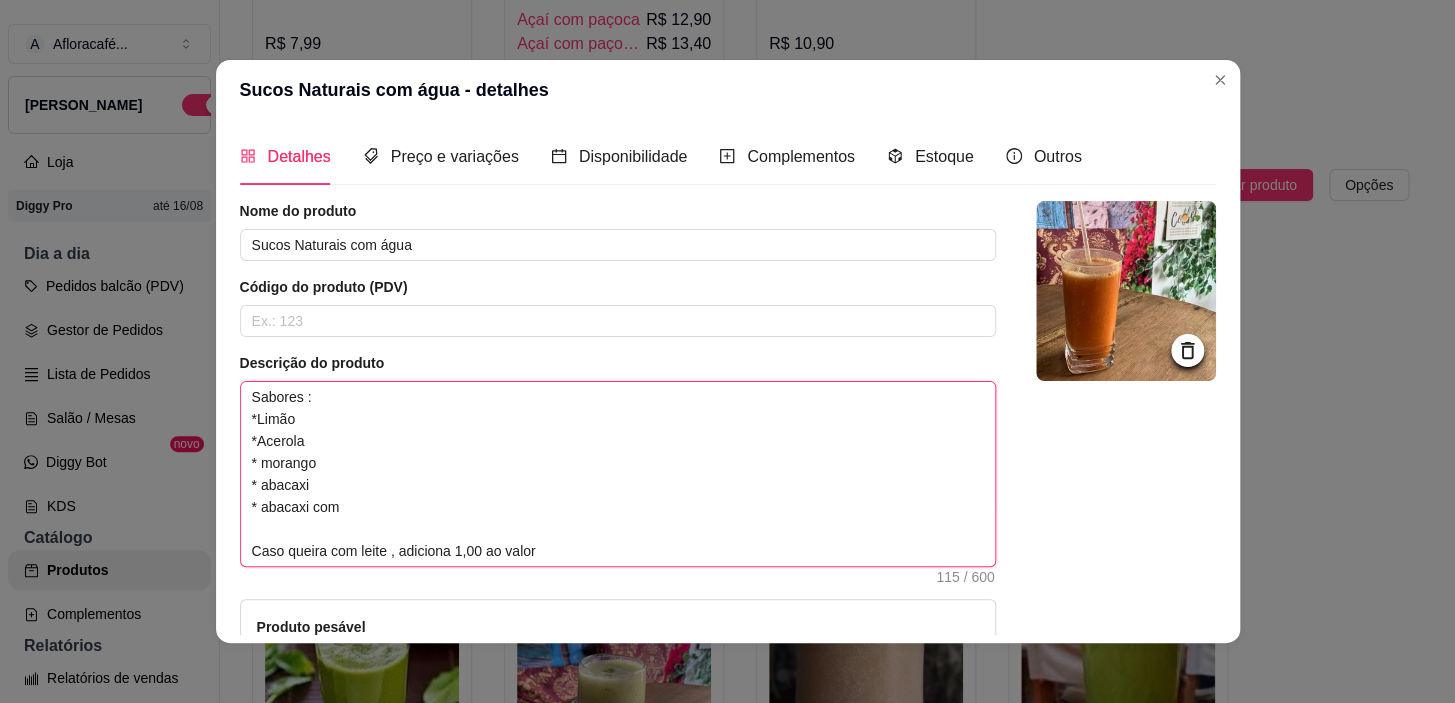 type 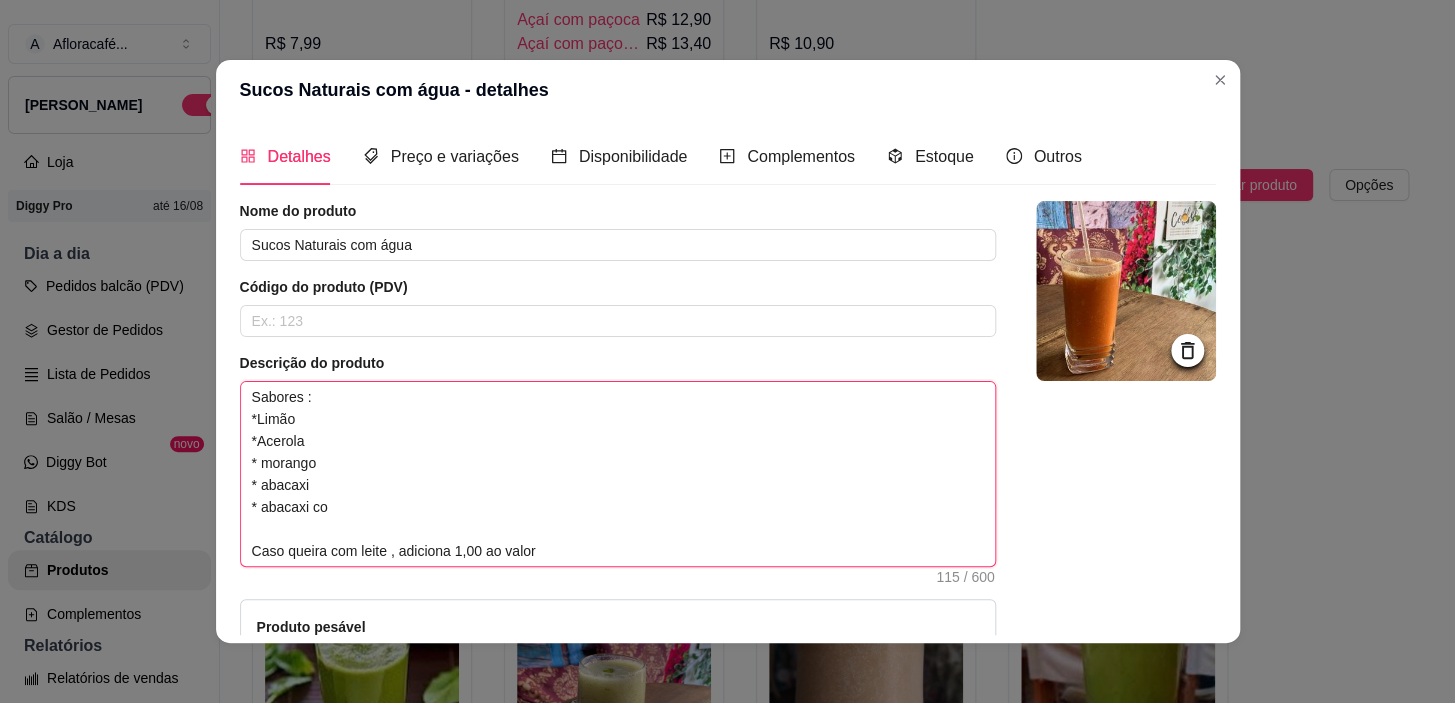 type 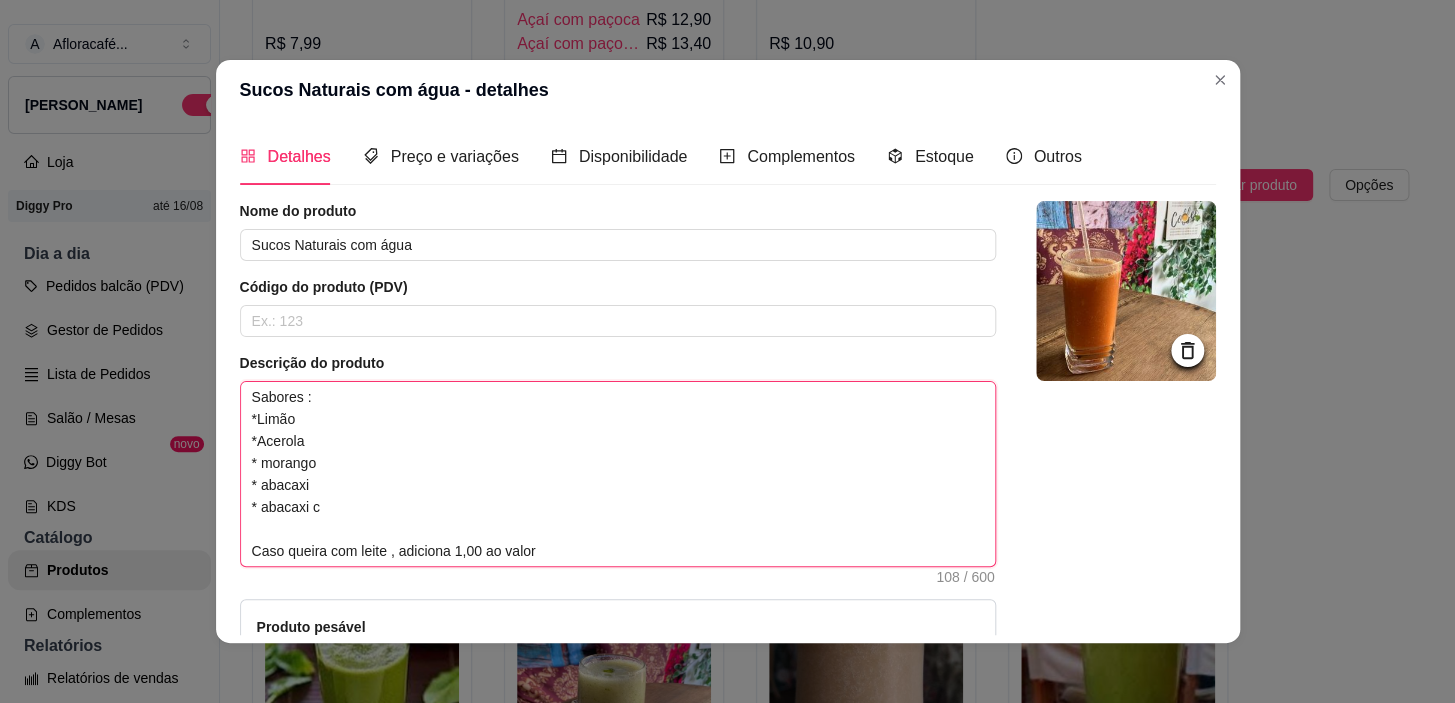 type 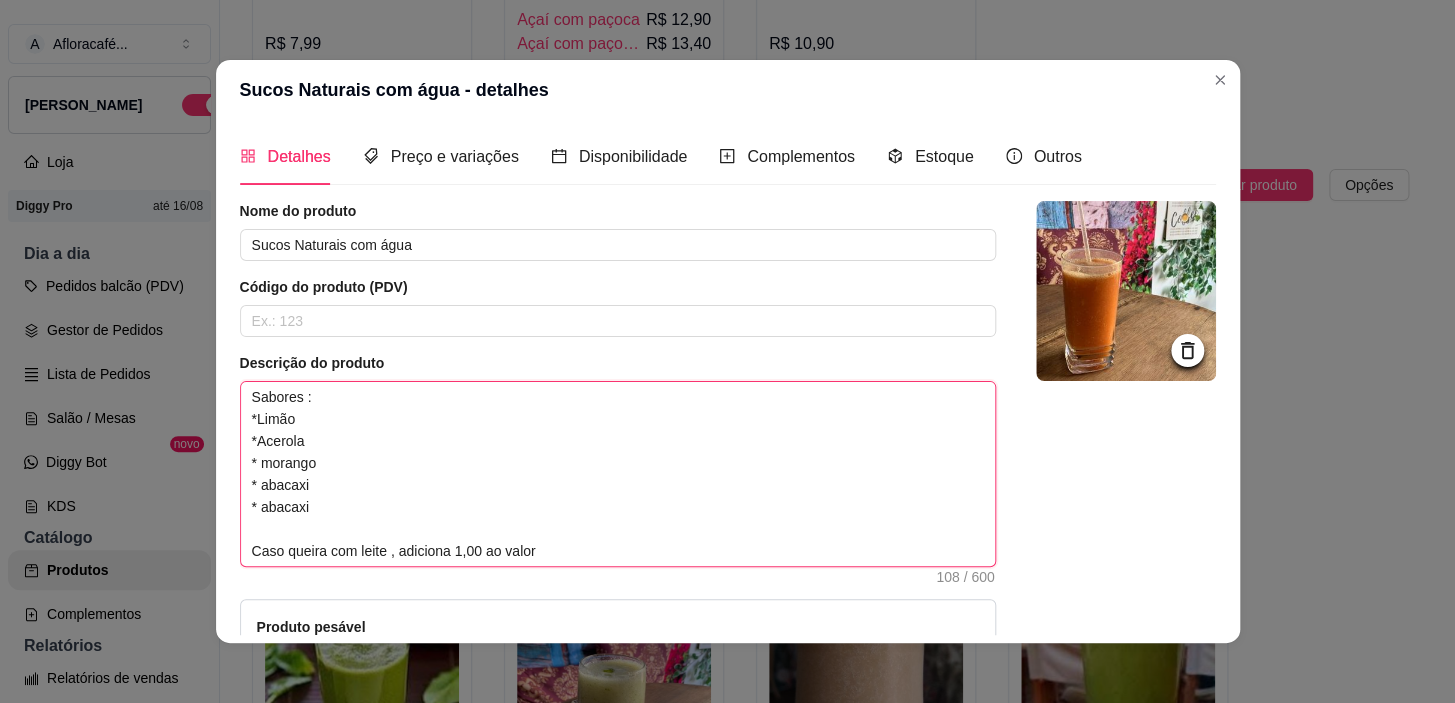 type 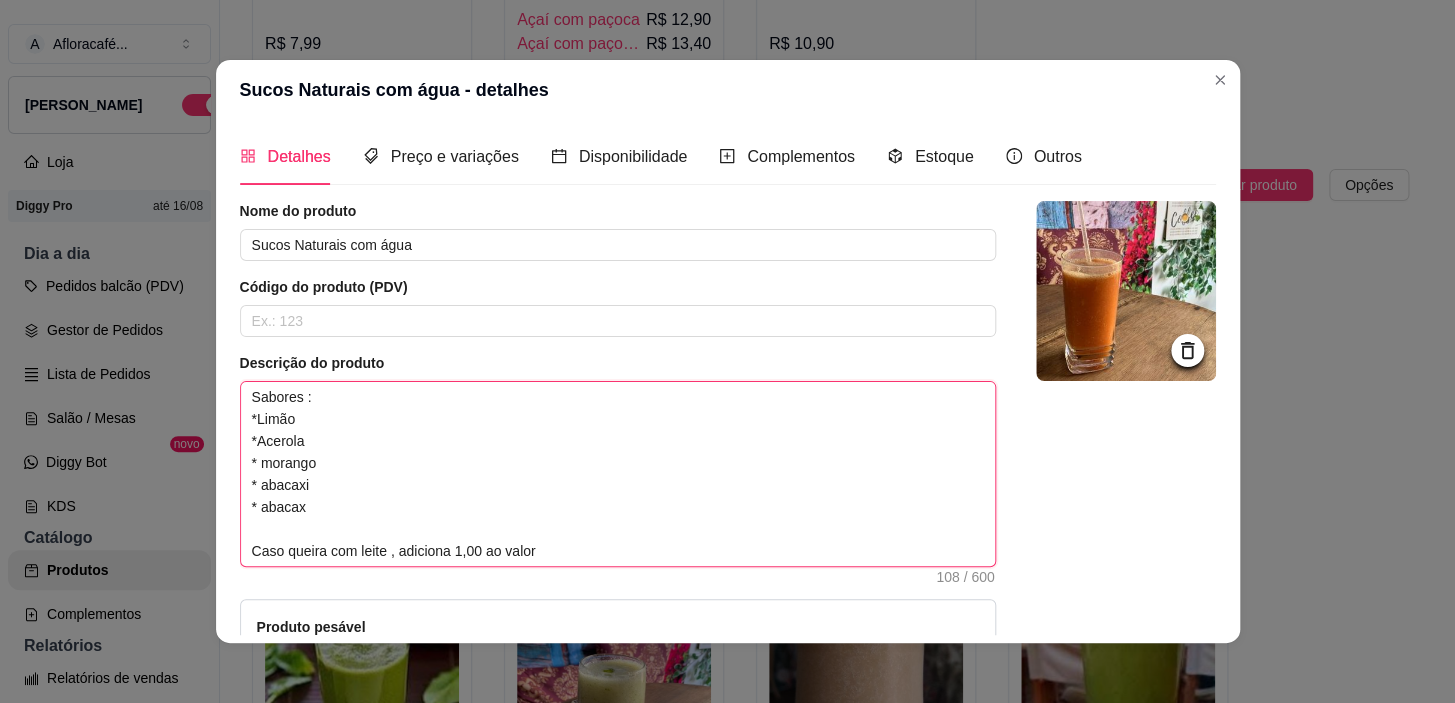 type 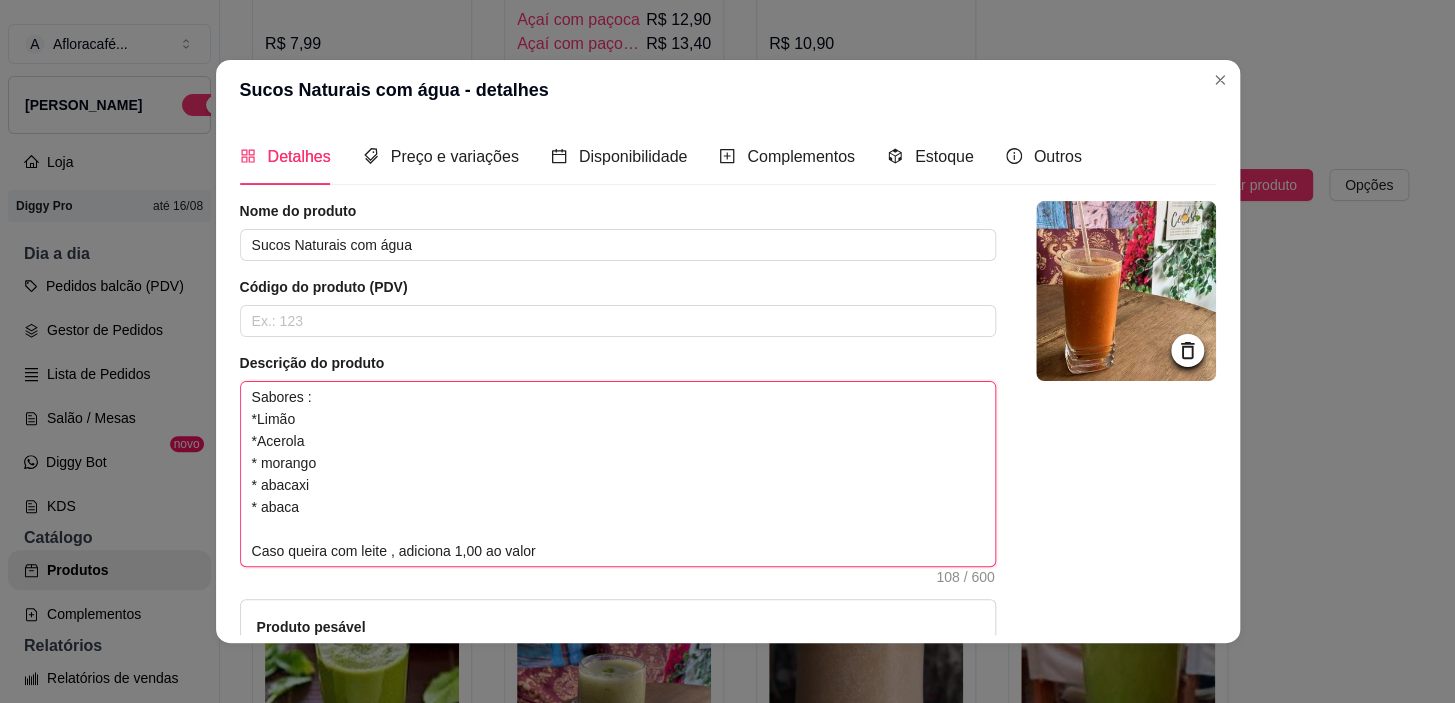 type 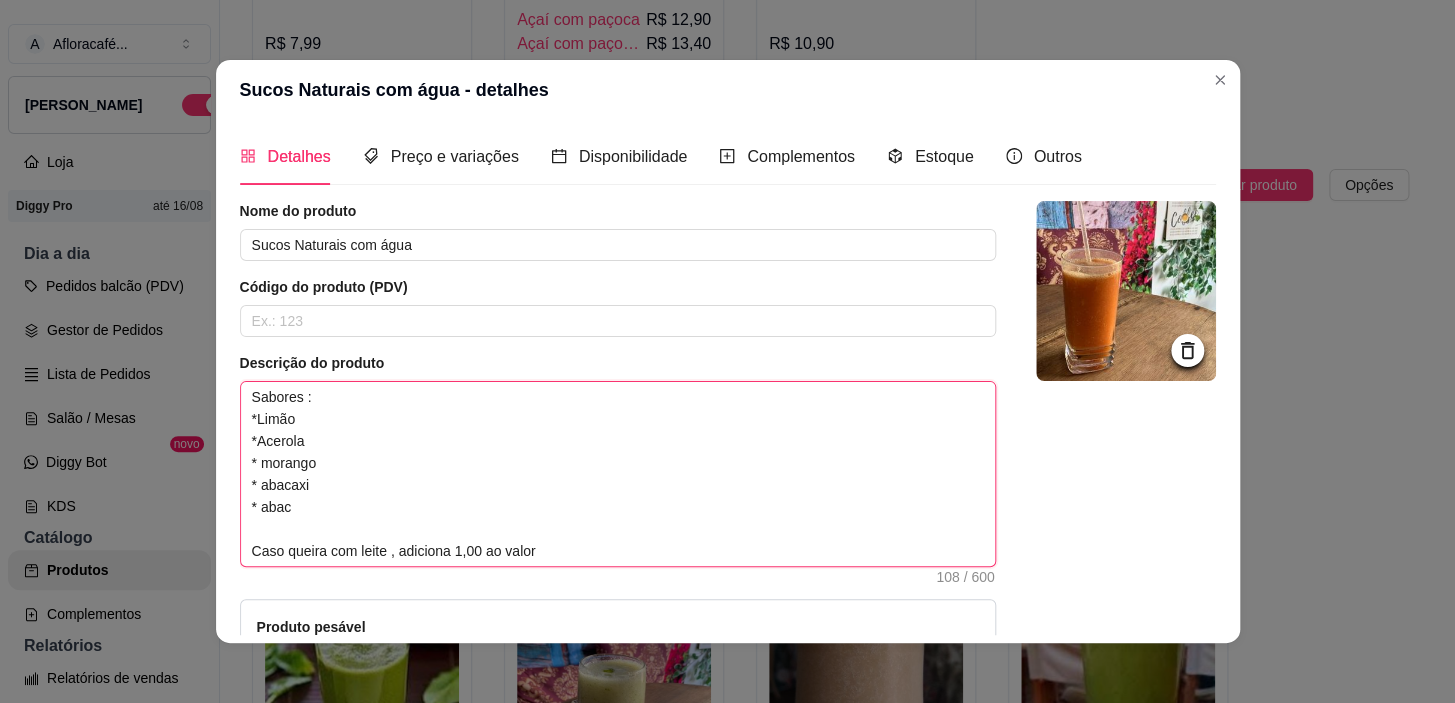 type 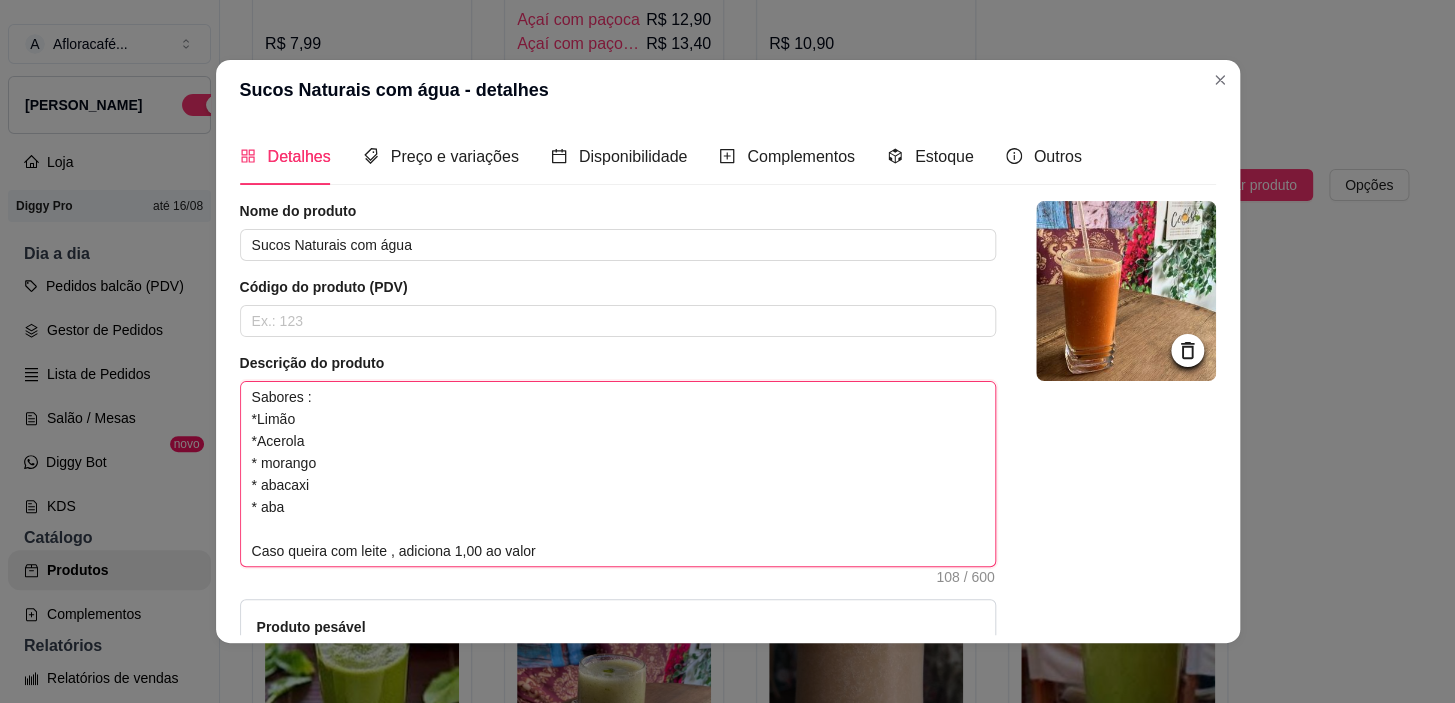 type 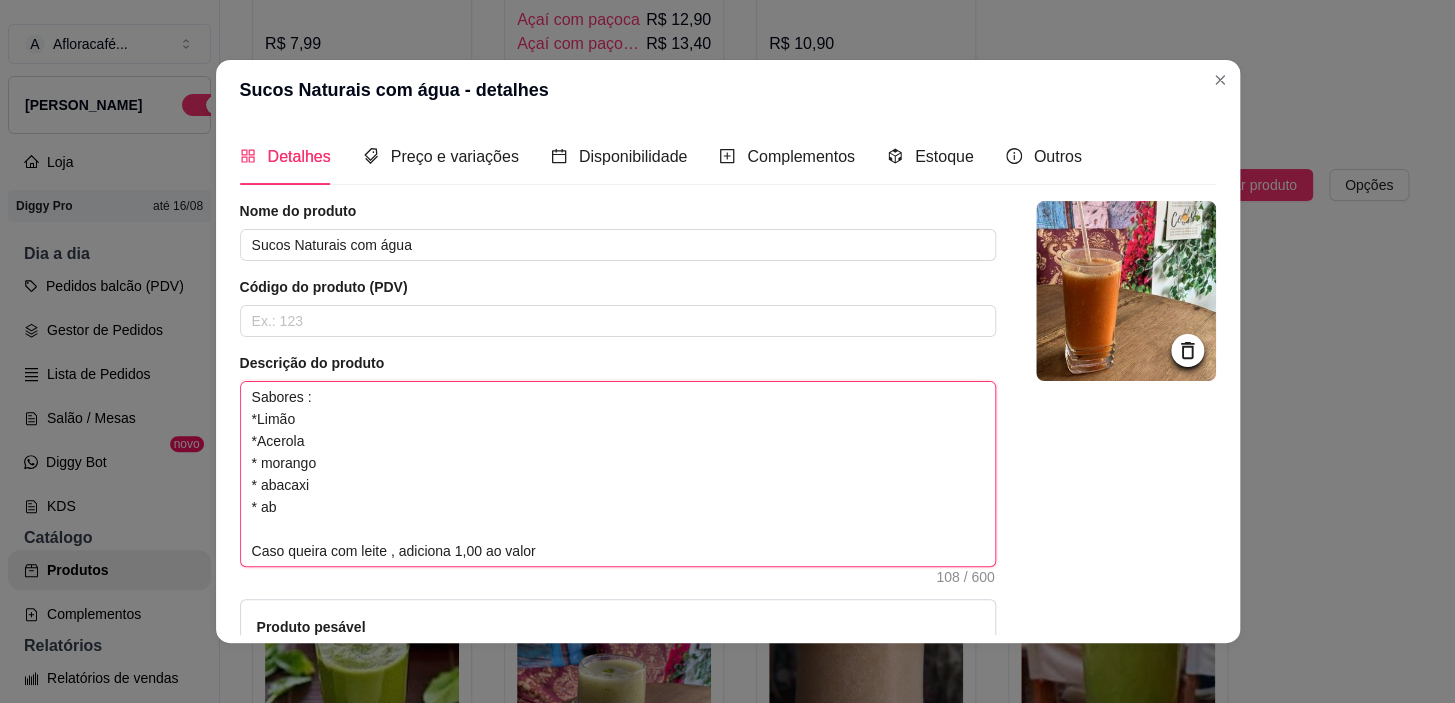 type 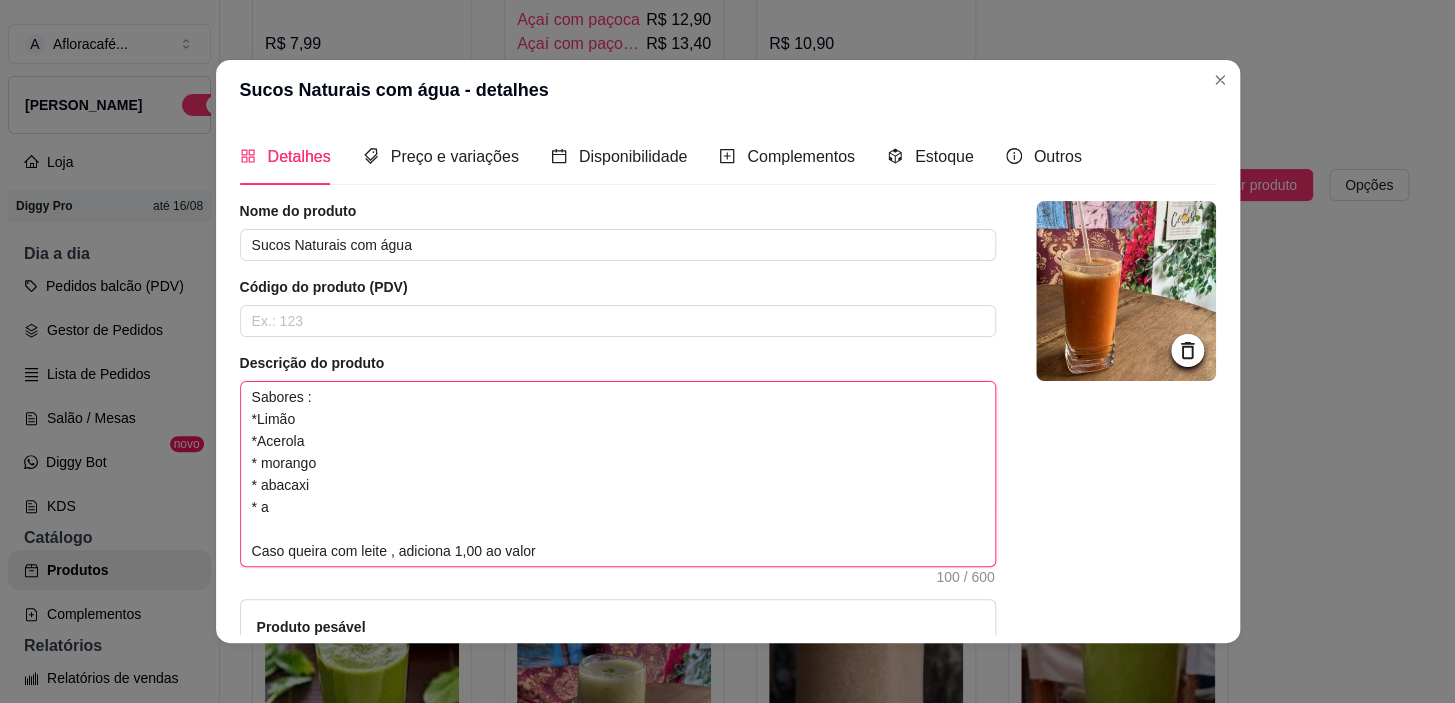type 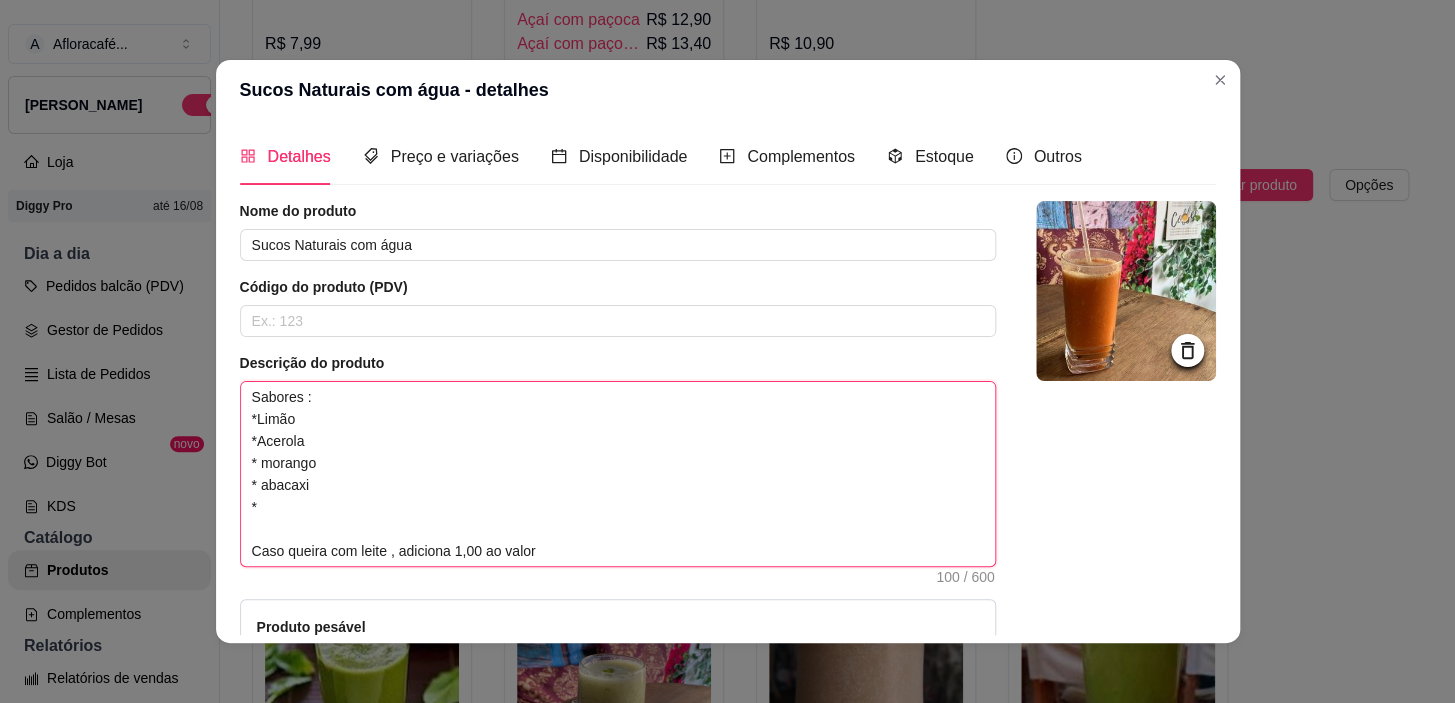 type 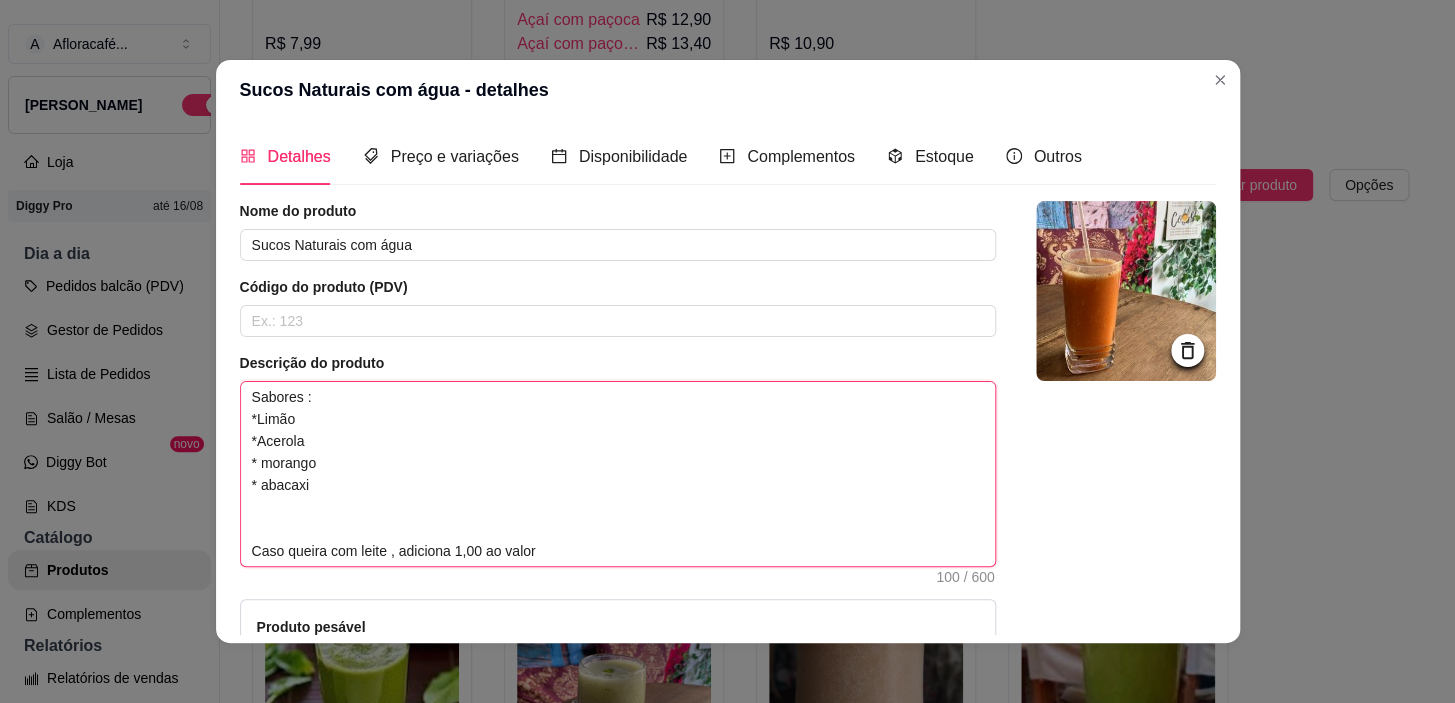 type 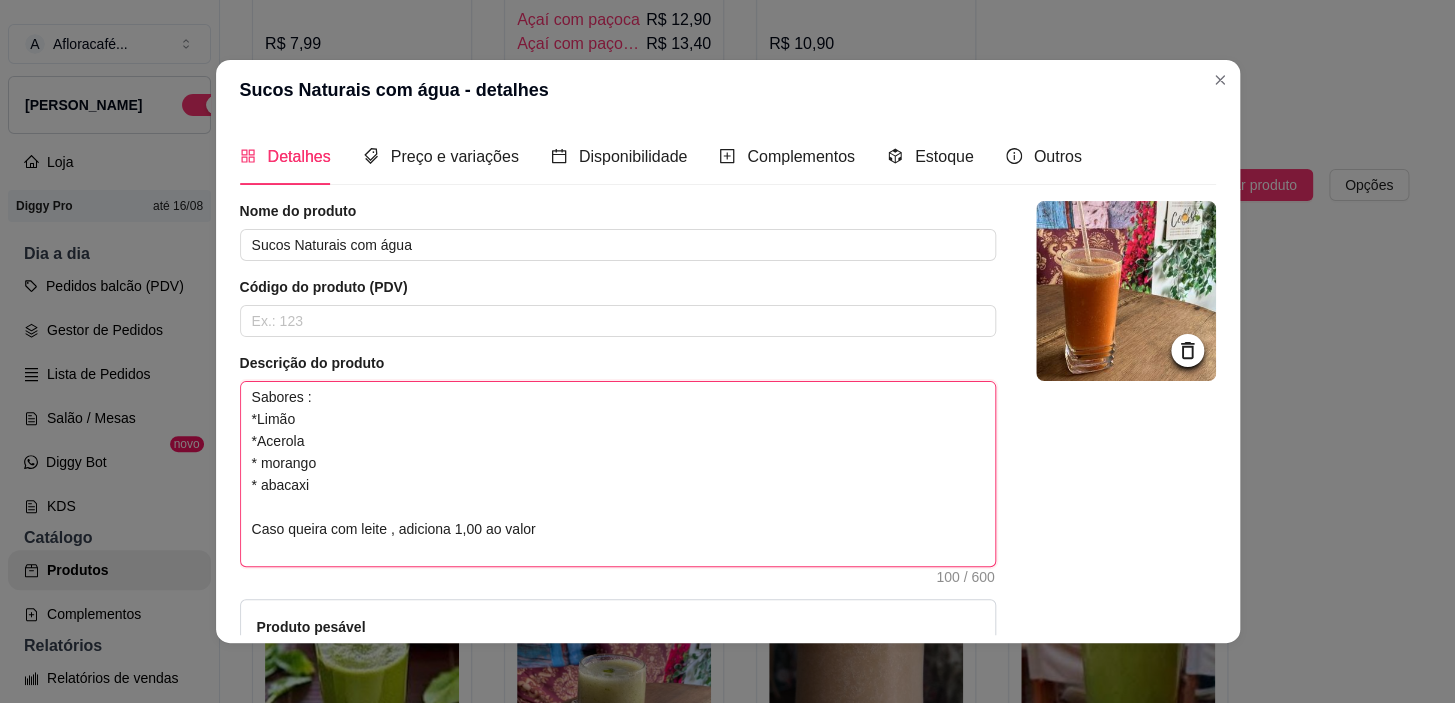 type 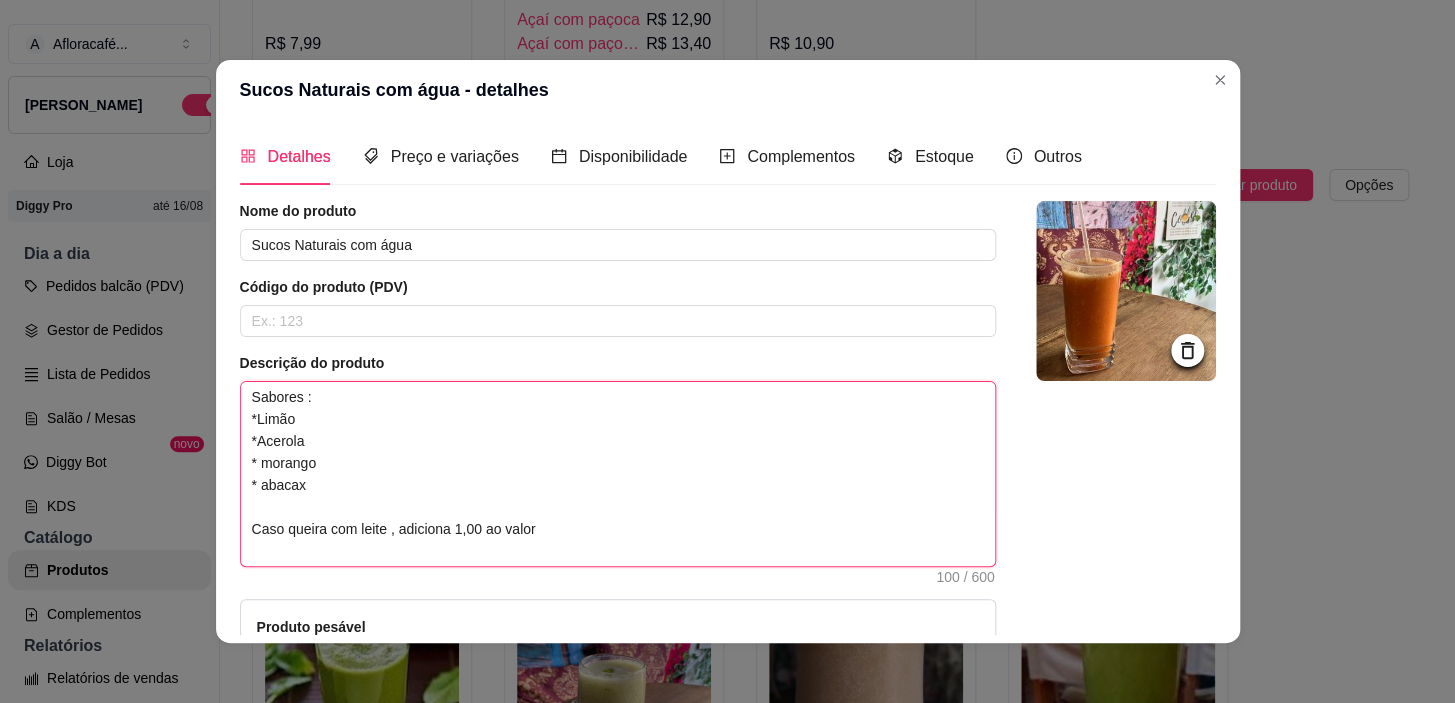 type 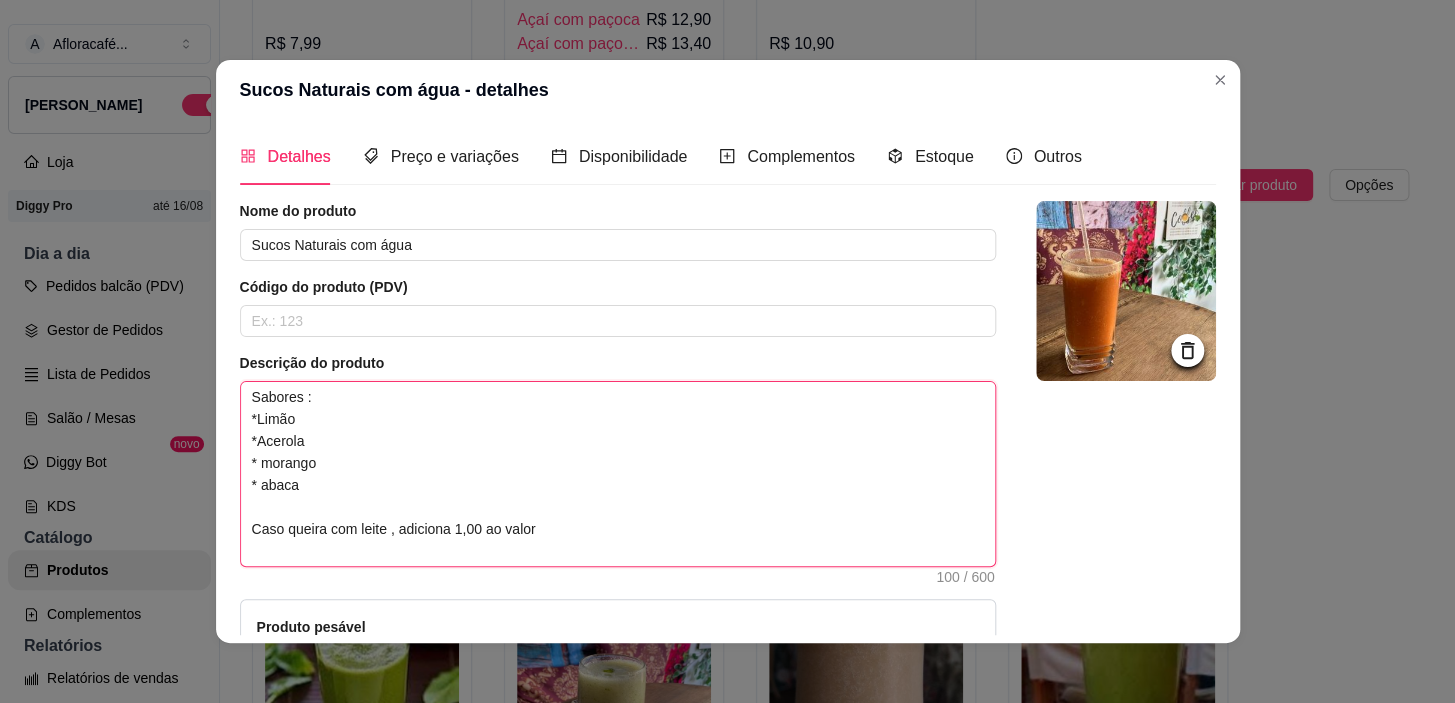 type 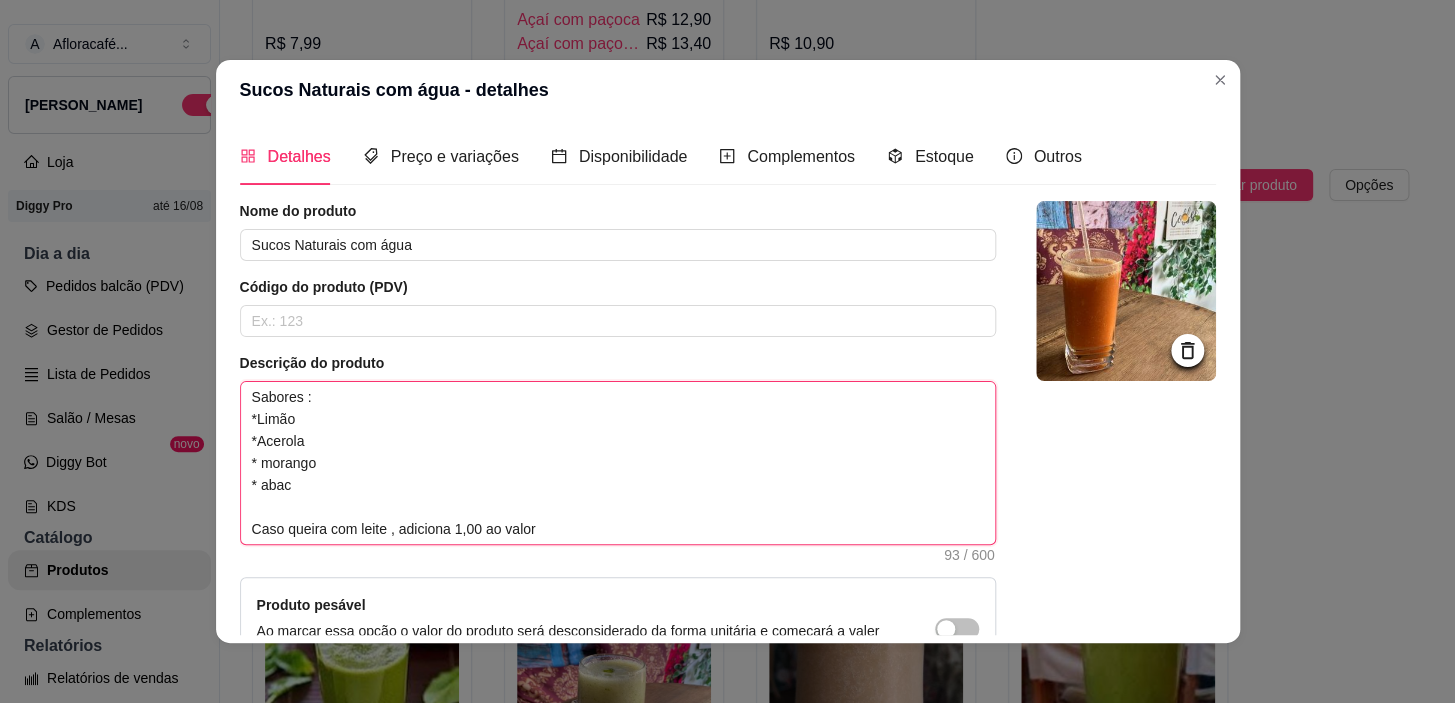 type on "Sabores :
*Limão
*Acerola
* morango
* aba
Caso queira com leite , adiciona 1,00 ao valor" 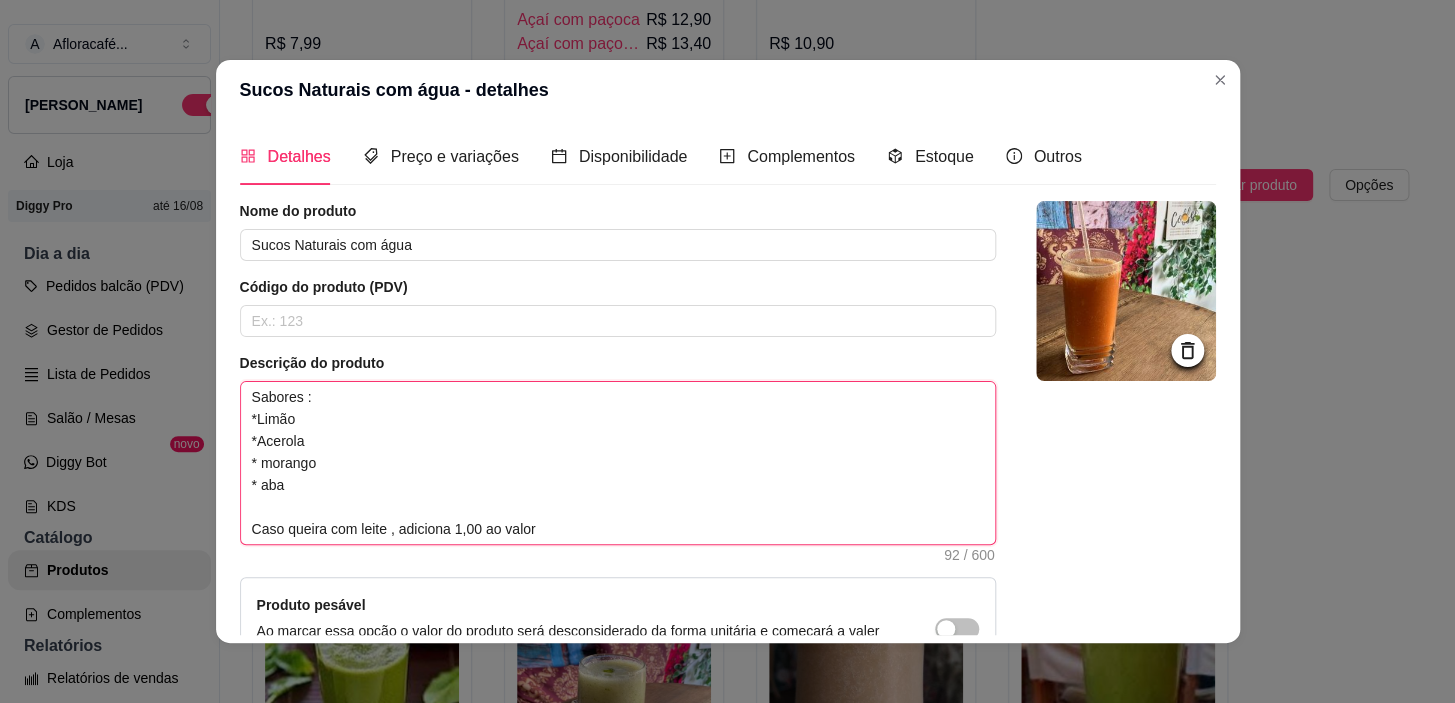 type 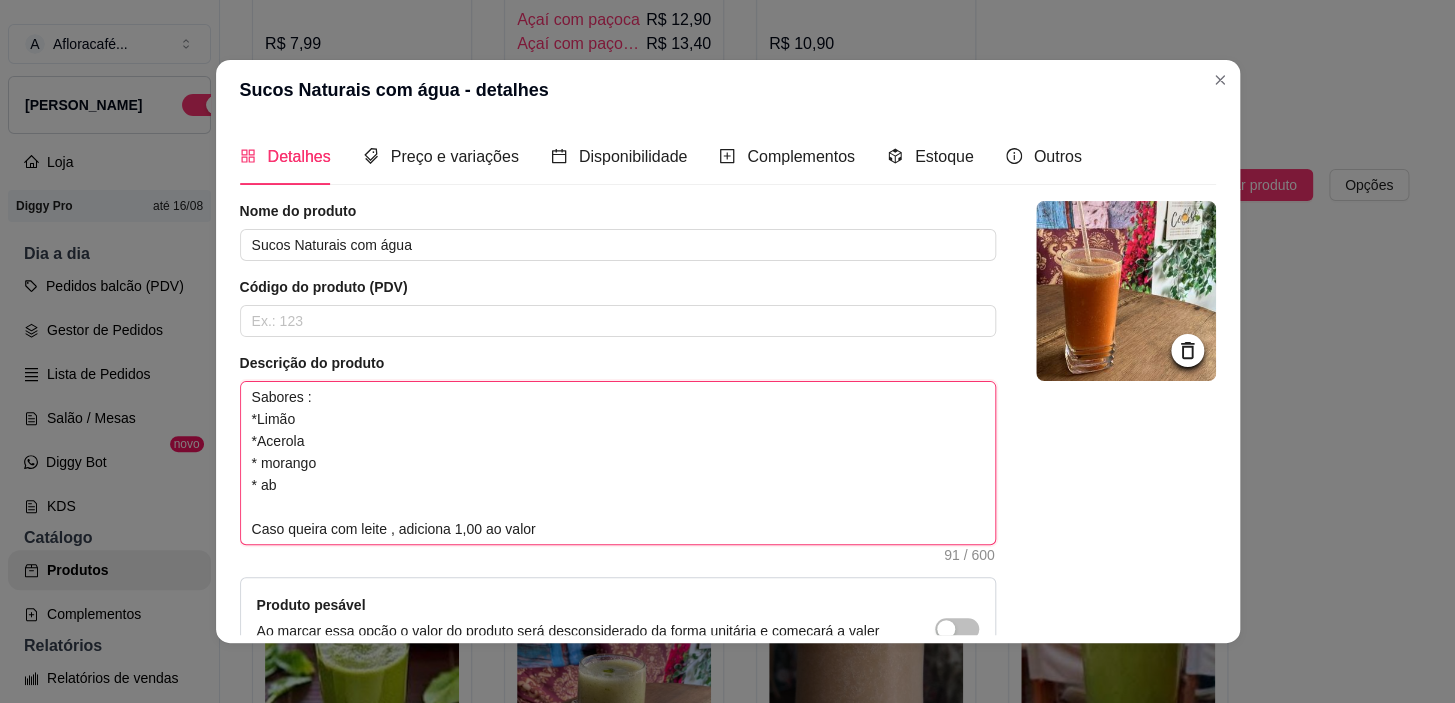 type 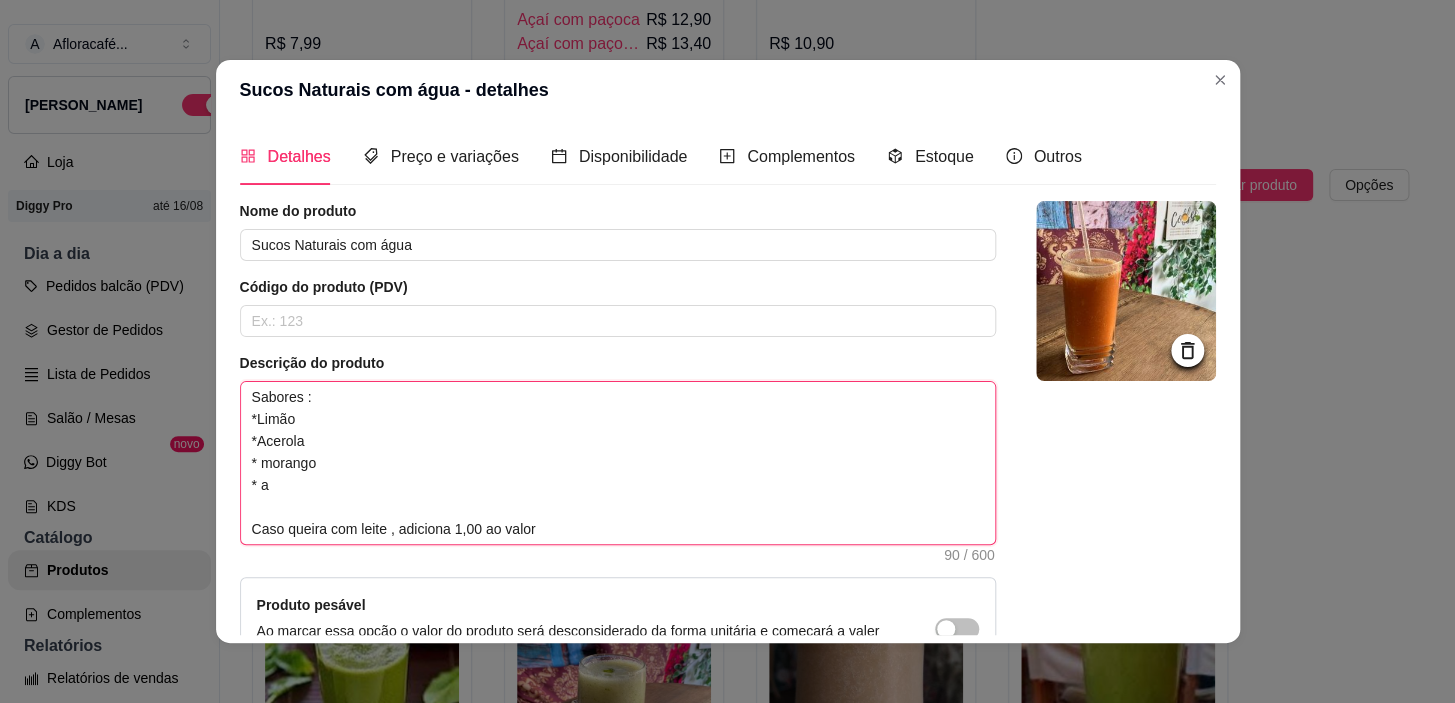 type 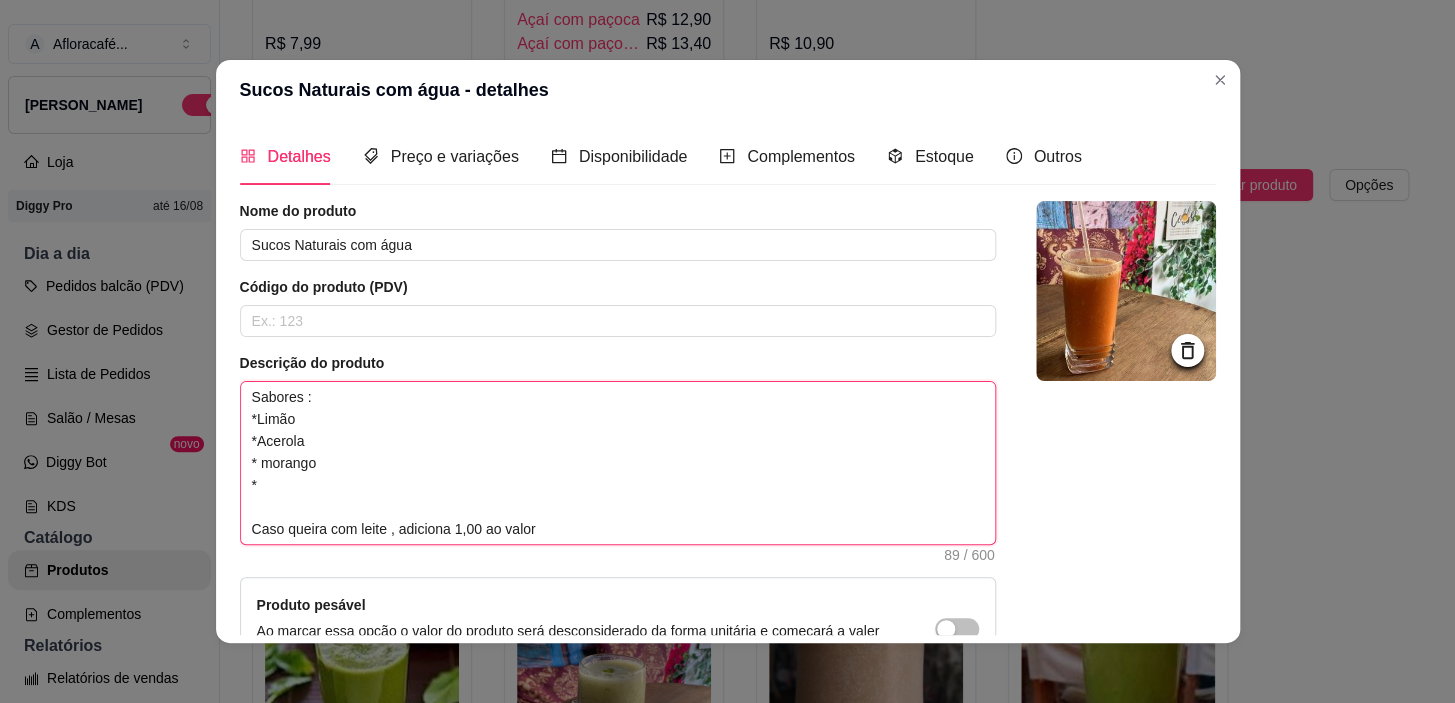 type 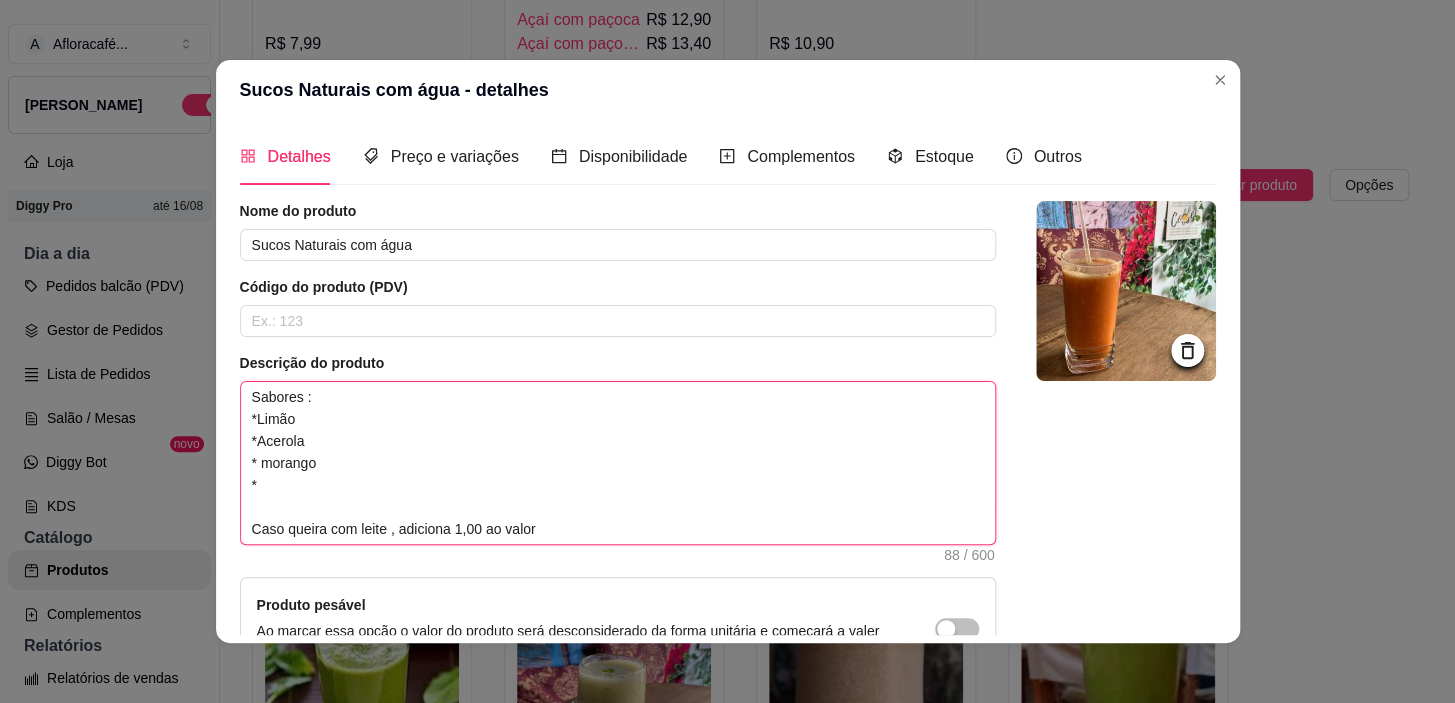 type 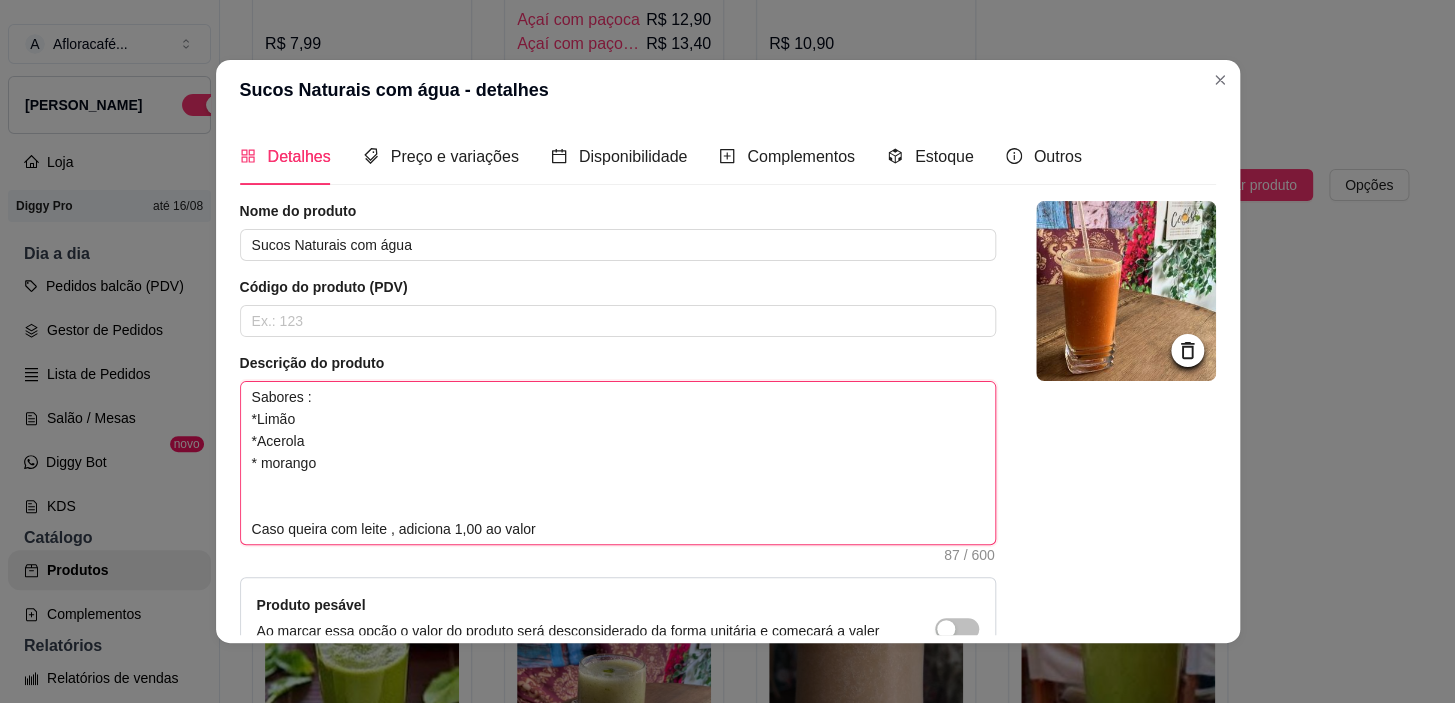 type 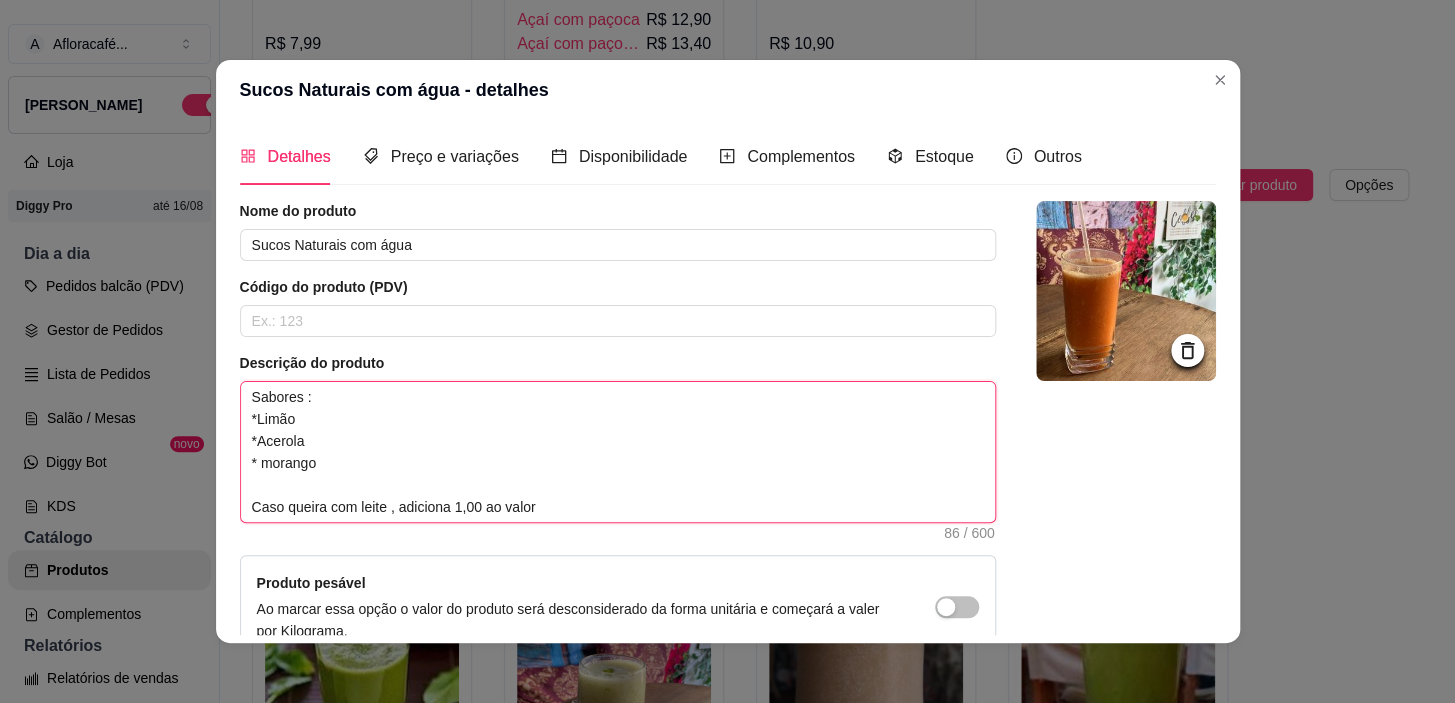 type 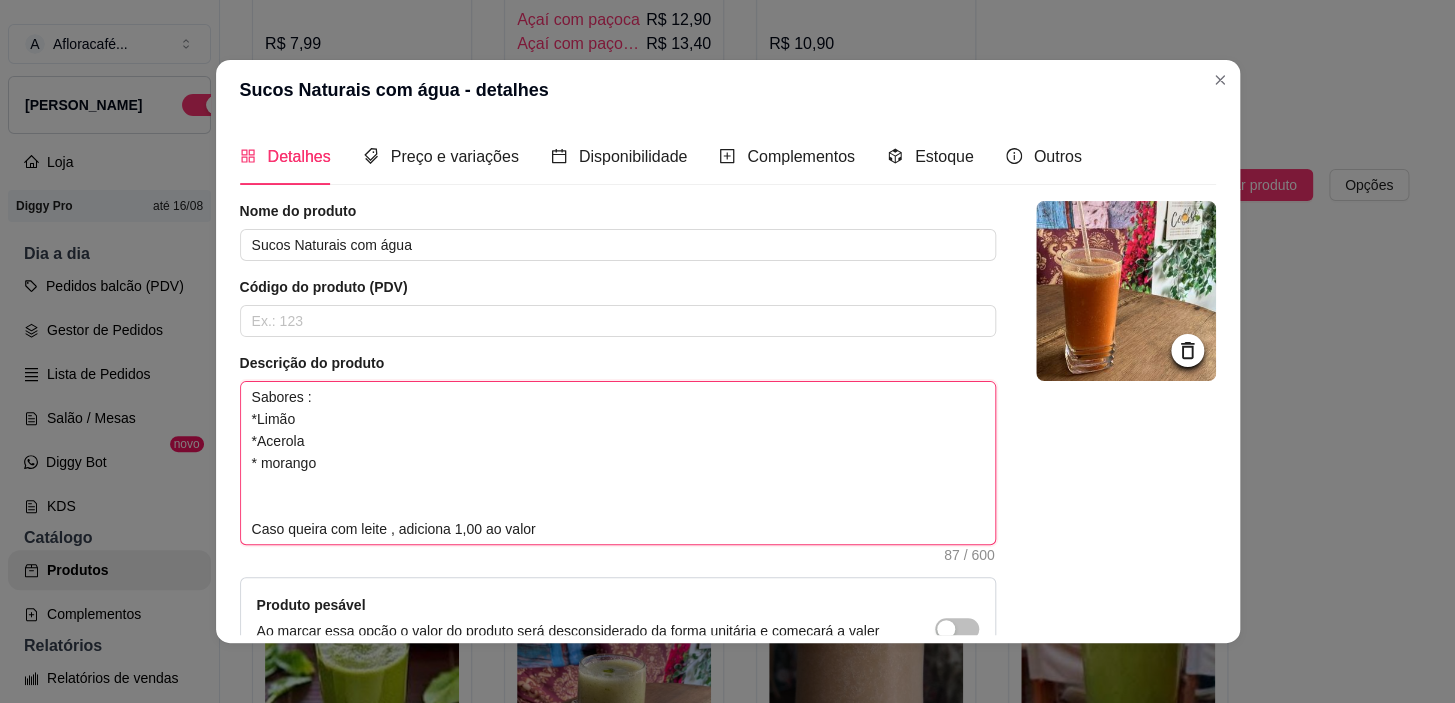 type 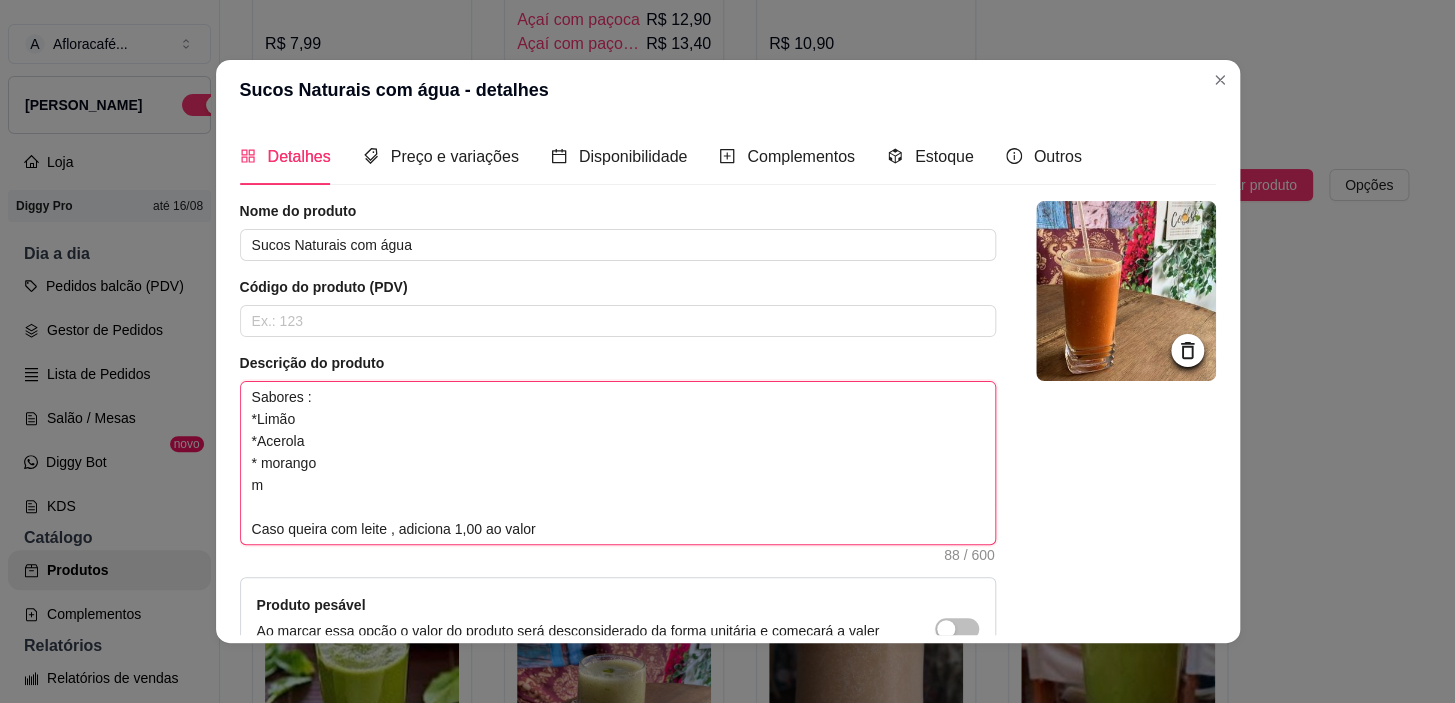 type 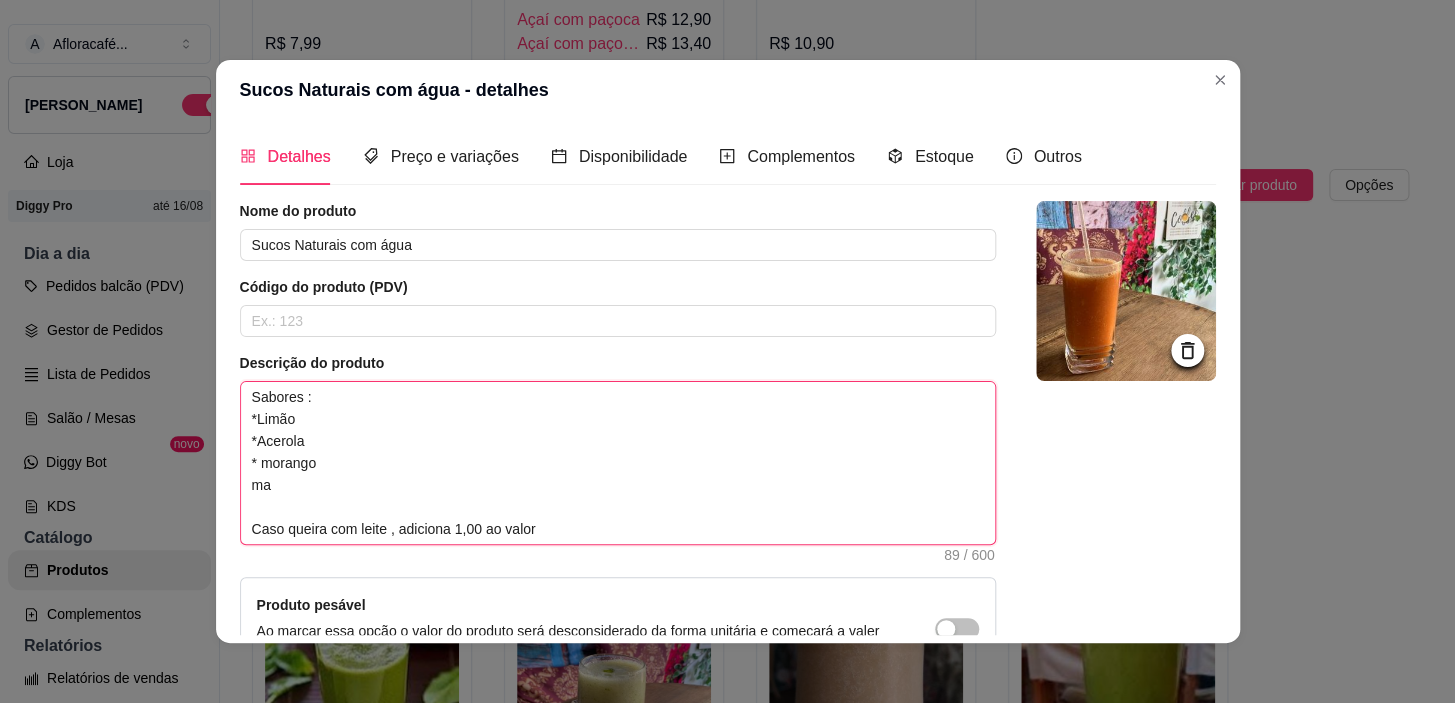type 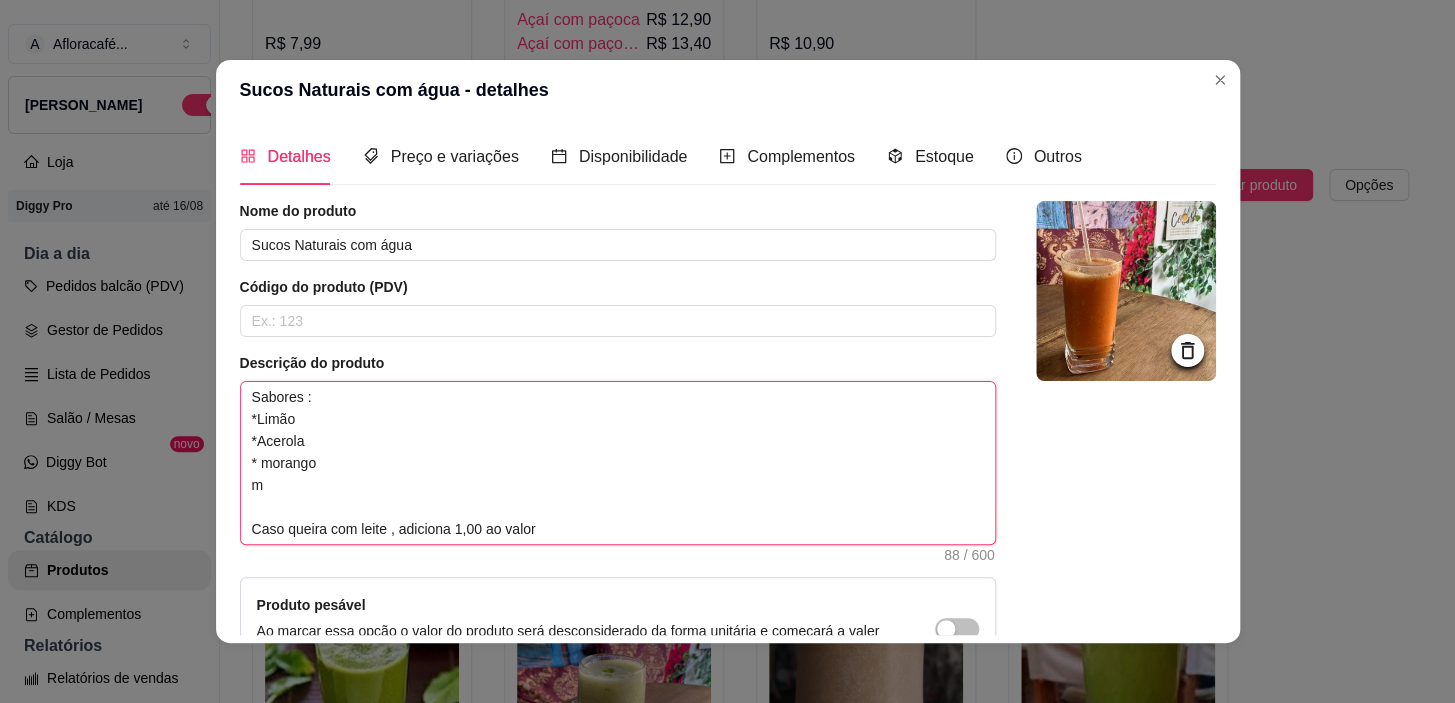 type 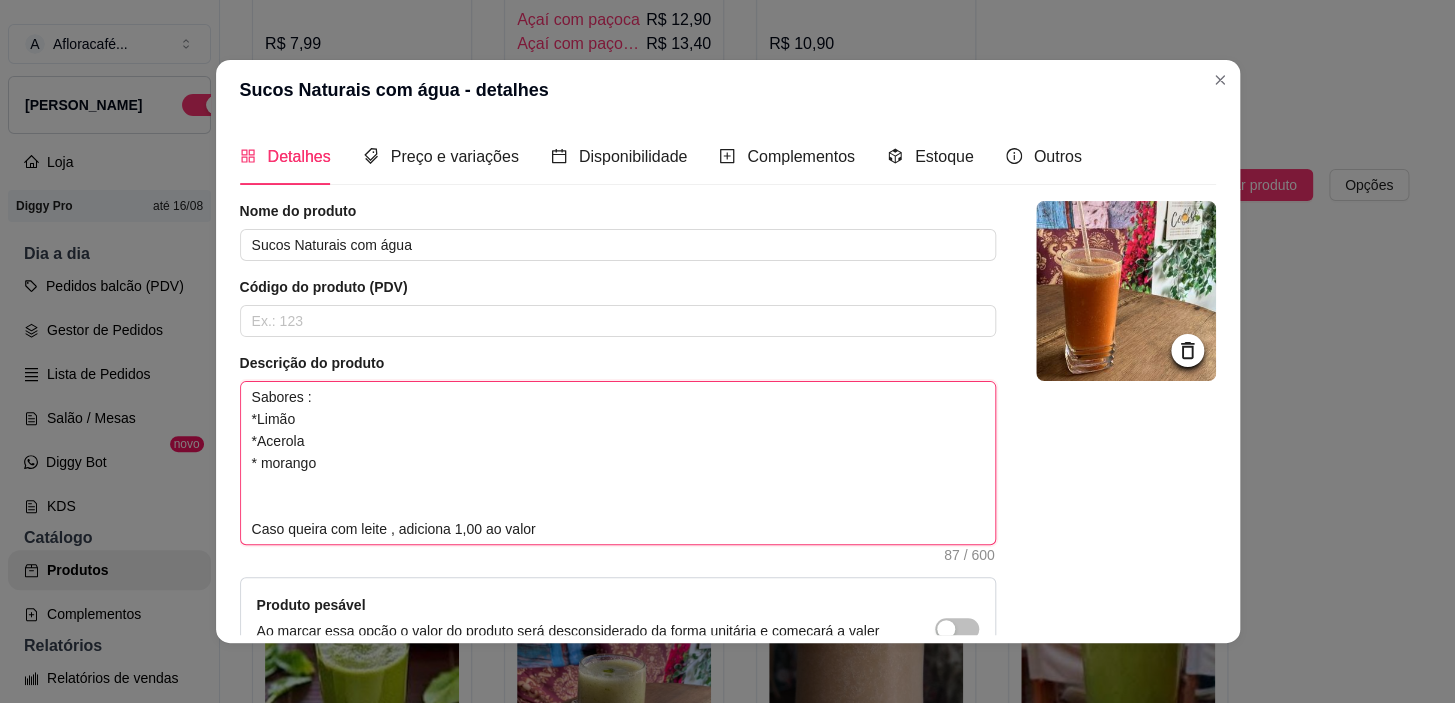 type 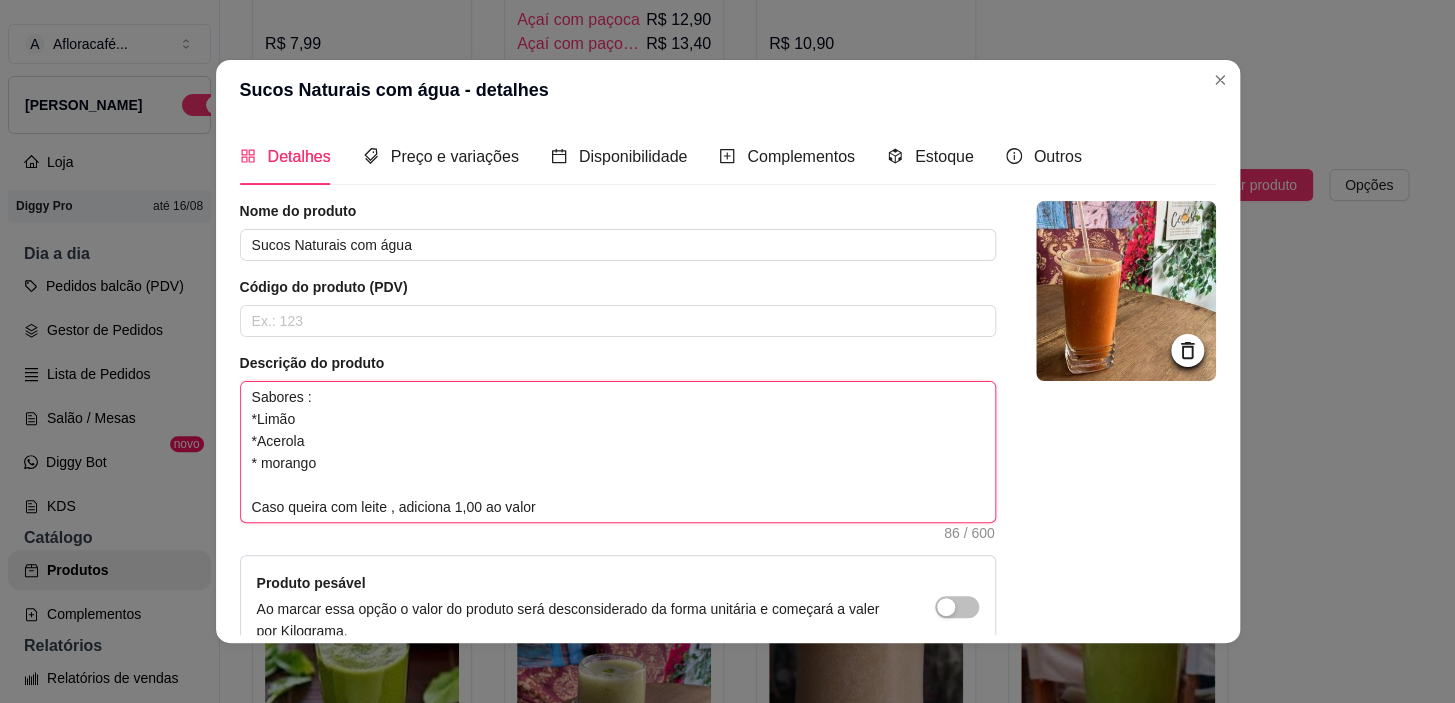 type 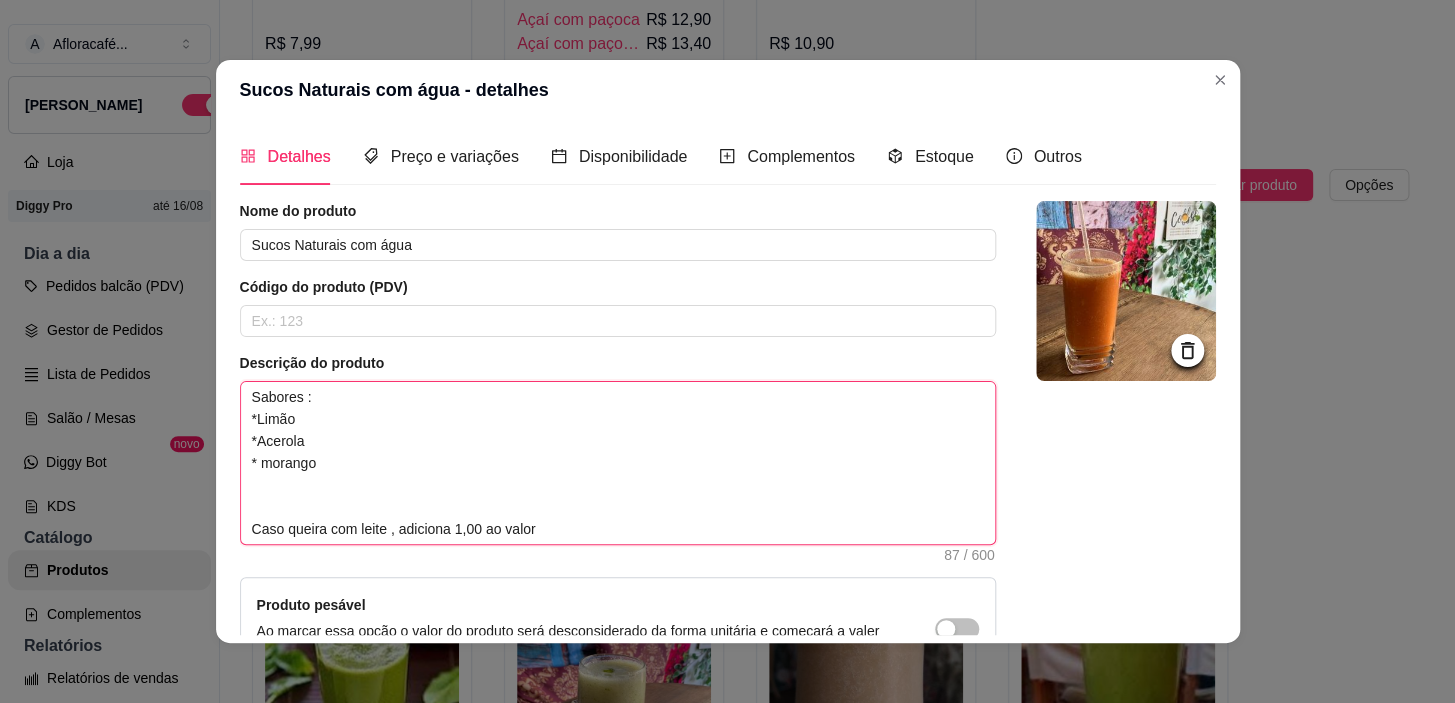 type 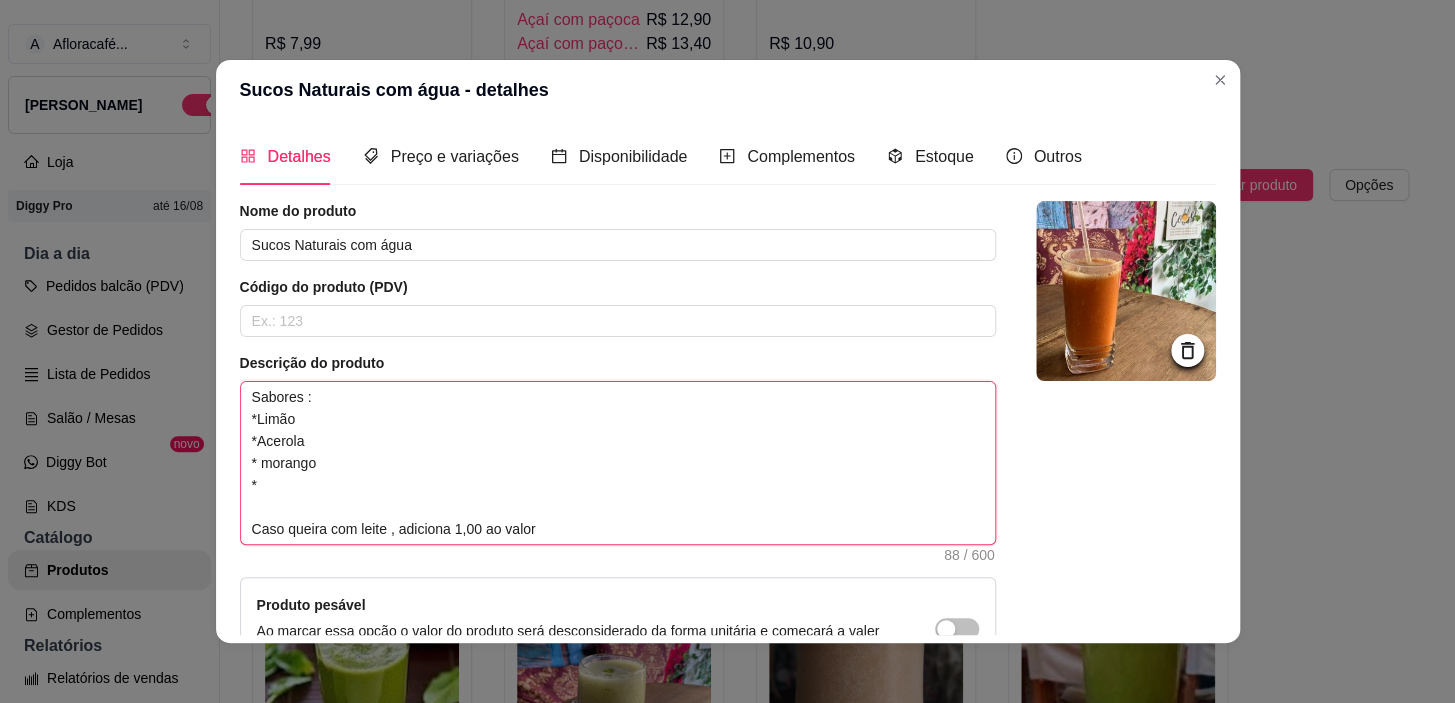 type 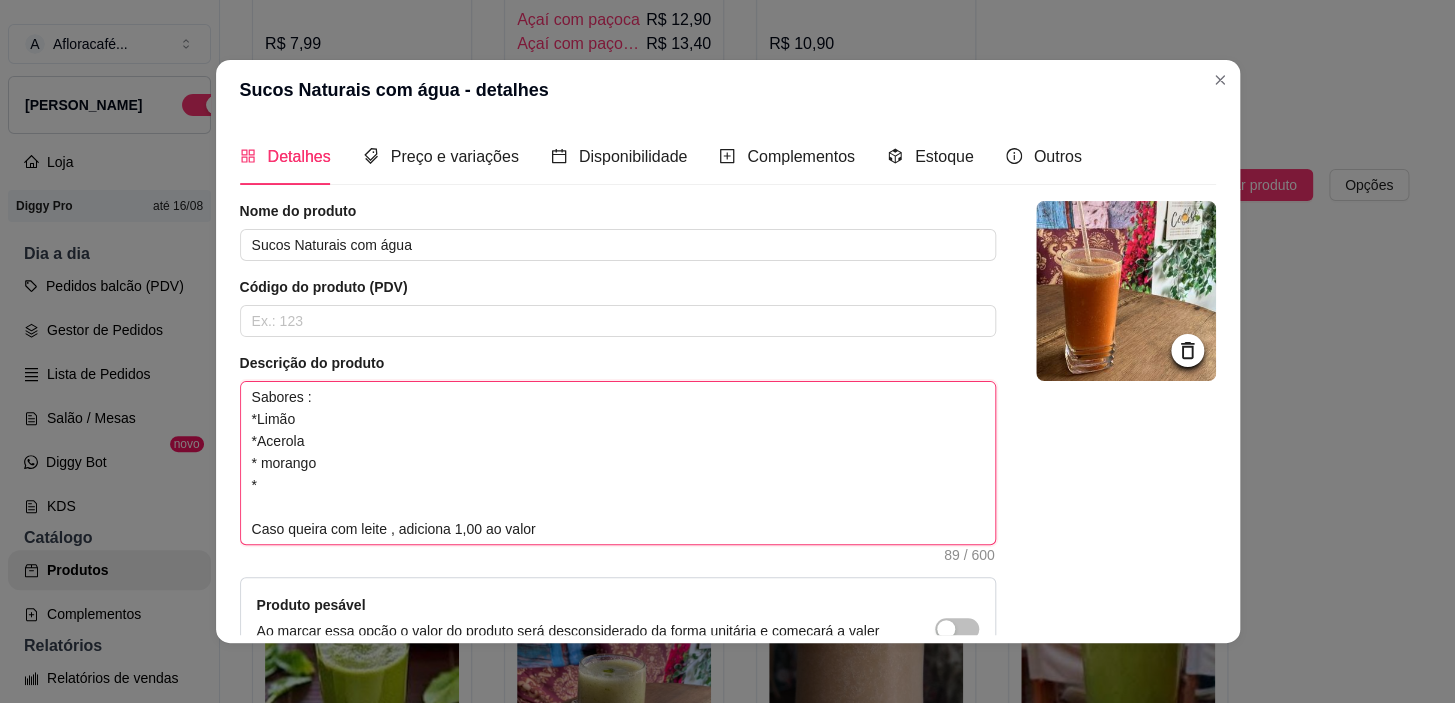 type 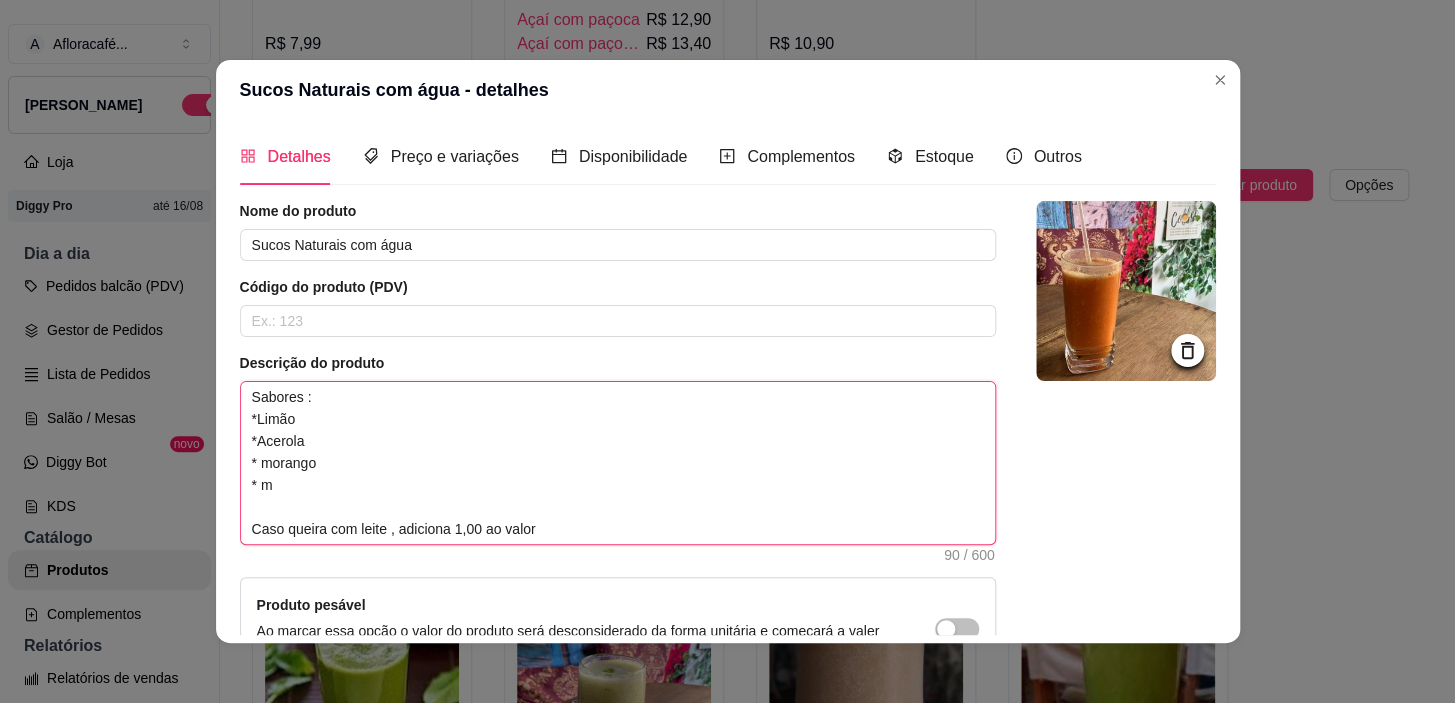 type 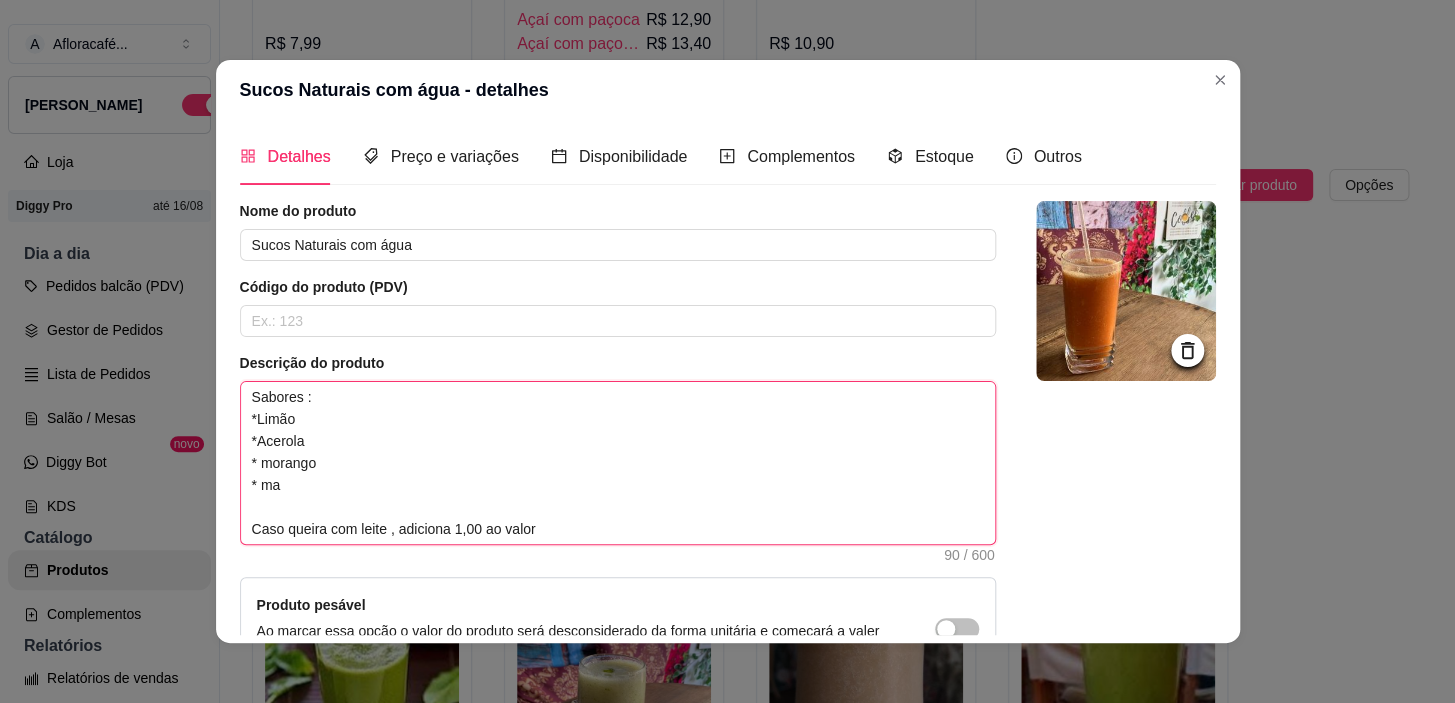 type 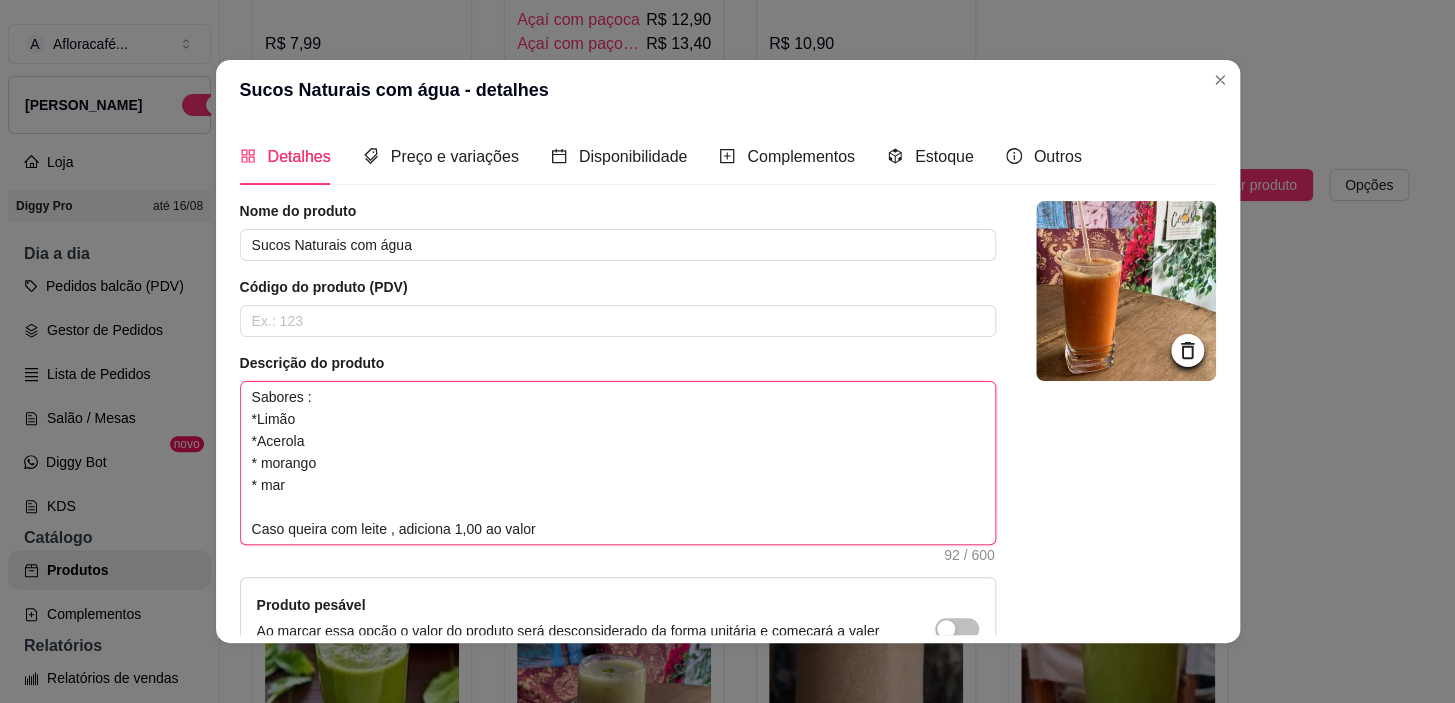 type 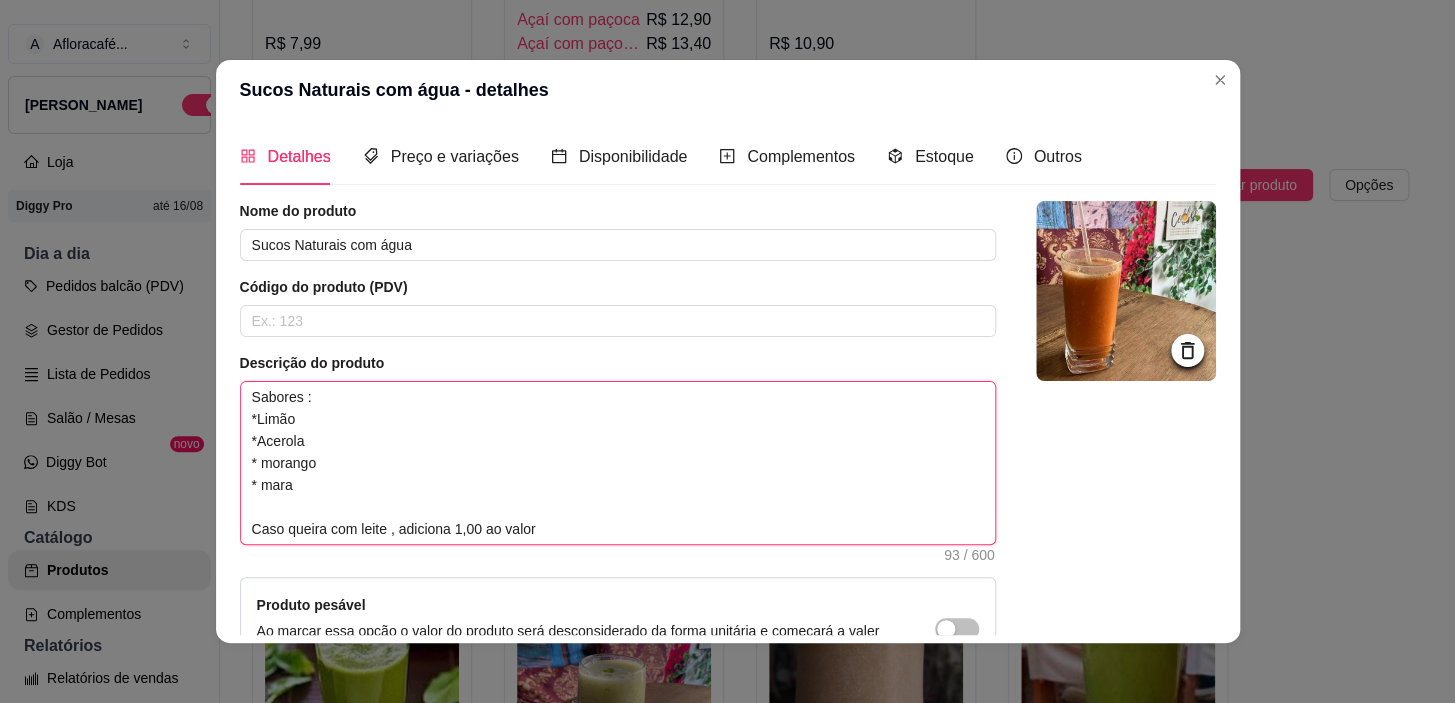type 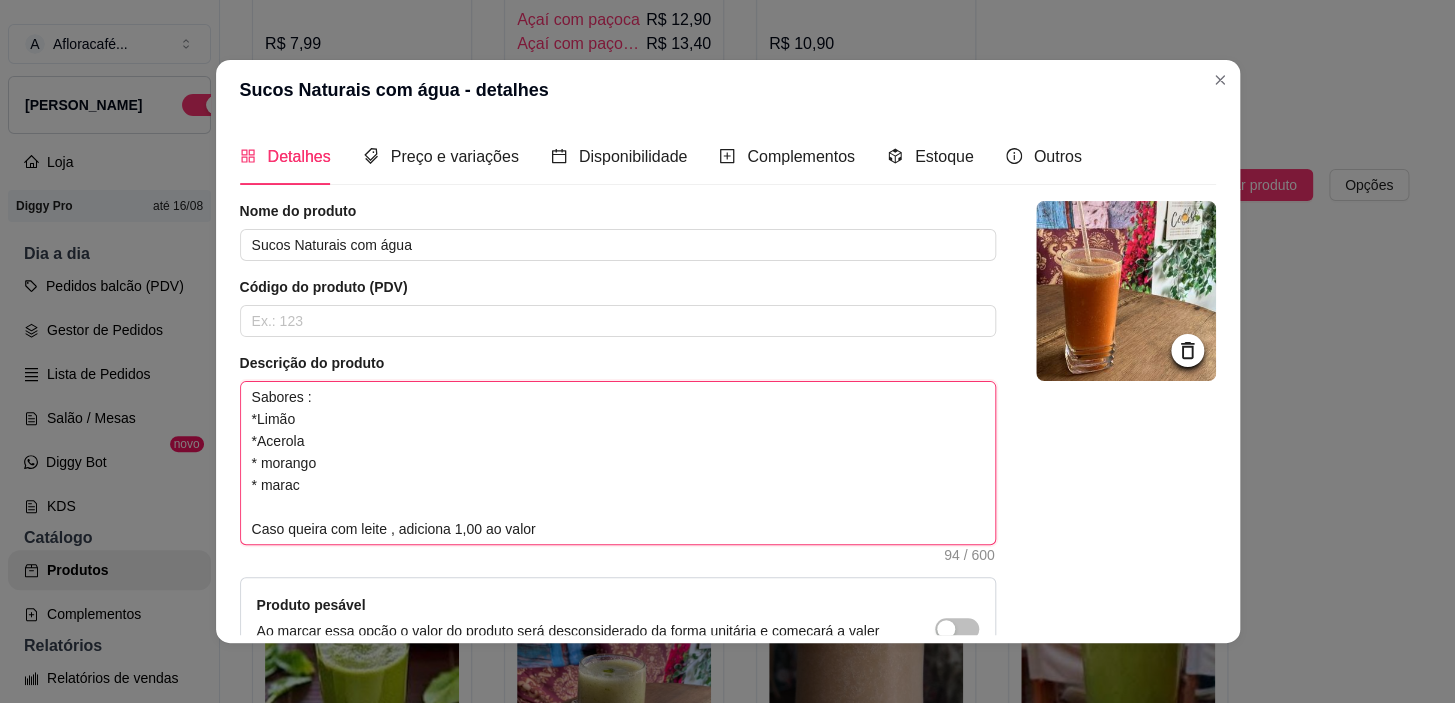 type 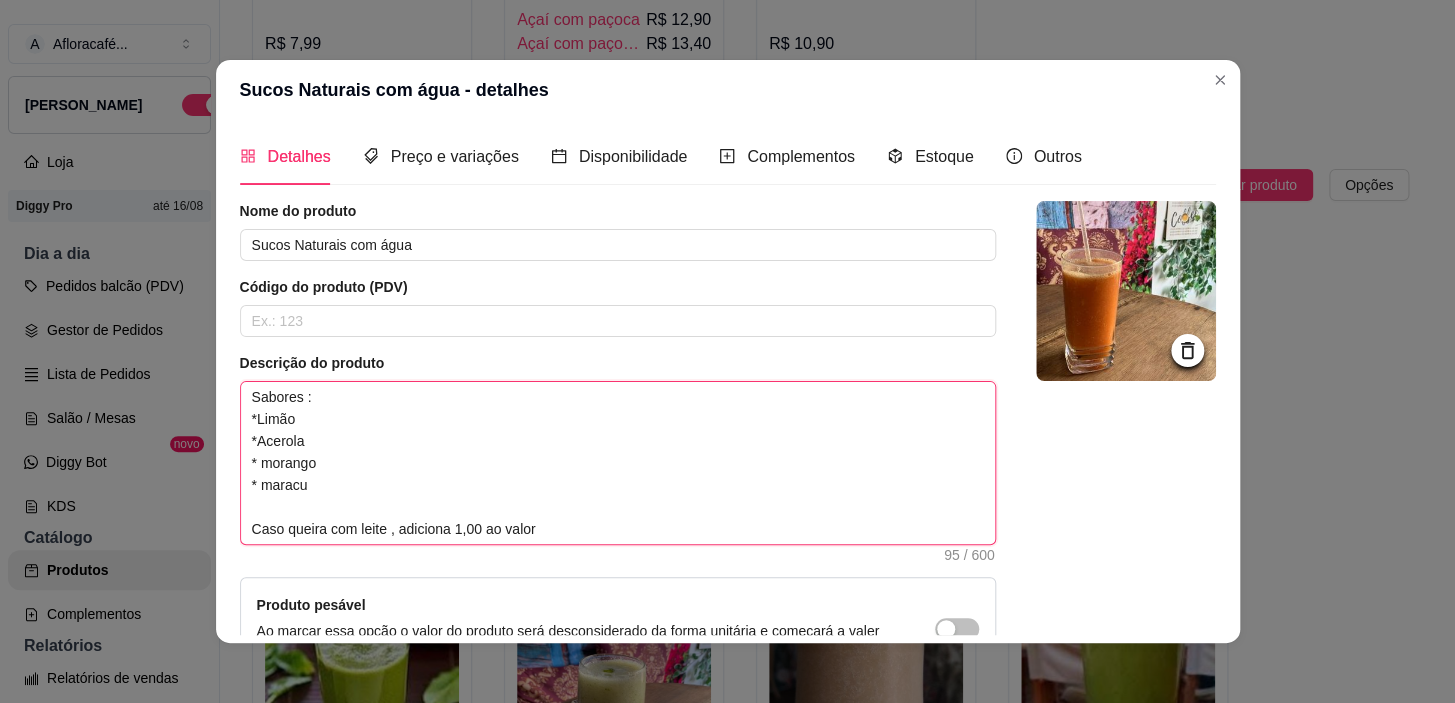 type 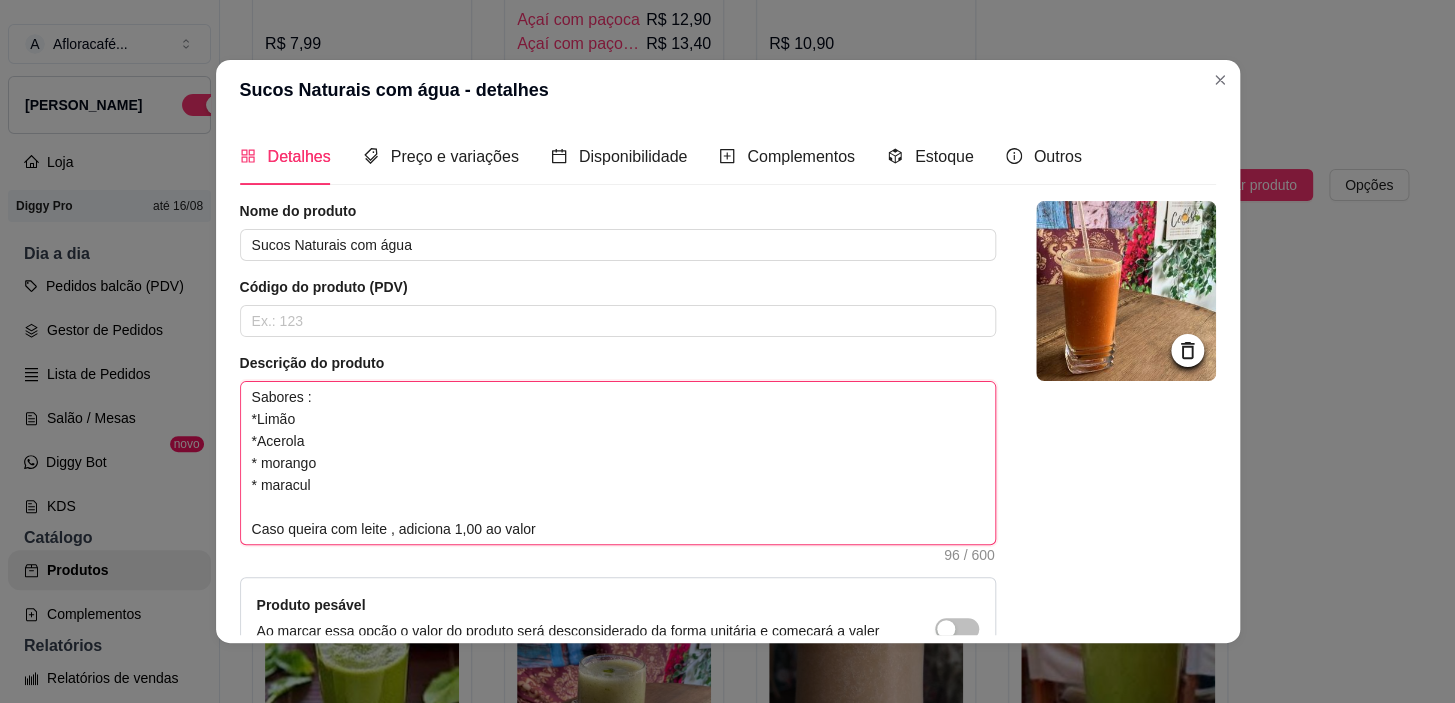 type 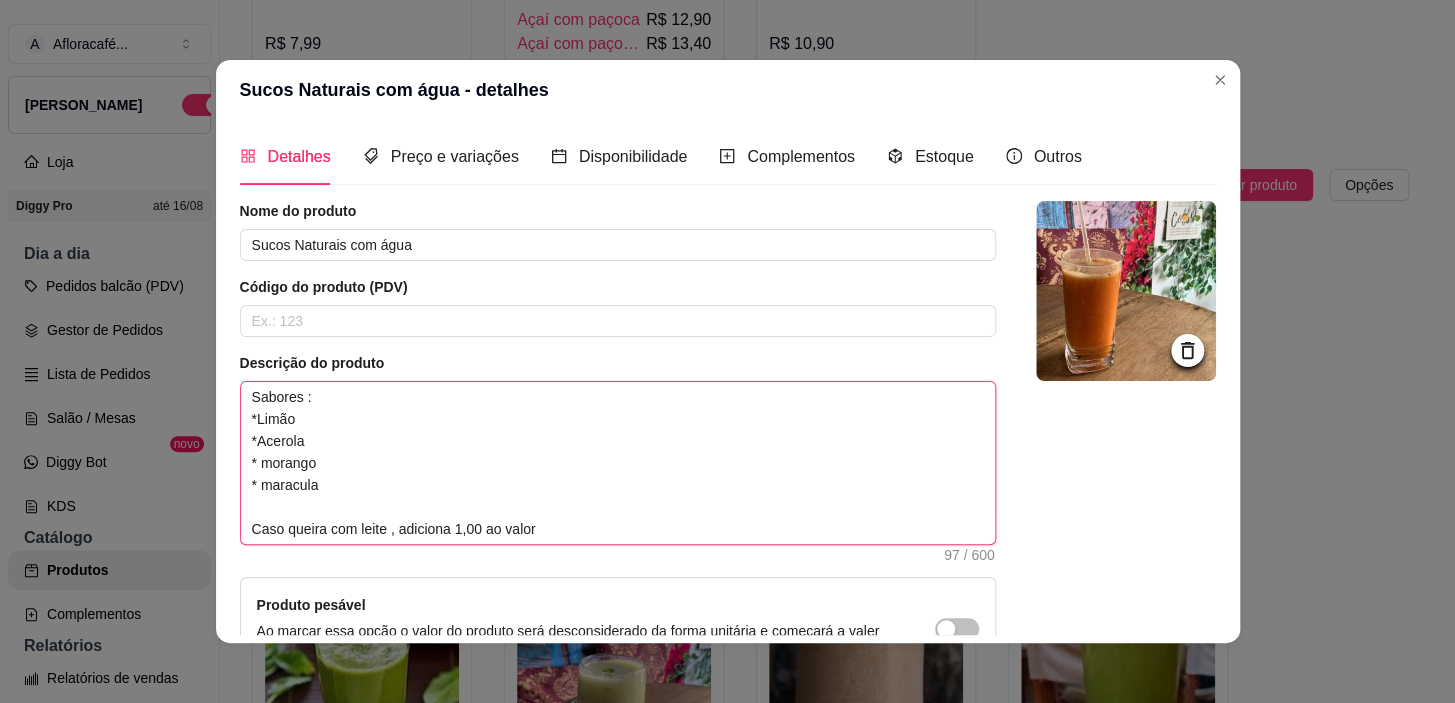 type 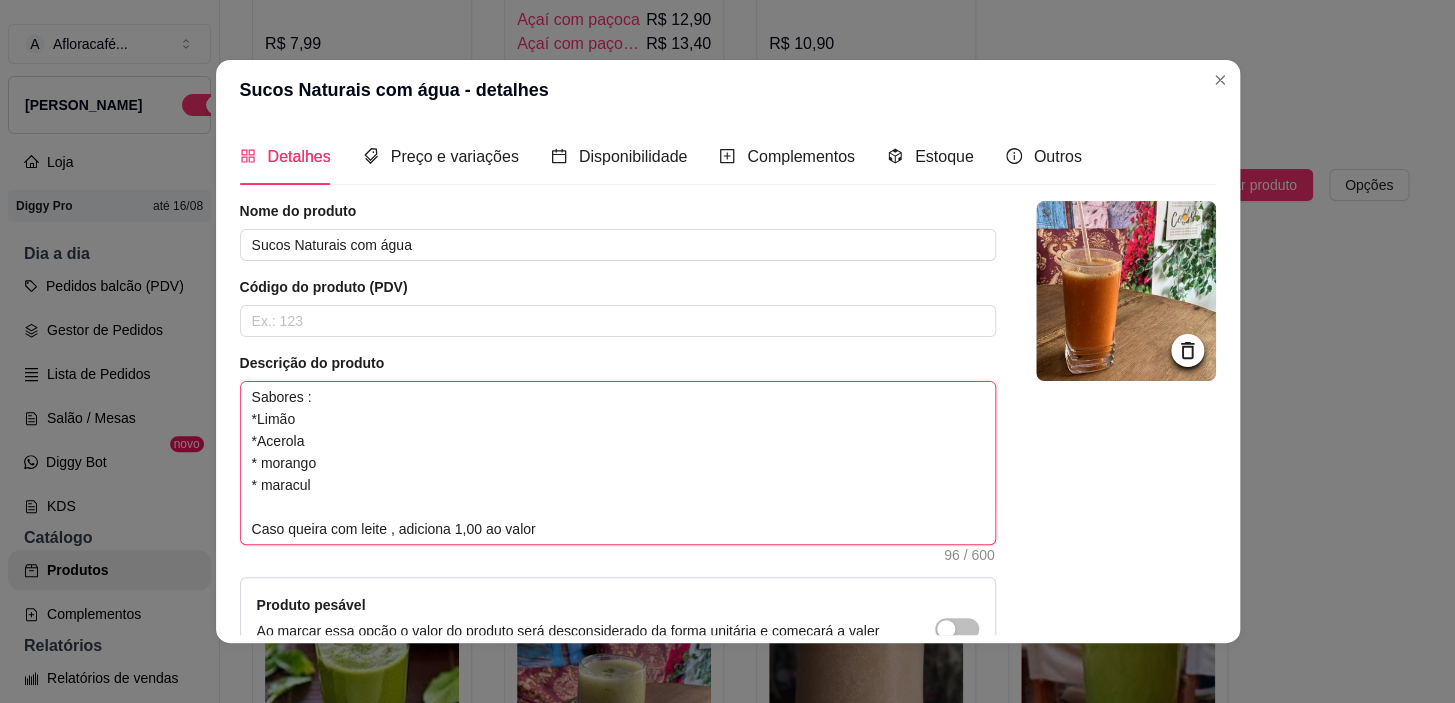 type 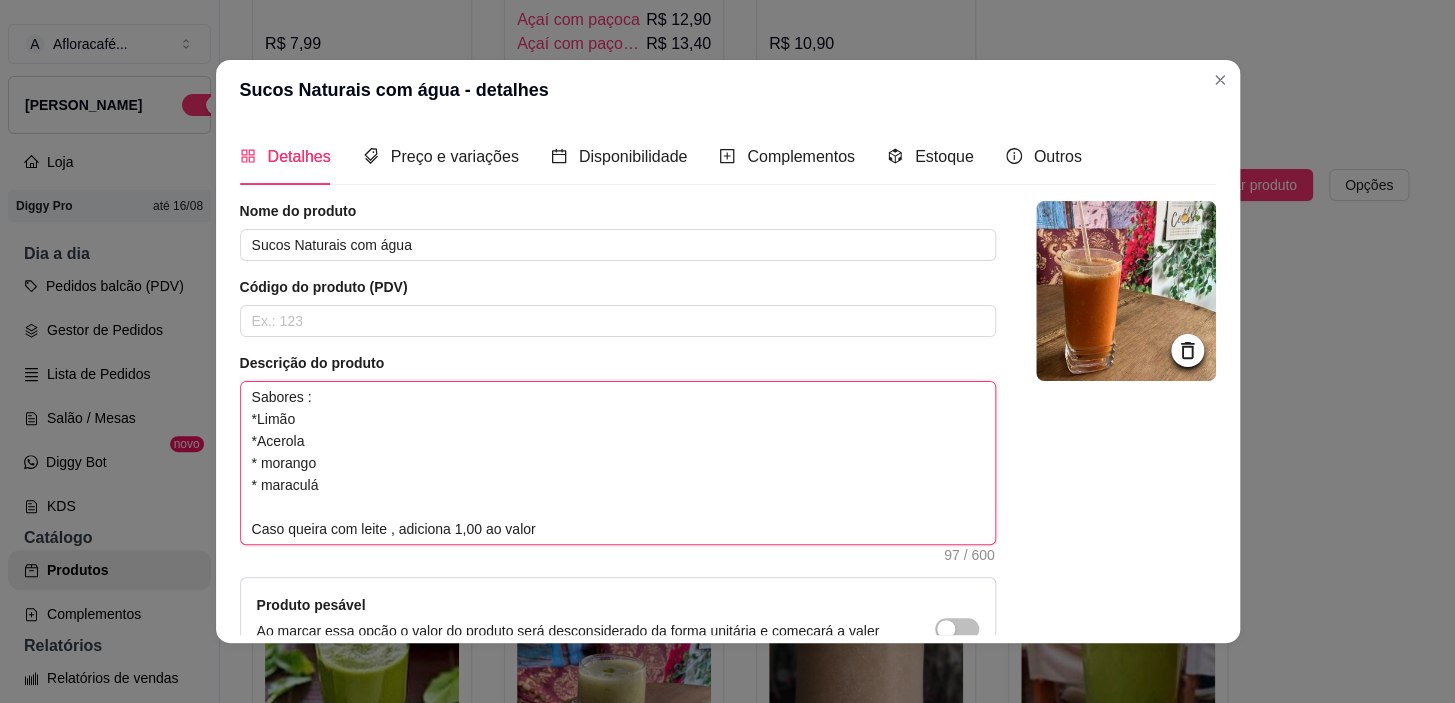 type 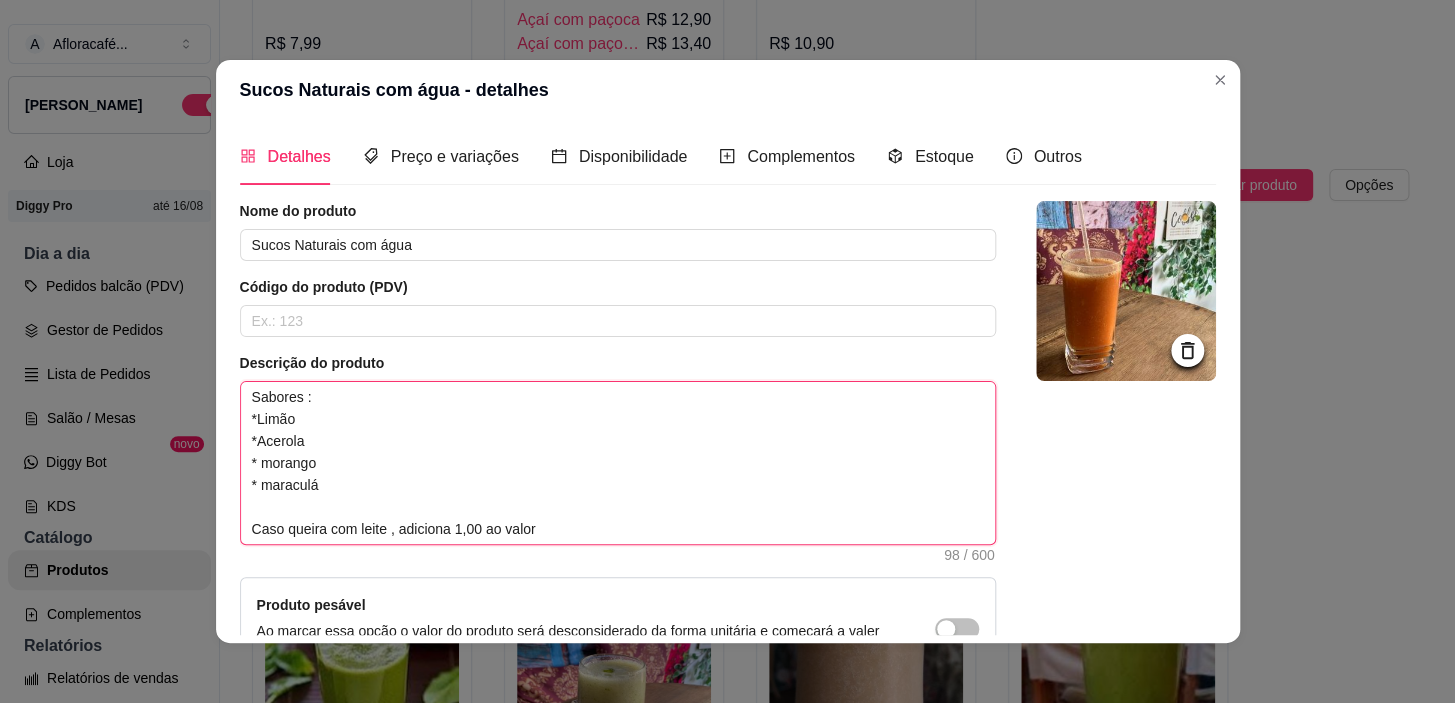 type 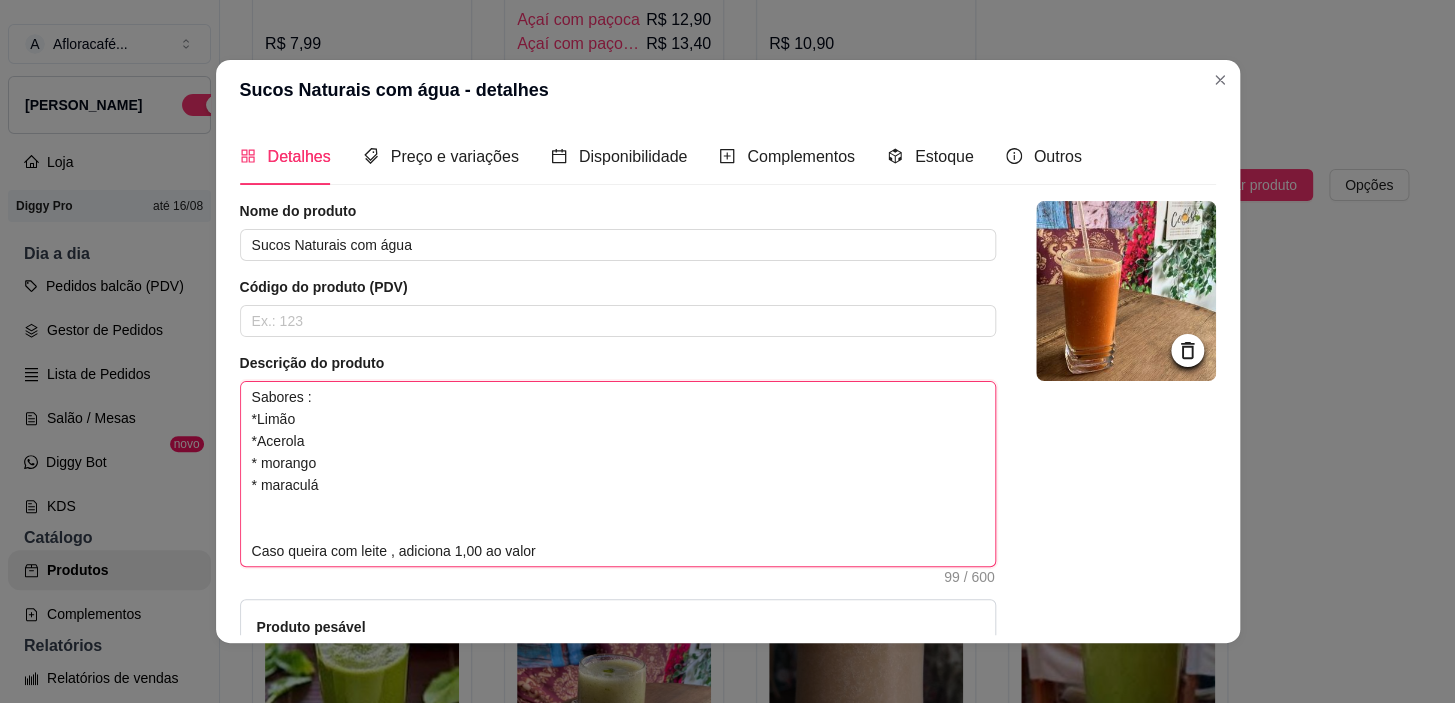 type 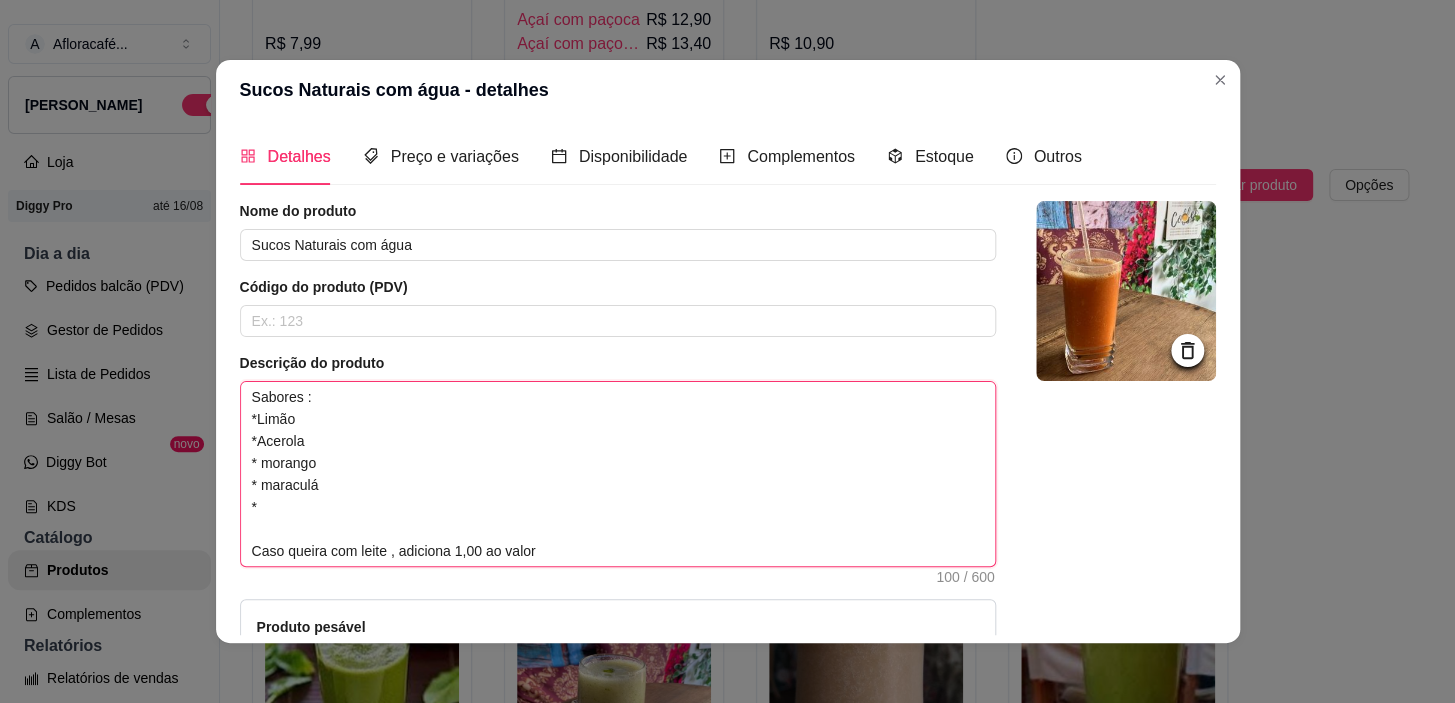 type 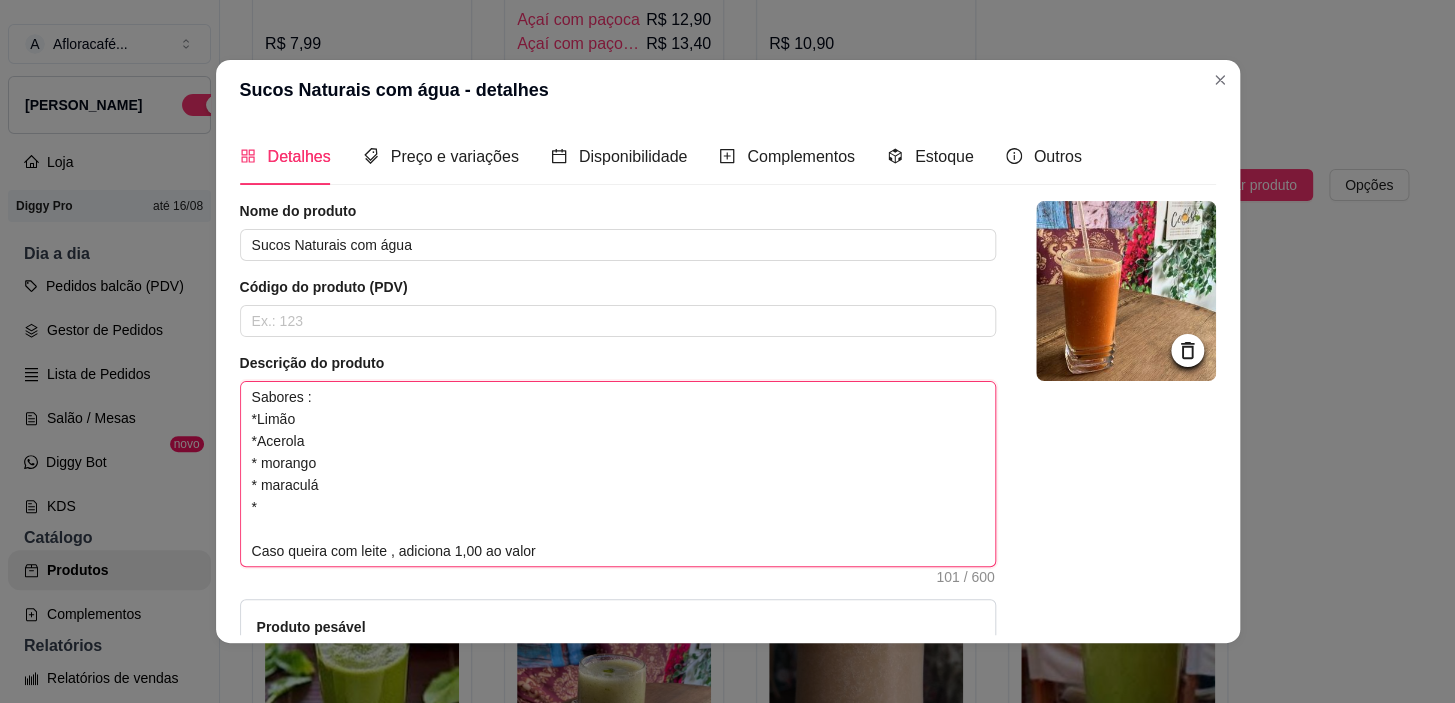 type 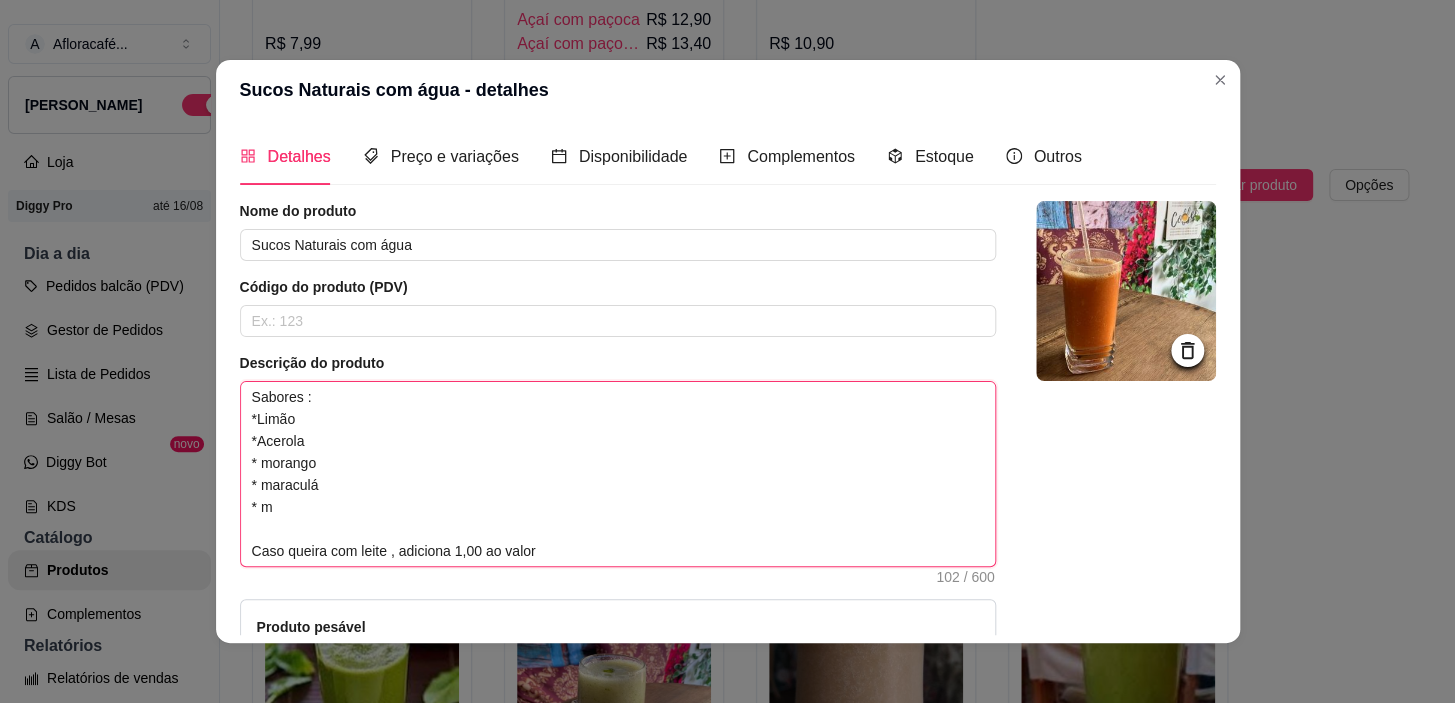 type 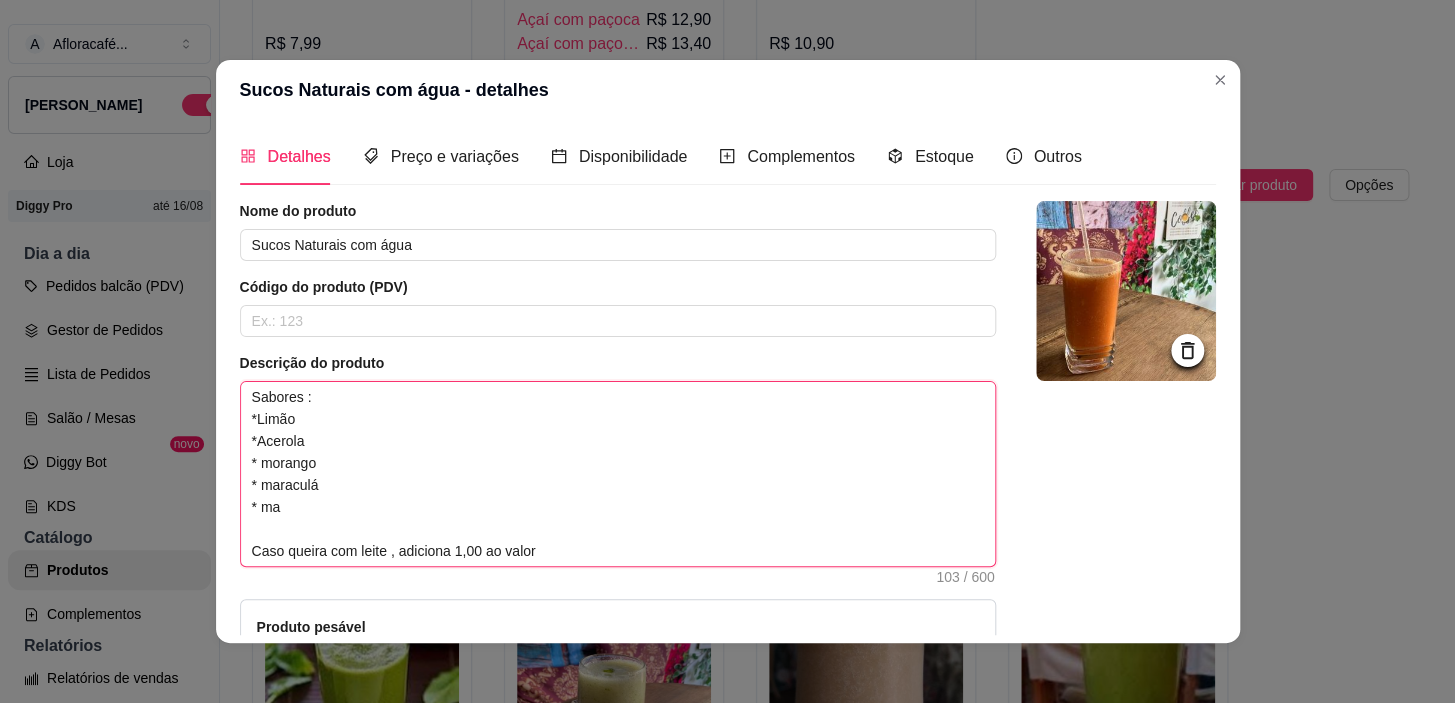 type 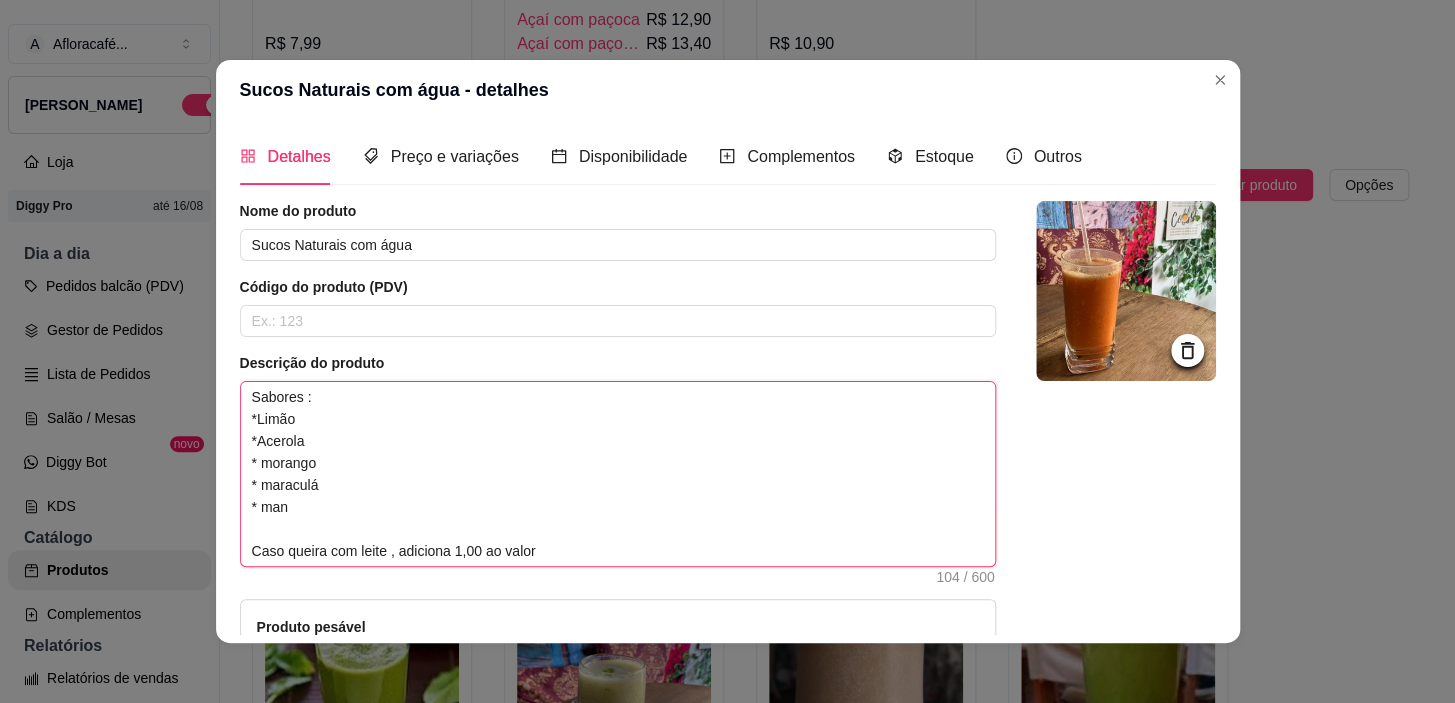 type 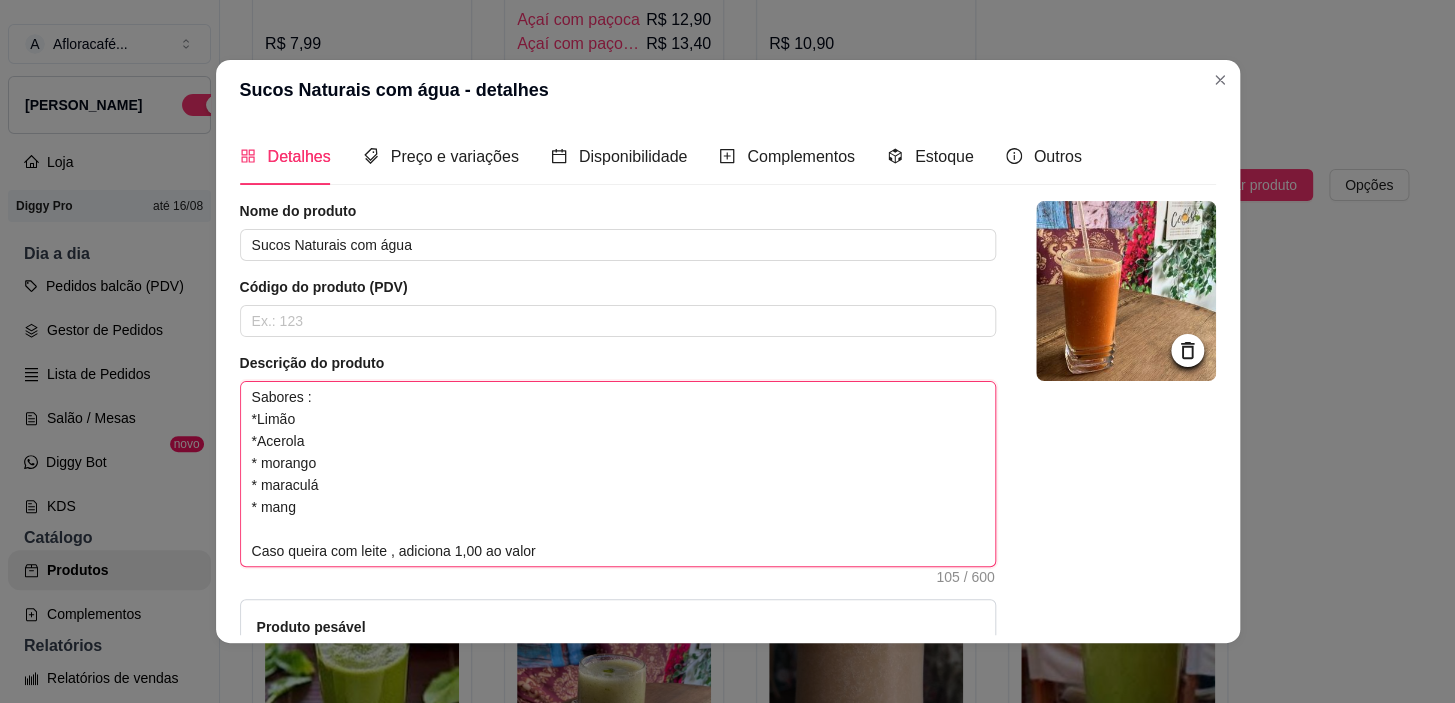 type 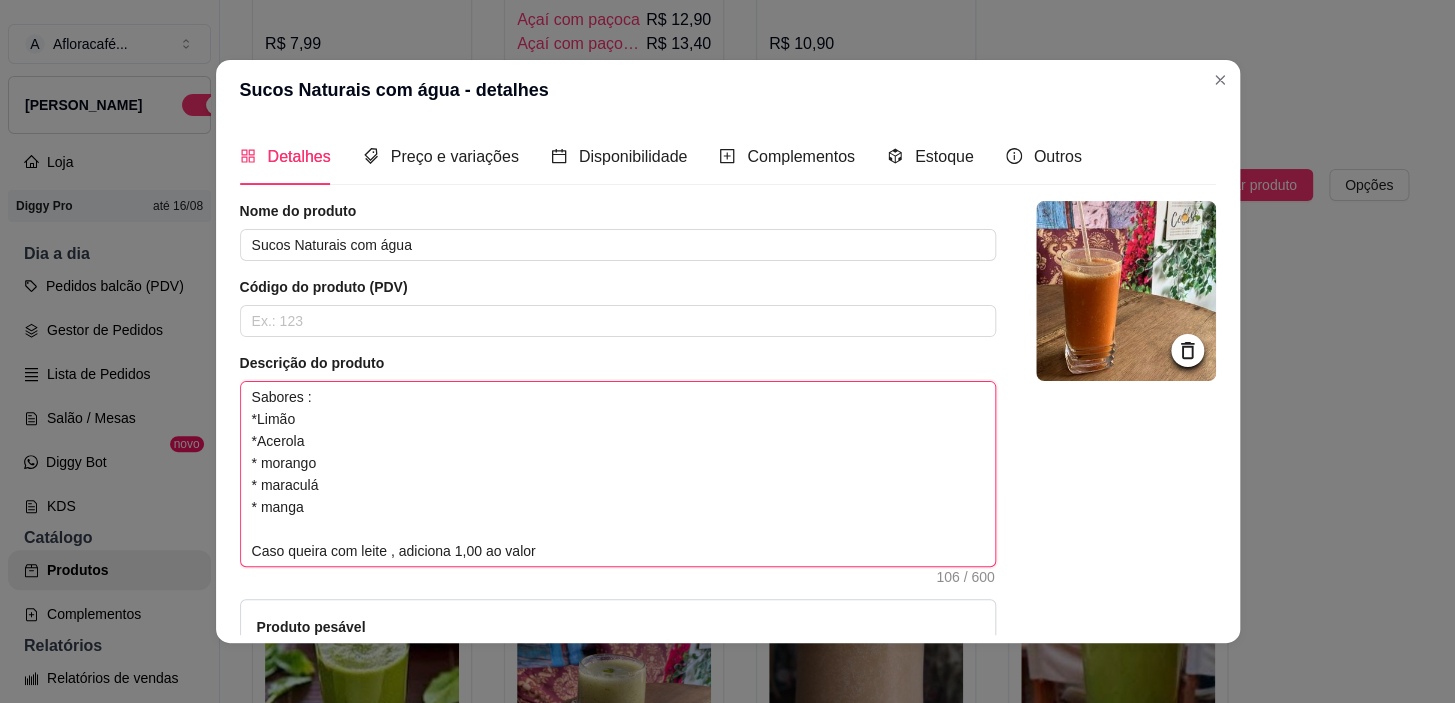 type 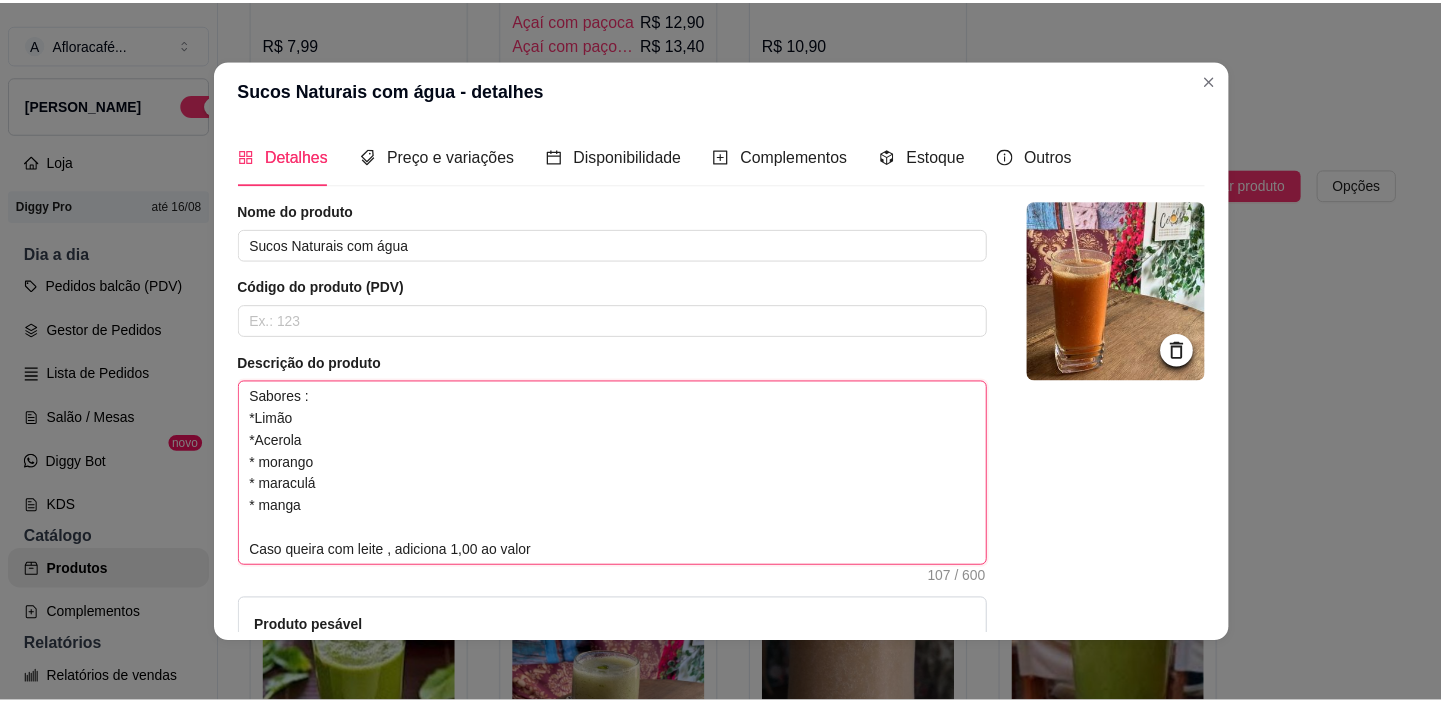scroll, scrollTop: 254, scrollLeft: 0, axis: vertical 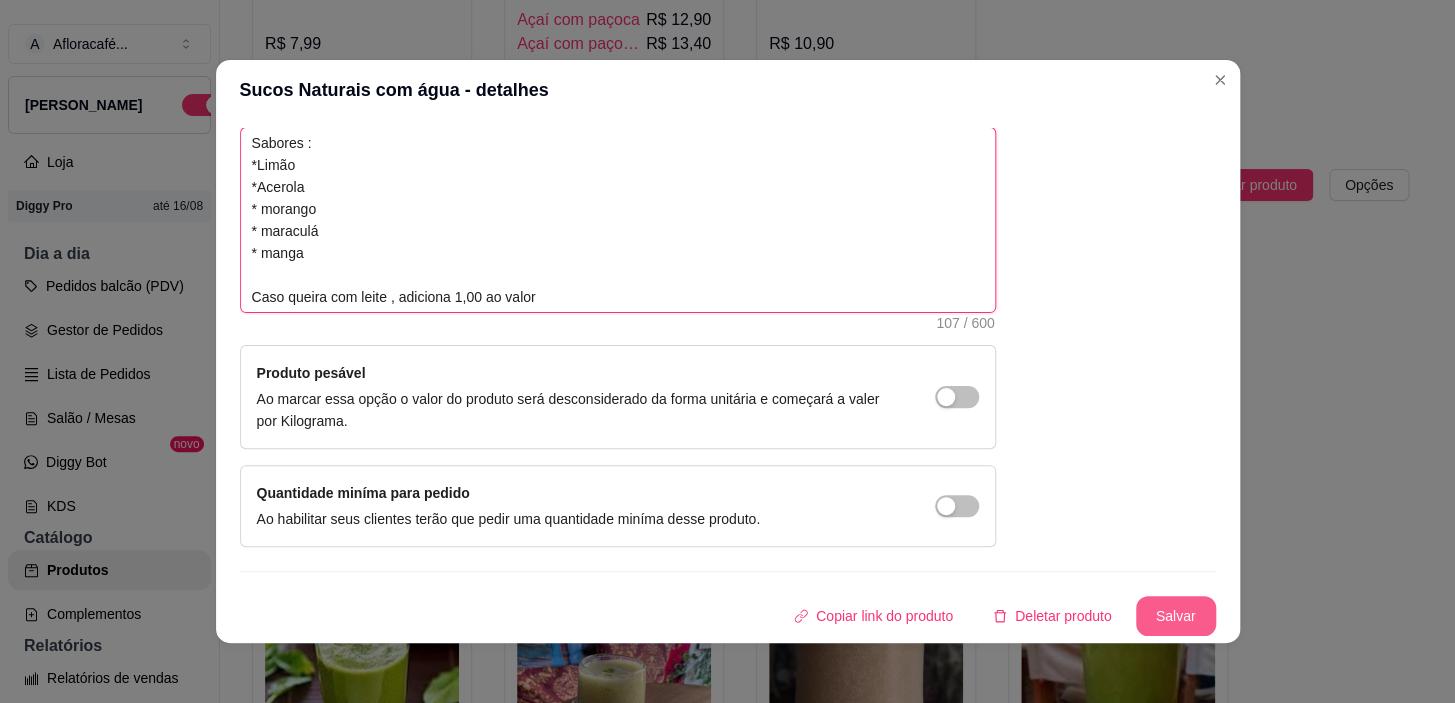 type on "Sabores :
*Limão
*Acerola
* morango
* maraculá
* manga
Caso queira com leite , adiciona 1,00 ao valor" 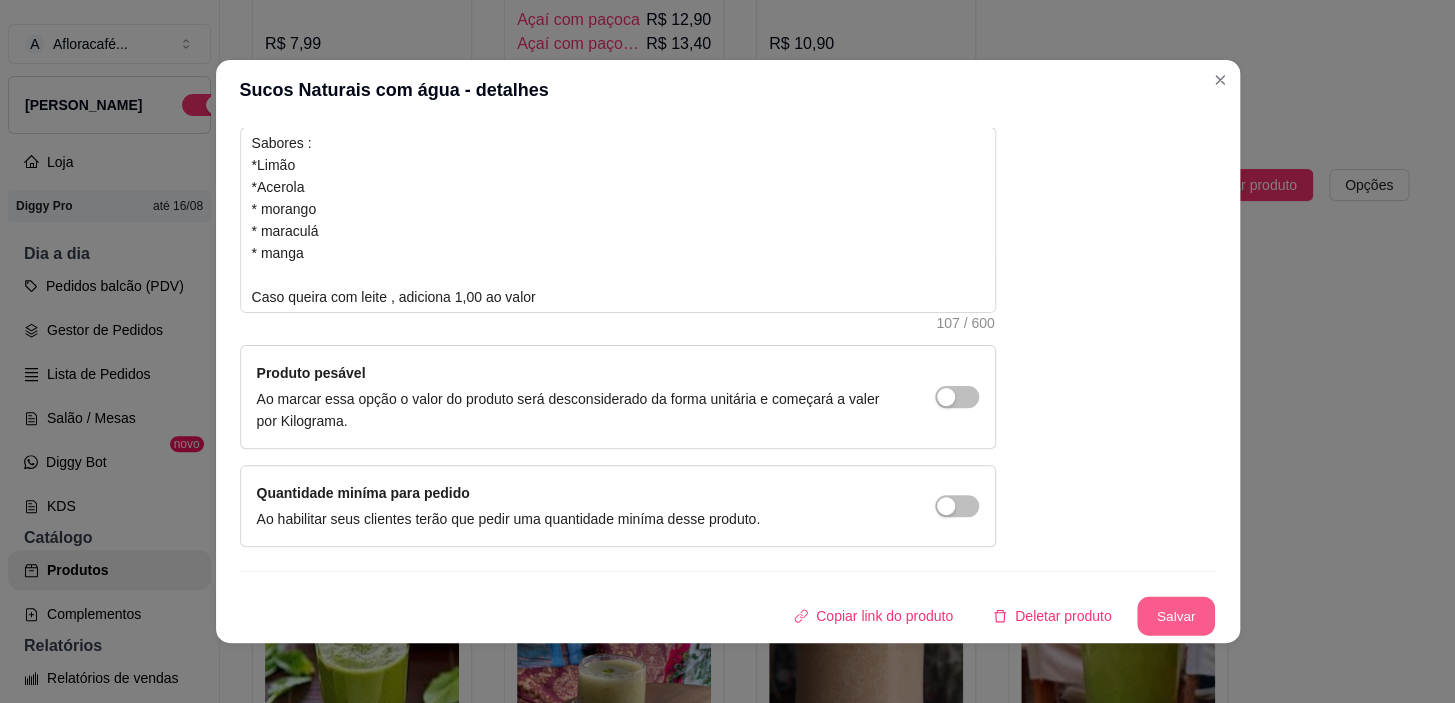 click on "Salvar" at bounding box center (1176, 616) 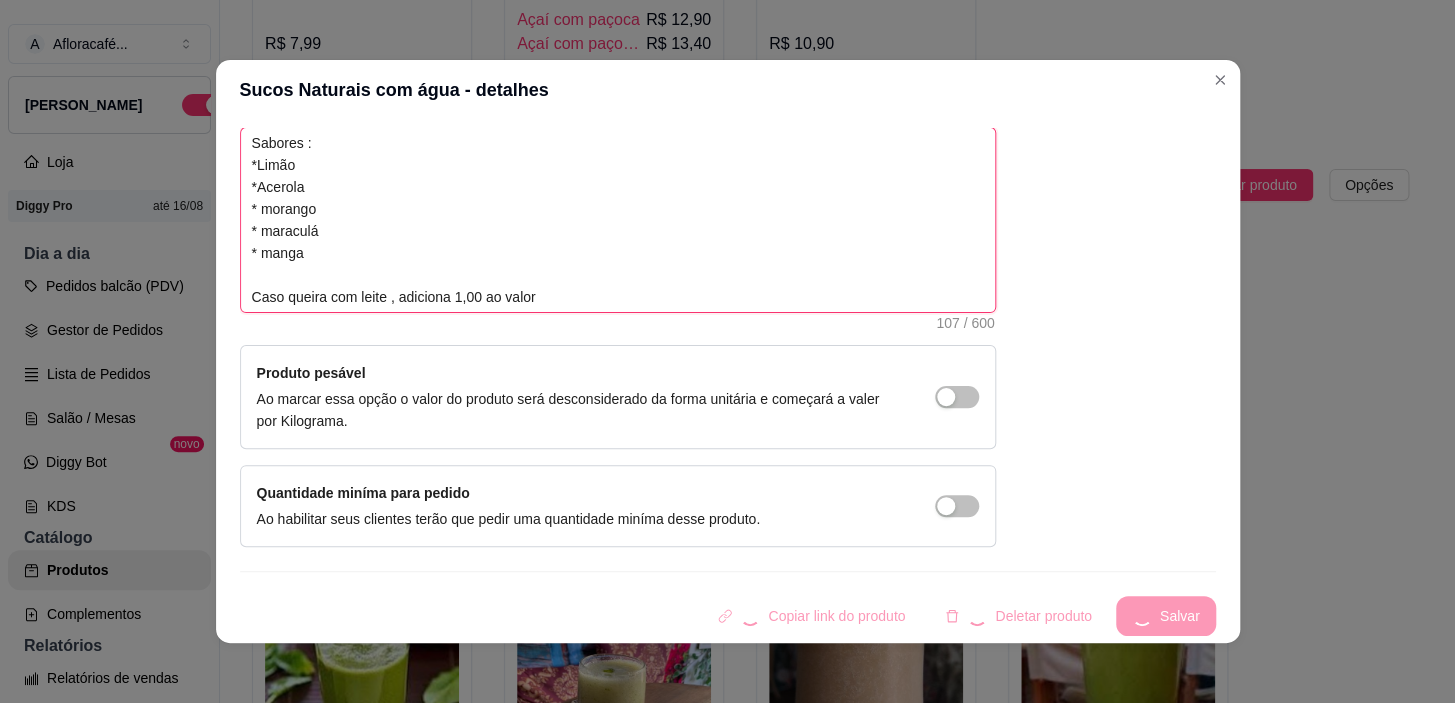 click on "Sabores :
*Limão
*Acerola
* morango
* maraculá
* manga
Caso queira com leite , adiciona 1,00 ao valor" at bounding box center [618, 220] 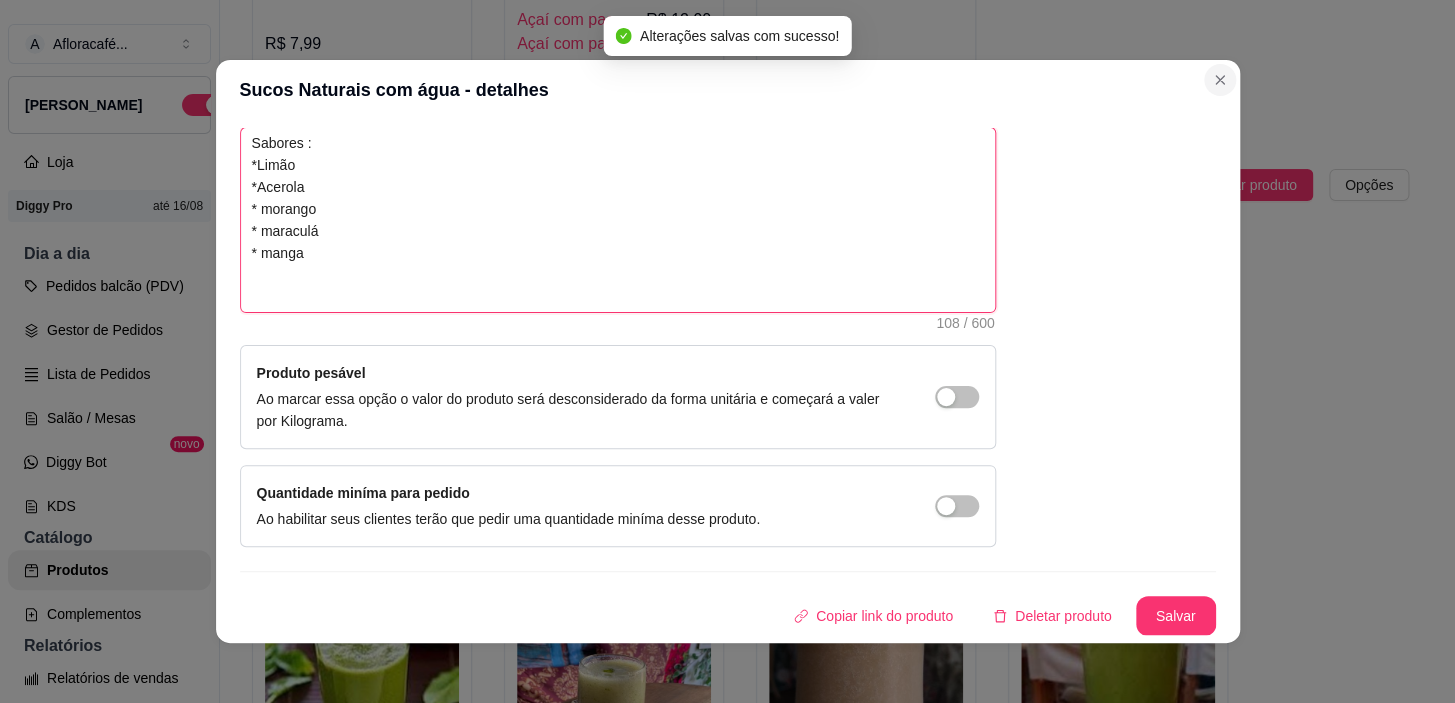 type on "Sabores :
*Limão
*Acerola
* morango
* maraculá
* manga
Caso queira com leite , adiciona 1,00 ao valor" 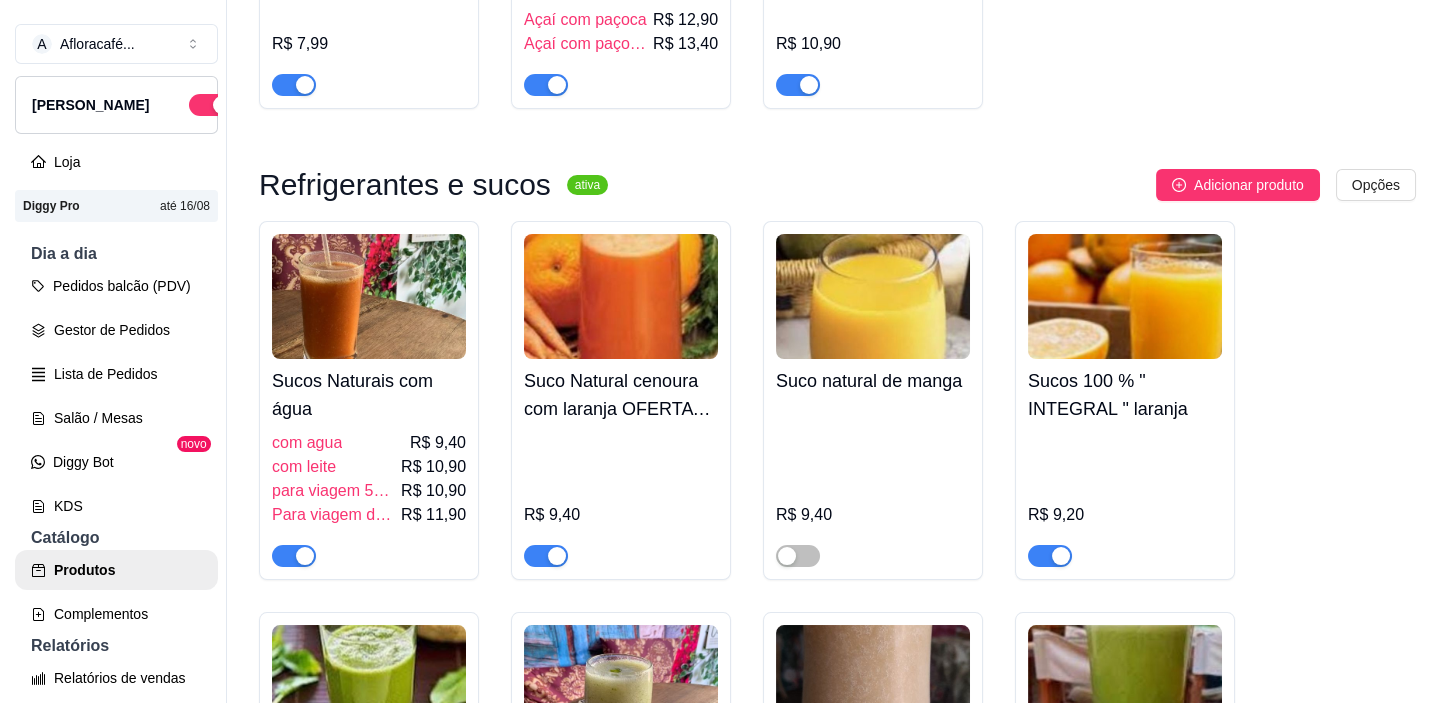 scroll, scrollTop: 0, scrollLeft: 0, axis: both 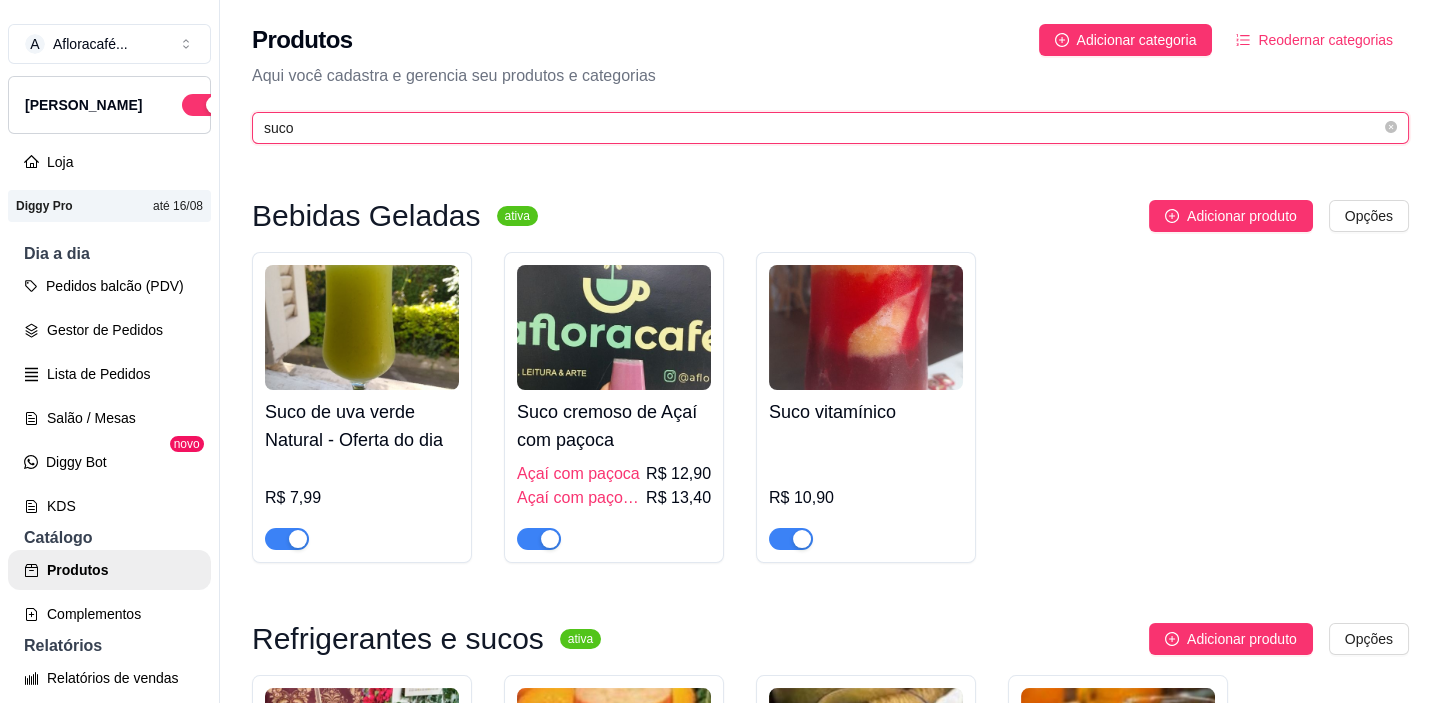 click on "suco" at bounding box center (822, 128) 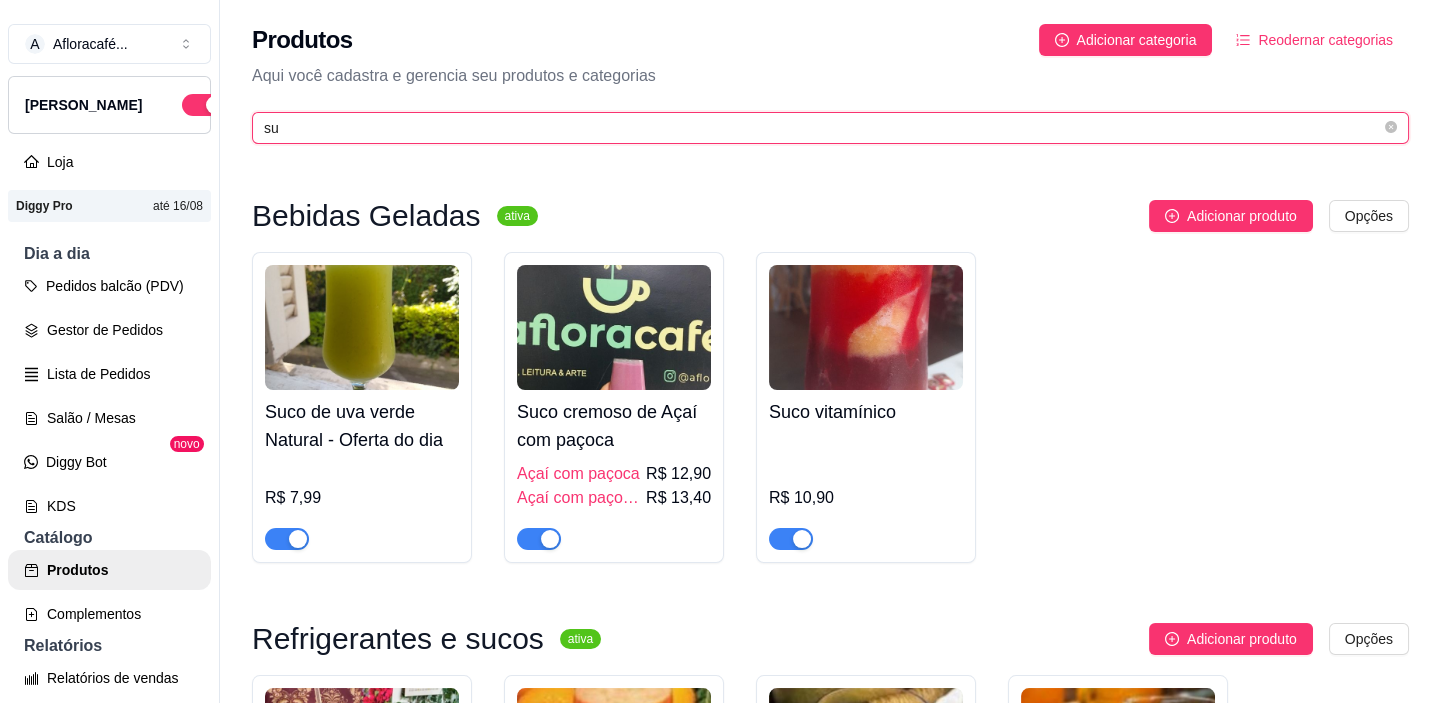 type on "s" 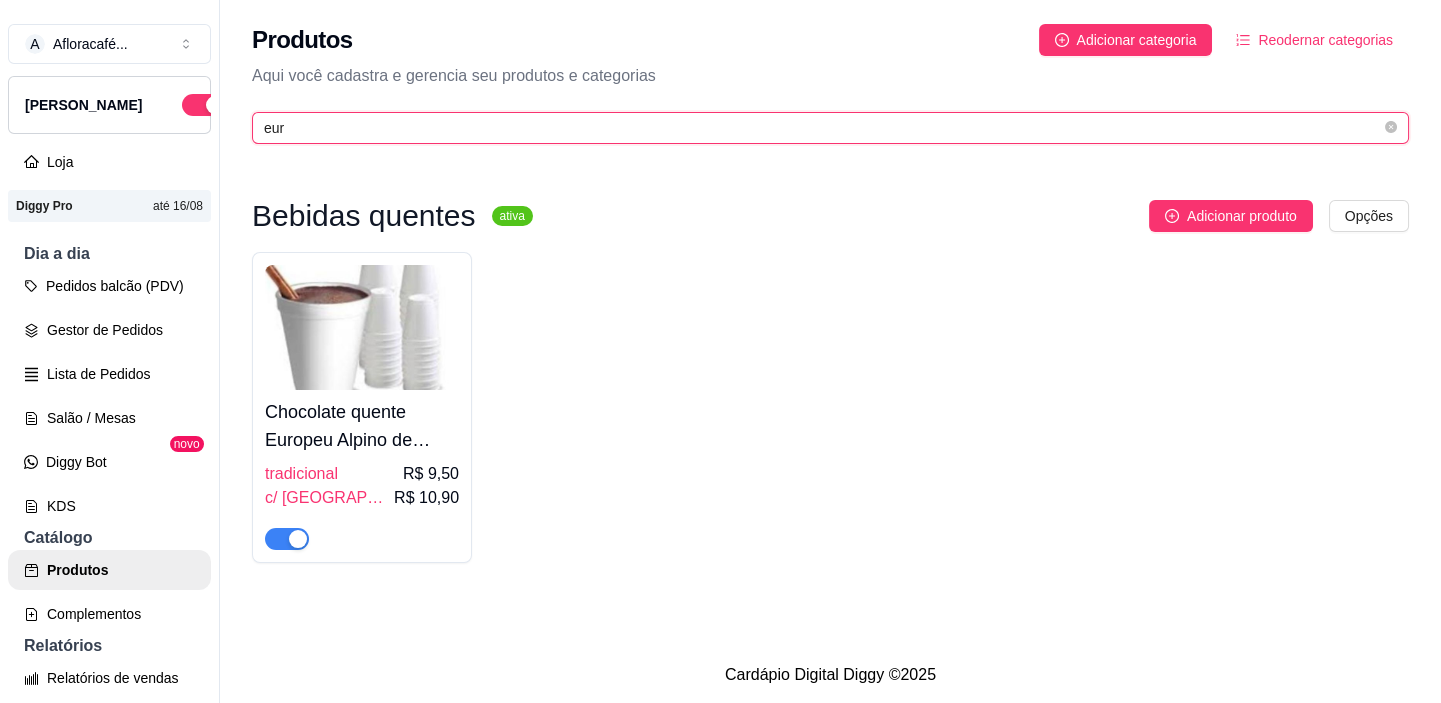 type on "eur" 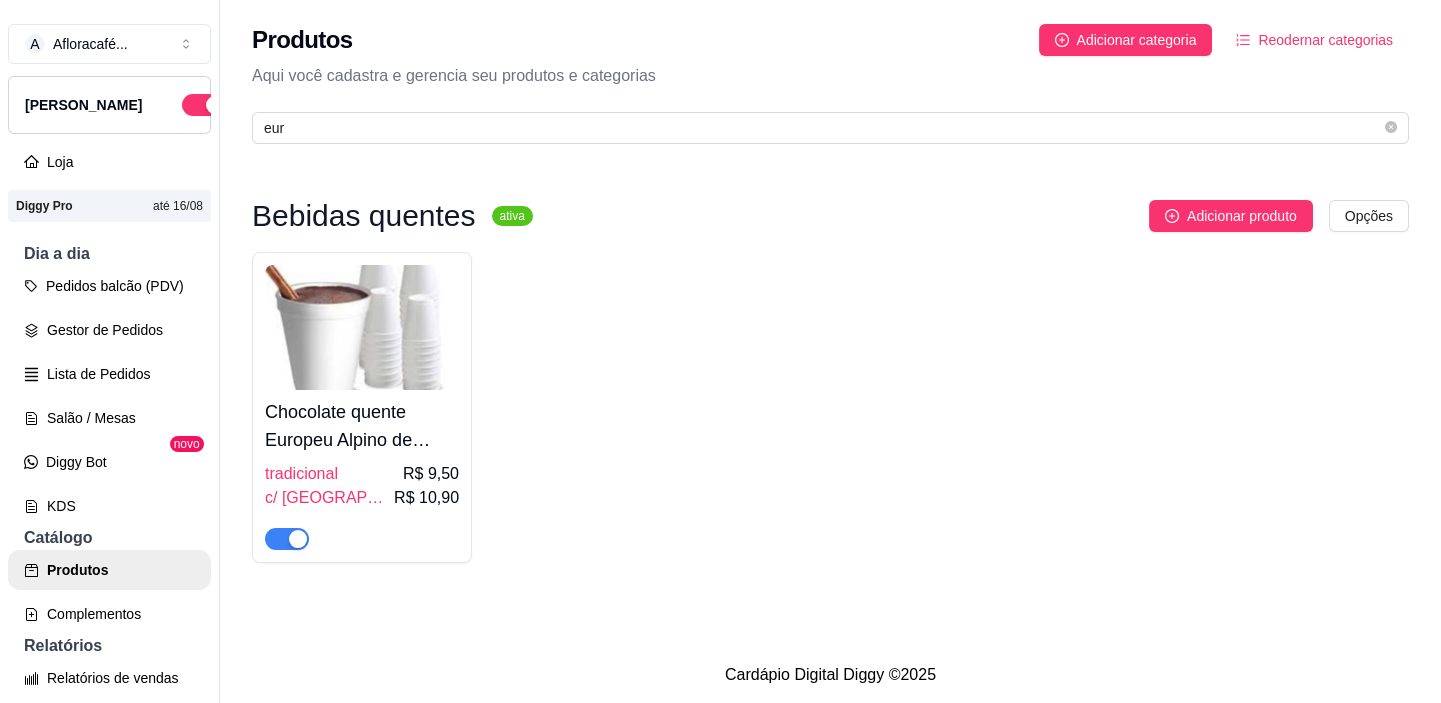 click on "Chocolate quente Europeu  Alpino de colher" at bounding box center (362, 426) 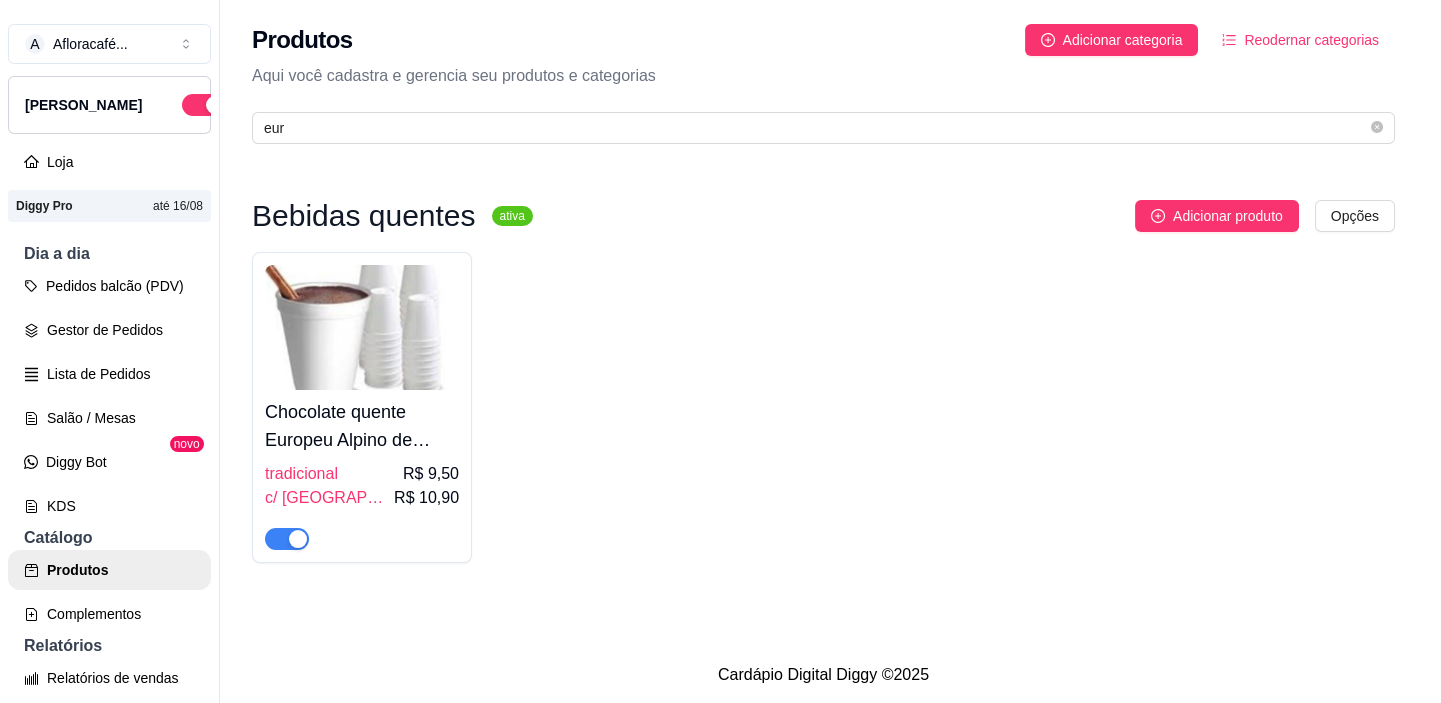 type 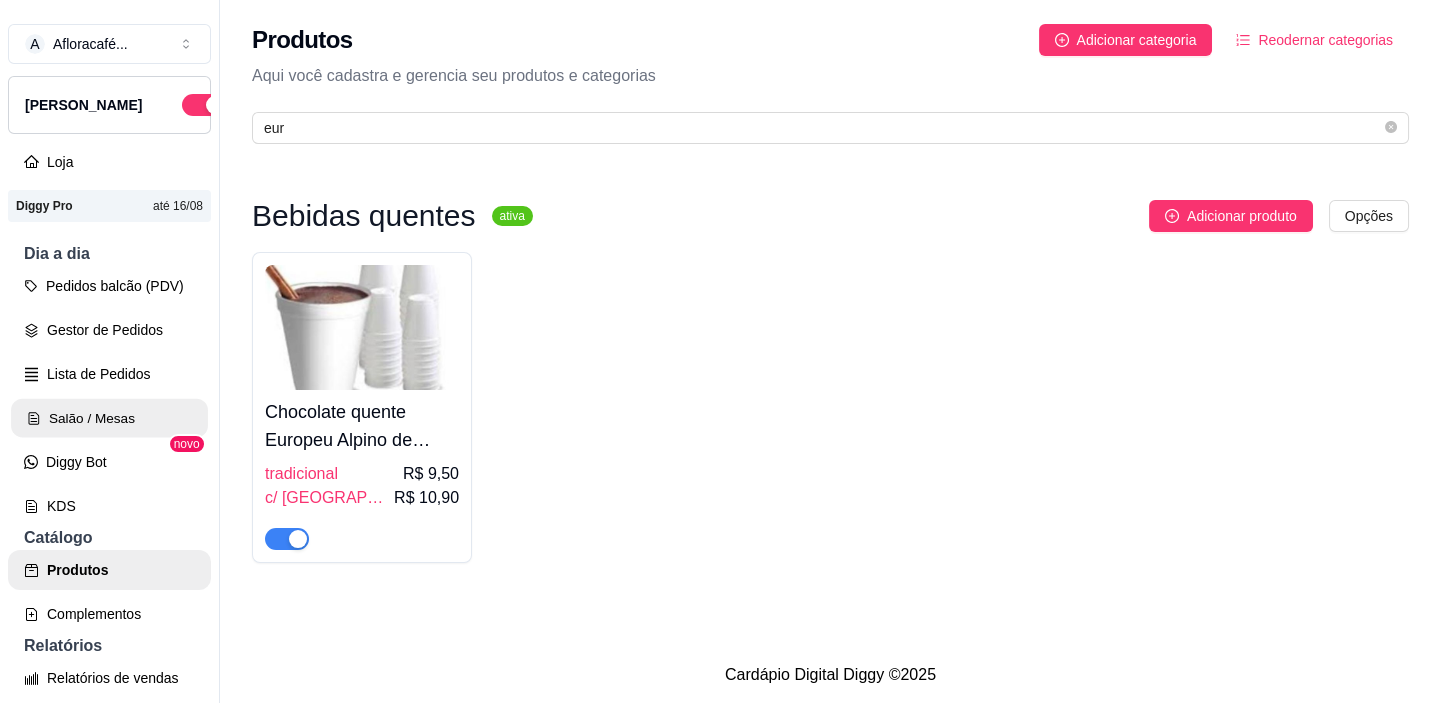 click on "Salão / Mesas" at bounding box center (109, 418) 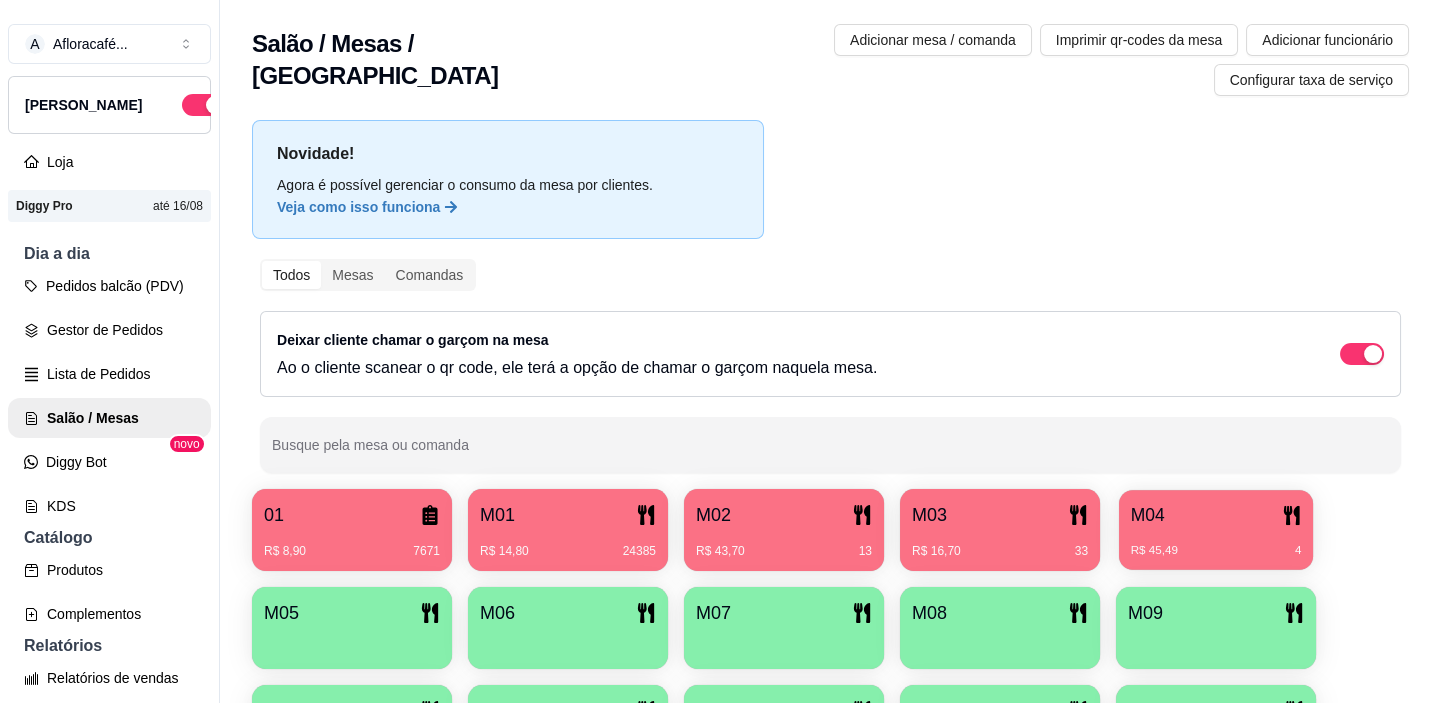 click on "R$ 45,49 4" at bounding box center [1216, 543] 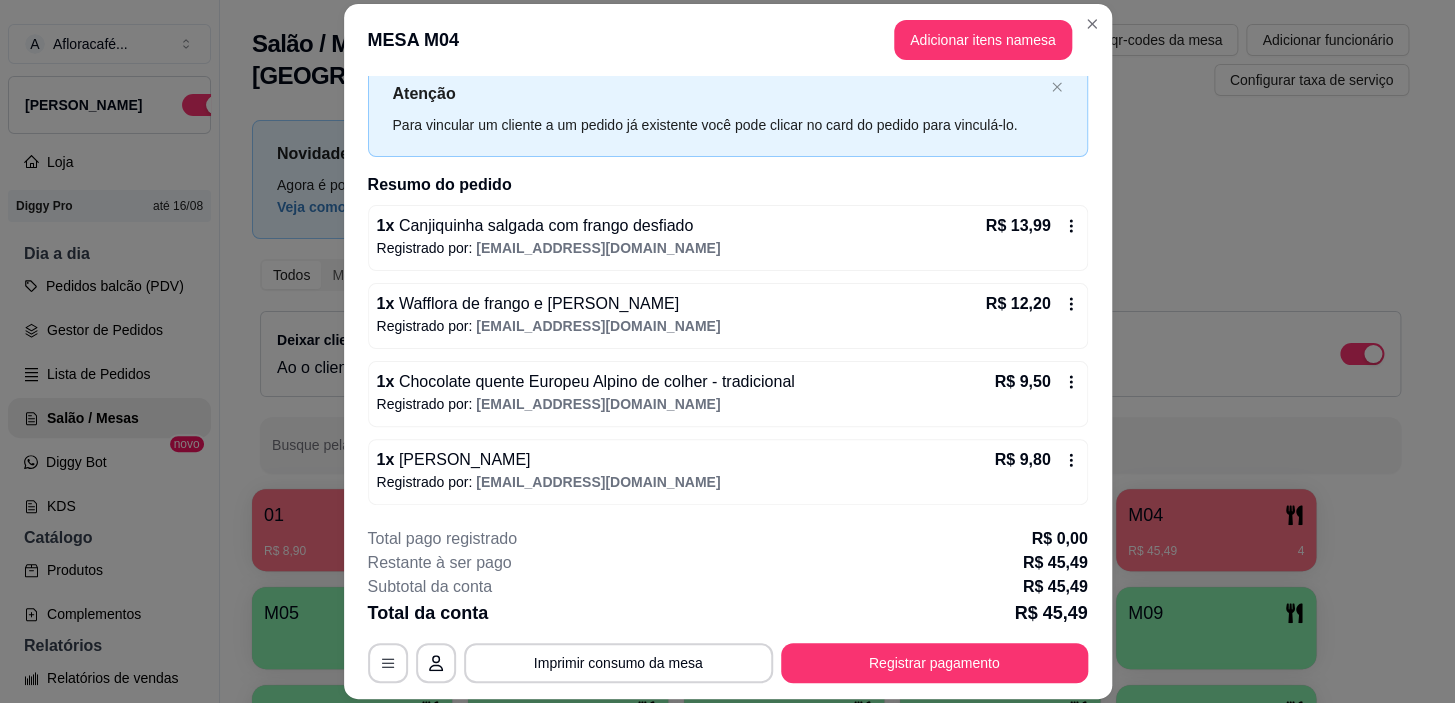scroll, scrollTop: 0, scrollLeft: 0, axis: both 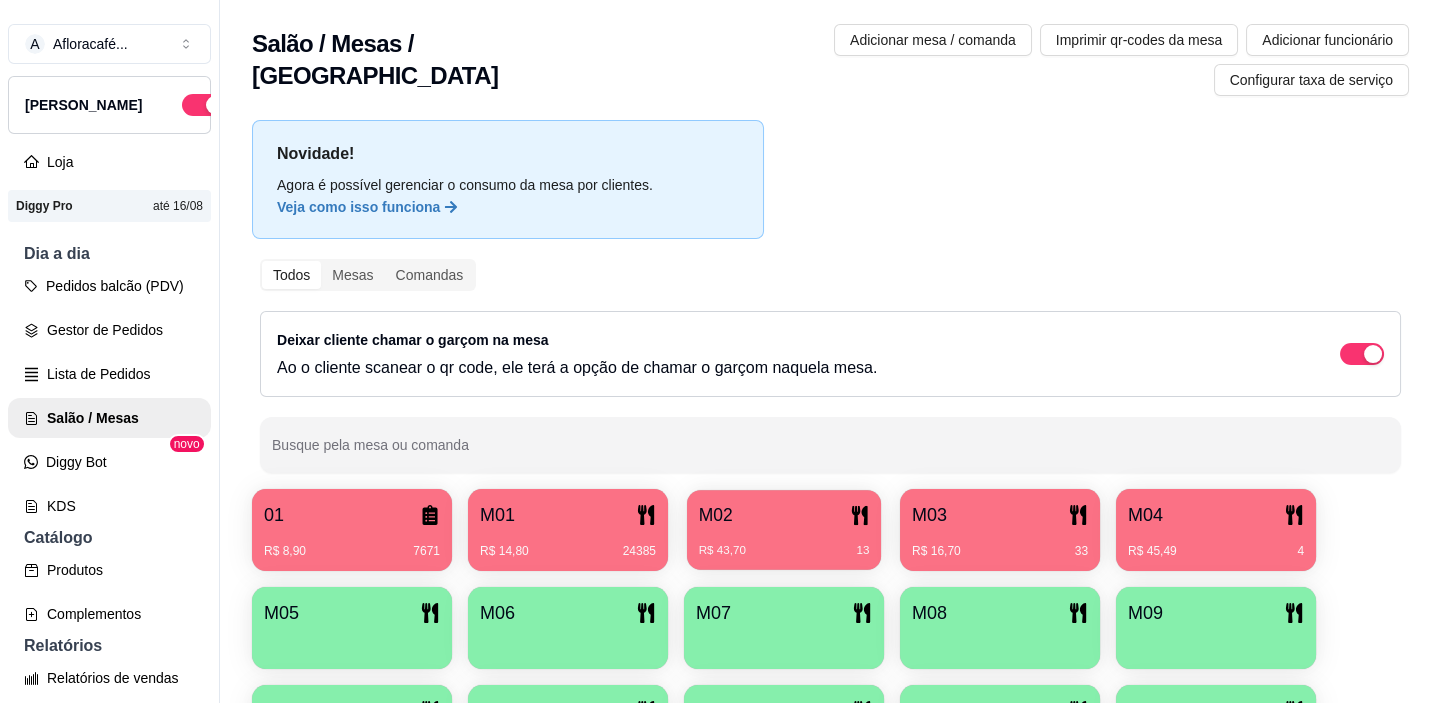 click on "M02 R$ 43,70 13" at bounding box center [784, 530] 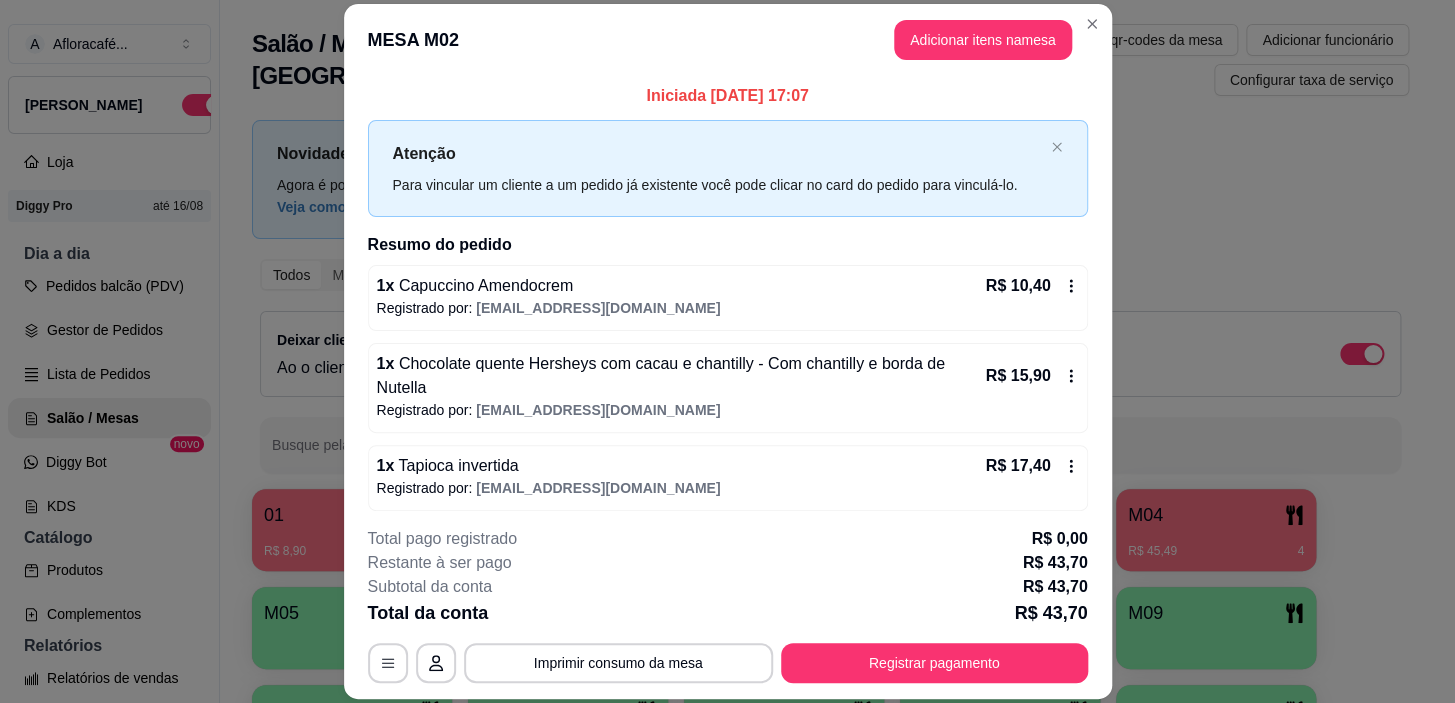 scroll, scrollTop: 6, scrollLeft: 0, axis: vertical 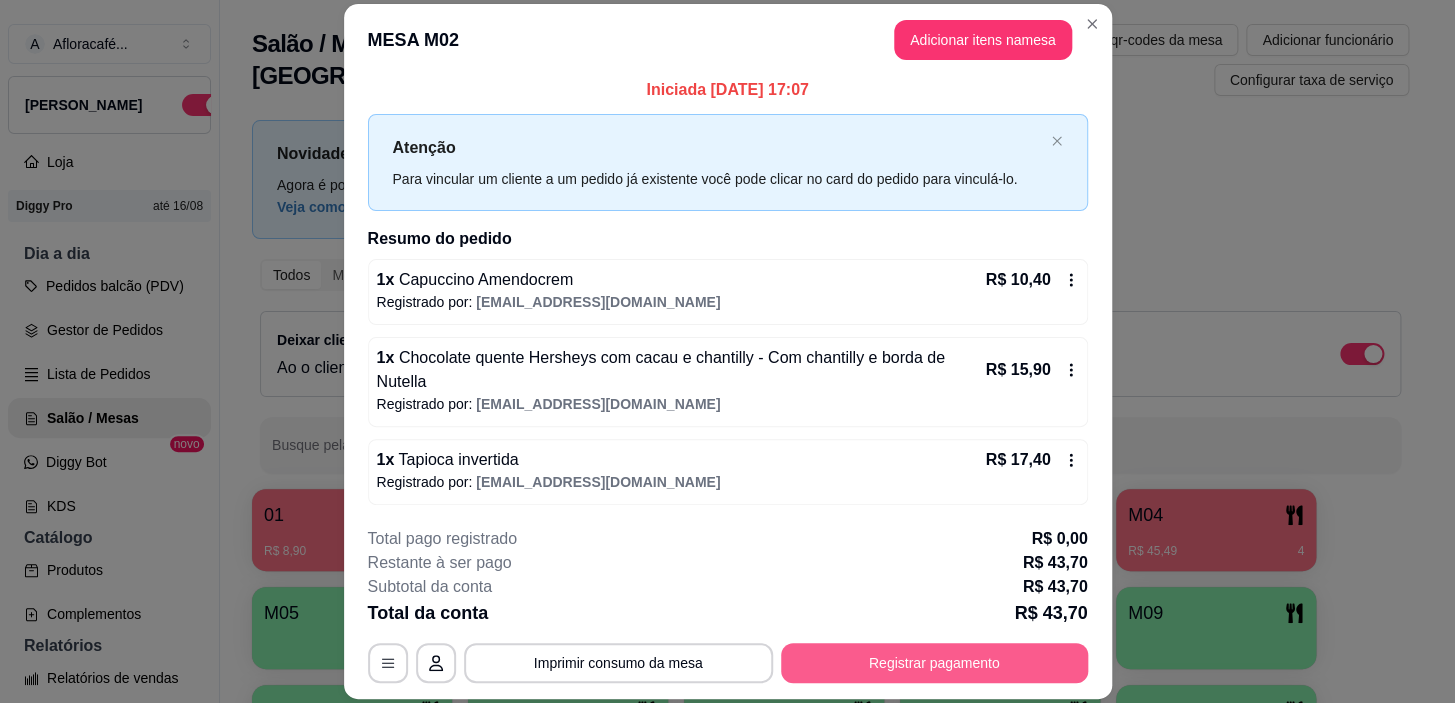 click on "Registrar pagamento" at bounding box center (934, 663) 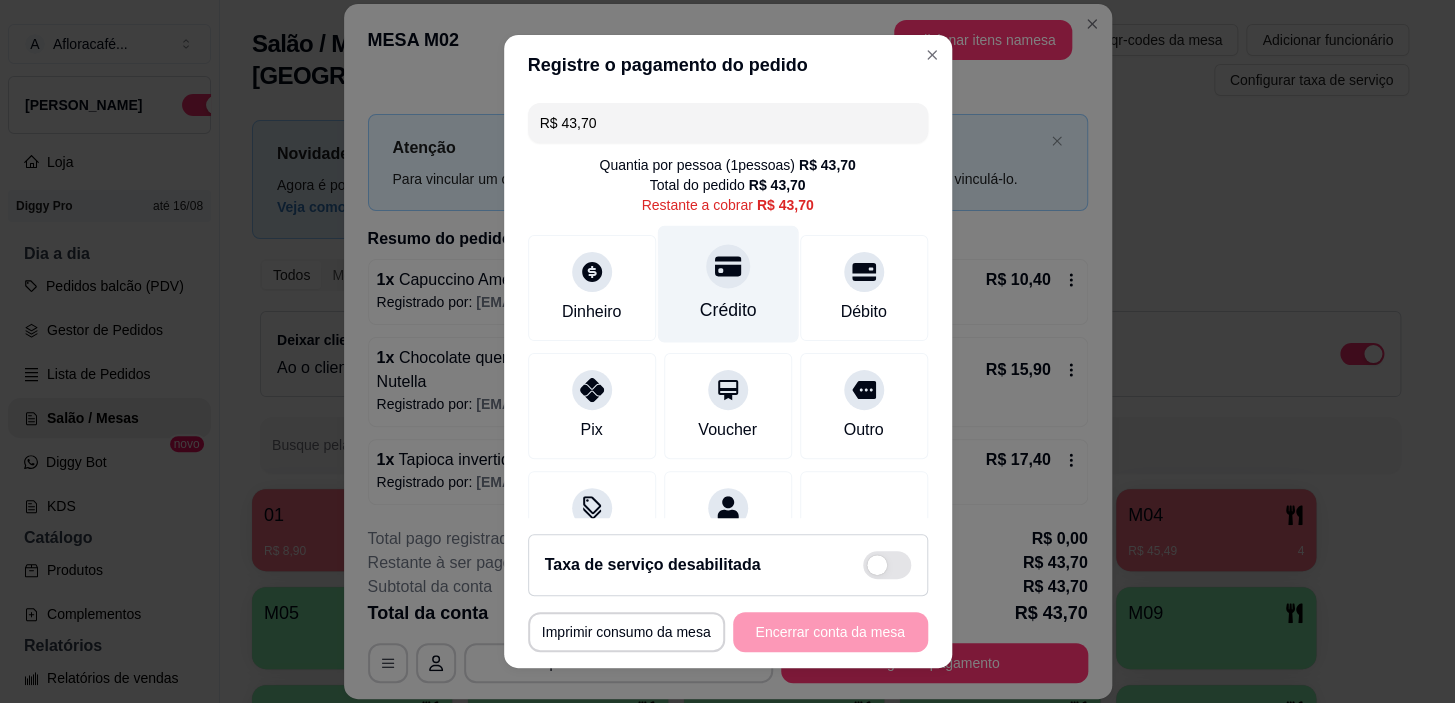 click on "Crédito" at bounding box center [727, 284] 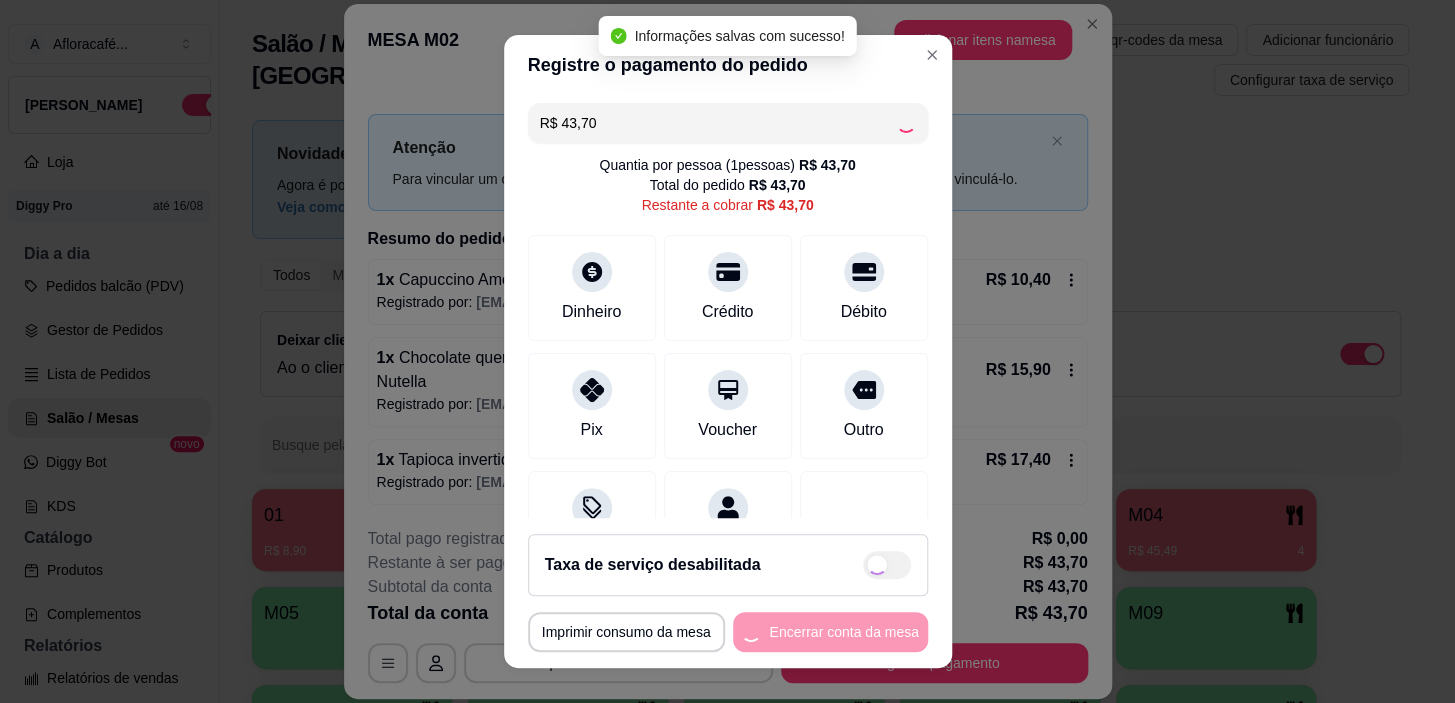 type on "R$ 0,00" 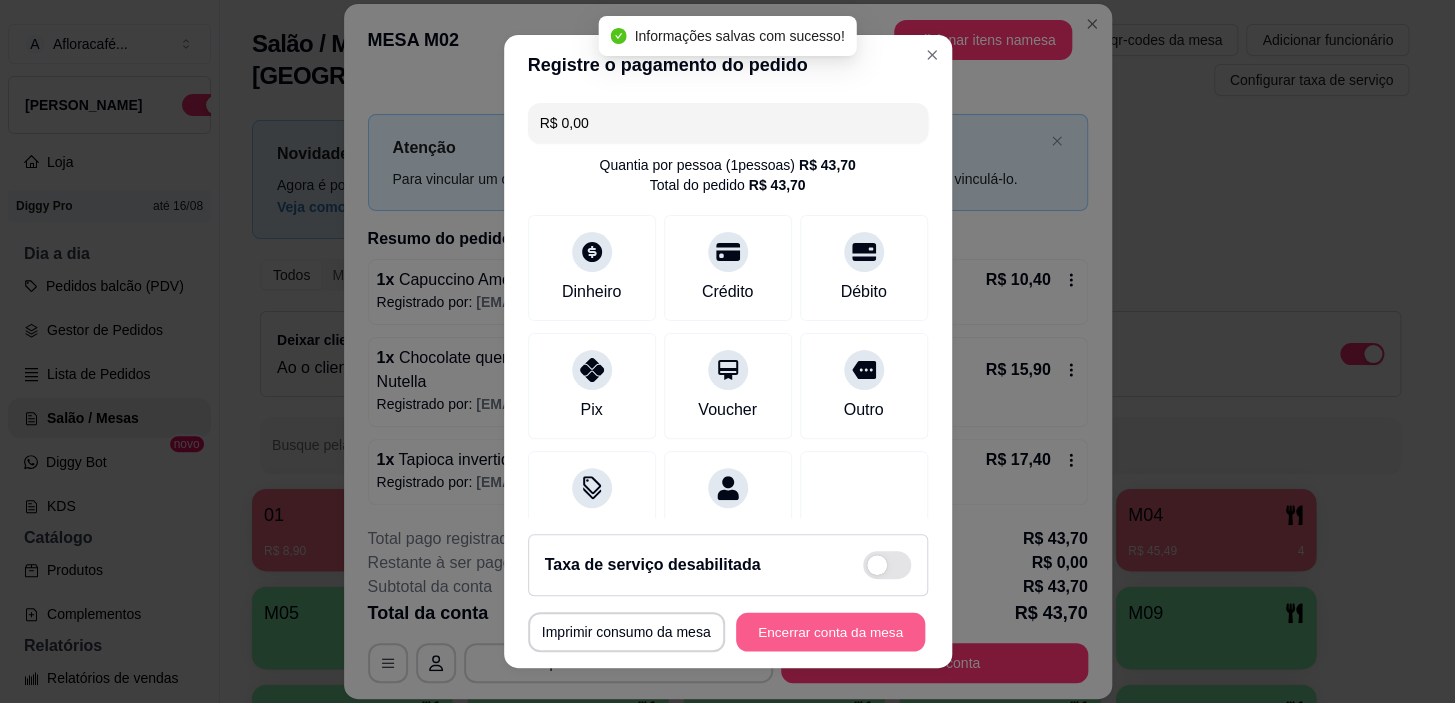 click on "Encerrar conta da mesa" at bounding box center (830, 631) 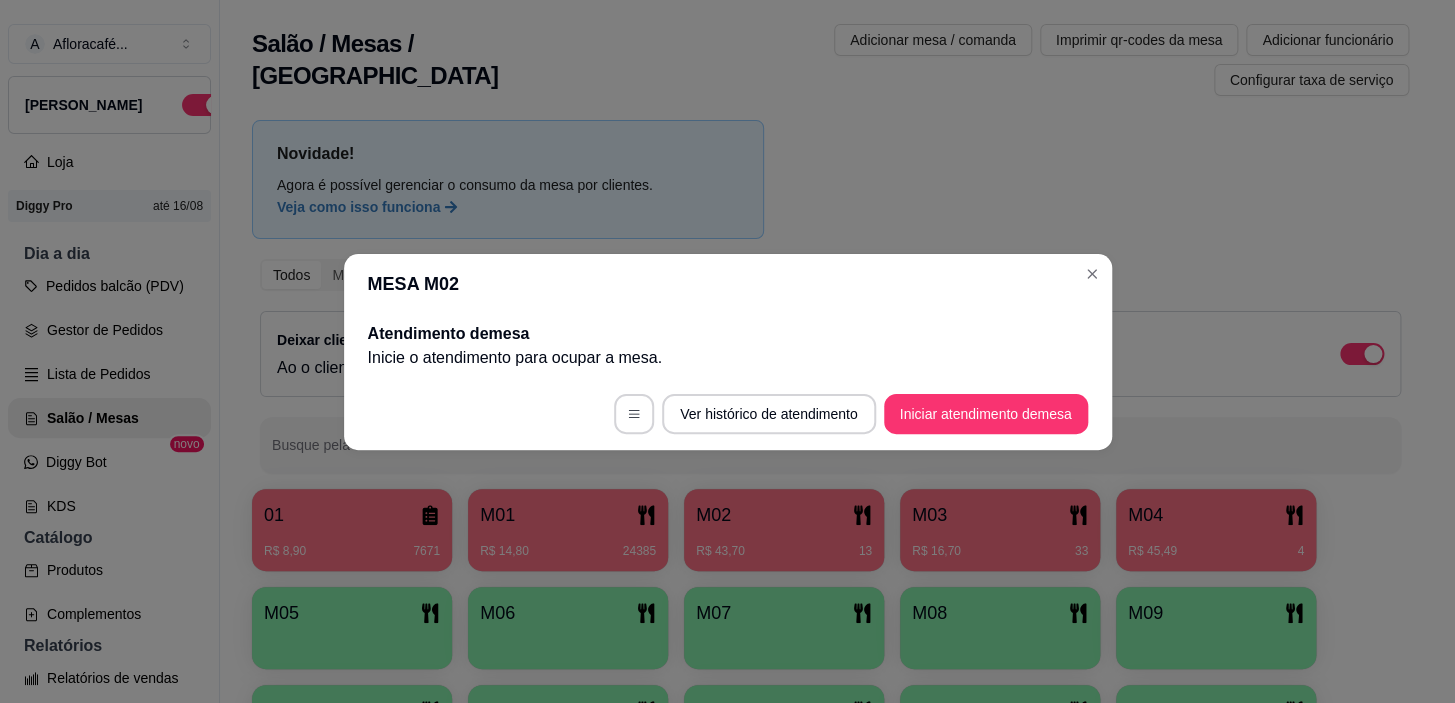 scroll, scrollTop: 0, scrollLeft: 0, axis: both 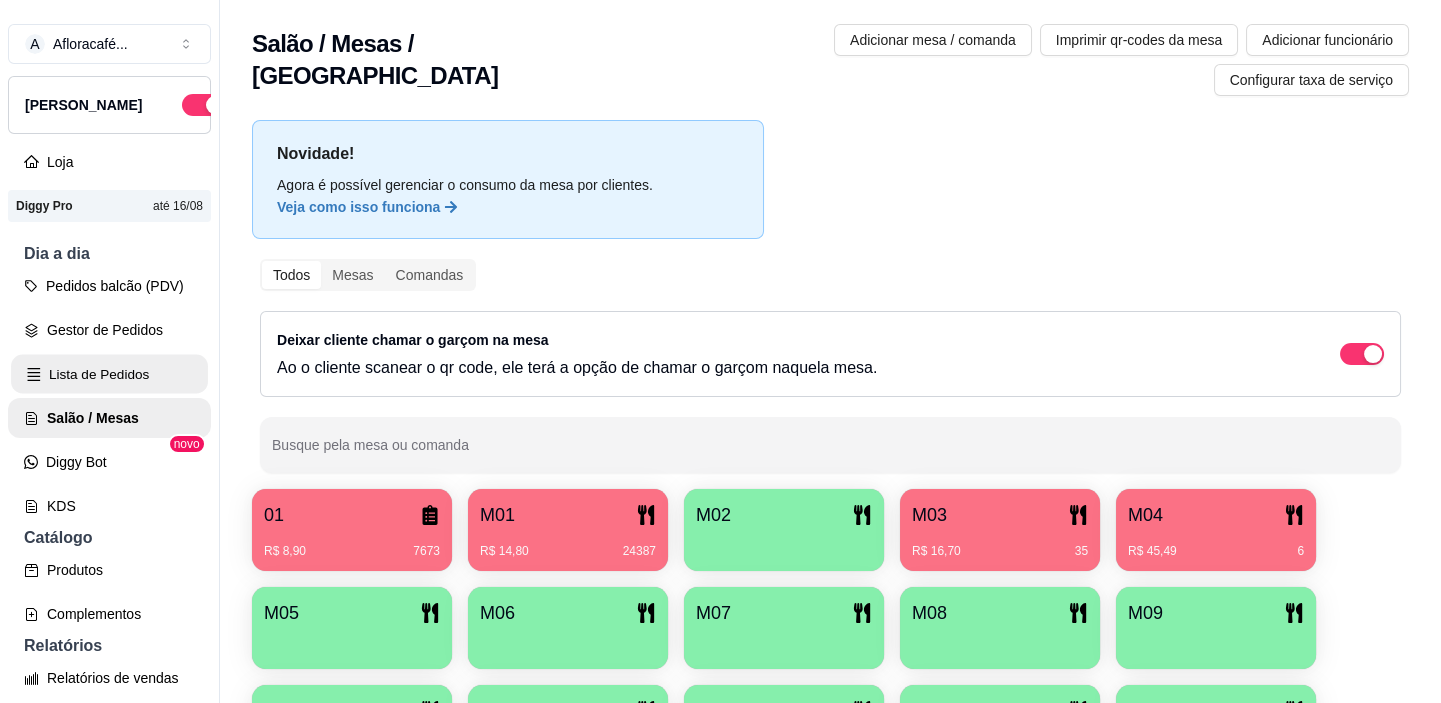 click on "Lista de Pedidos" at bounding box center [109, 374] 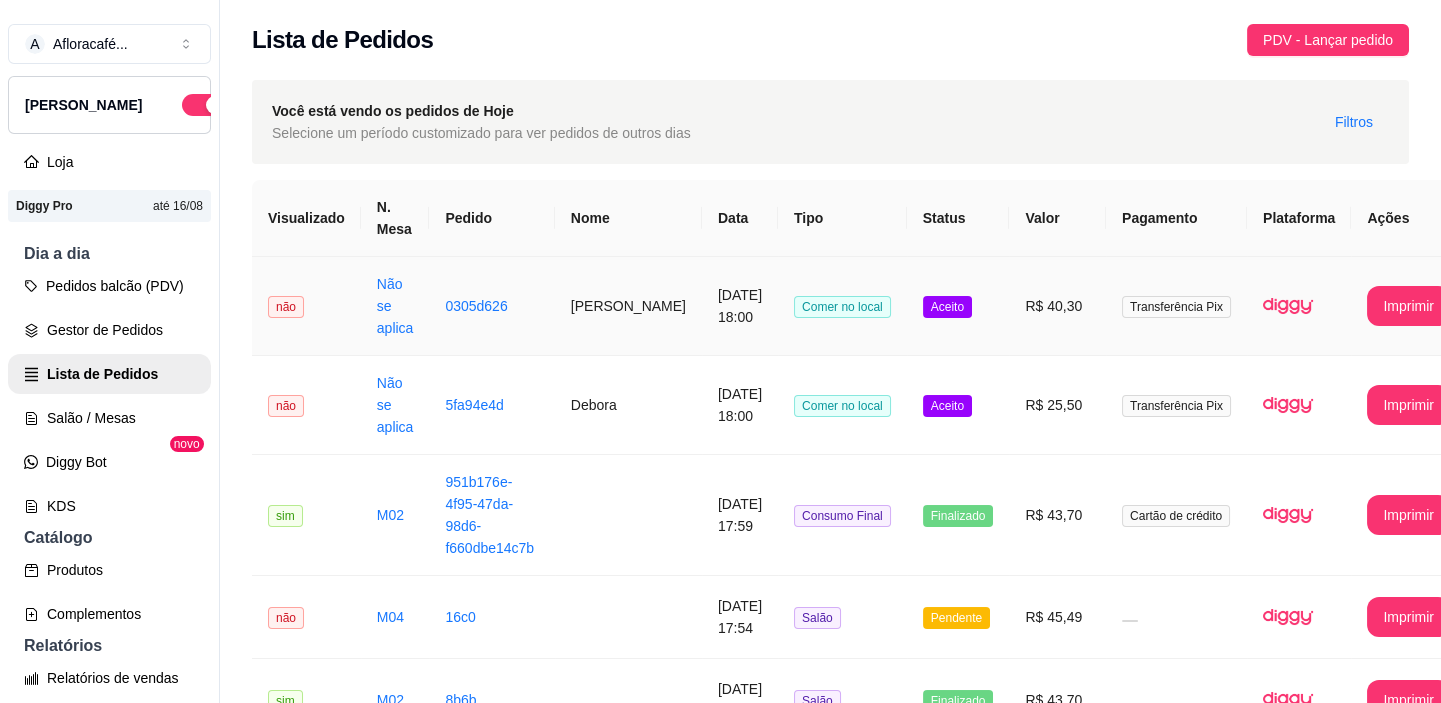 click on "[PERSON_NAME]" at bounding box center [628, 306] 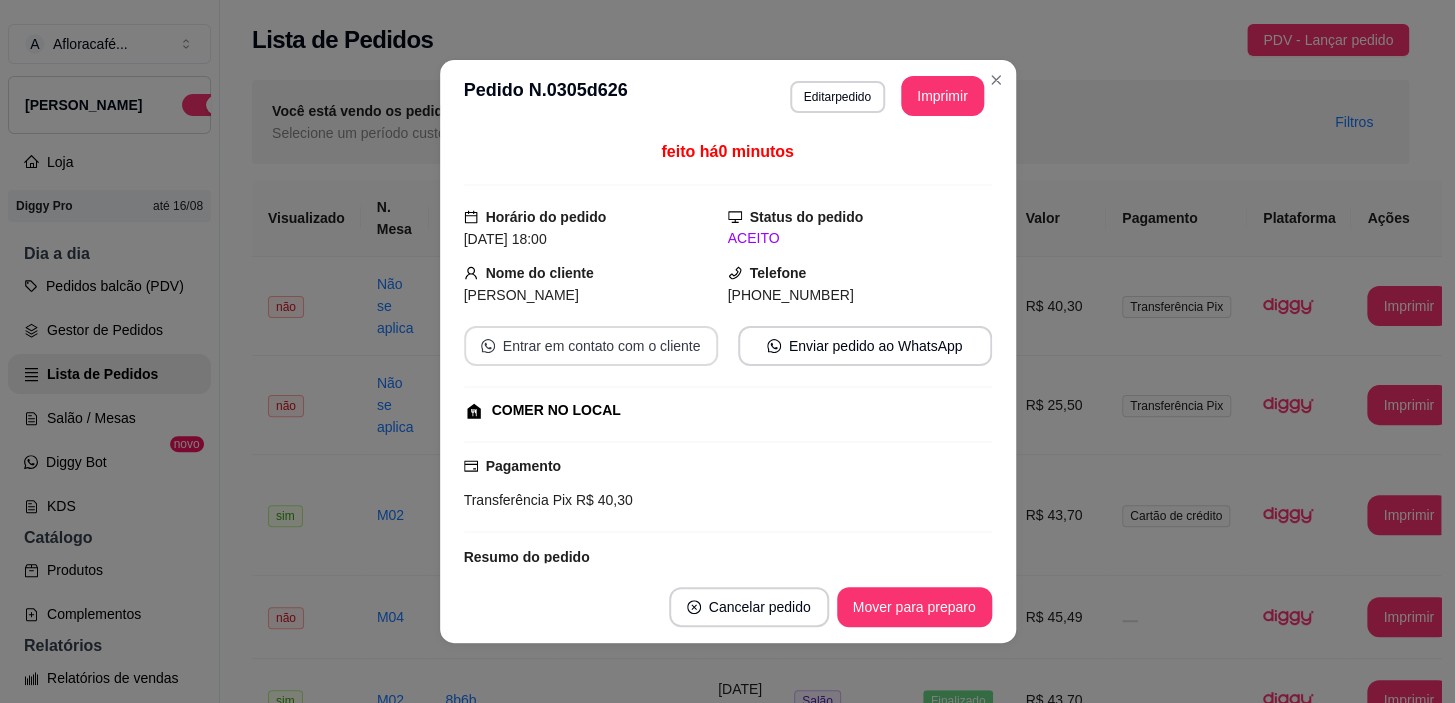 scroll, scrollTop: 309, scrollLeft: 0, axis: vertical 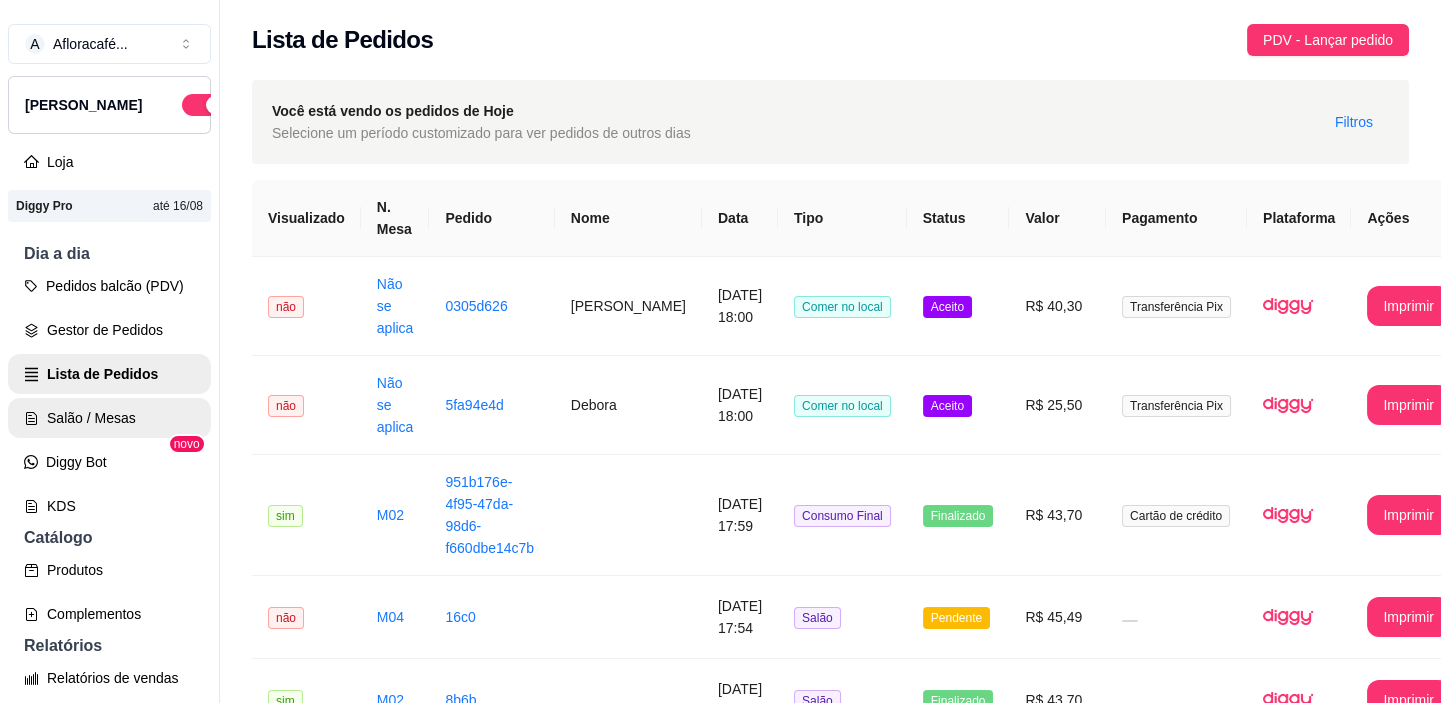 click on "Salão / Mesas" at bounding box center (109, 418) 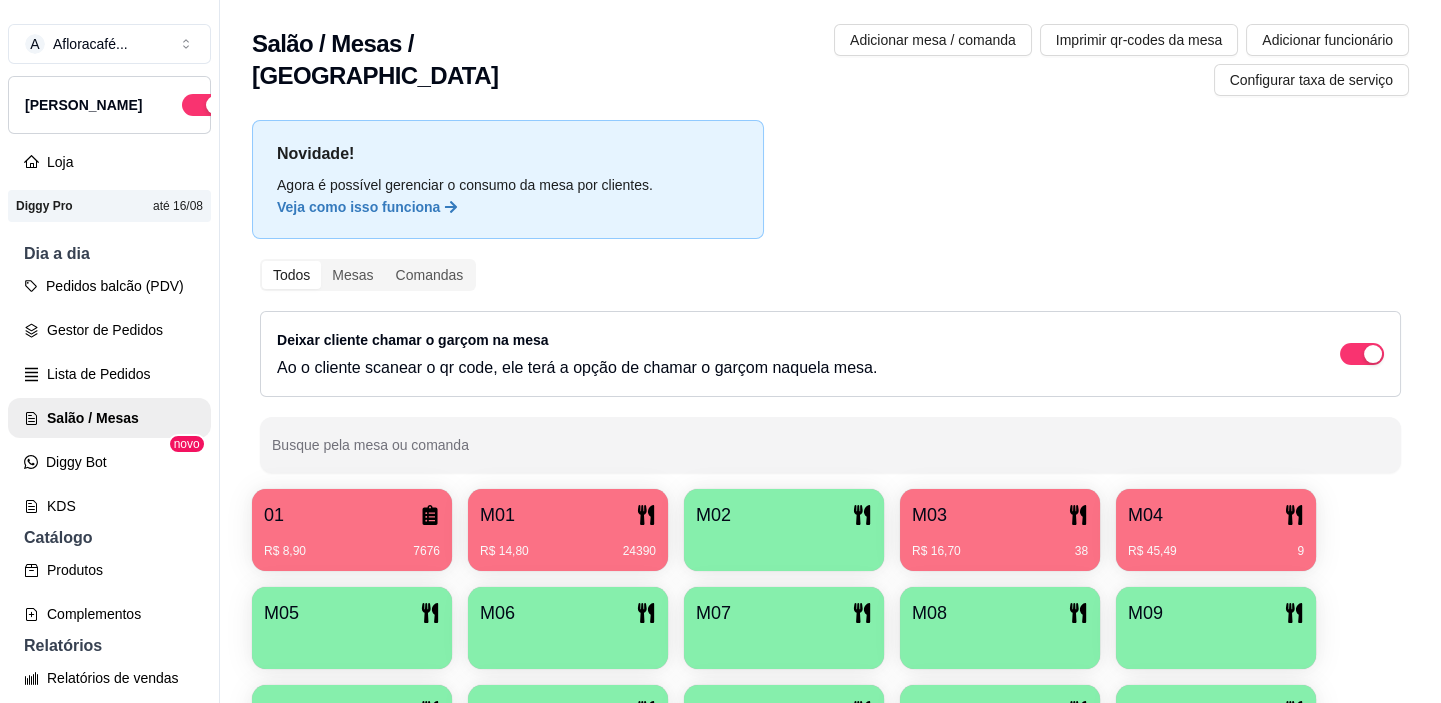click on "M03" at bounding box center [1000, 515] 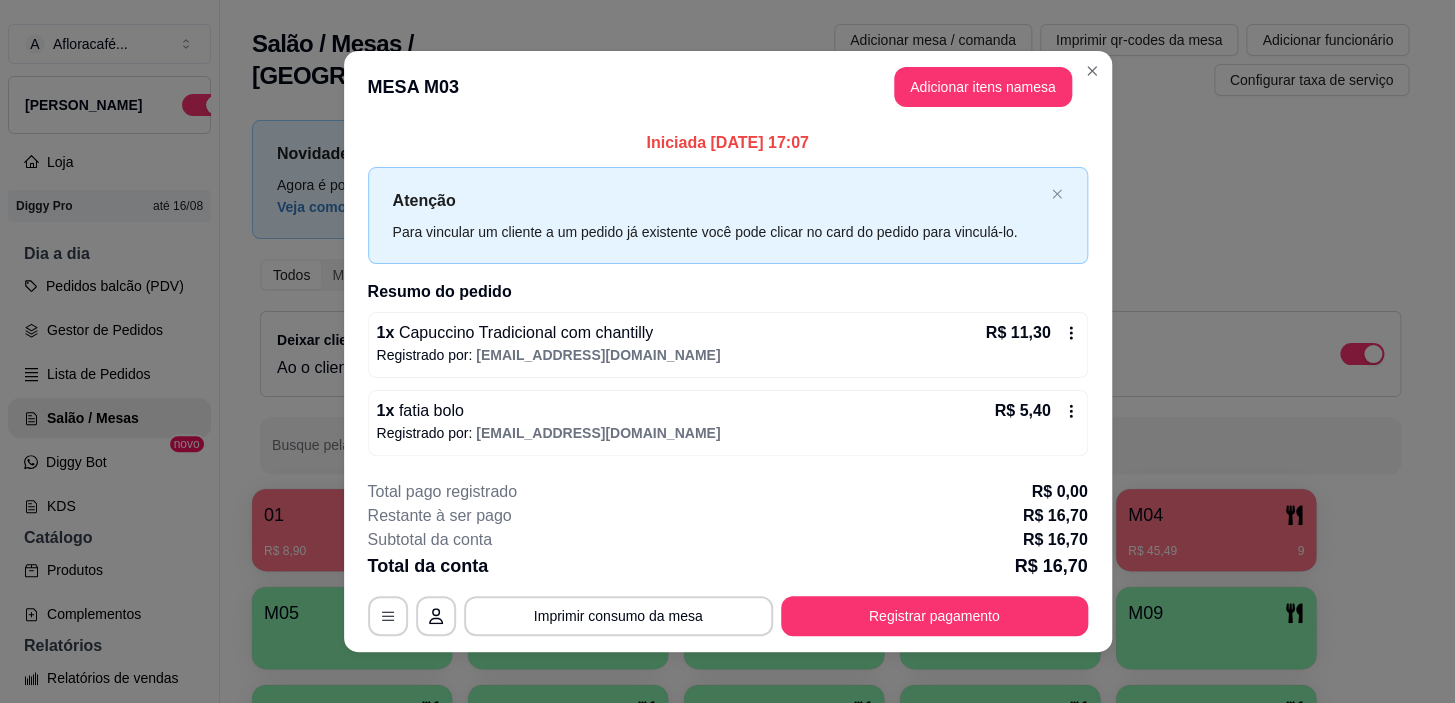 scroll, scrollTop: 12, scrollLeft: 0, axis: vertical 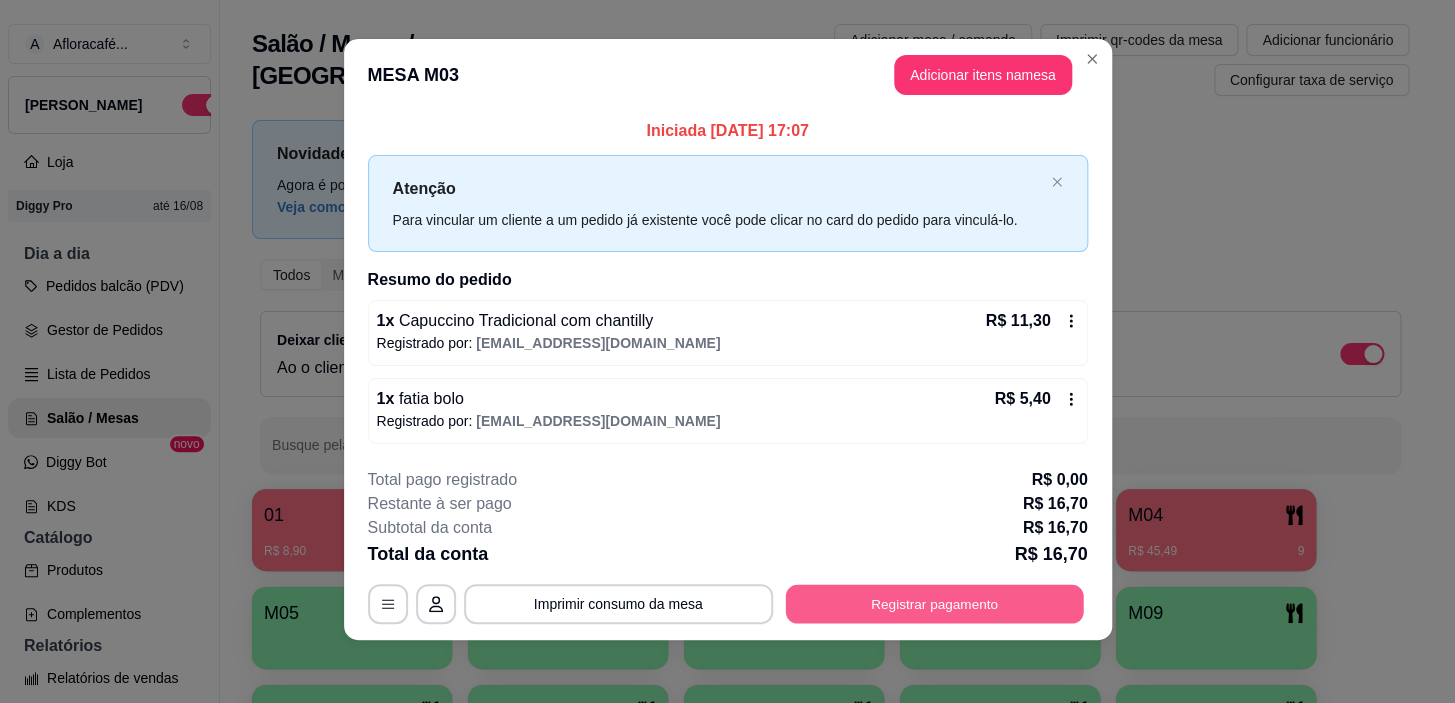 click on "Registrar pagamento" at bounding box center (934, 604) 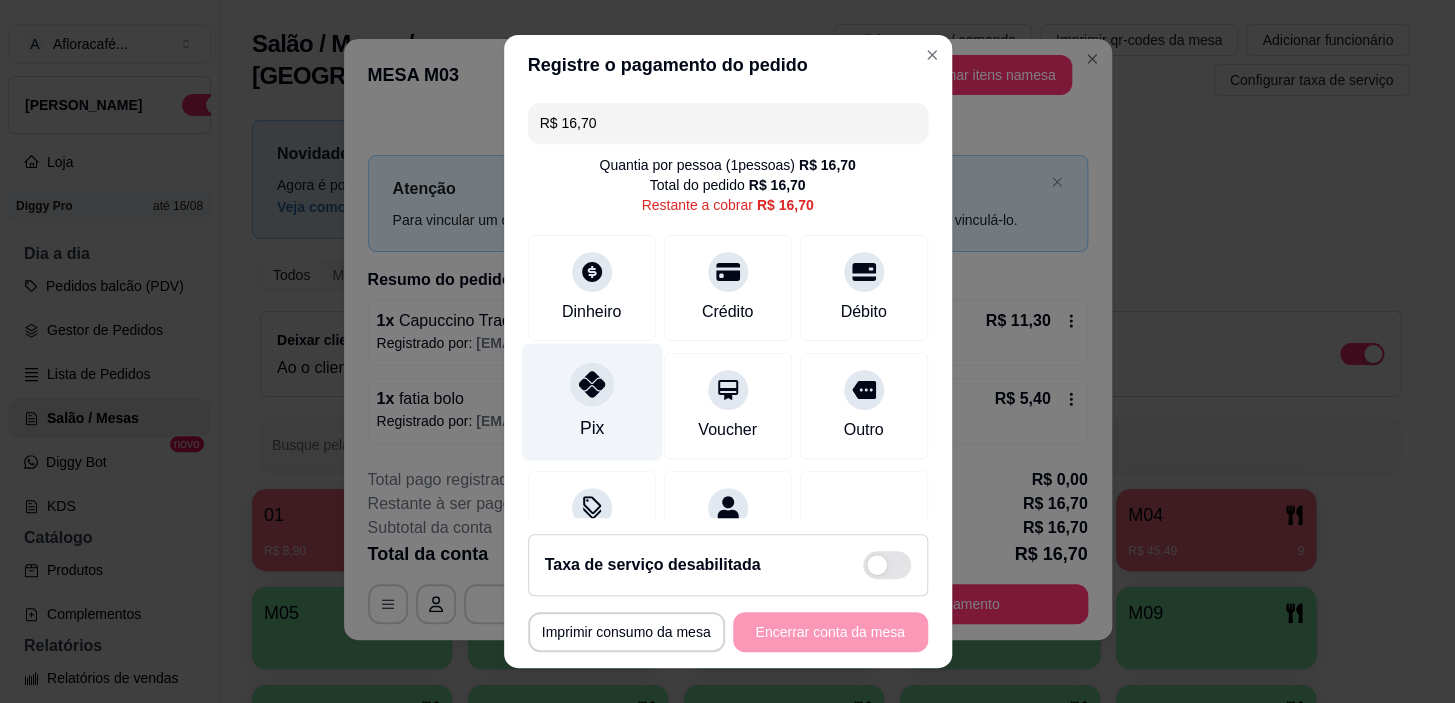 click on "Pix" at bounding box center (591, 402) 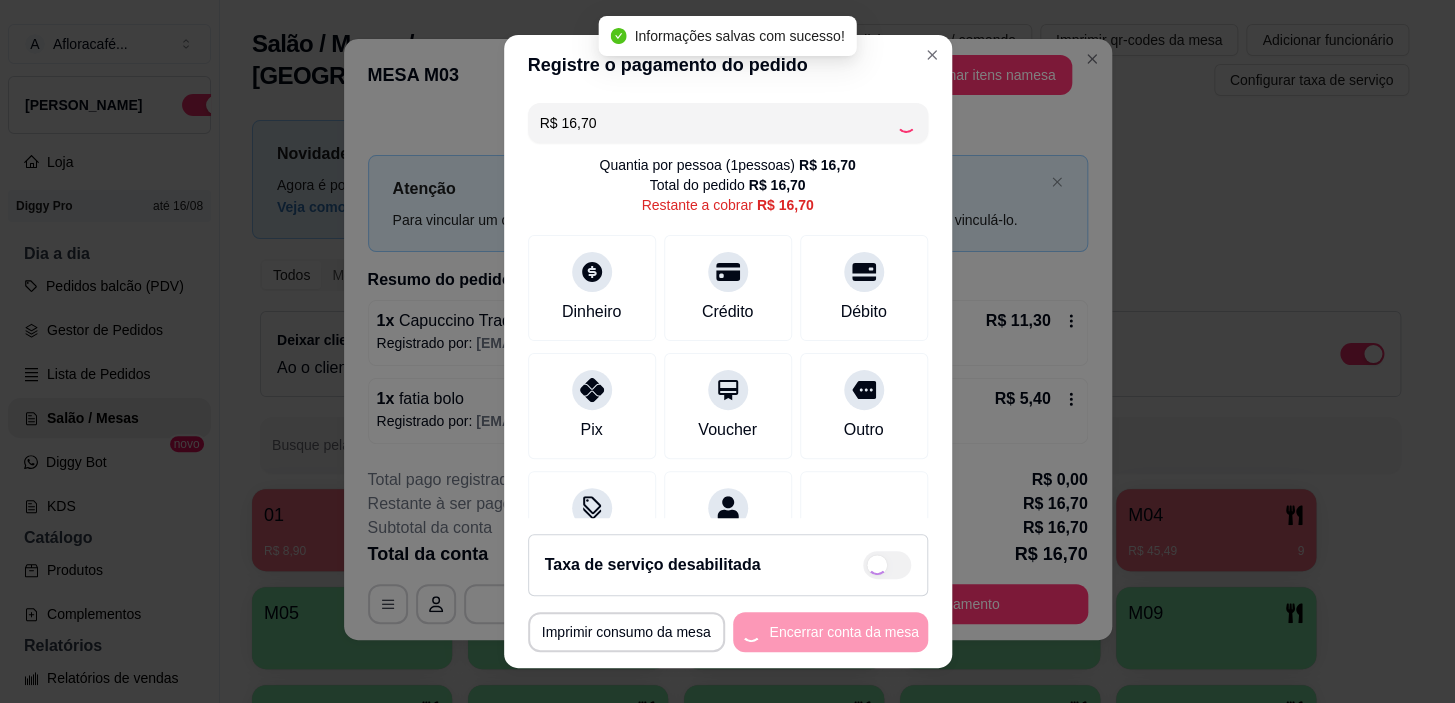 type on "R$ 0,00" 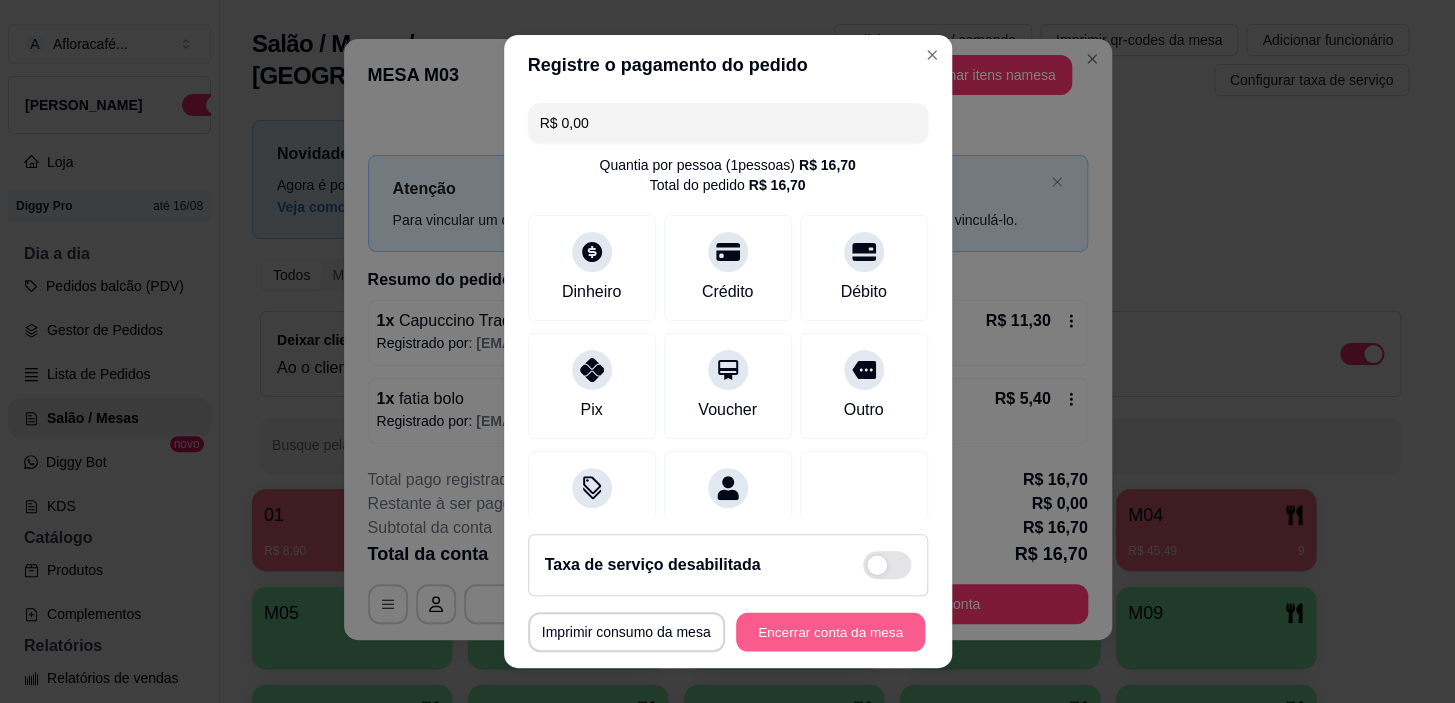 click on "Encerrar conta da mesa" at bounding box center (830, 631) 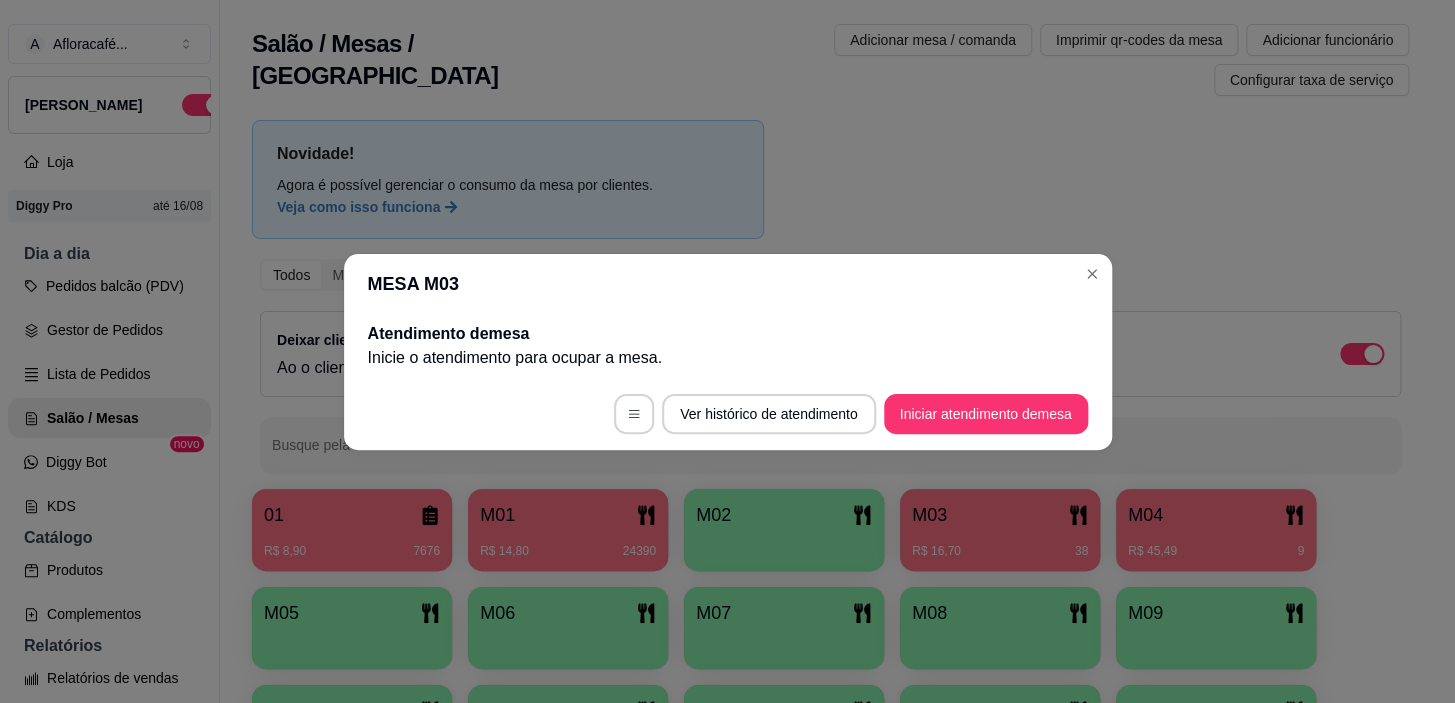 scroll, scrollTop: 0, scrollLeft: 0, axis: both 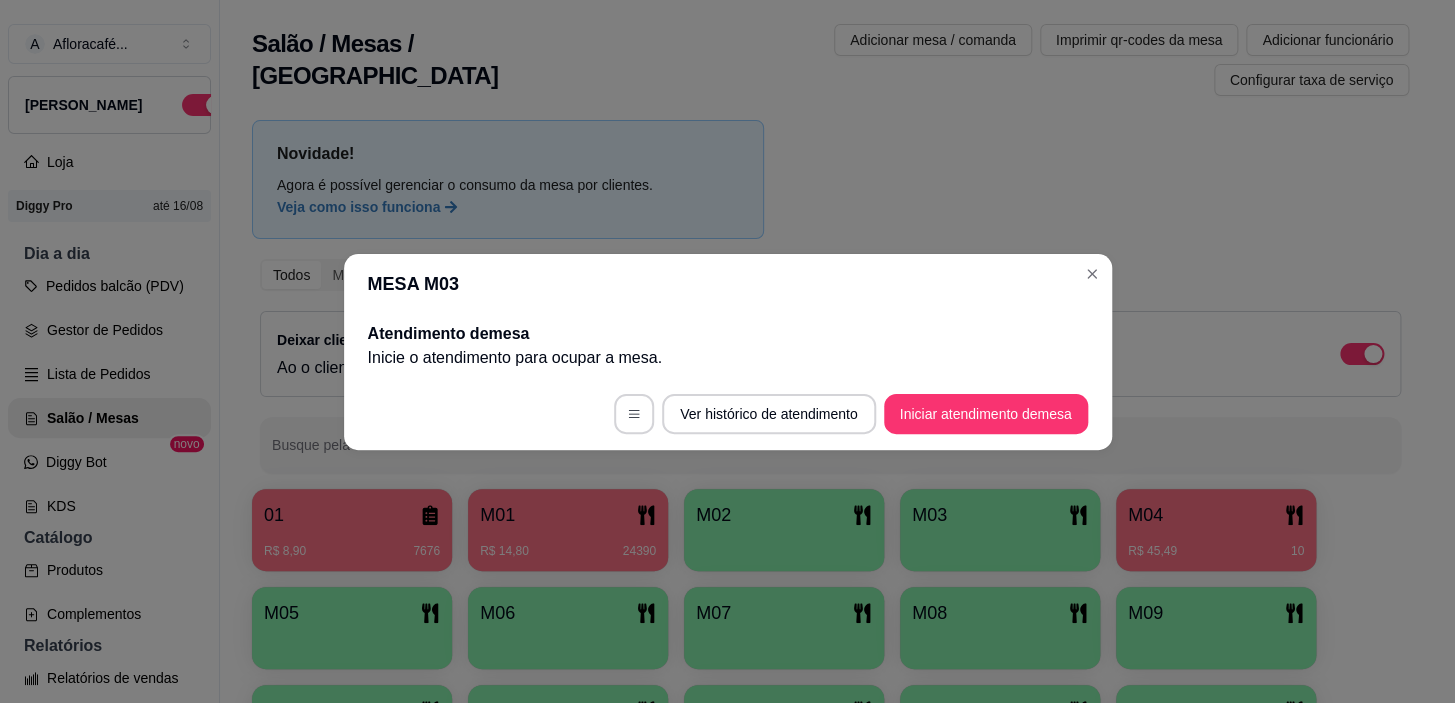 click on "MESA M03" at bounding box center [728, 284] 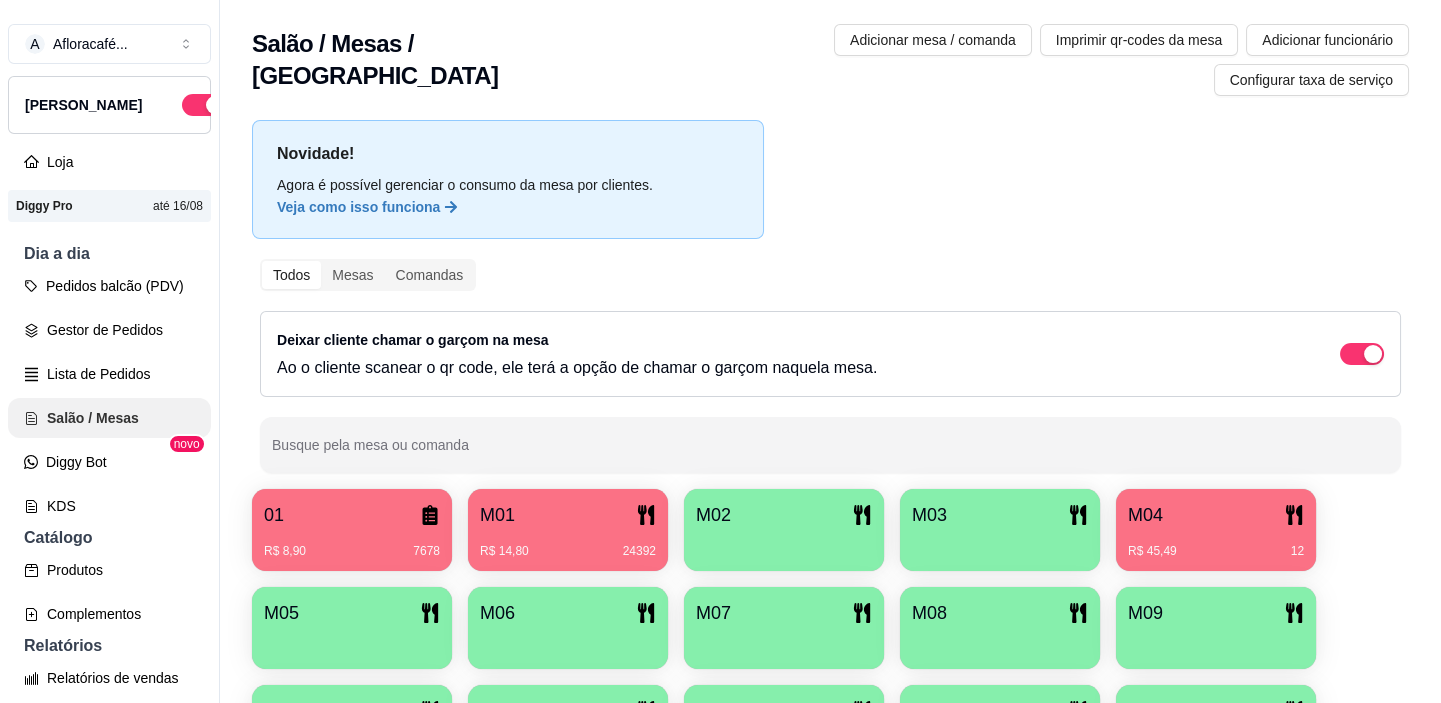 click on "Salão / Mesas" at bounding box center [109, 418] 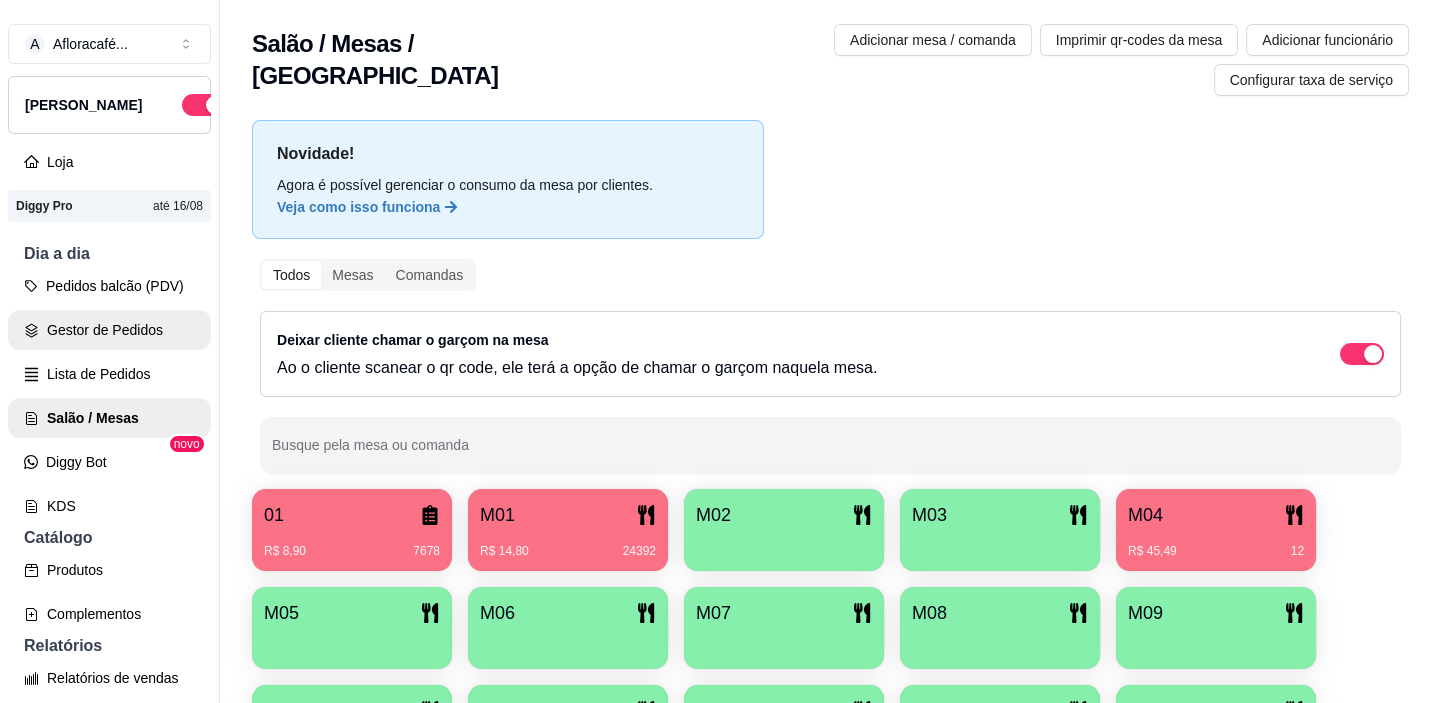 click on "Gestor de Pedidos" at bounding box center [109, 330] 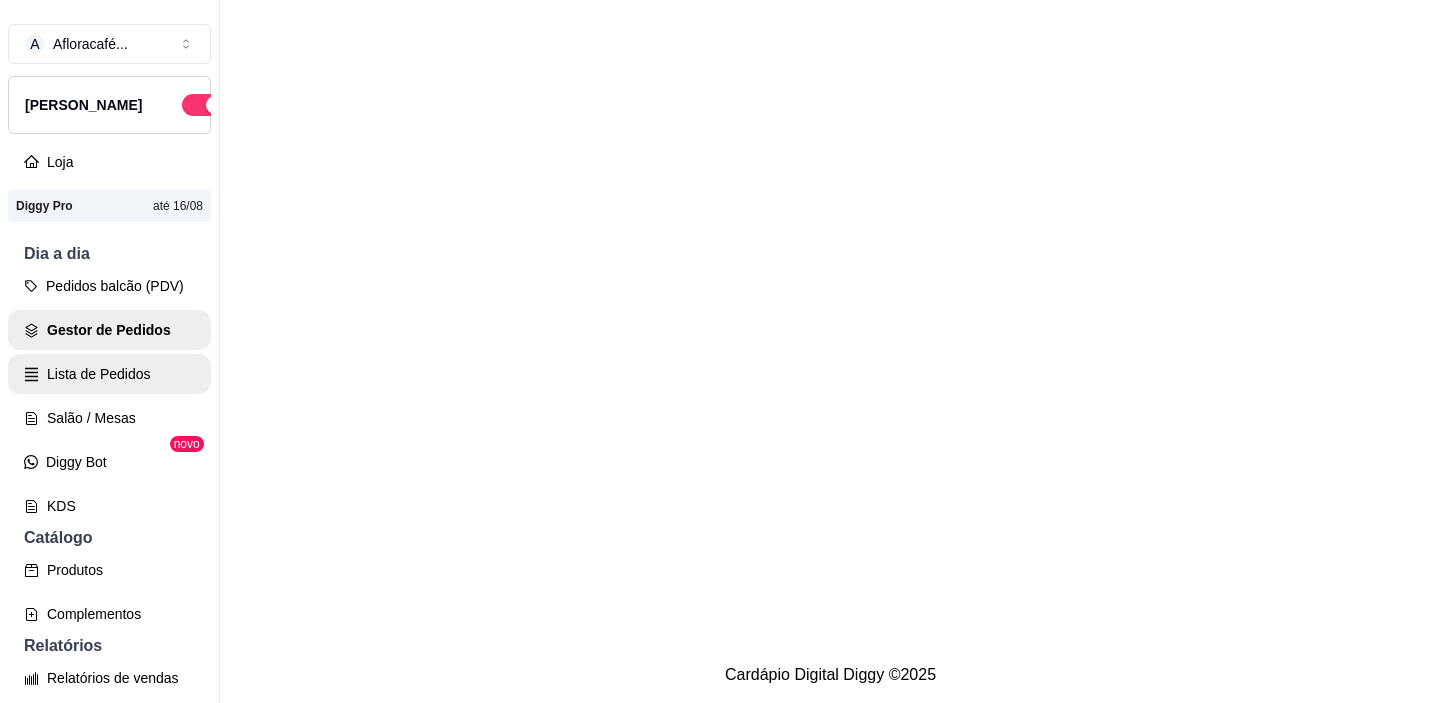 click on "Lista de Pedidos" at bounding box center (109, 374) 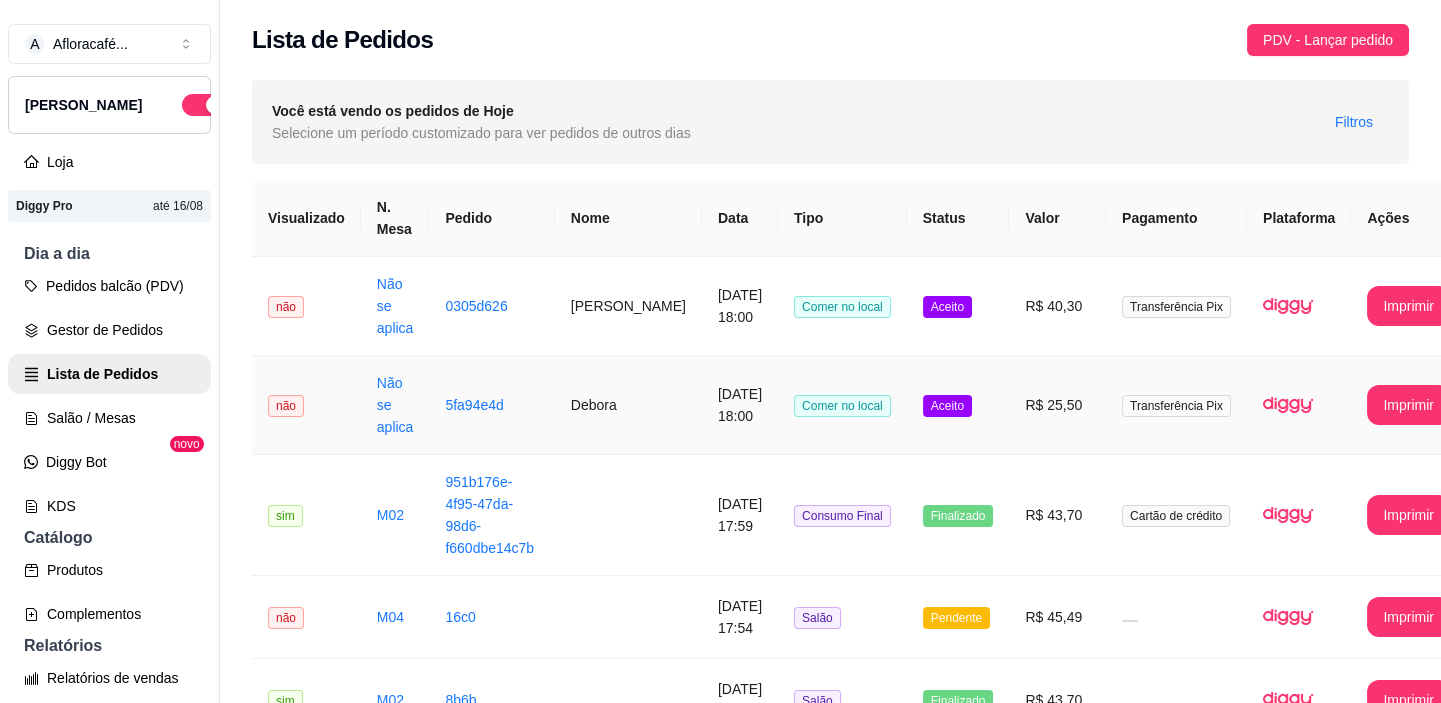 click on "**********" at bounding box center [859, 1721] 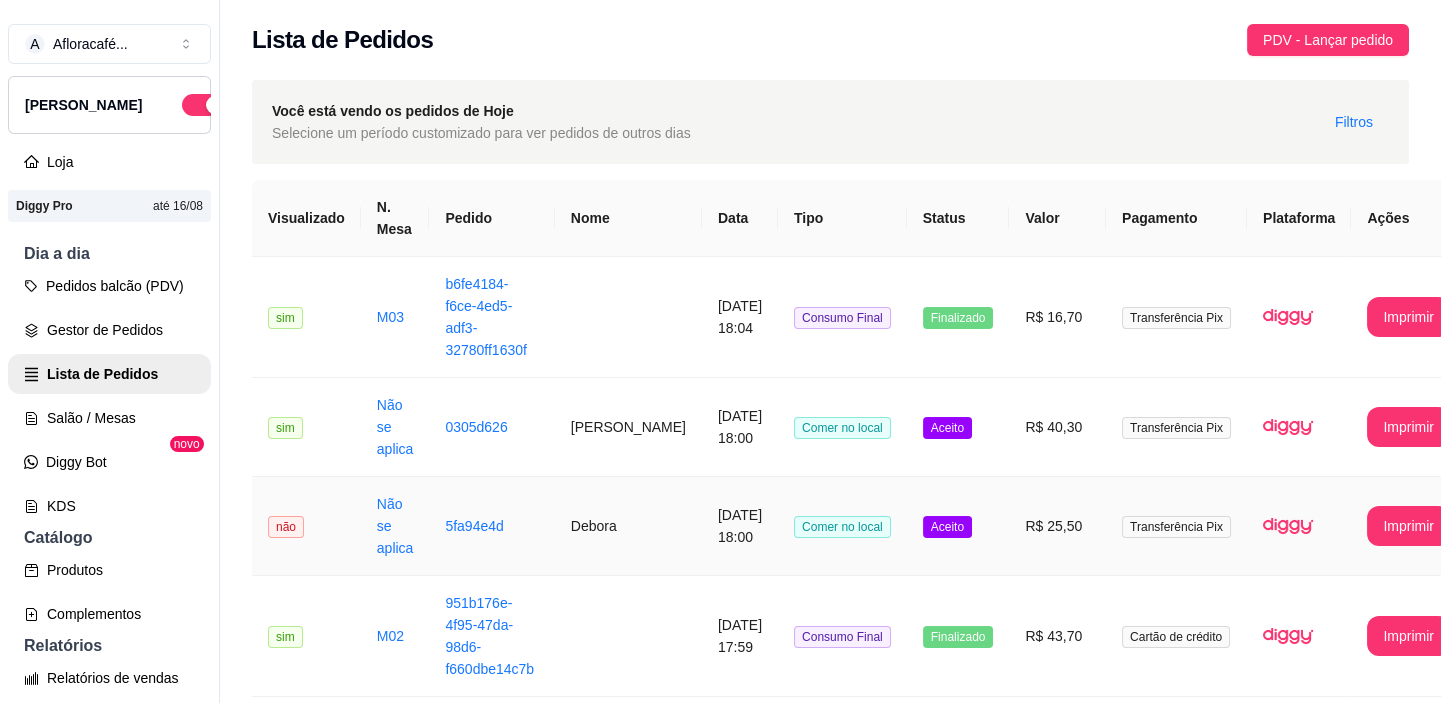 click on "Debora" at bounding box center [628, 526] 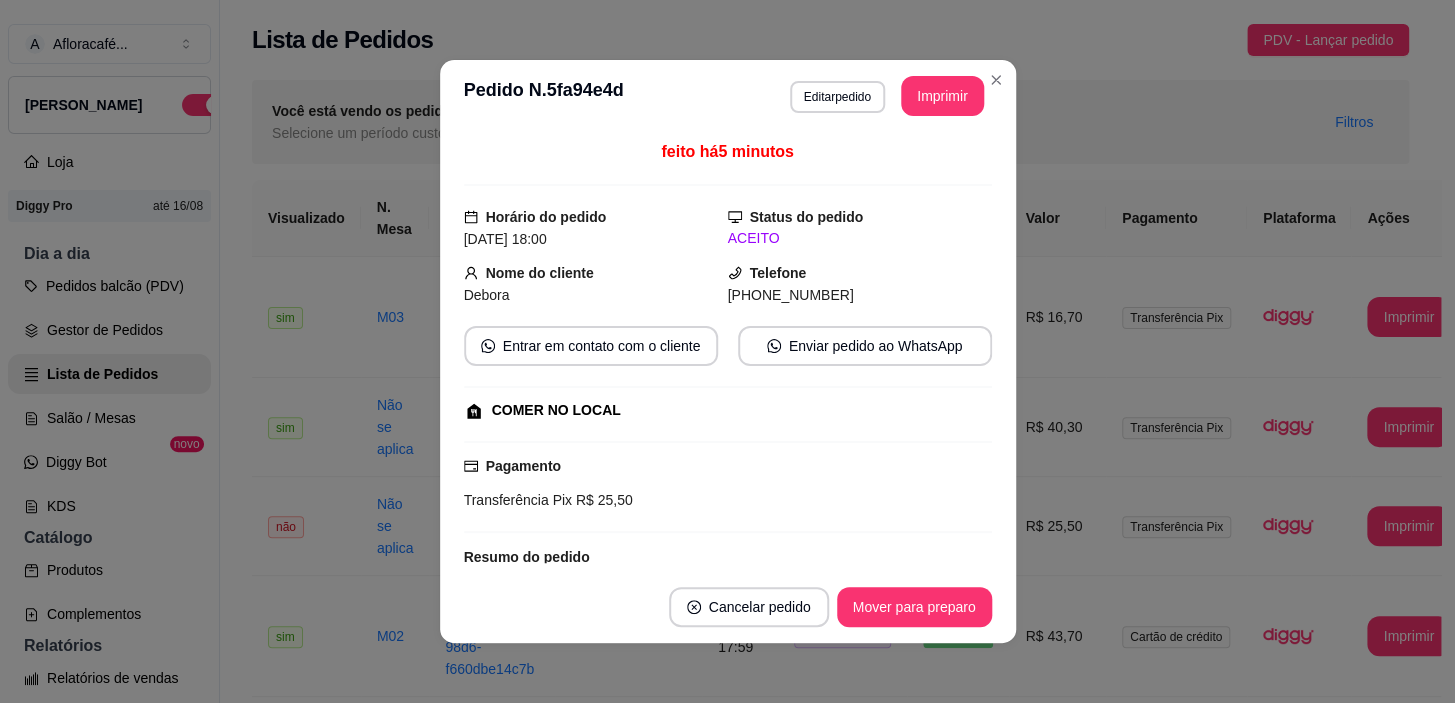 scroll, scrollTop: 199, scrollLeft: 0, axis: vertical 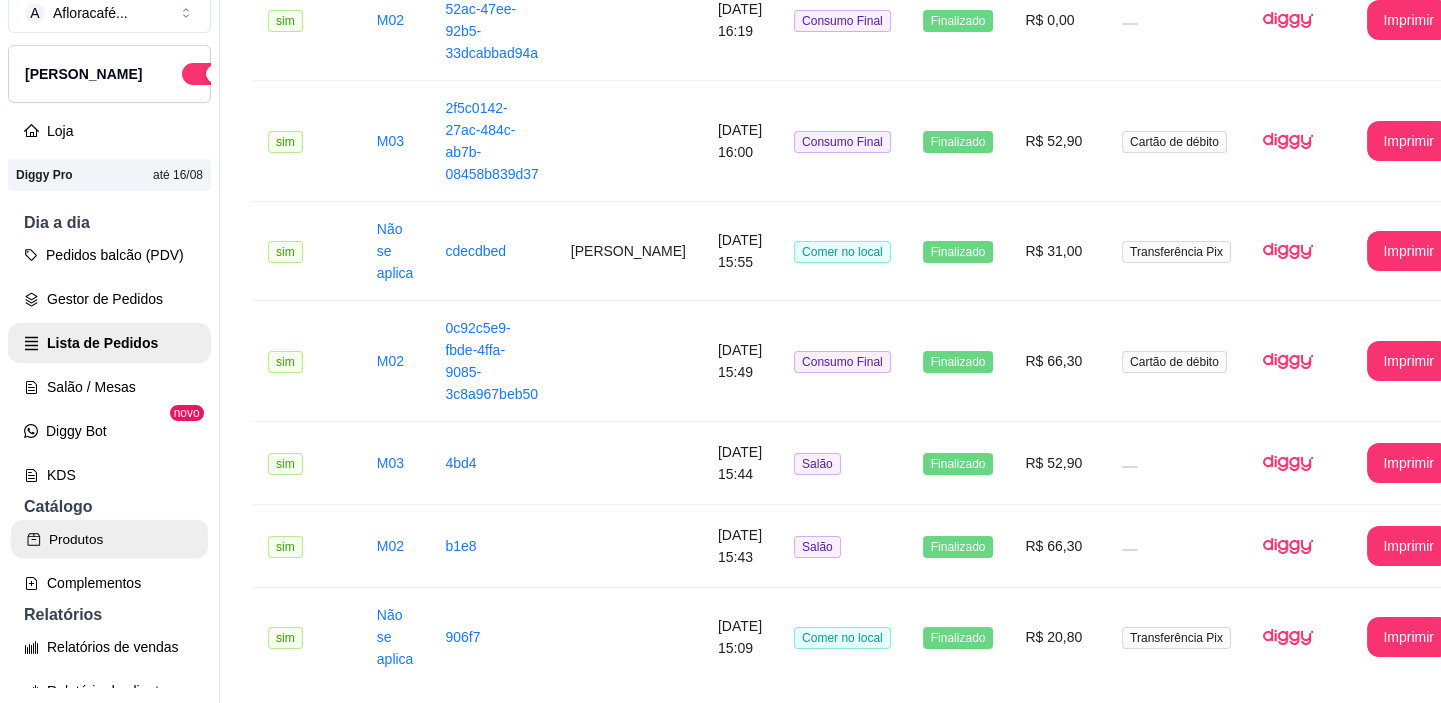 click on "Produtos" at bounding box center [109, 539] 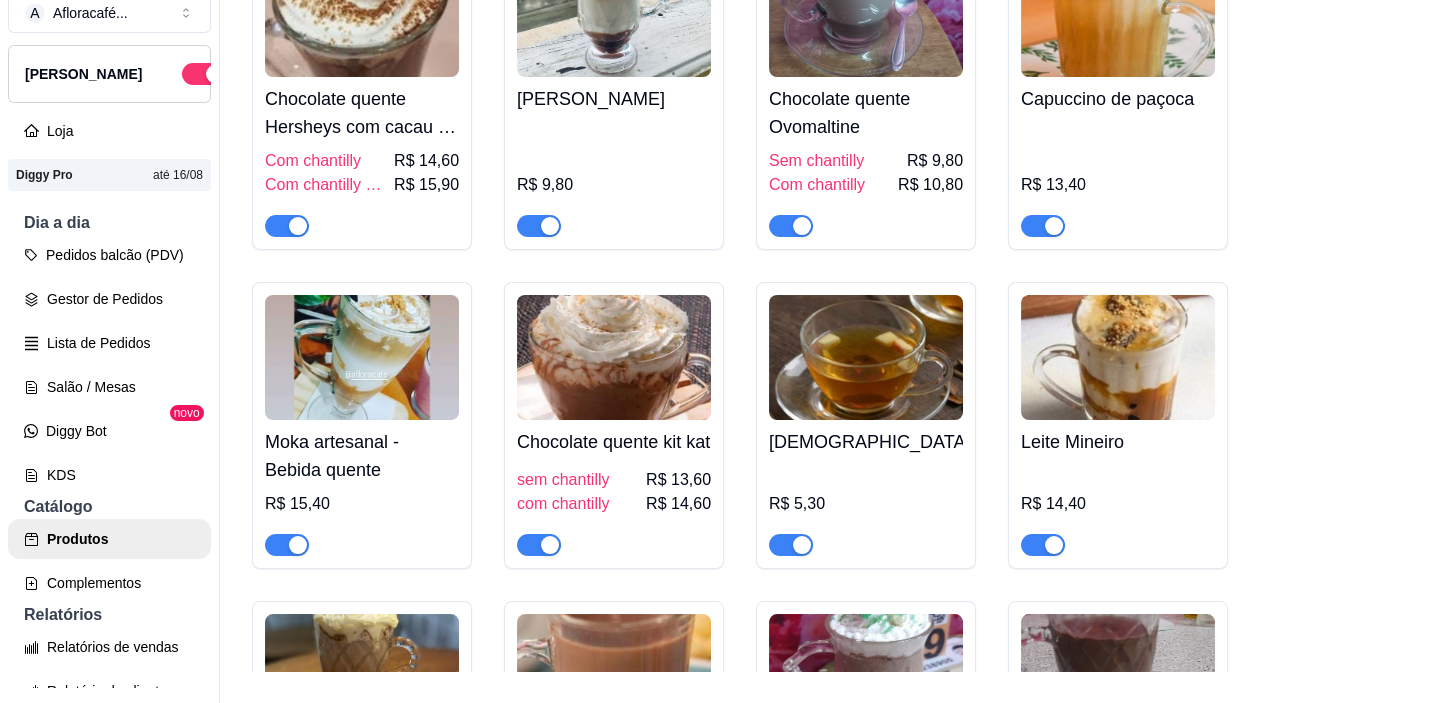 scroll, scrollTop: 0, scrollLeft: 0, axis: both 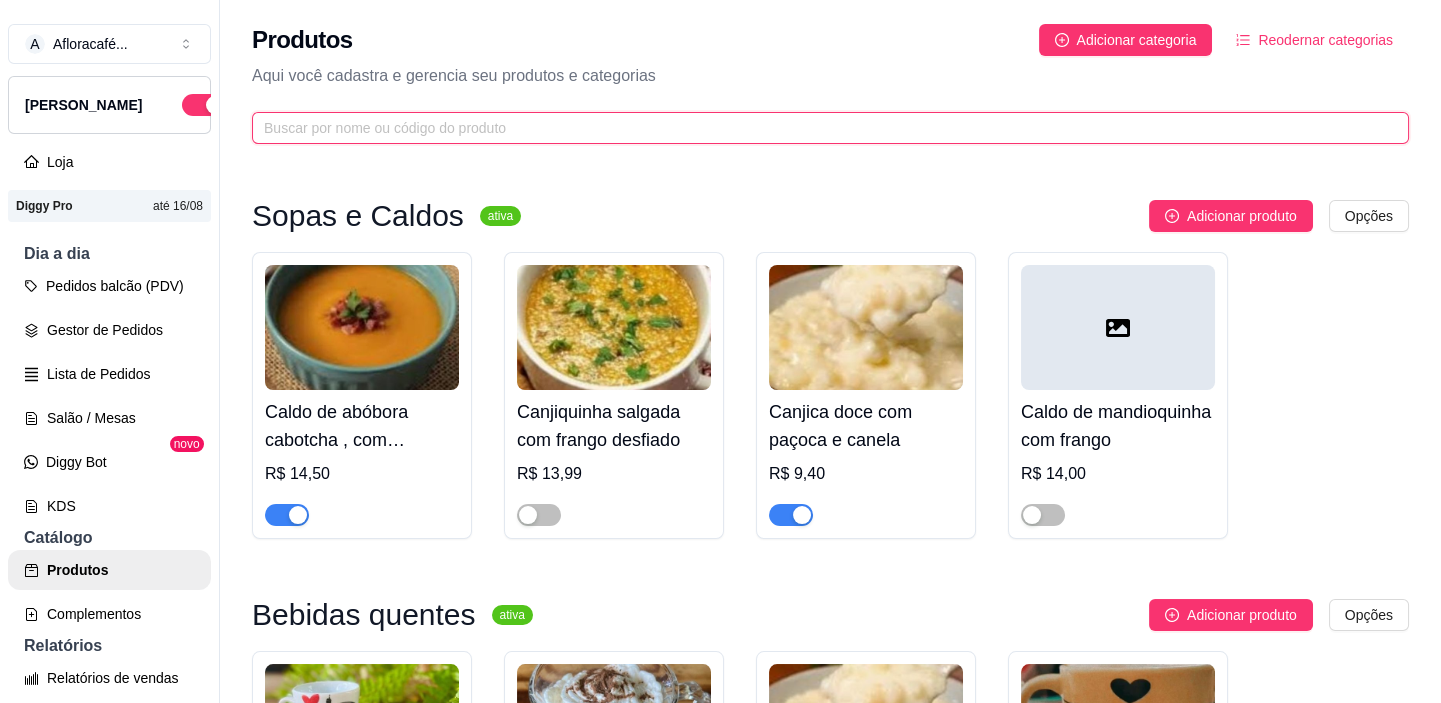 drag, startPoint x: 585, startPoint y: 121, endPoint x: 584, endPoint y: 135, distance: 14.035668 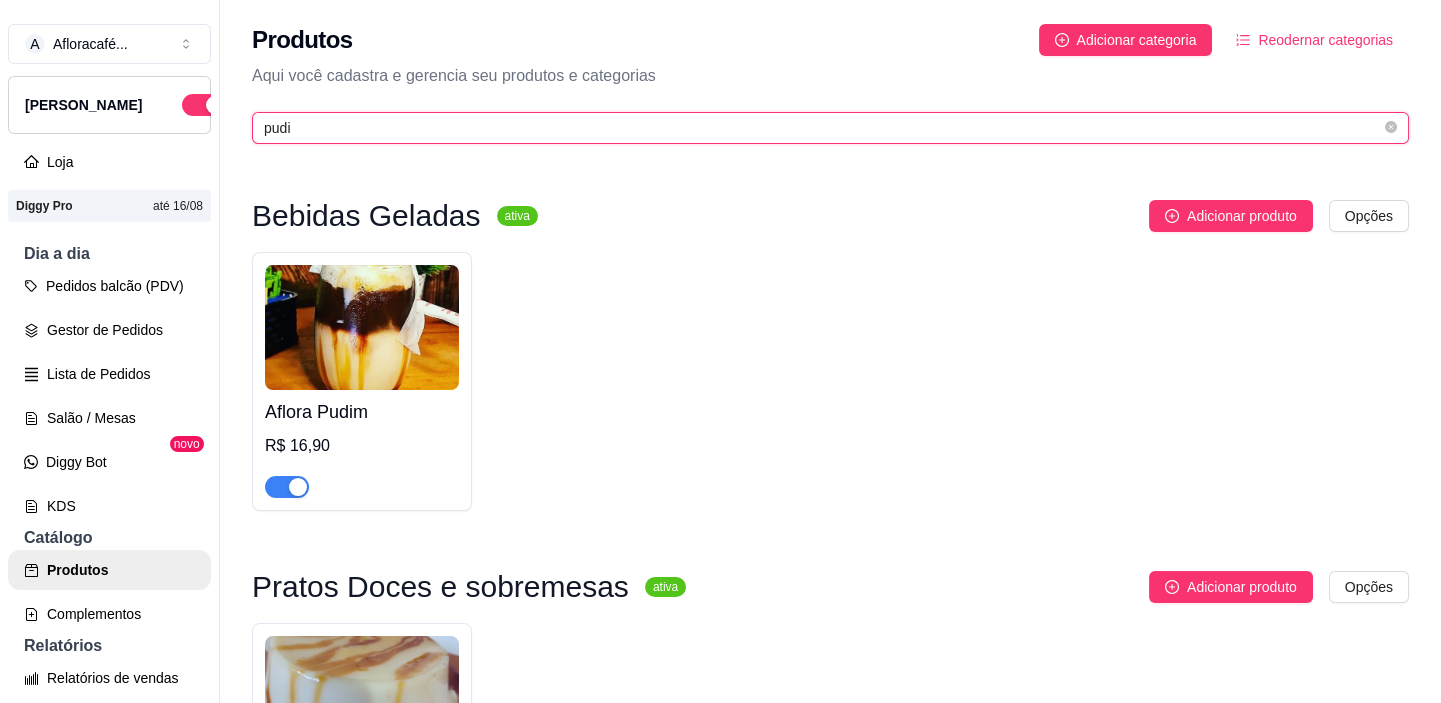 type on "pudi" 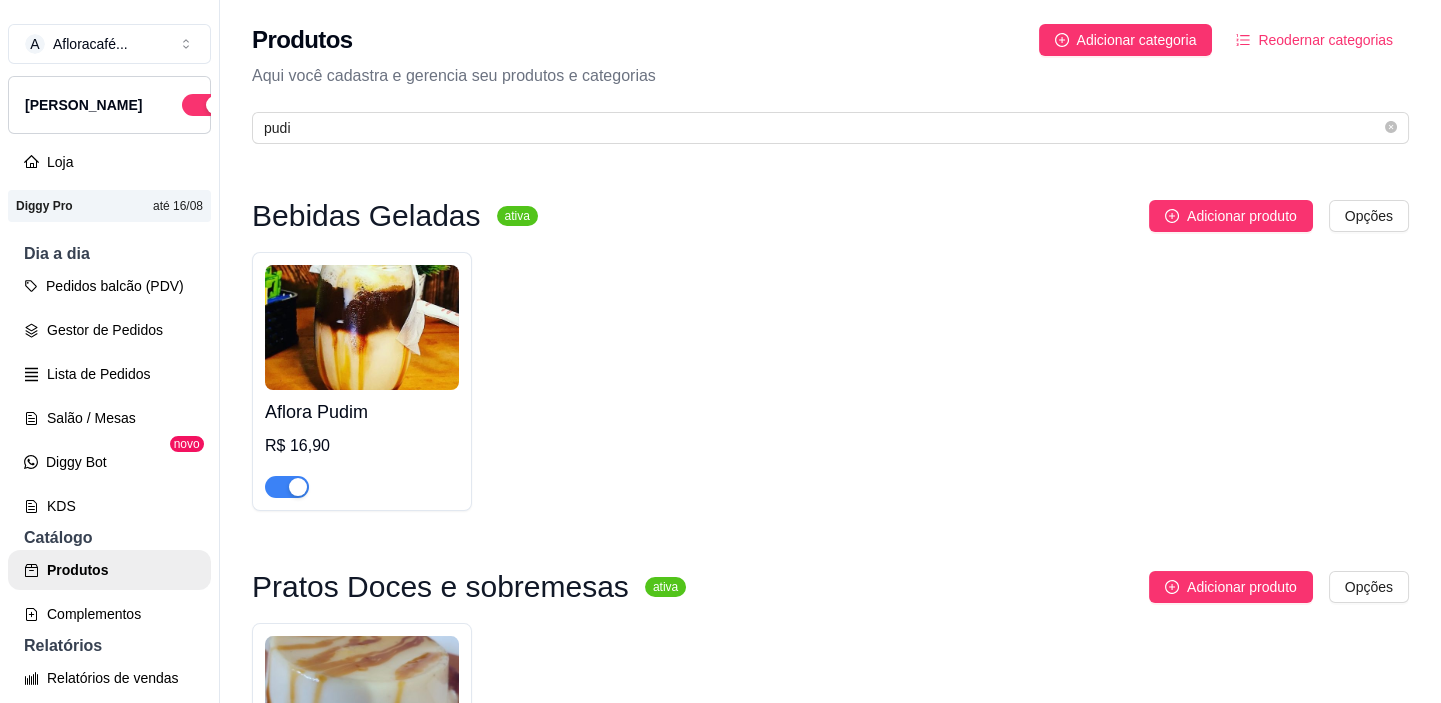 click at bounding box center [298, 487] 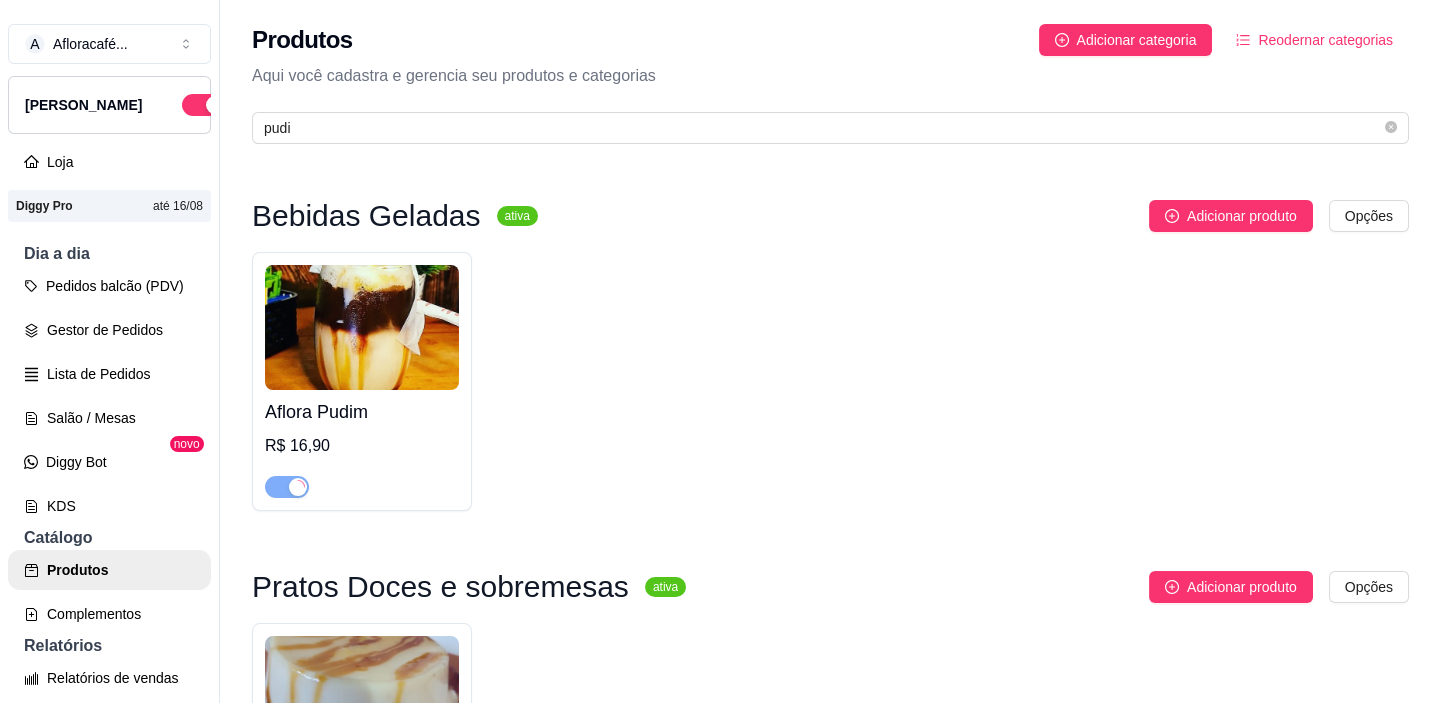 scroll, scrollTop: 322, scrollLeft: 0, axis: vertical 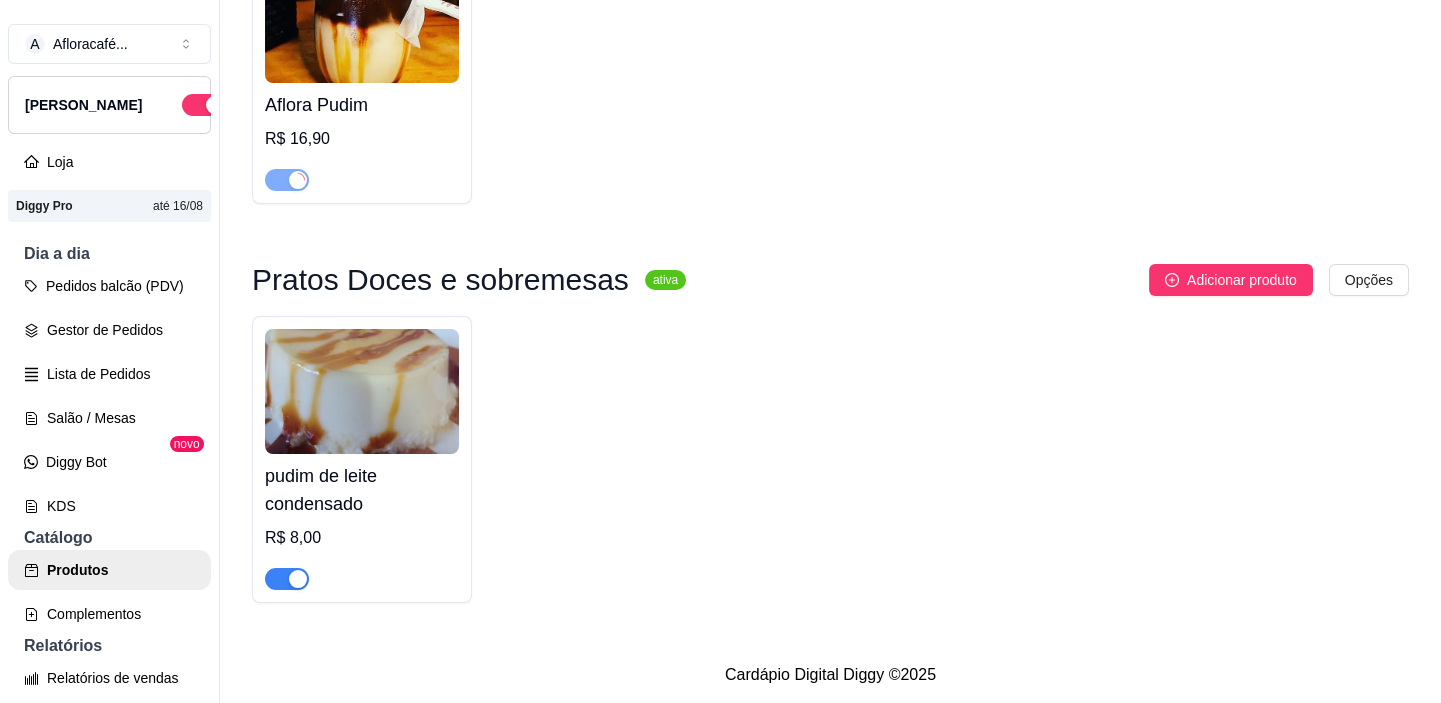 click at bounding box center (298, 579) 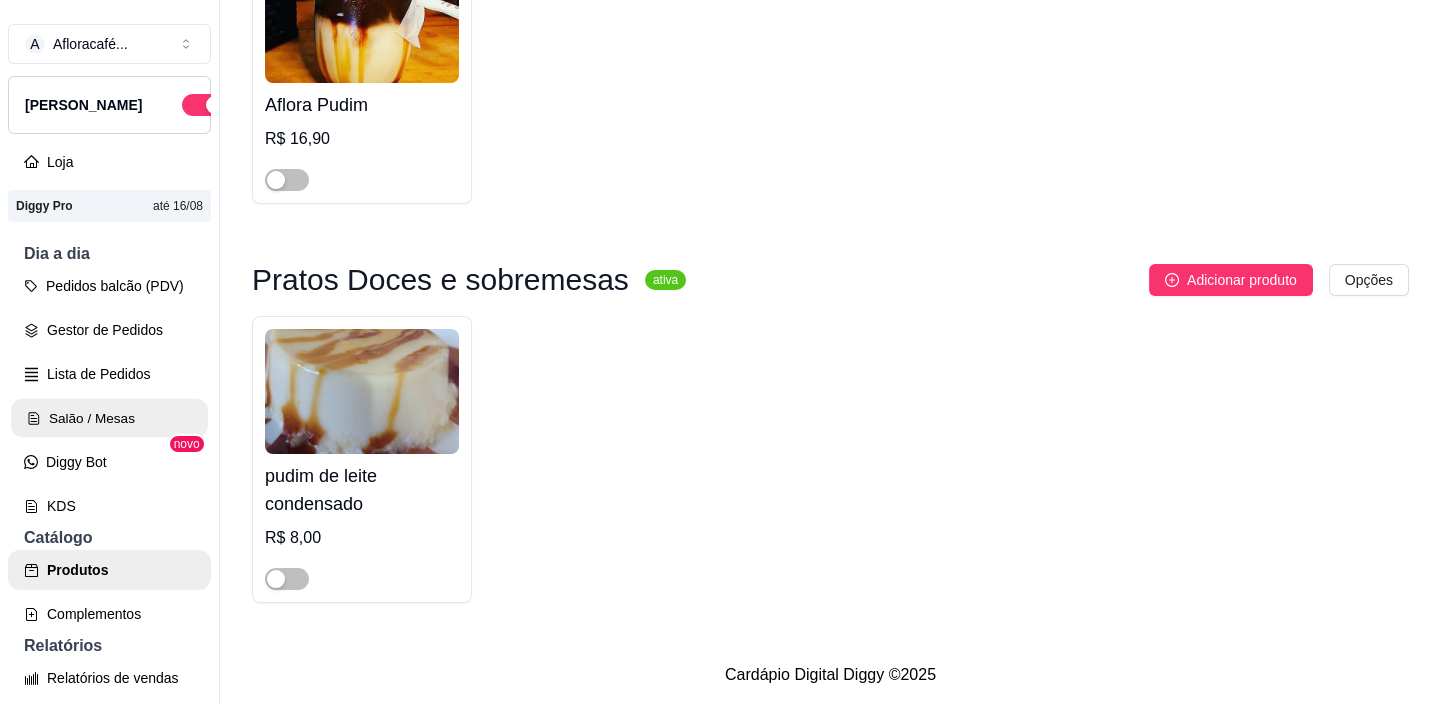 click on "Salão / Mesas" at bounding box center [109, 418] 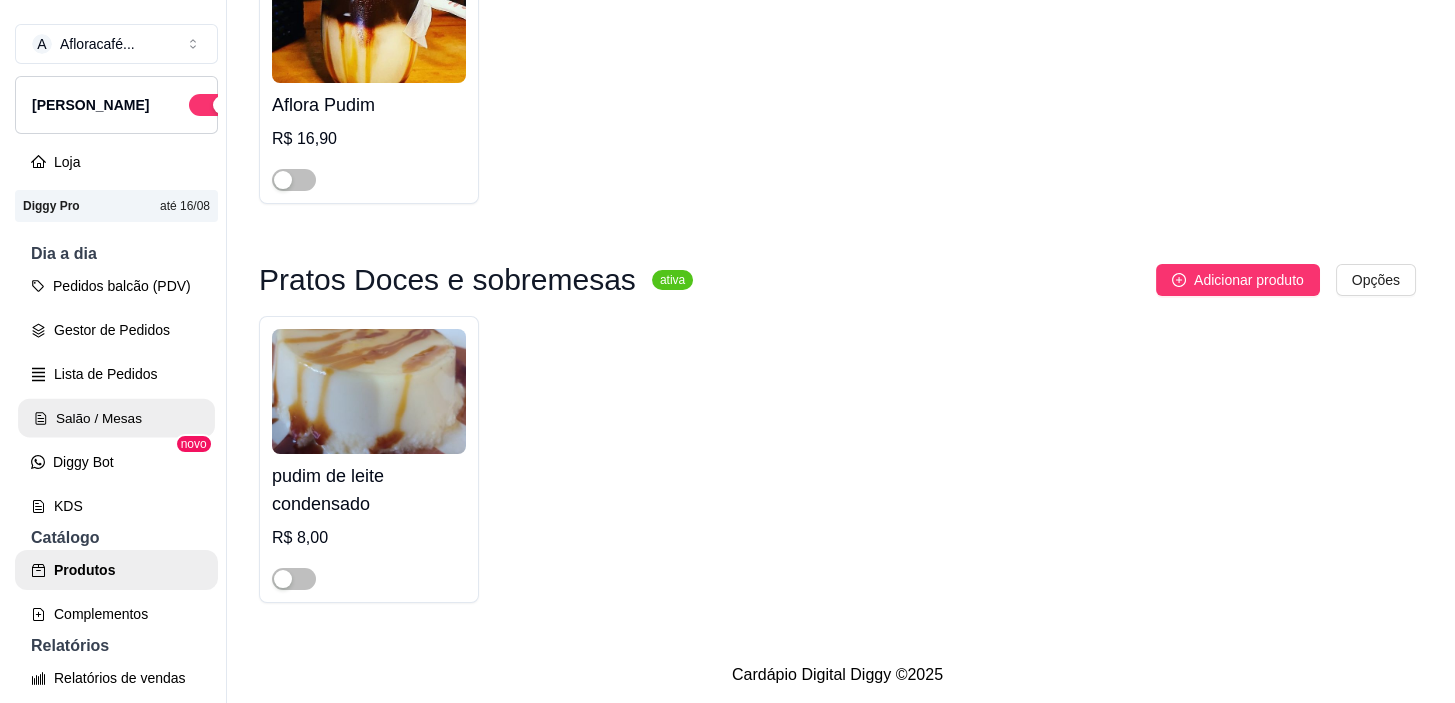 scroll, scrollTop: 0, scrollLeft: 0, axis: both 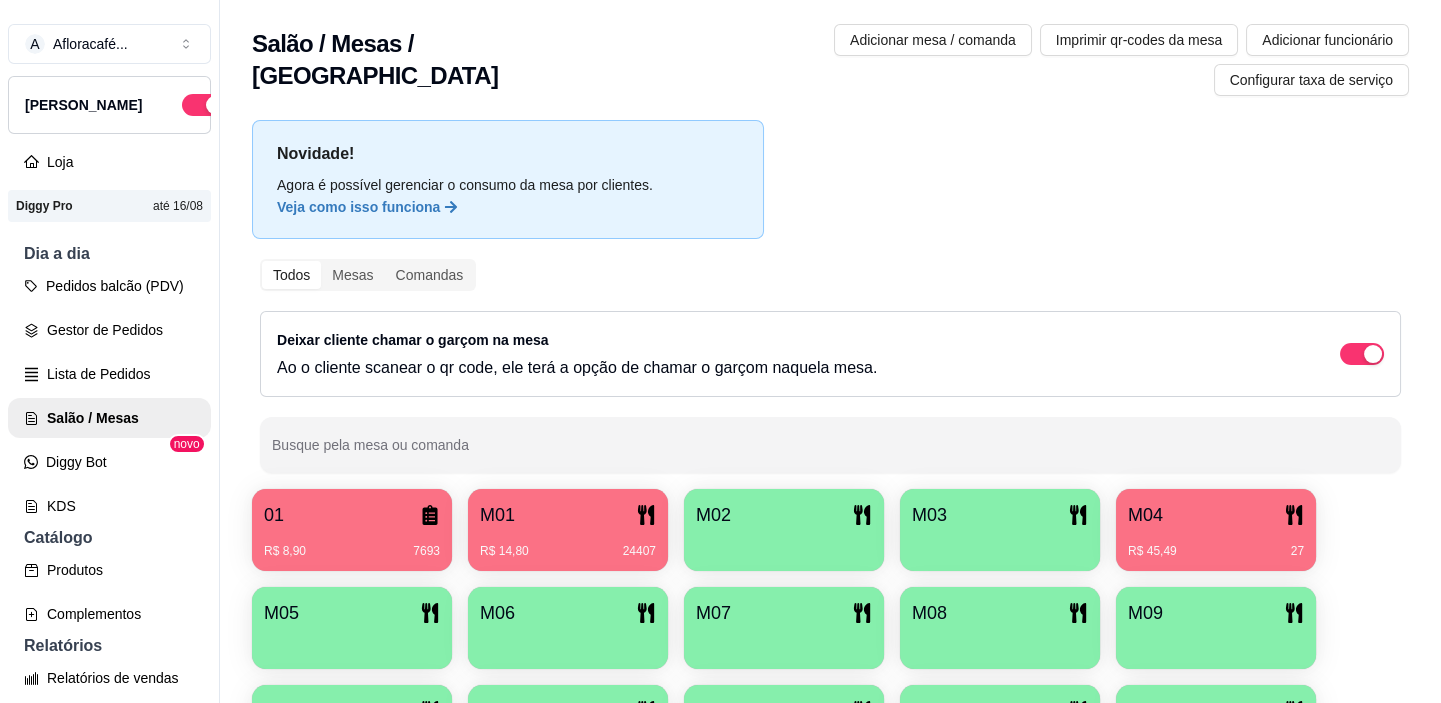 click on "R$ 45,49 27" at bounding box center [1216, 544] 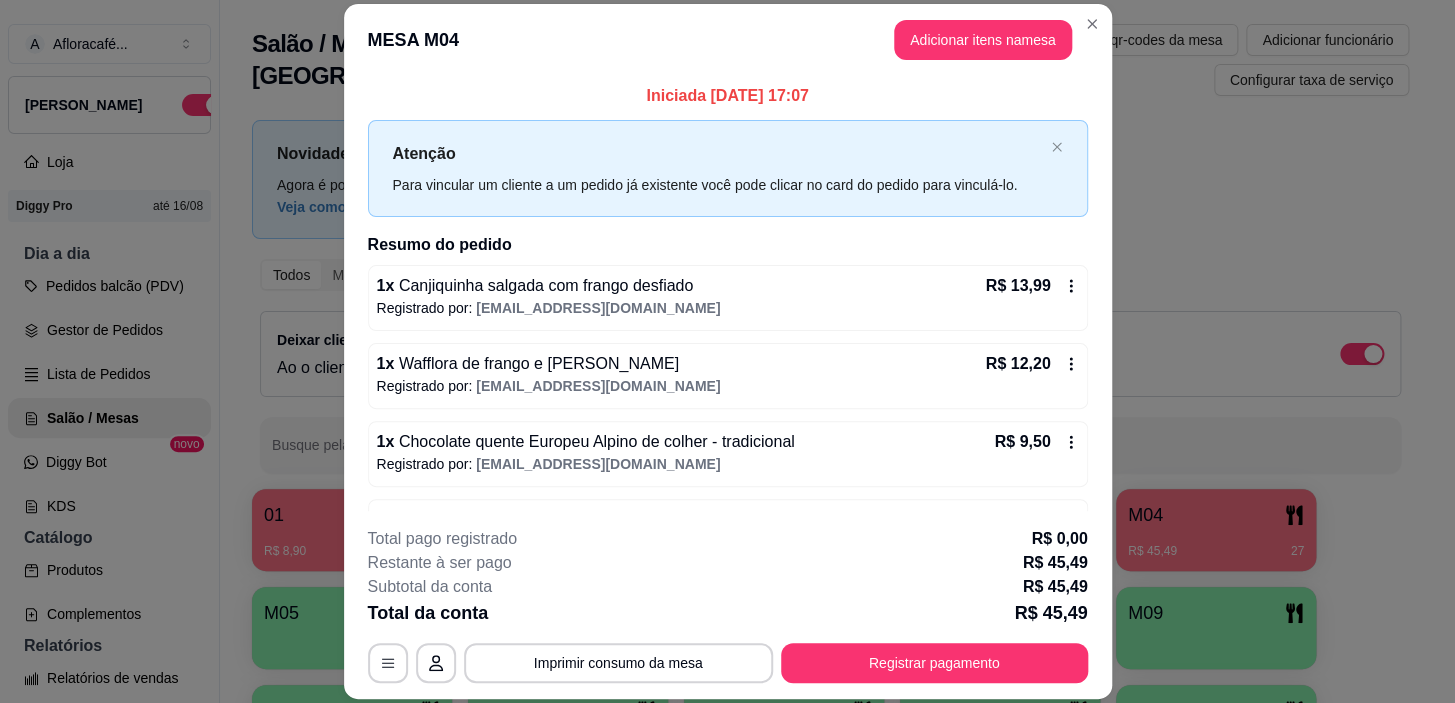 scroll, scrollTop: 60, scrollLeft: 0, axis: vertical 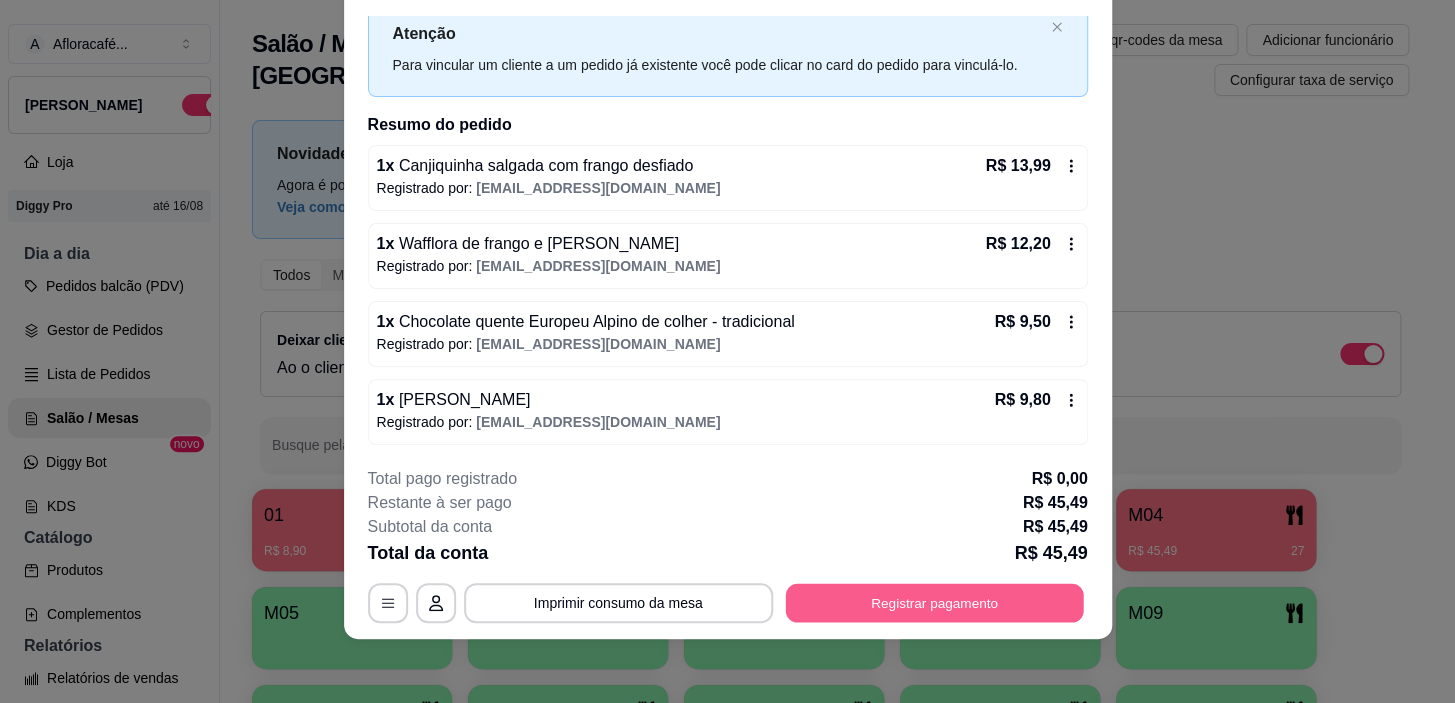 click on "Registrar pagamento" at bounding box center [934, 603] 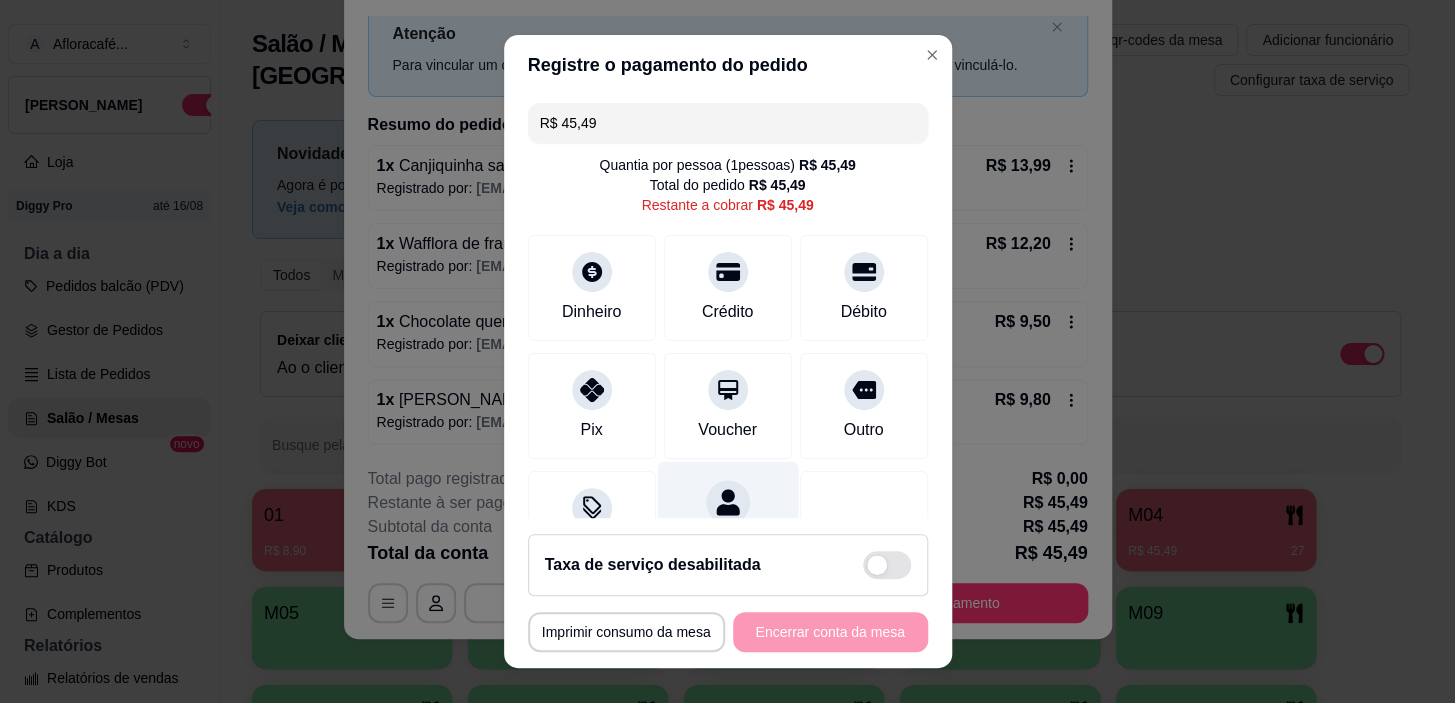 scroll, scrollTop: 90, scrollLeft: 0, axis: vertical 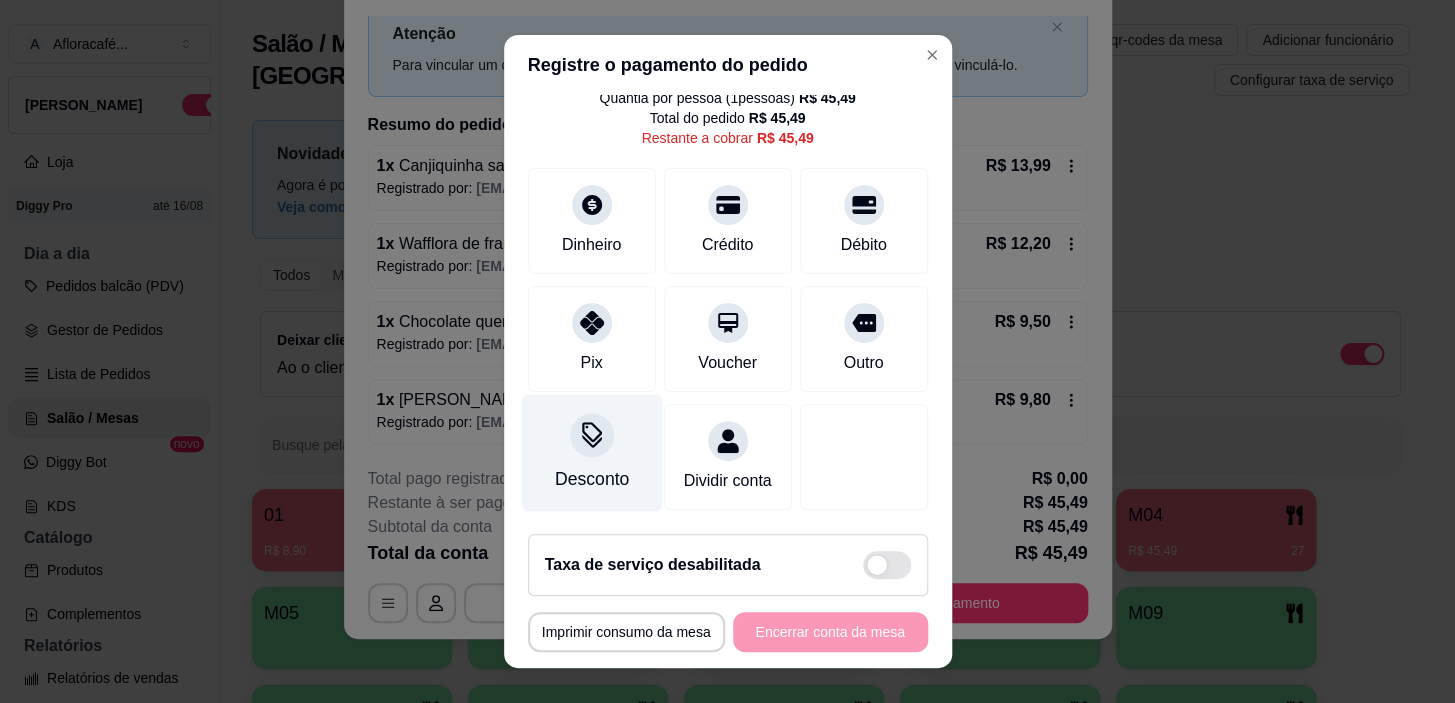 click on "Desconto" at bounding box center [591, 453] 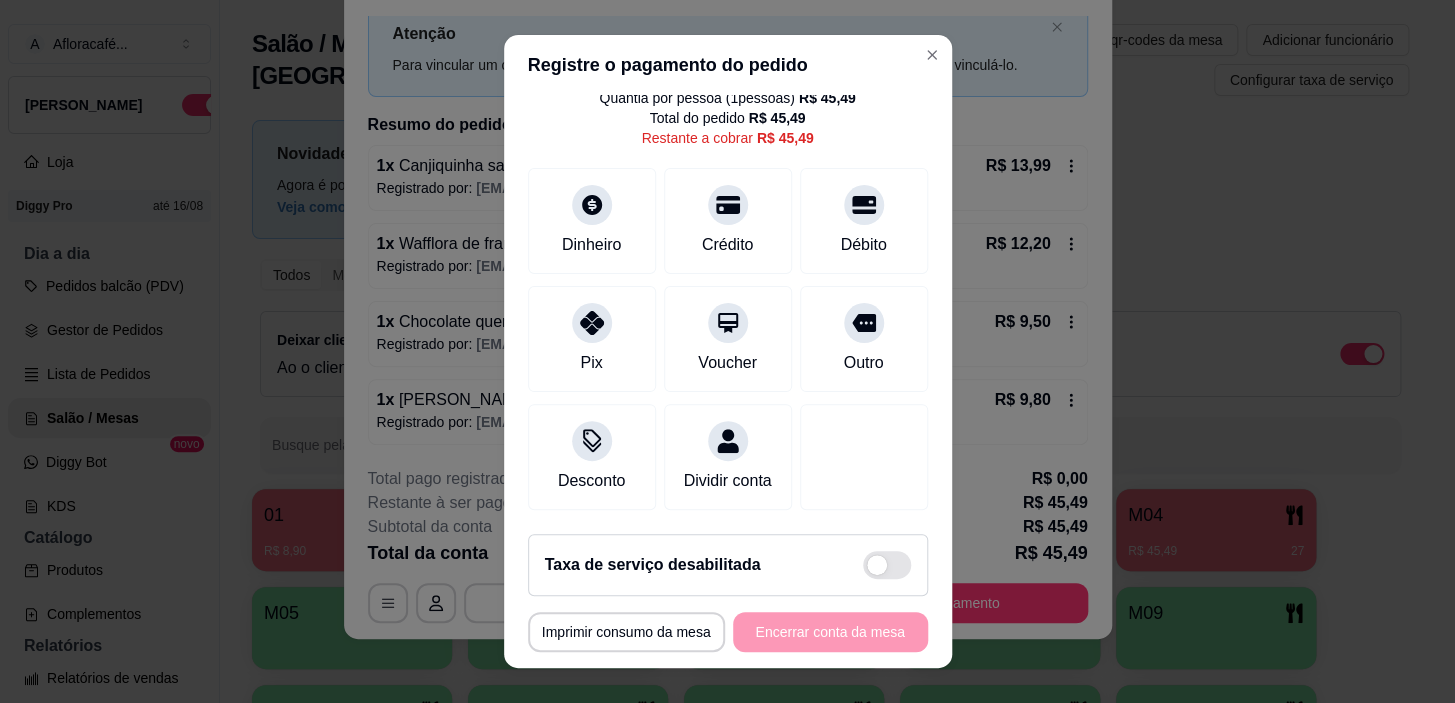 scroll, scrollTop: 0, scrollLeft: 0, axis: both 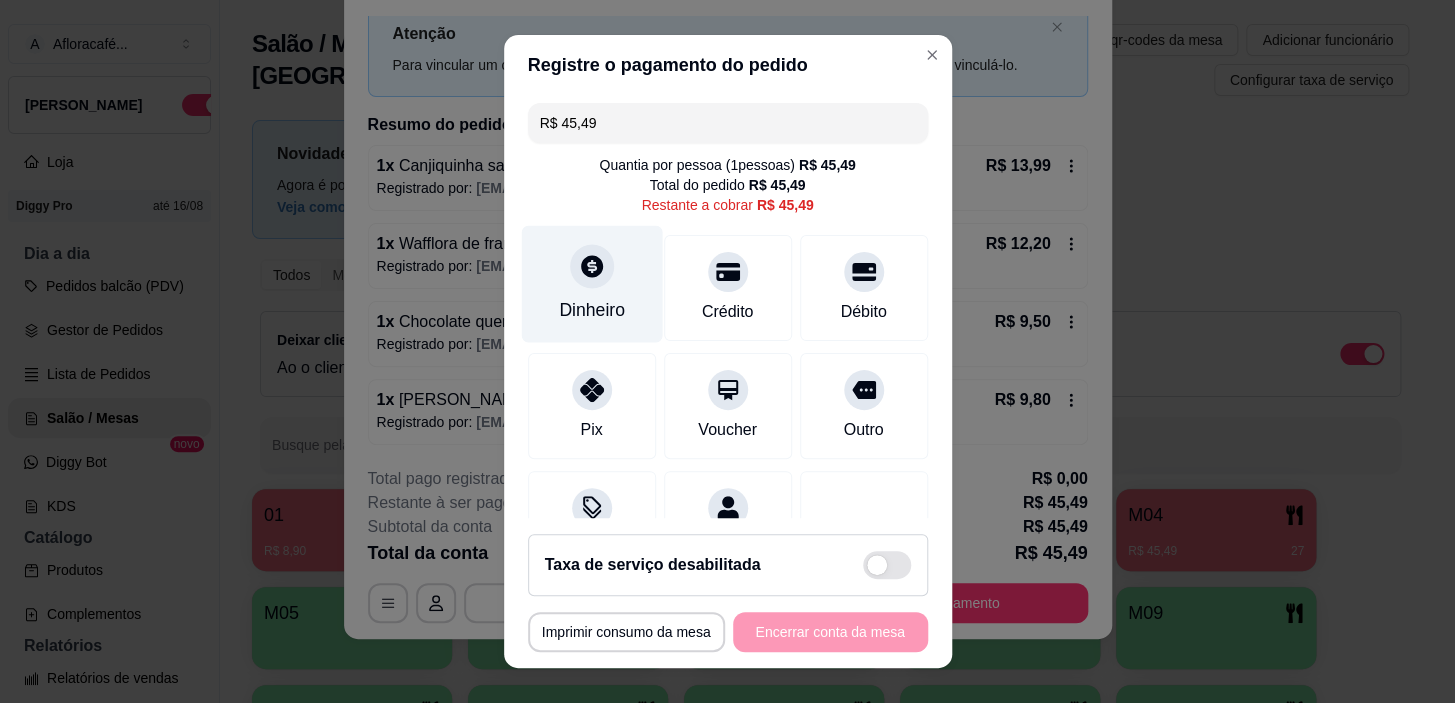 click at bounding box center [592, 267] 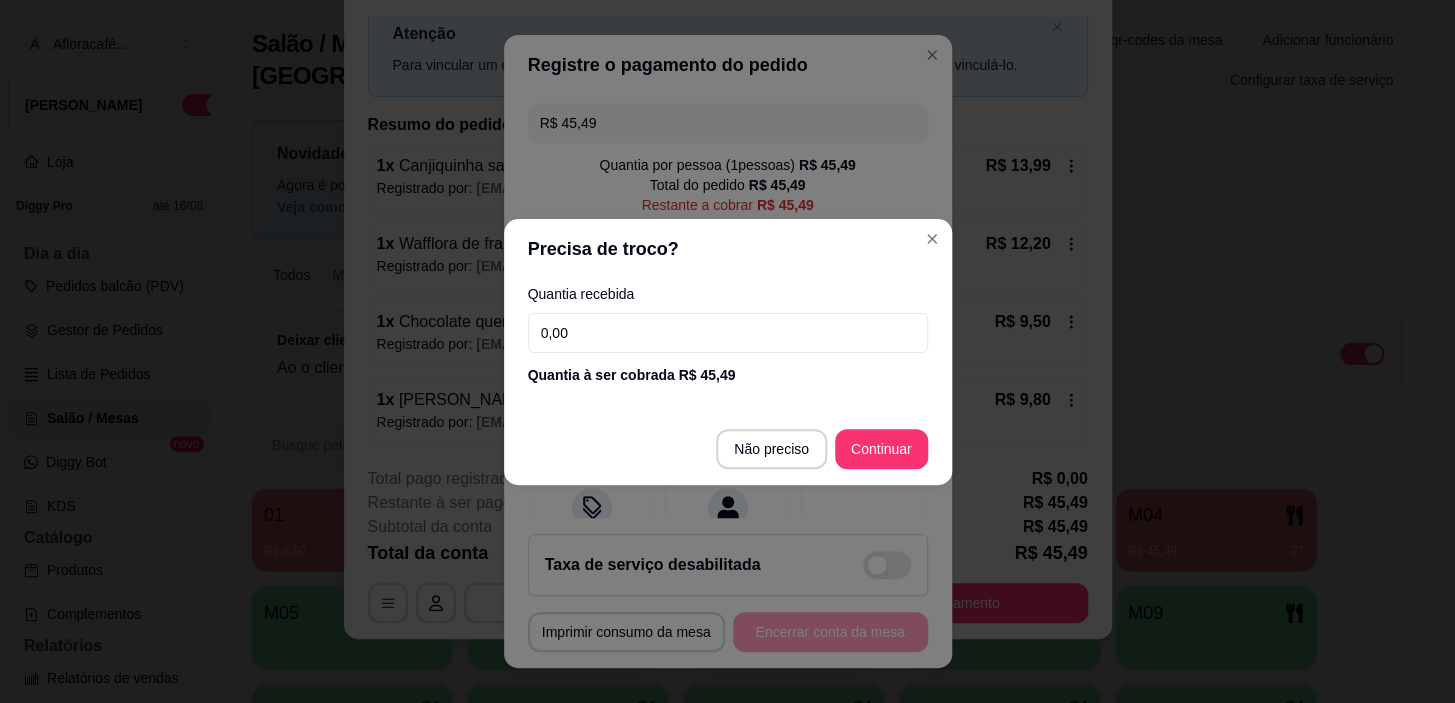 click on "0,00" at bounding box center [728, 333] 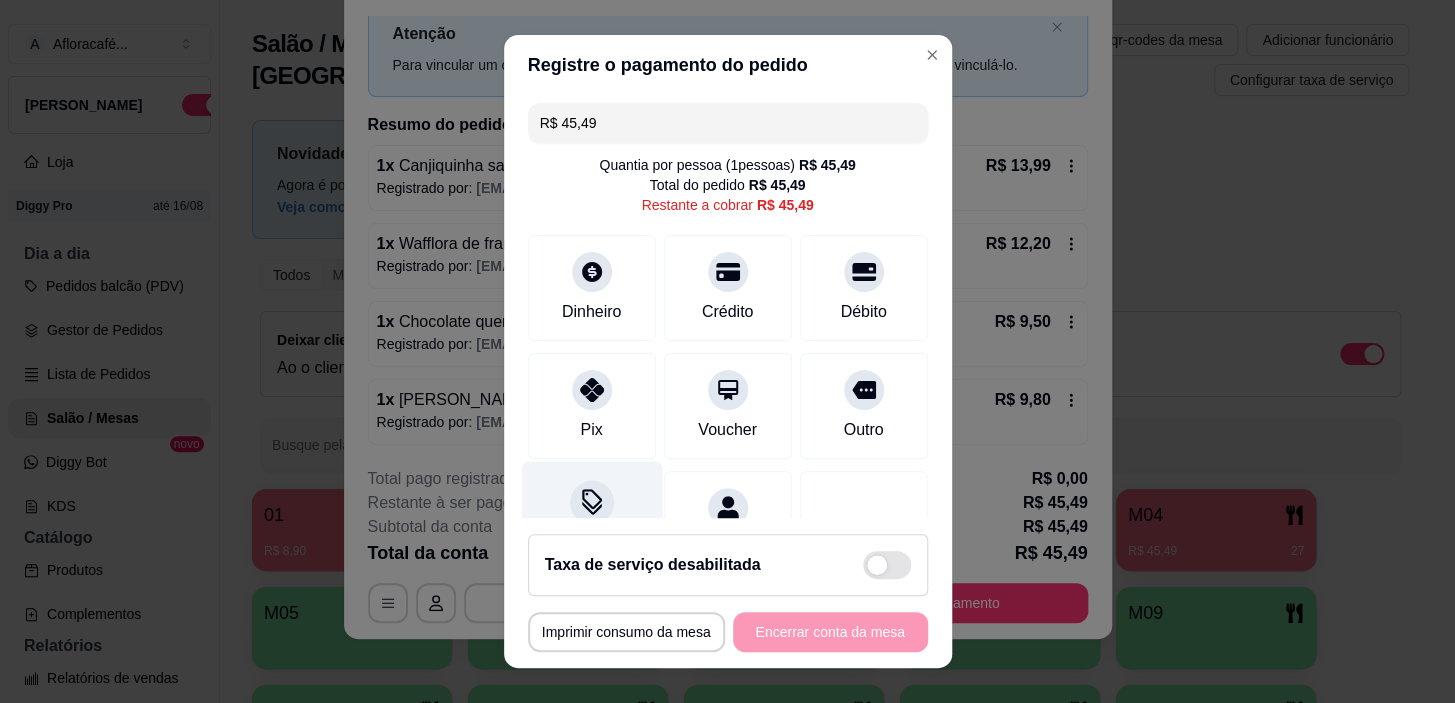 scroll, scrollTop: 90, scrollLeft: 0, axis: vertical 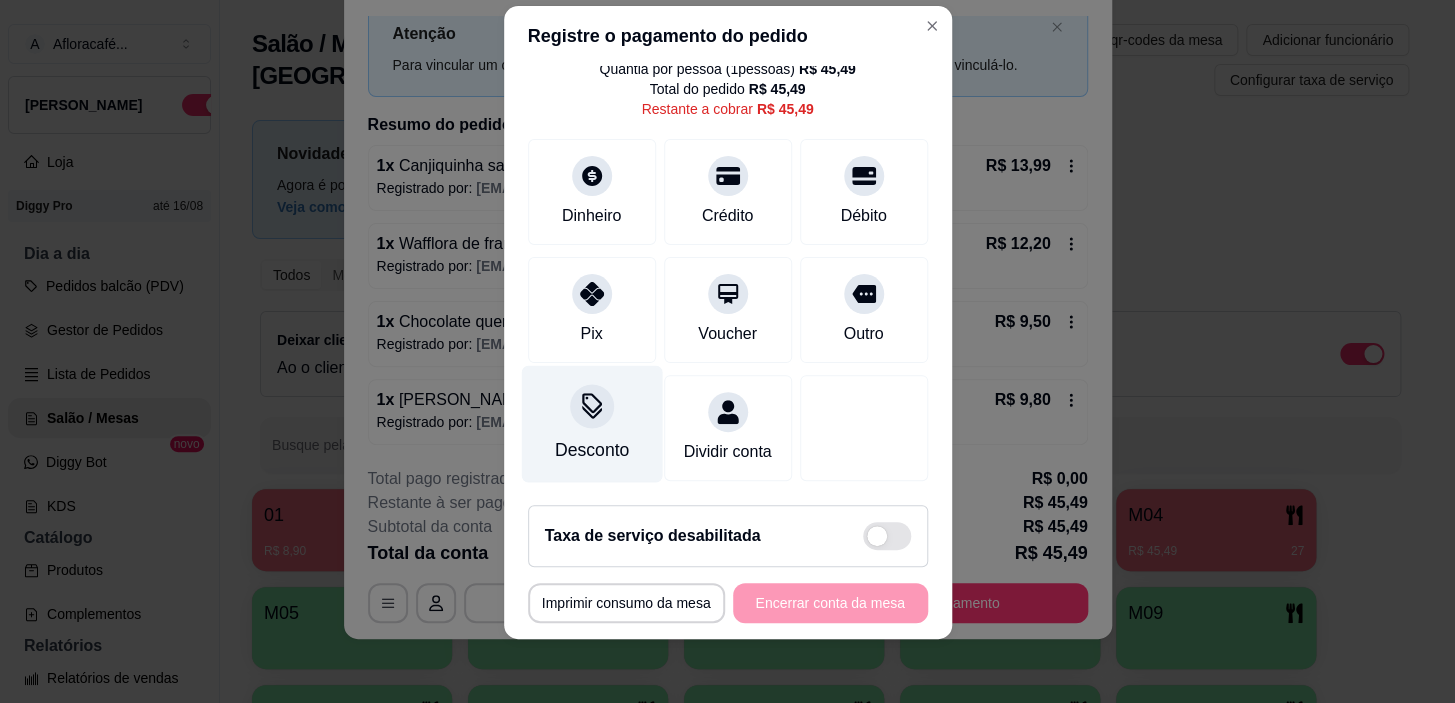 click on "Desconto" at bounding box center [591, 450] 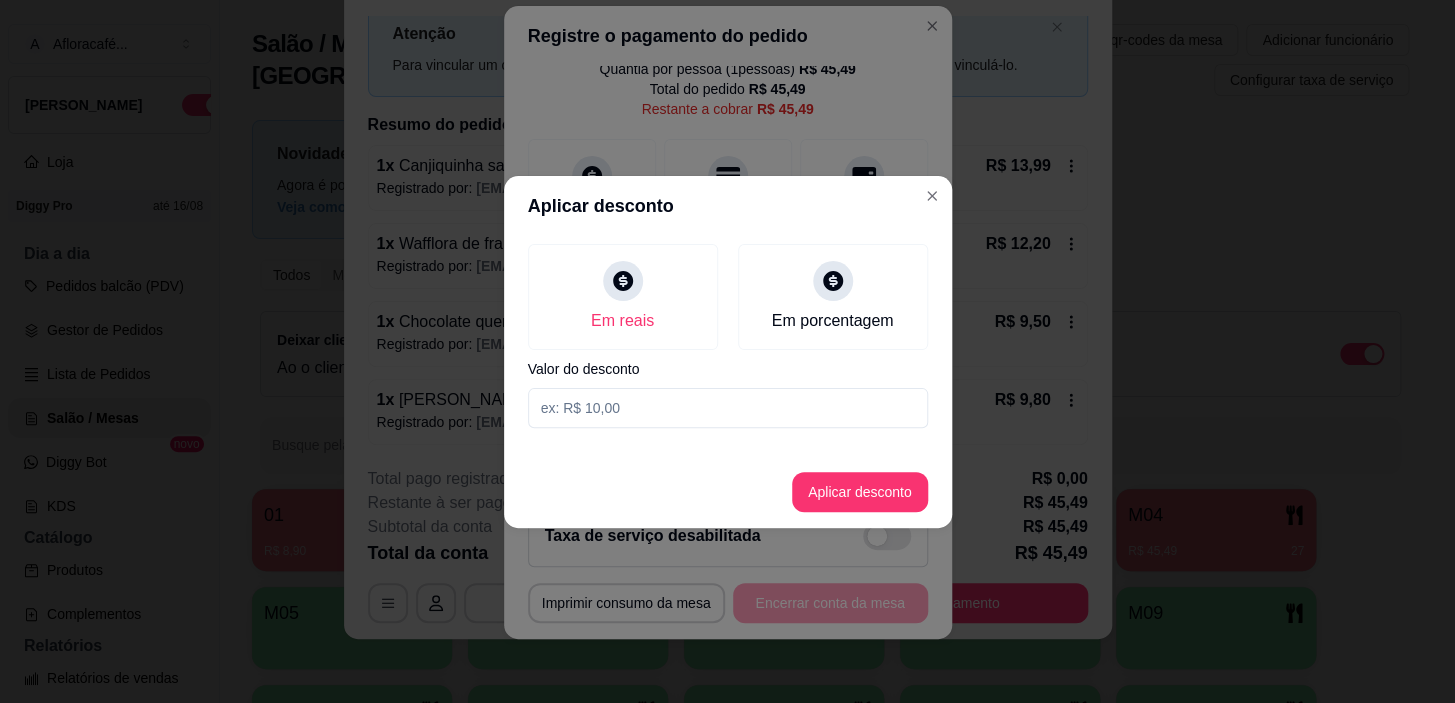 click at bounding box center [728, 408] 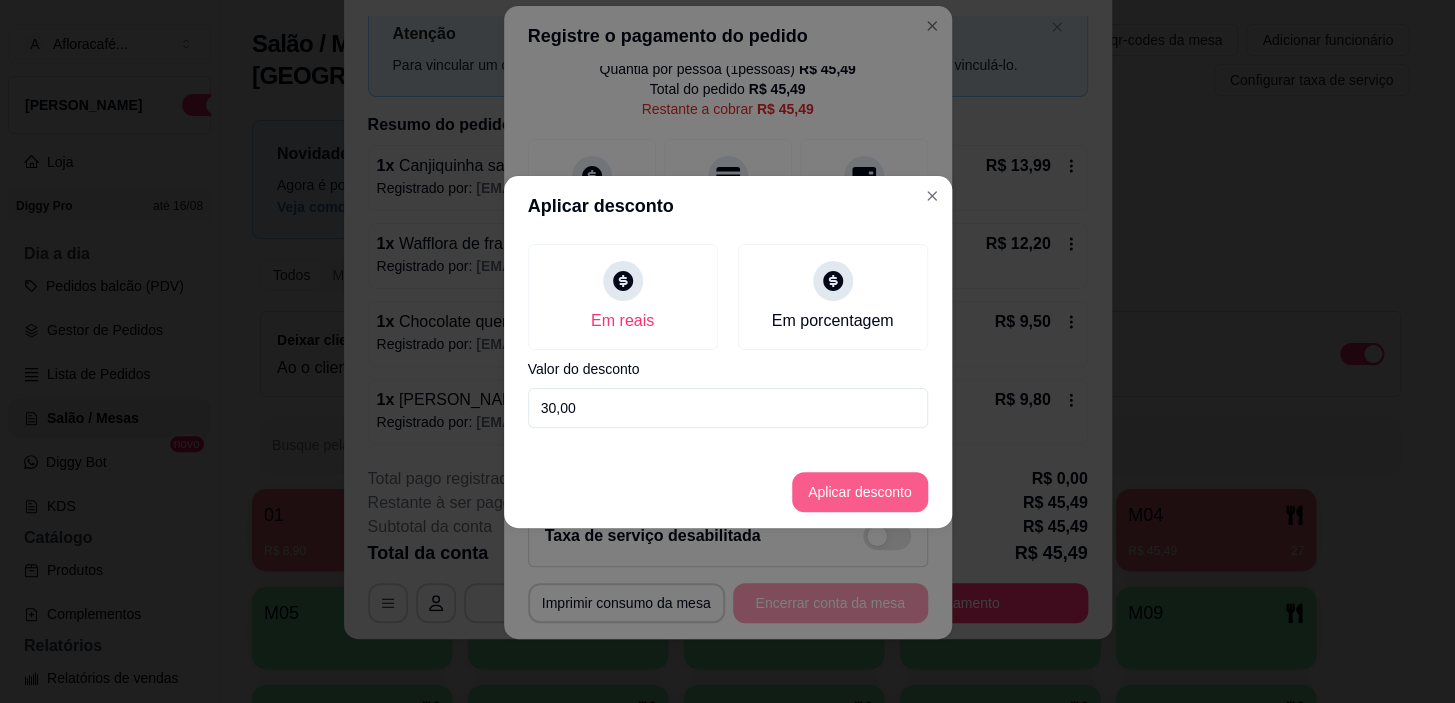 type on "30,00" 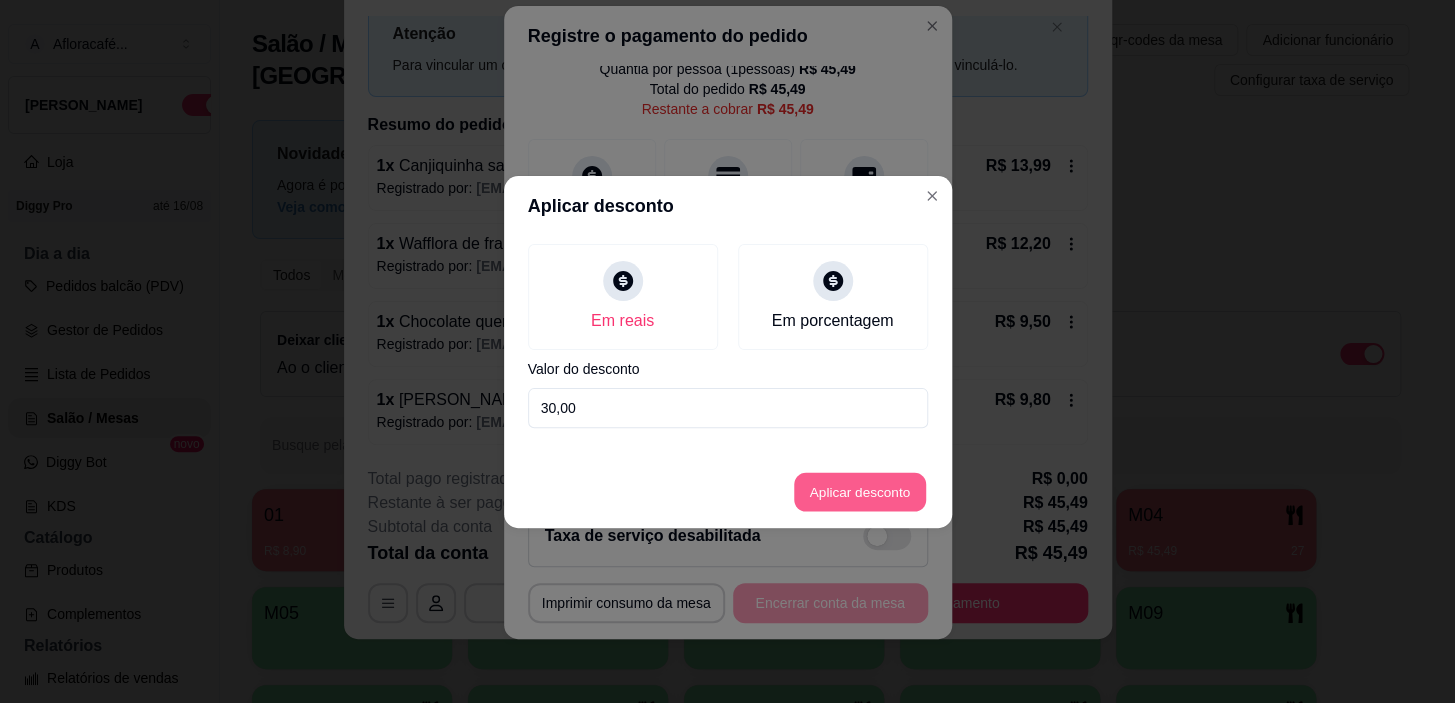 click on "Aplicar desconto" at bounding box center [859, 491] 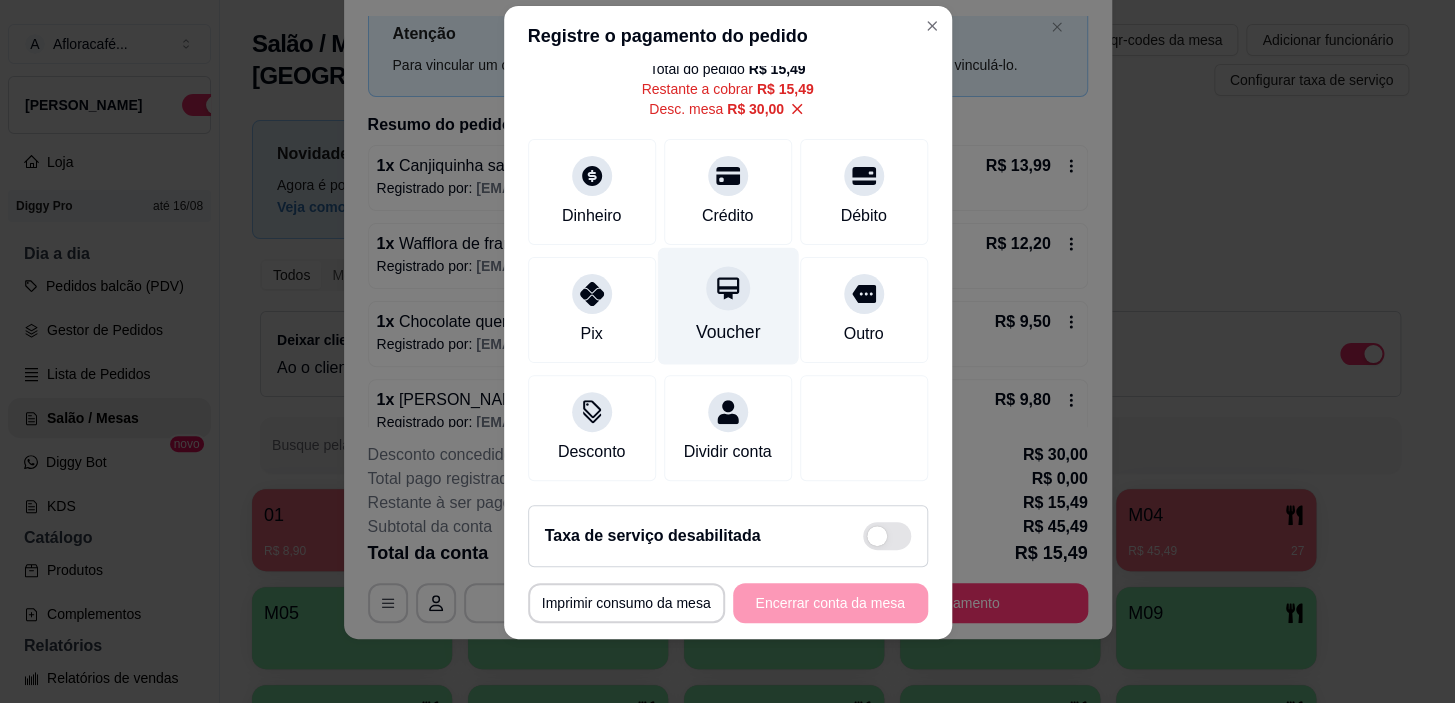 scroll, scrollTop: 0, scrollLeft: 0, axis: both 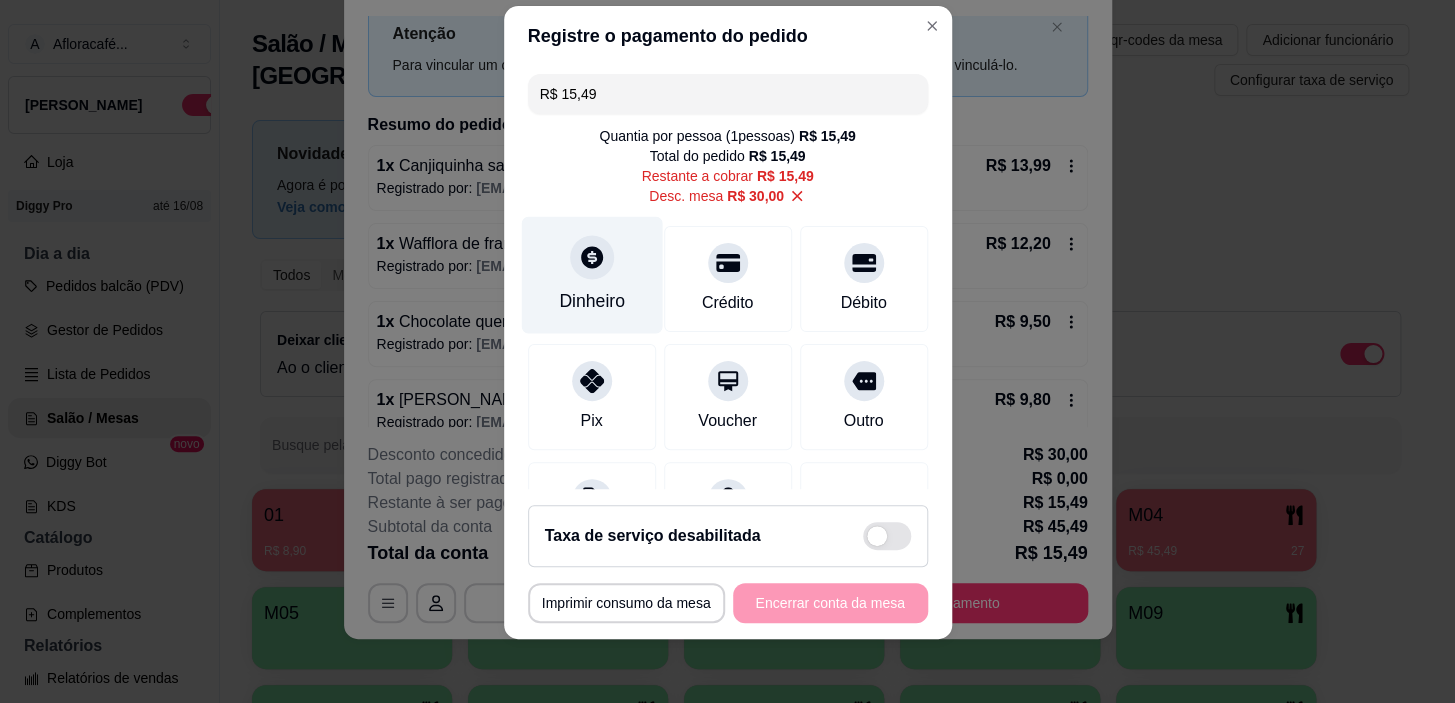 click on "Dinheiro" at bounding box center [591, 275] 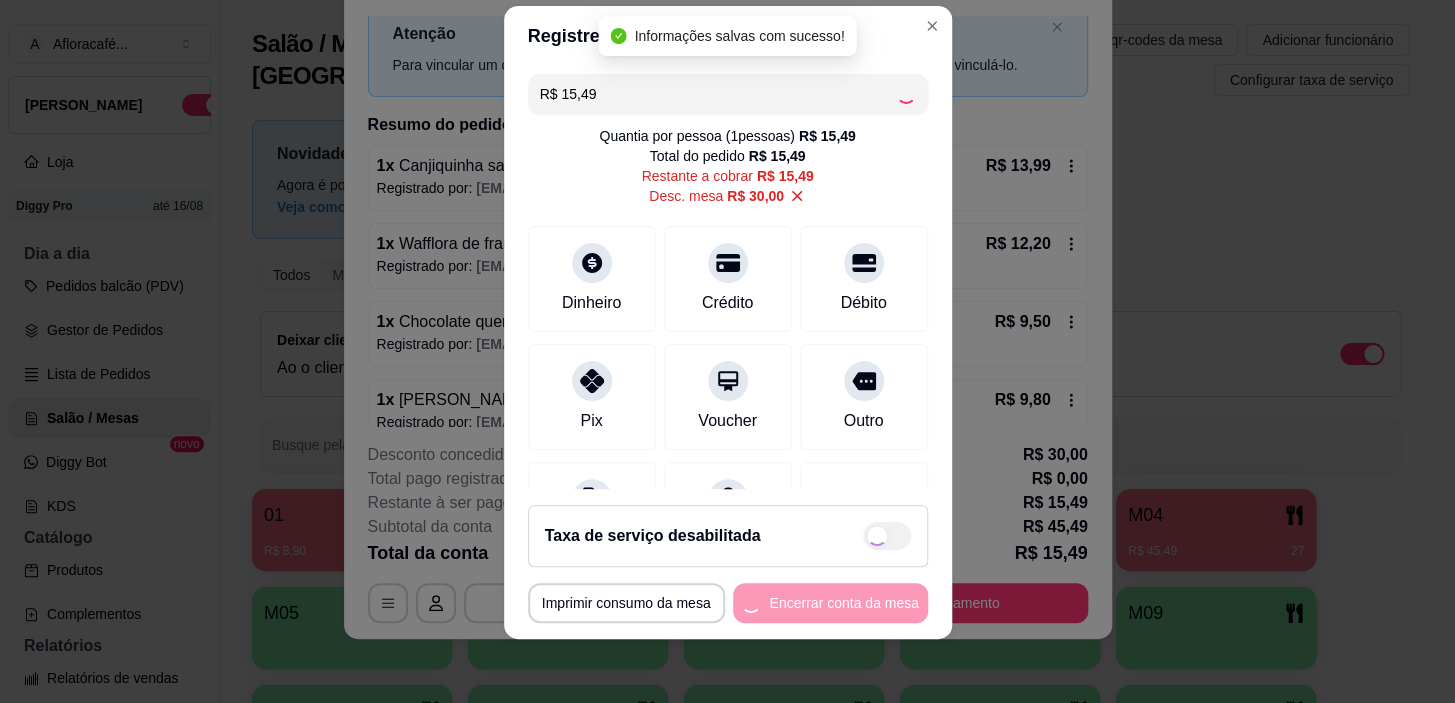 type on "R$ 0,00" 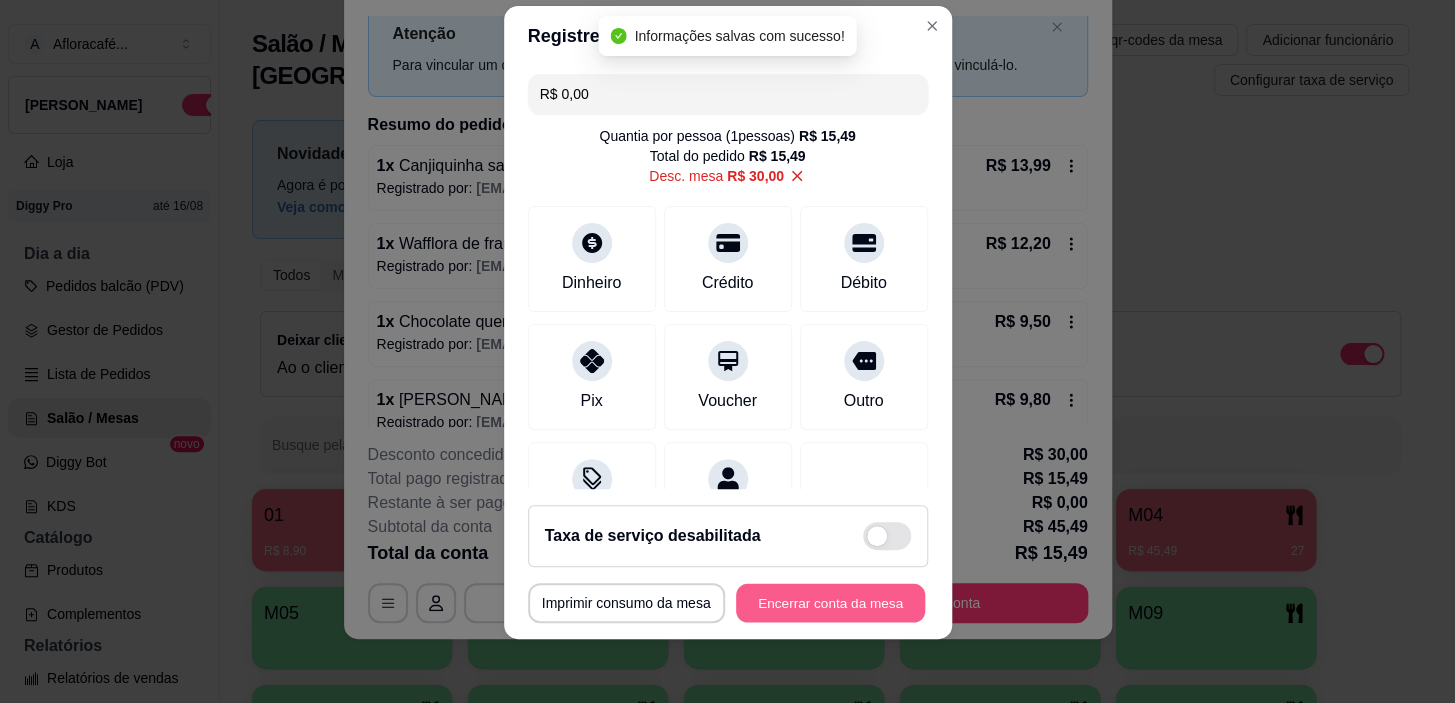 click on "Encerrar conta da mesa" at bounding box center [830, 602] 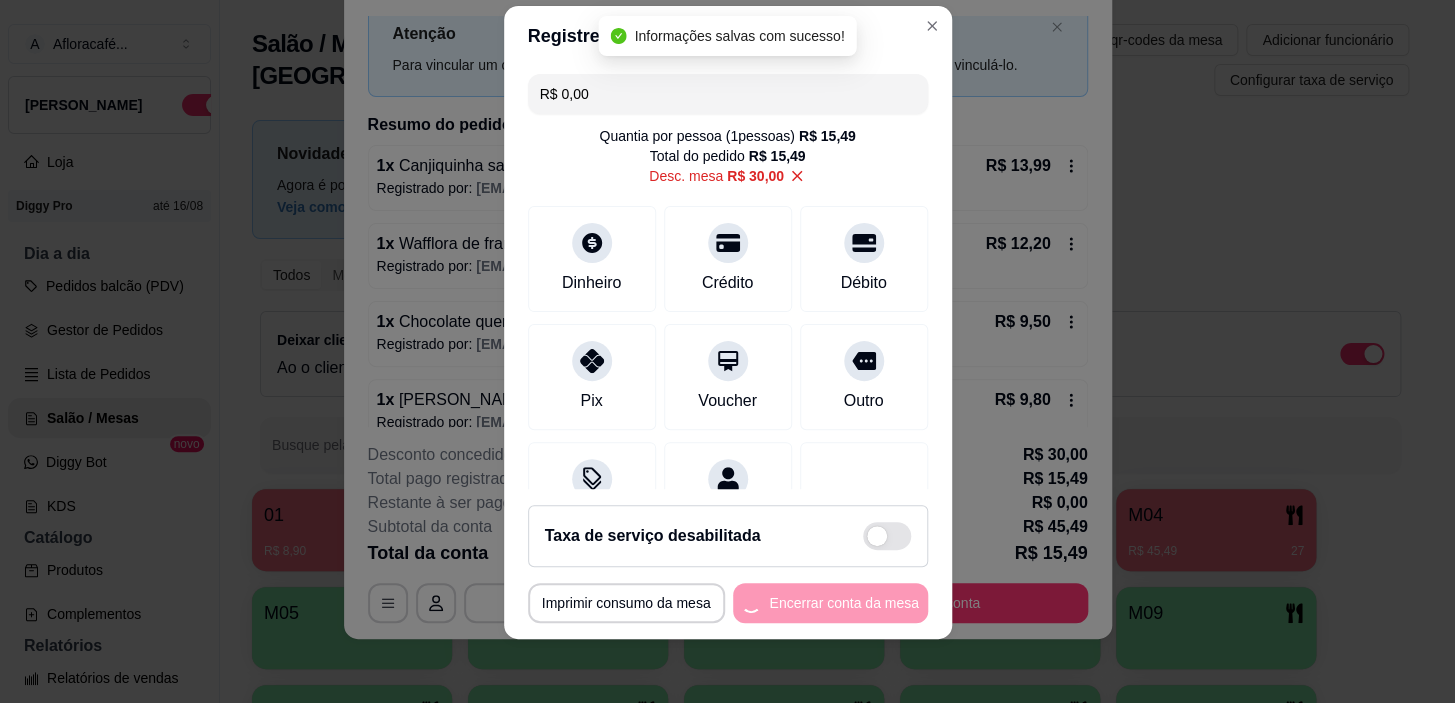 scroll, scrollTop: 0, scrollLeft: 0, axis: both 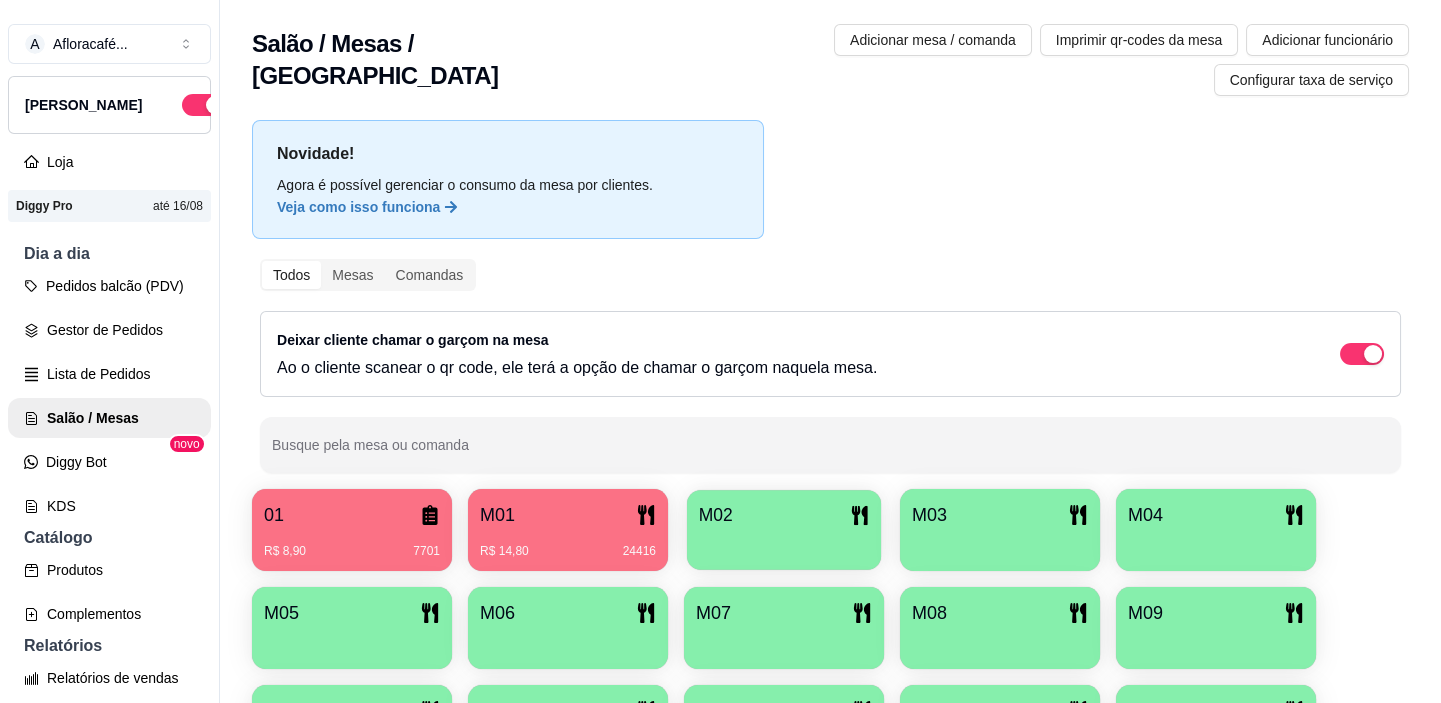 click on "M02" at bounding box center (784, 530) 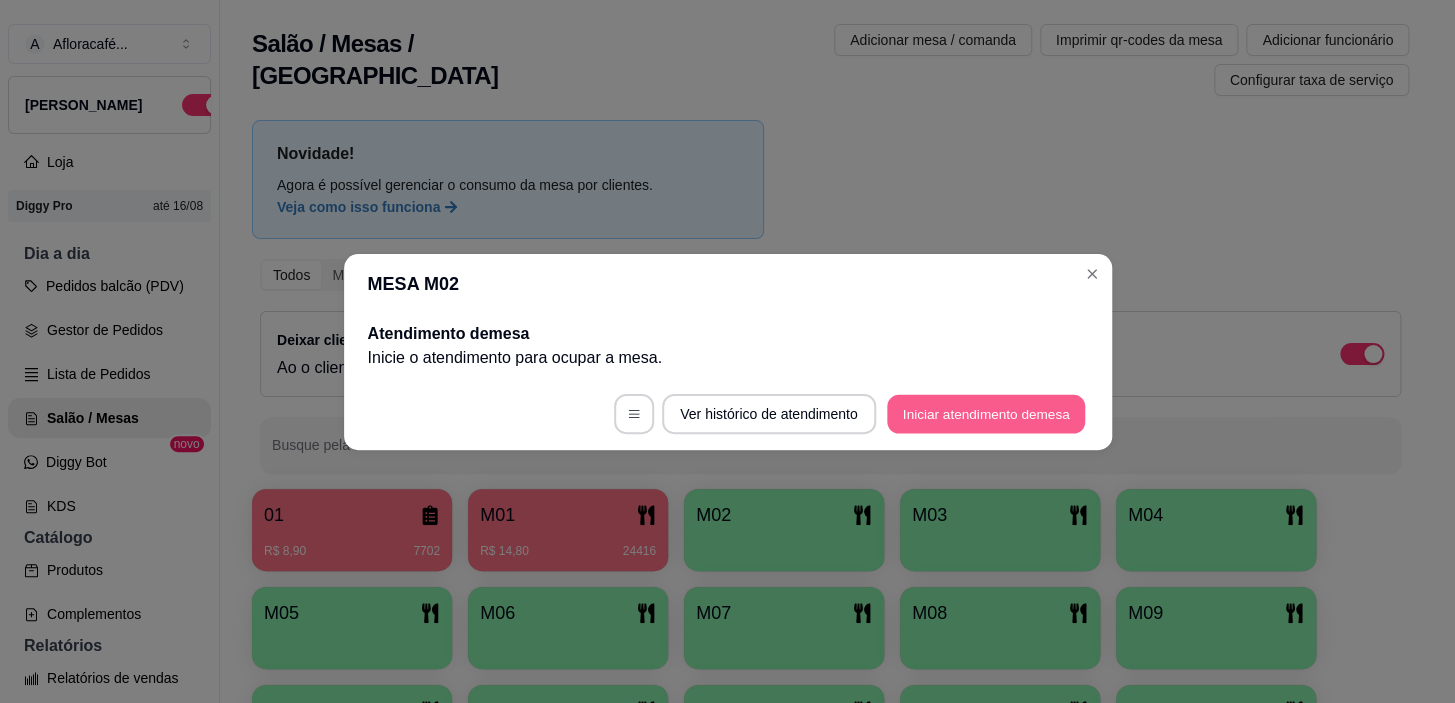 click on "Iniciar atendimento de  mesa" at bounding box center [986, 413] 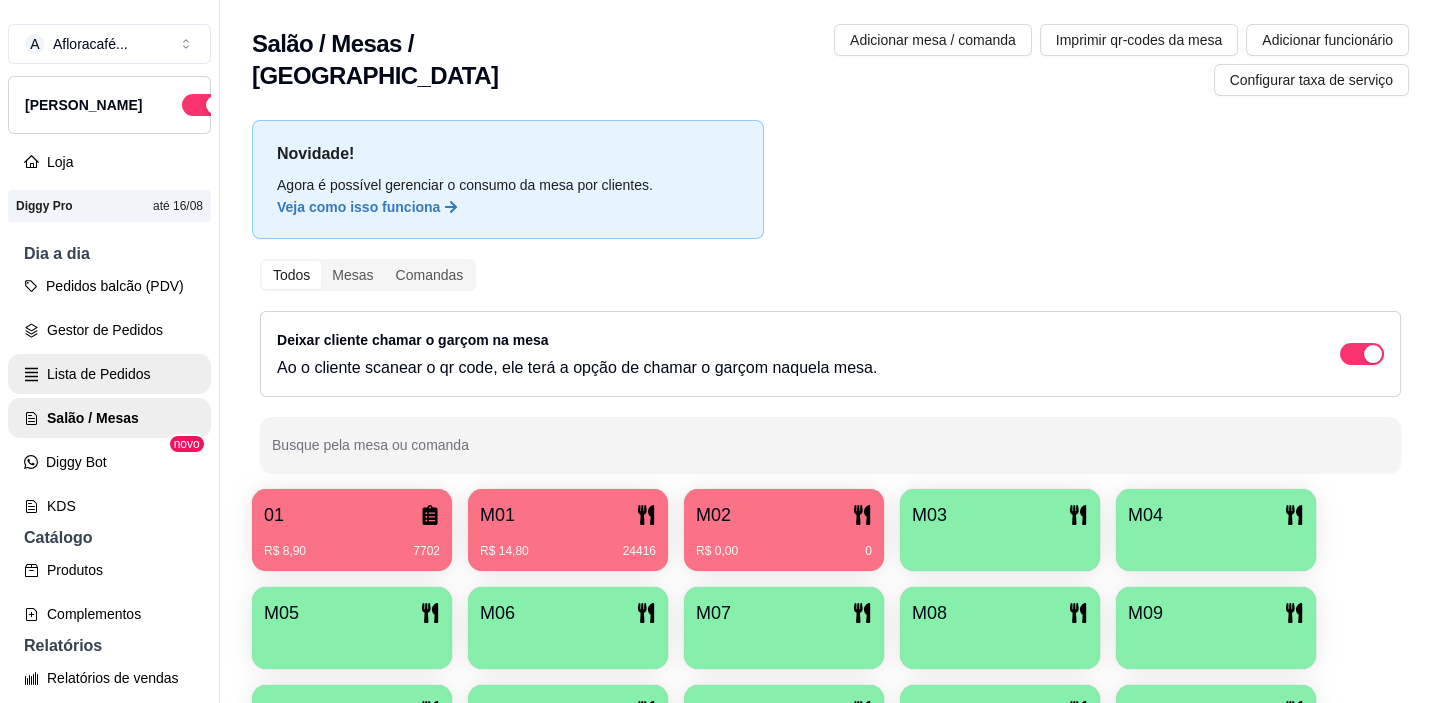 click on "Lista de Pedidos" at bounding box center (109, 374) 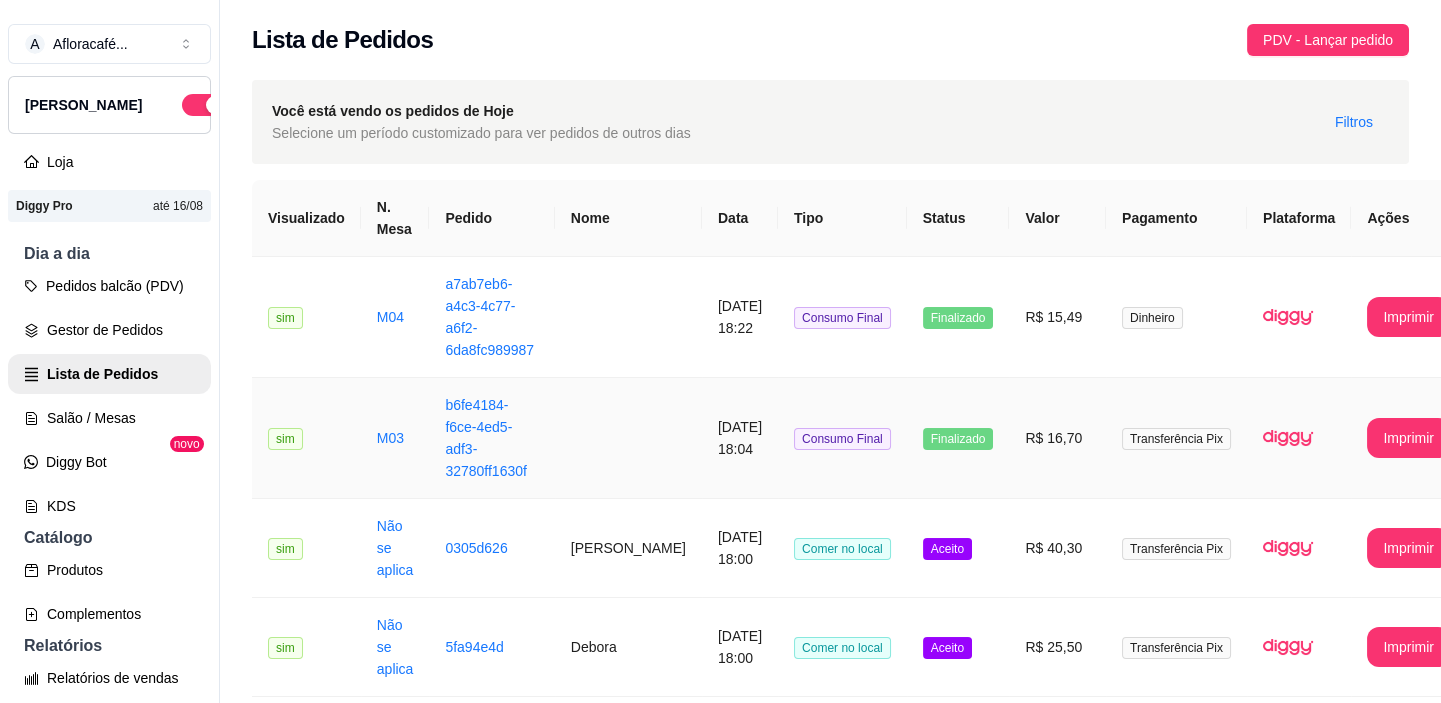 scroll, scrollTop: 181, scrollLeft: 0, axis: vertical 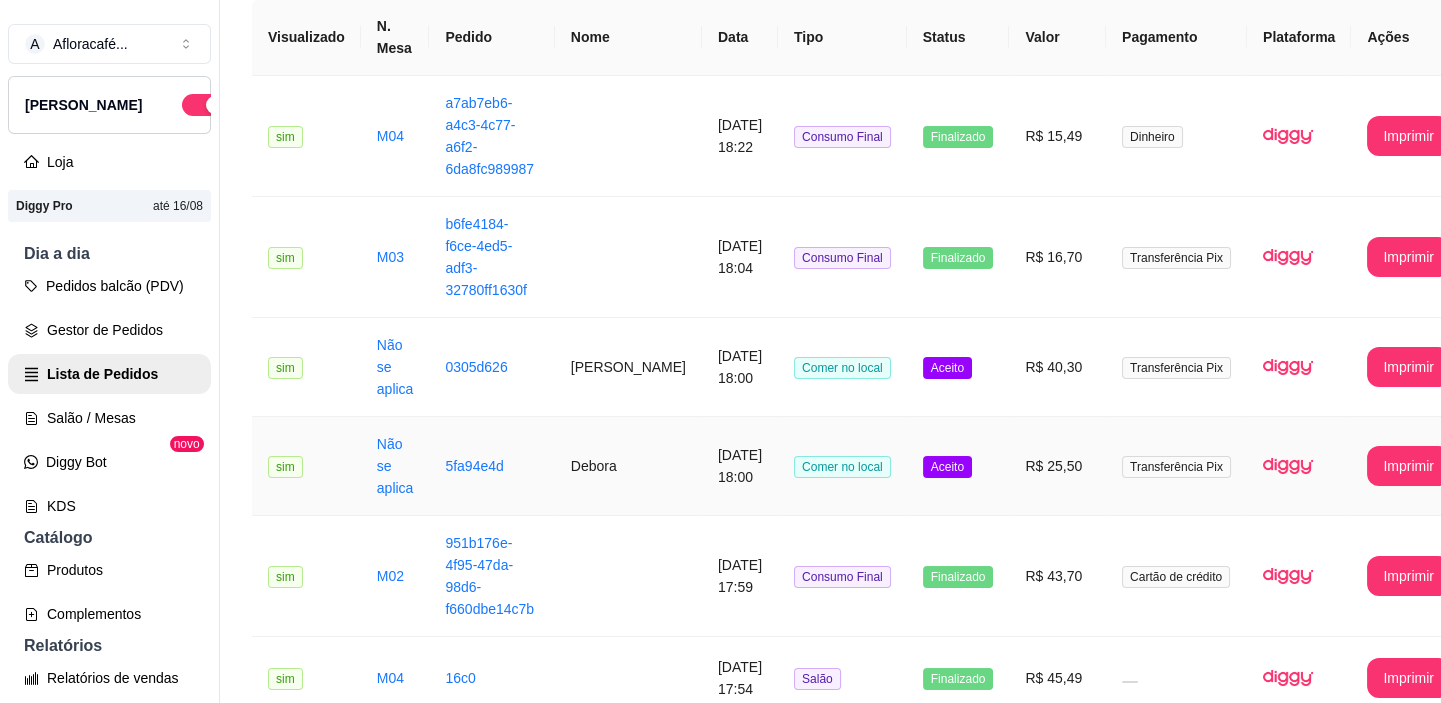 click on "[DATE] 18:00" at bounding box center [740, 466] 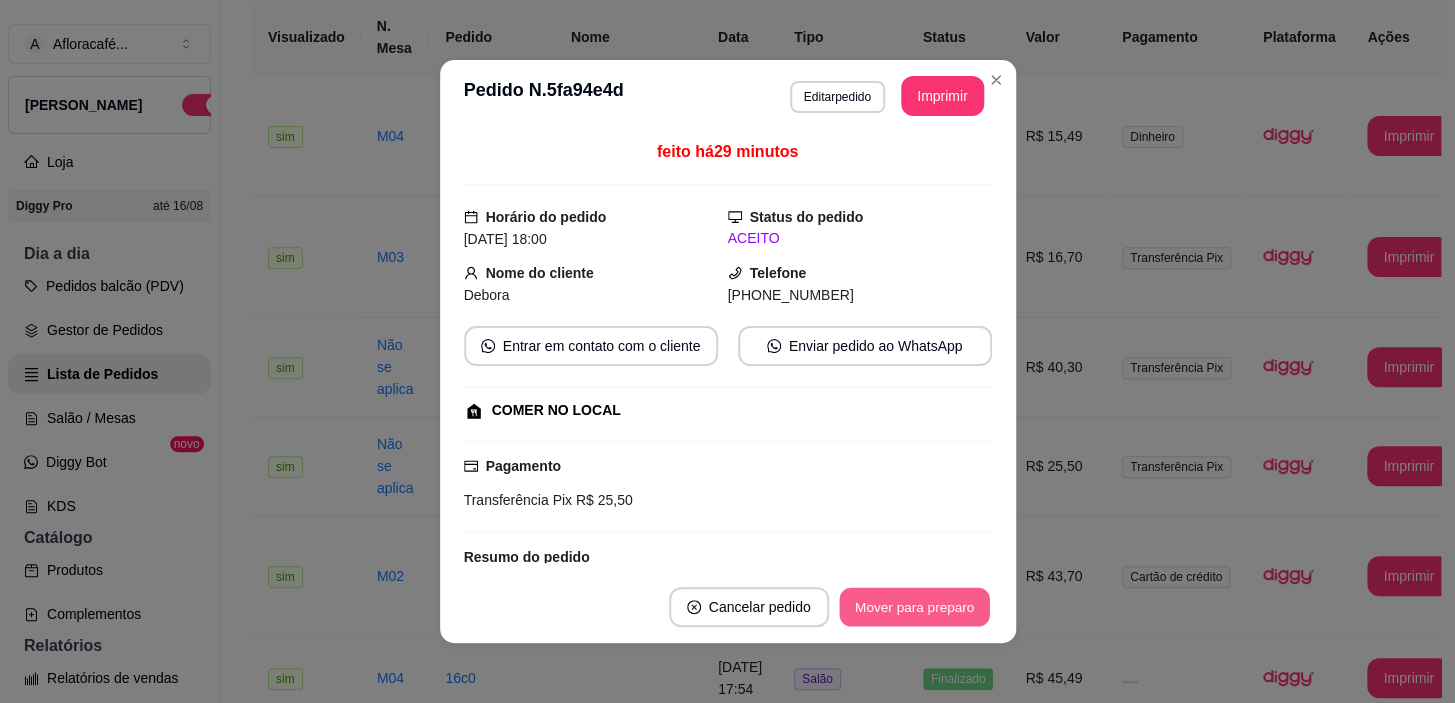 click on "Mover para preparo" at bounding box center [914, 607] 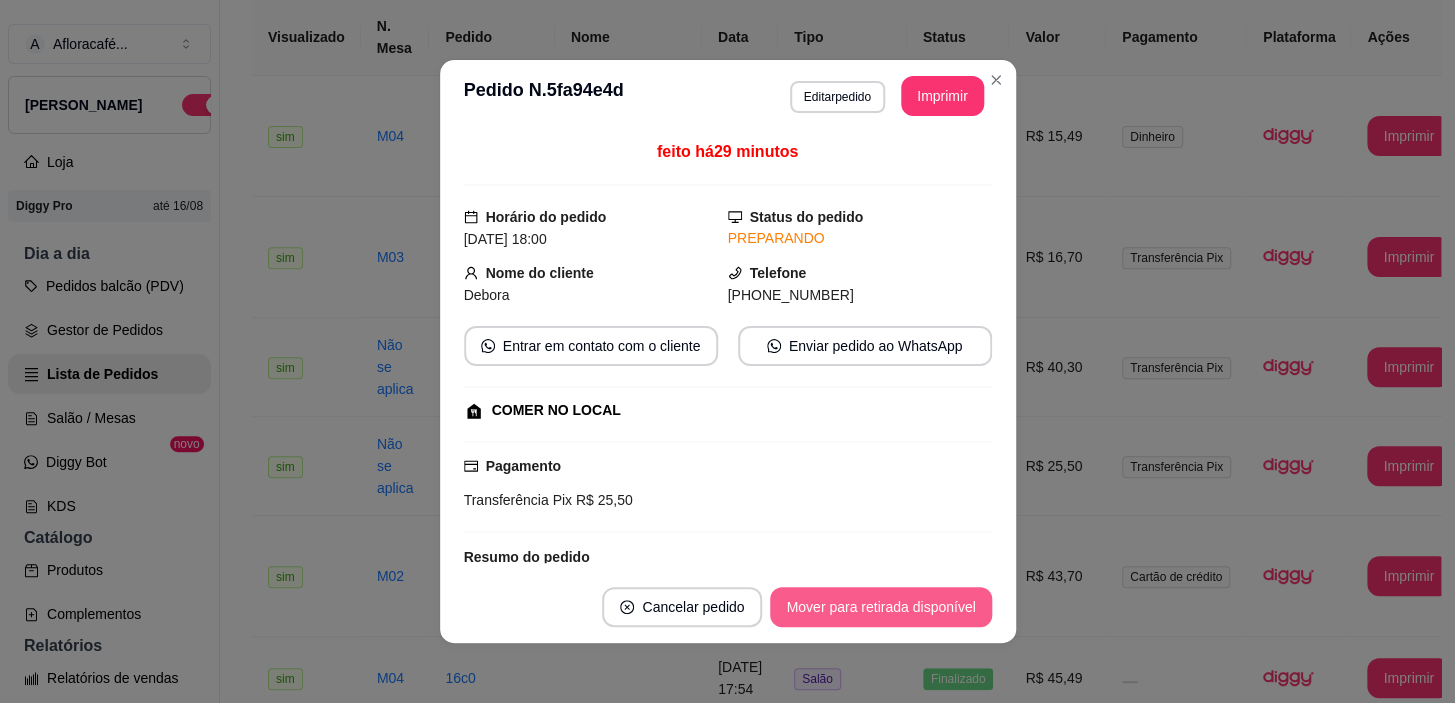 click on "Mover para retirada disponível" at bounding box center (880, 607) 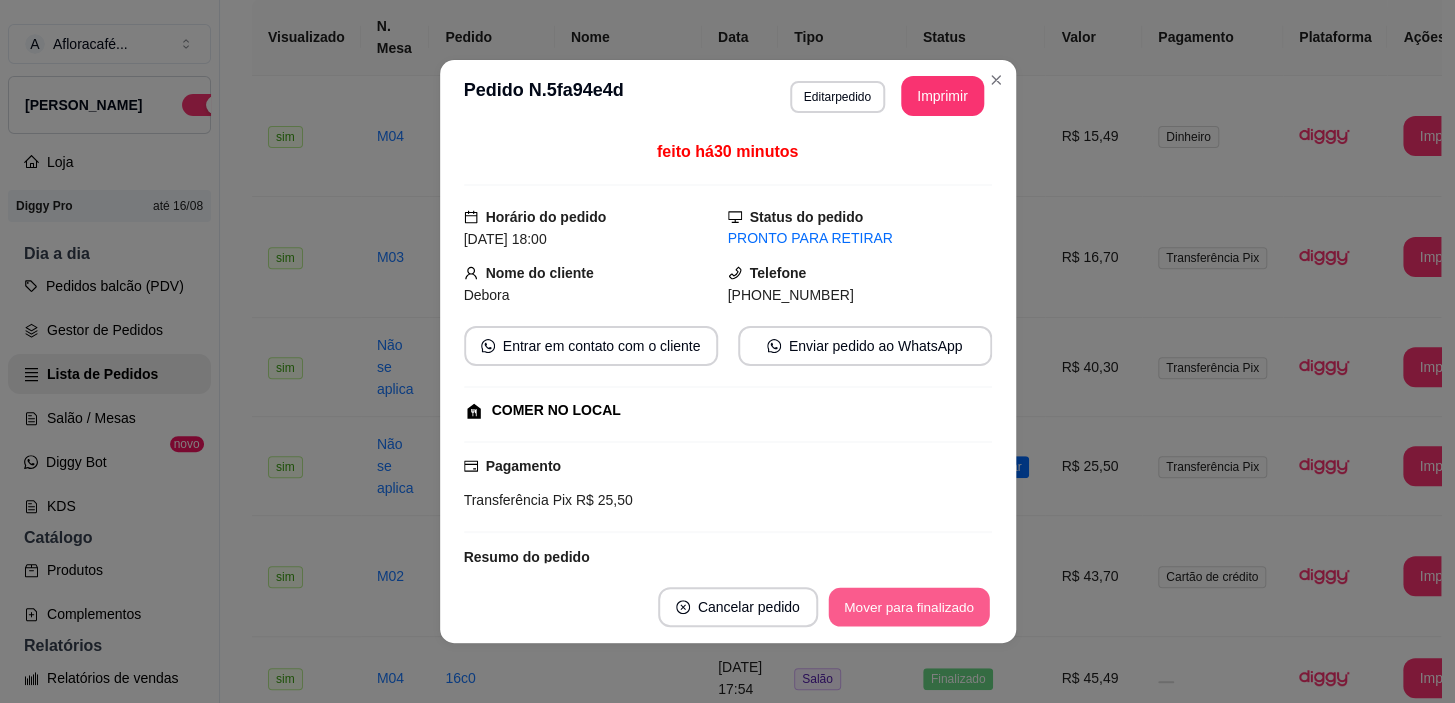 click on "Mover para finalizado" at bounding box center (908, 607) 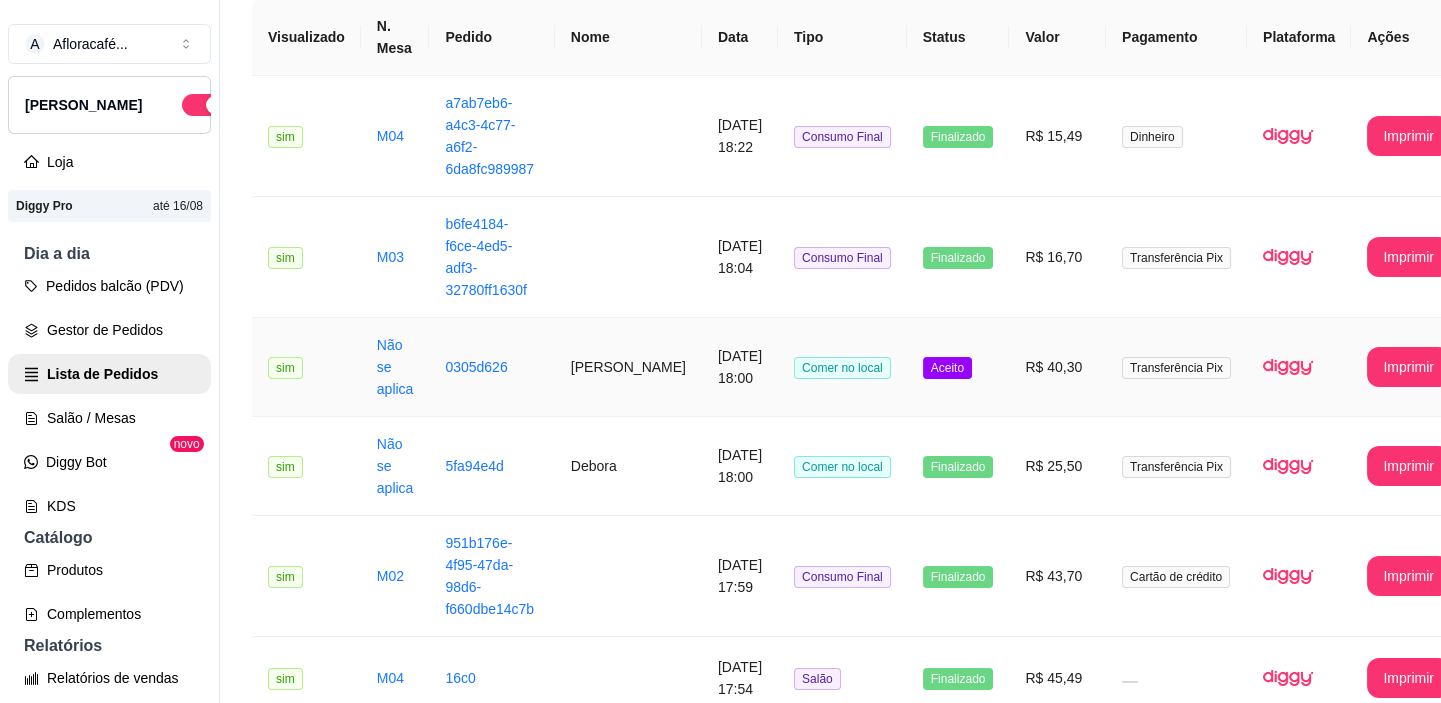 click on "Comer no local" at bounding box center [842, 367] 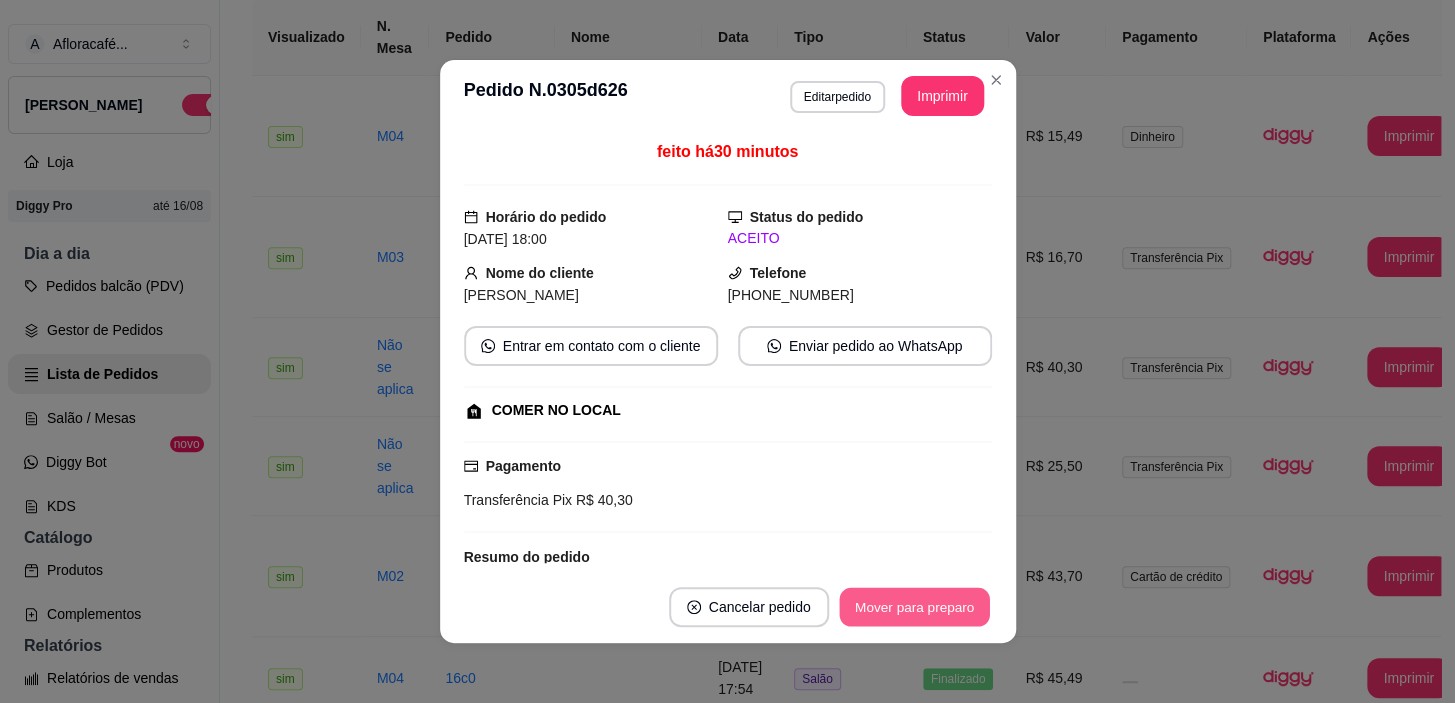 click on "Mover para preparo" at bounding box center [914, 607] 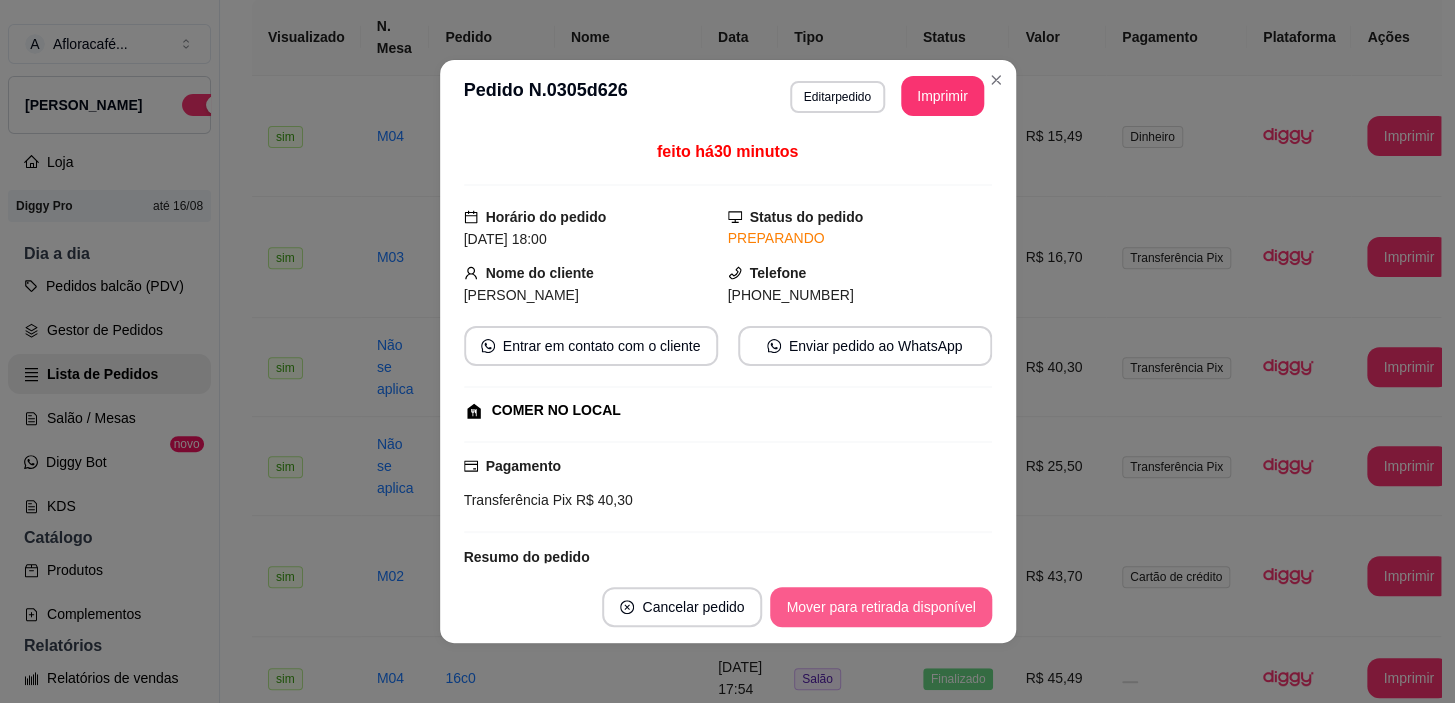 click on "Mover para retirada disponível" at bounding box center (880, 607) 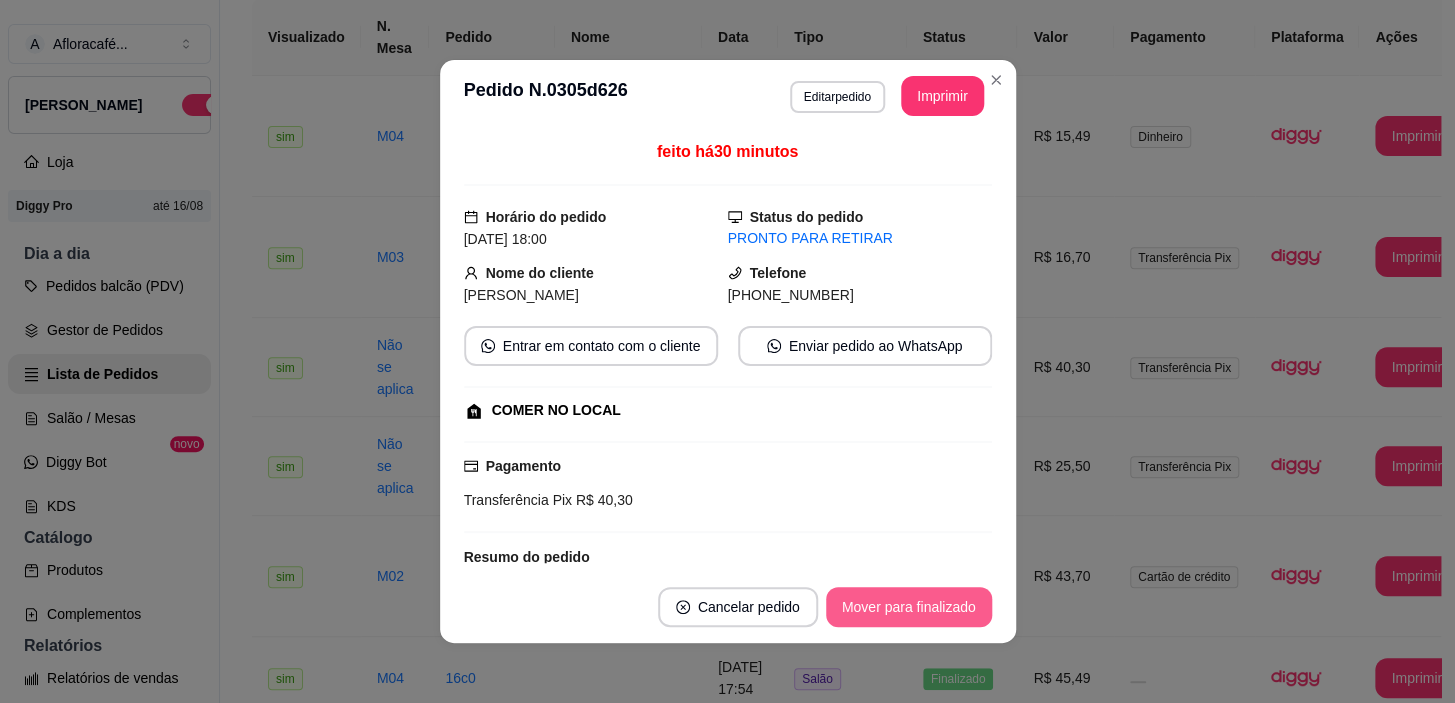 click on "Mover para finalizado" at bounding box center [909, 607] 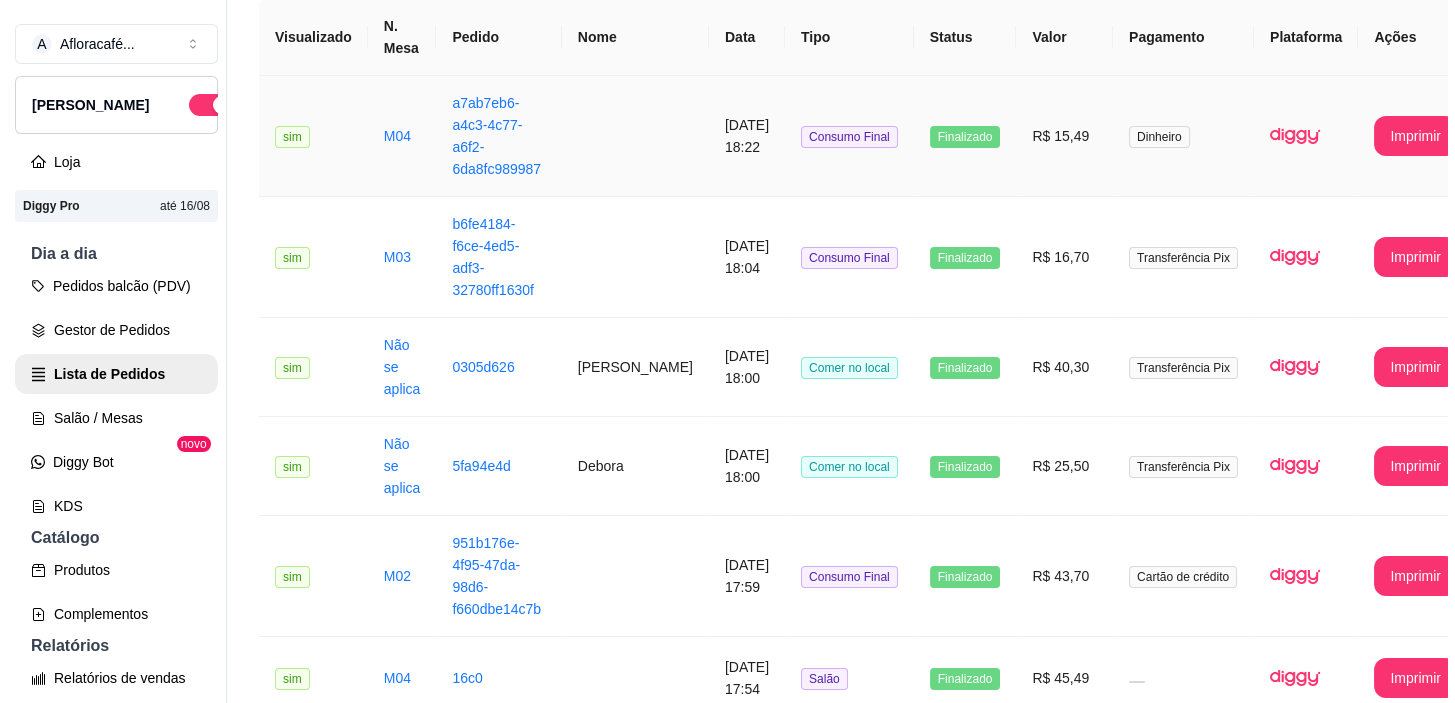 scroll, scrollTop: 0, scrollLeft: 0, axis: both 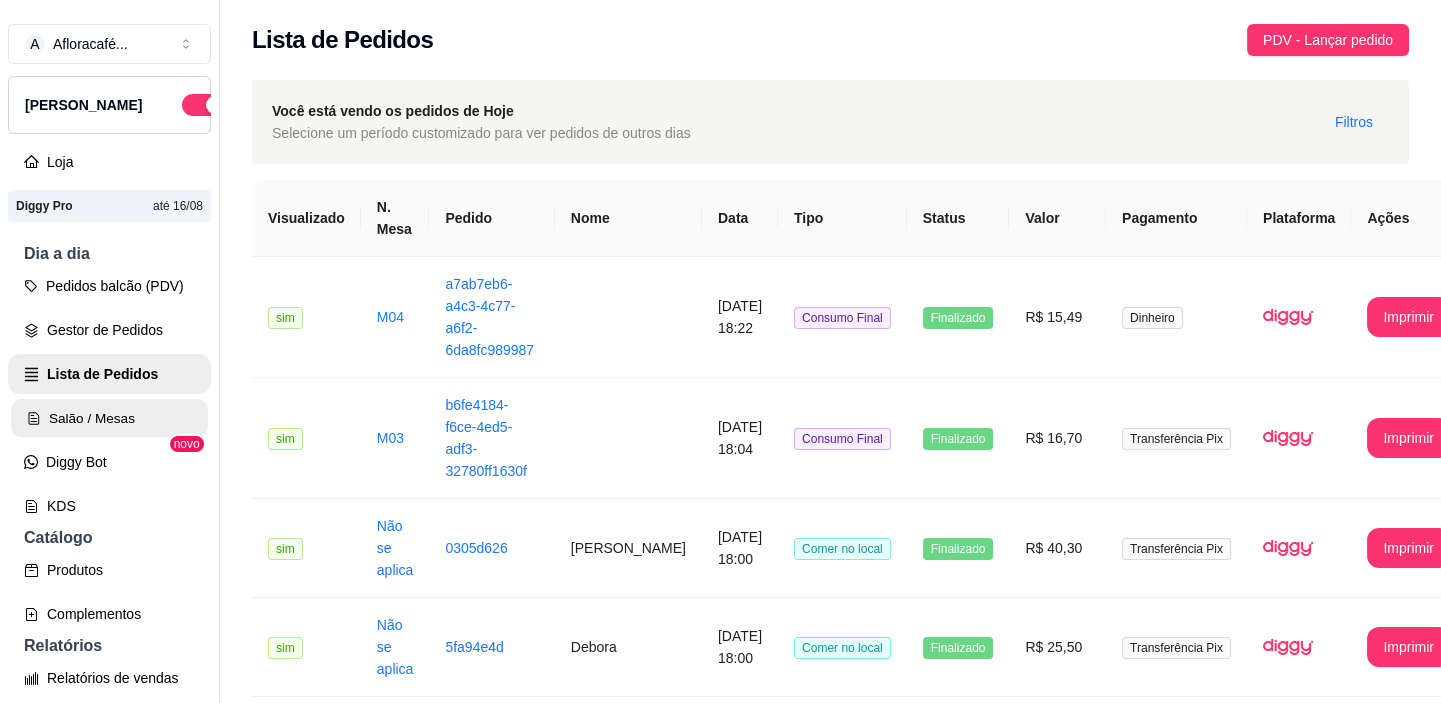 click on "Salão / Mesas" at bounding box center (109, 418) 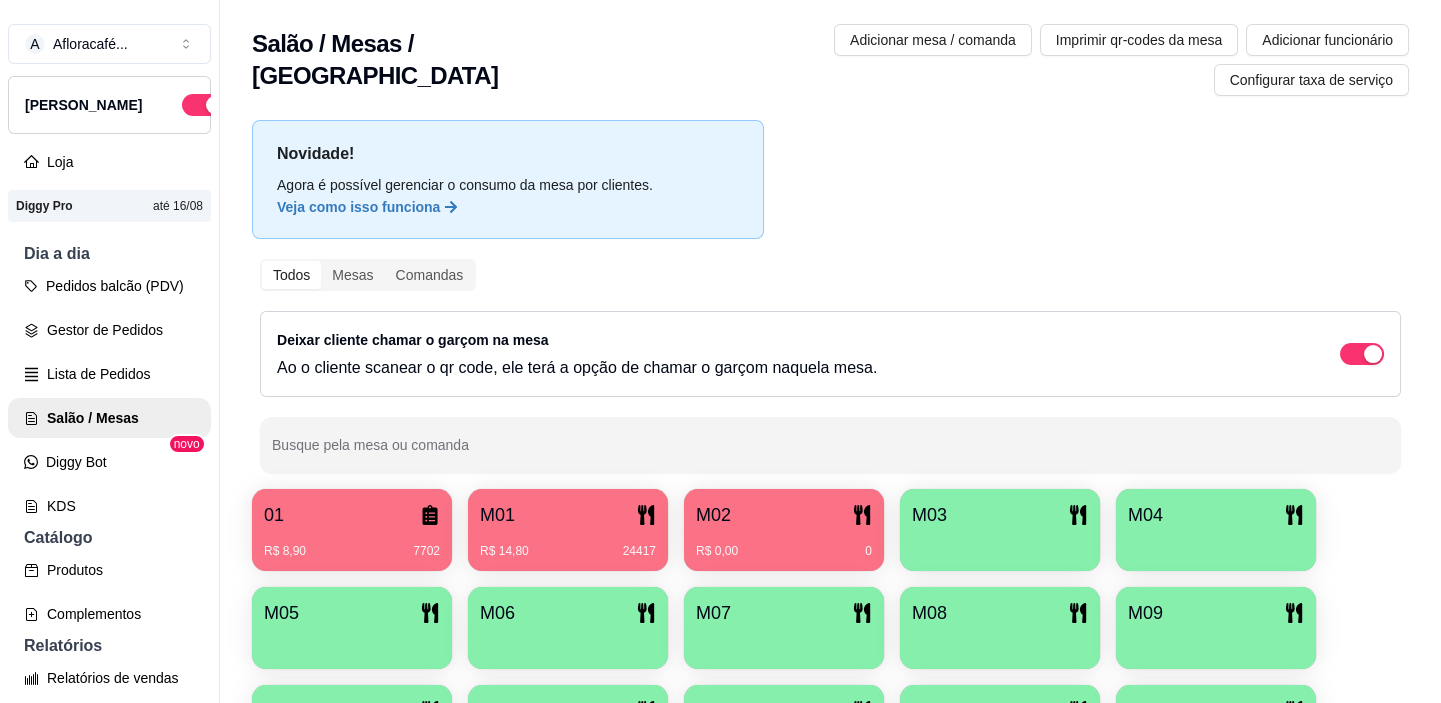 click on "M02" at bounding box center [784, 515] 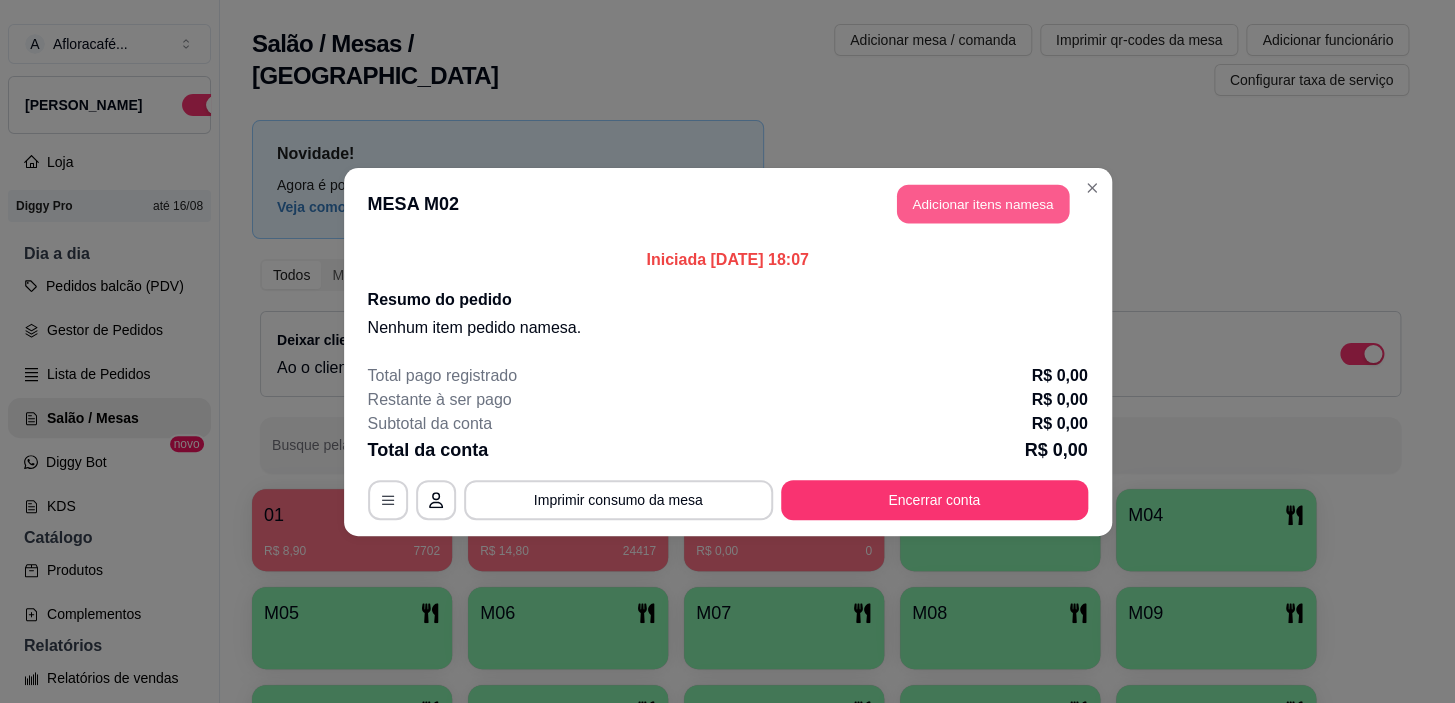 click on "Adicionar itens na  mesa" at bounding box center (983, 203) 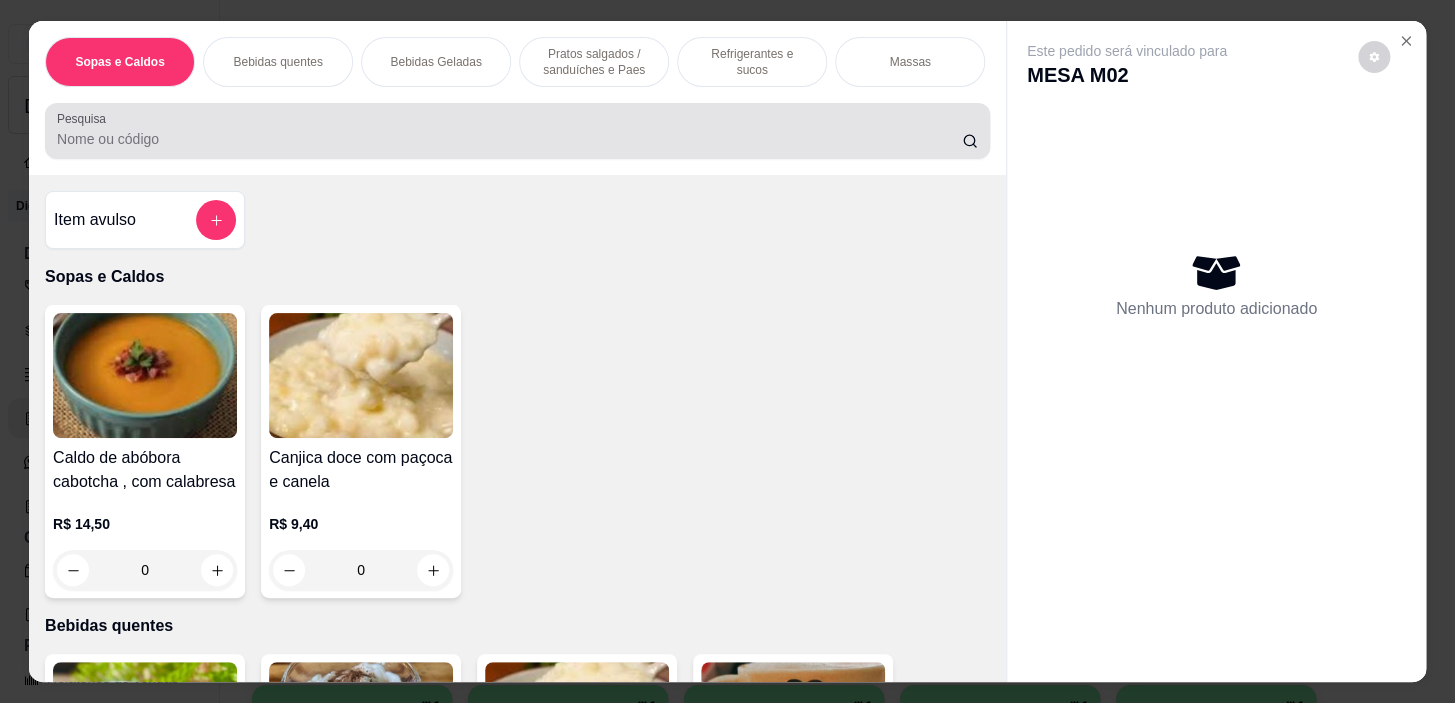 click on "Pesquisa" at bounding box center [509, 139] 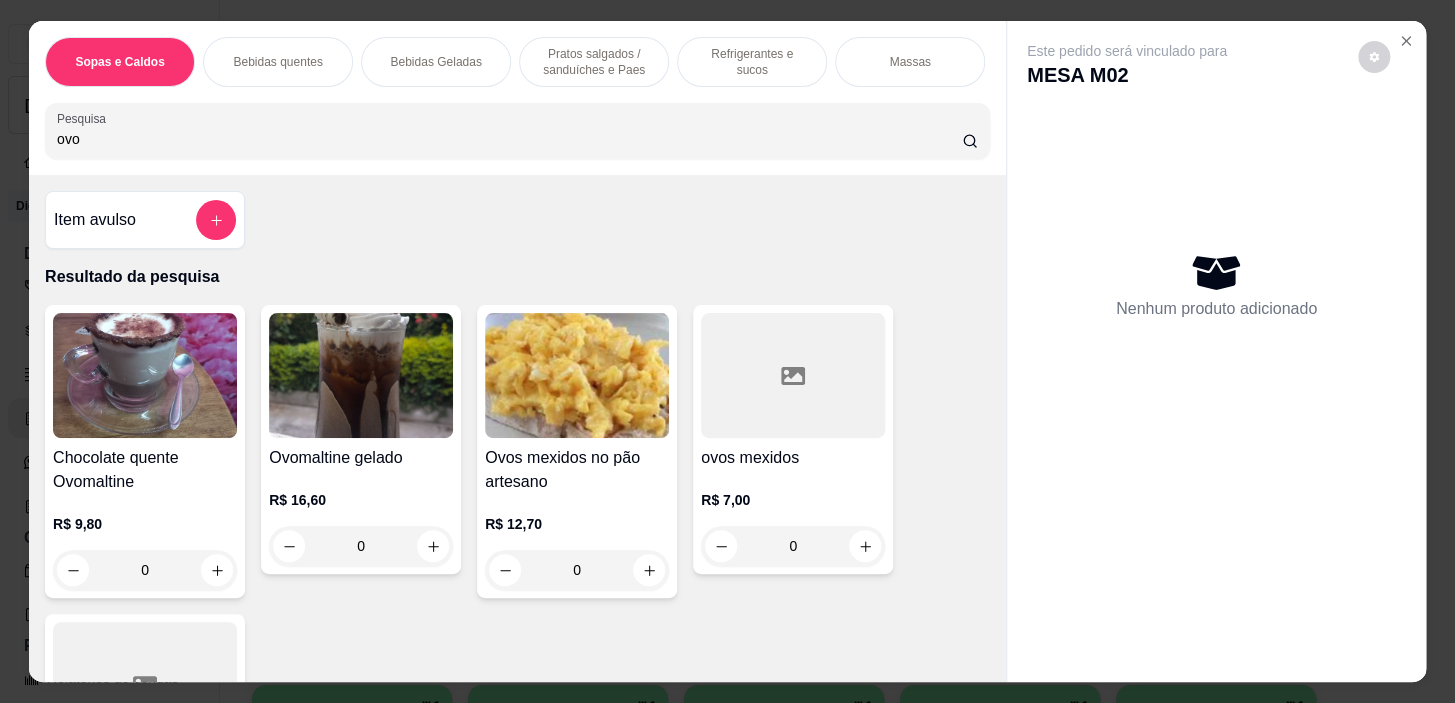 type on "ovo" 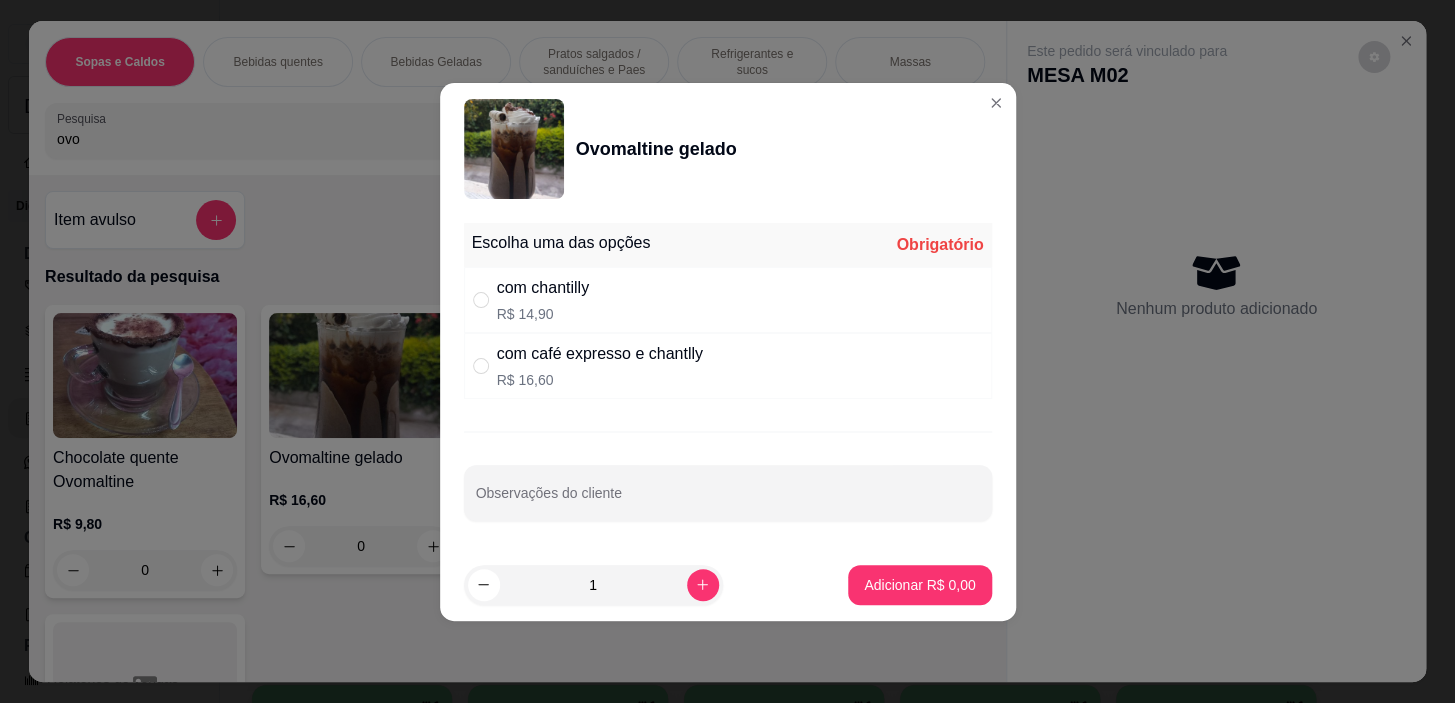 click on "com café expresso e chantlly R$ 16,60" at bounding box center [728, 366] 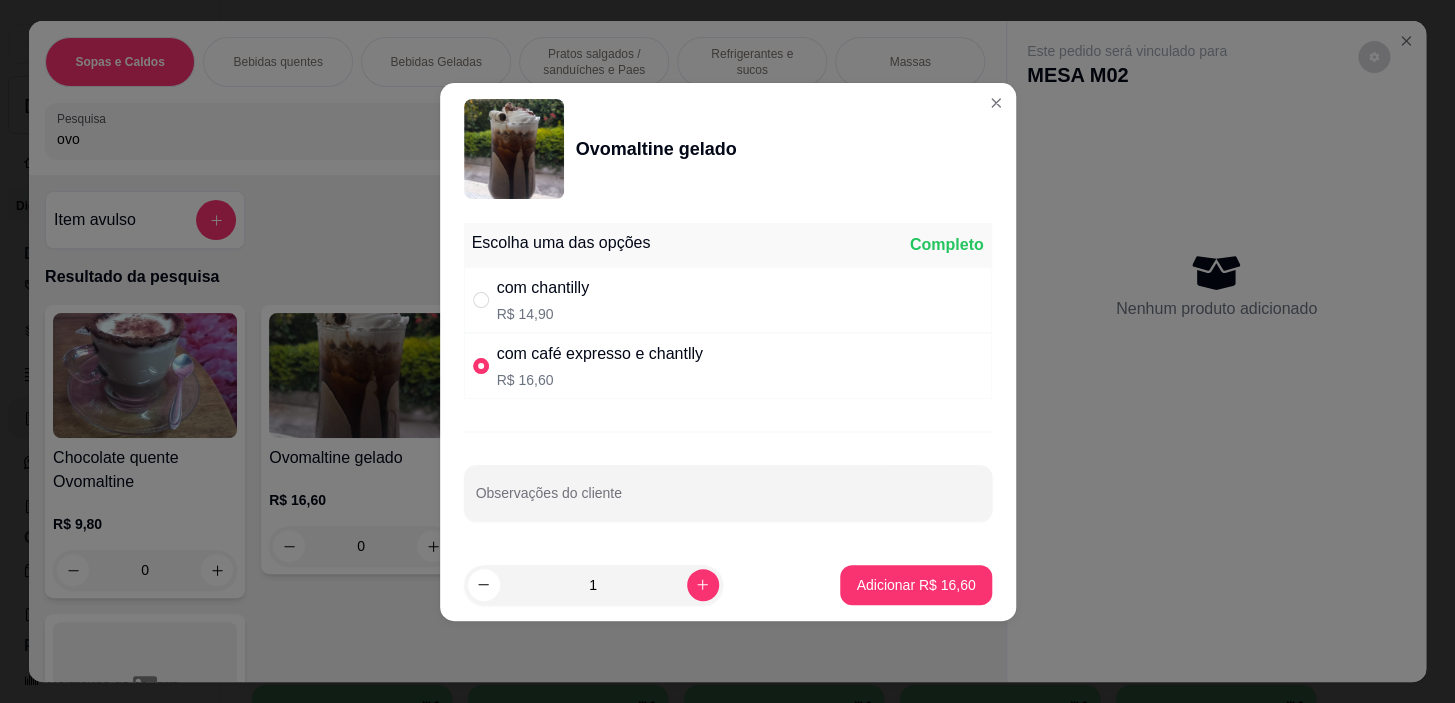 click on "com chantilly  R$ 14,90" at bounding box center [728, 300] 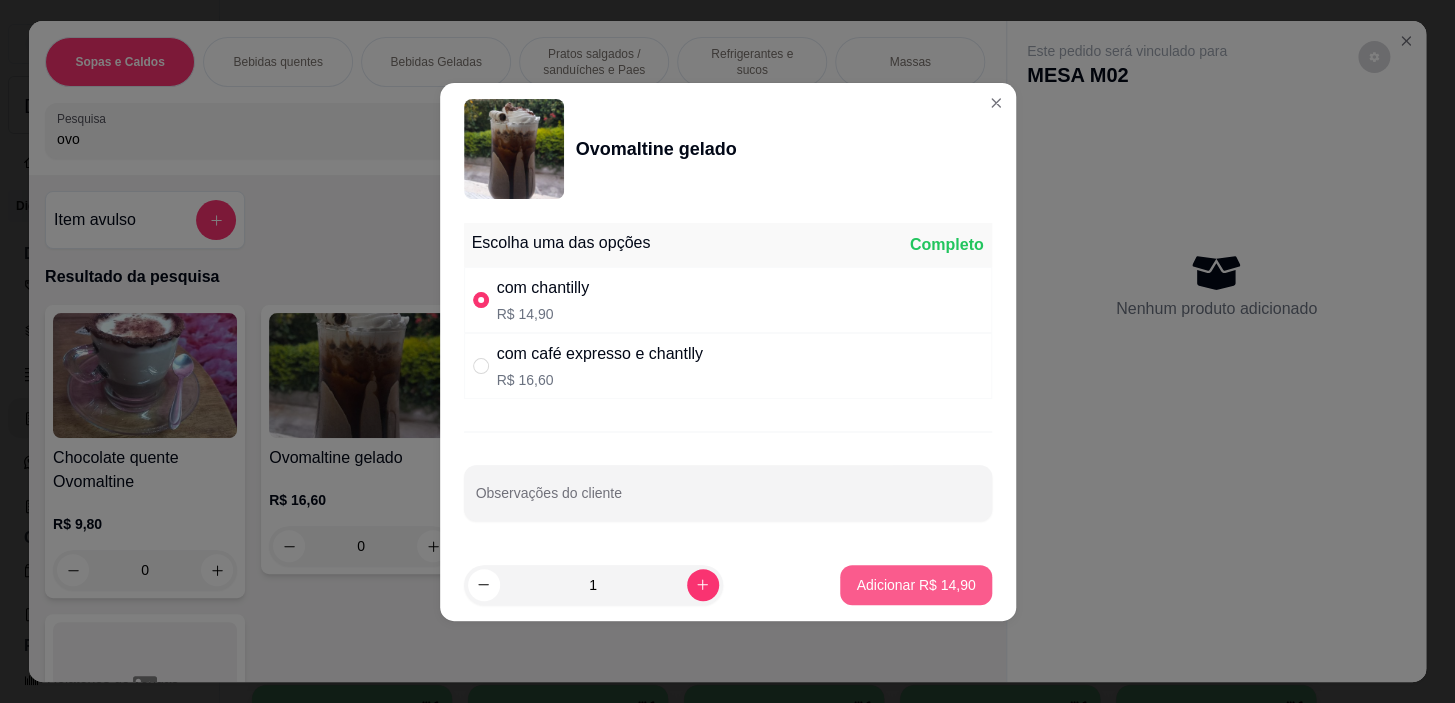 click on "Adicionar   R$ 14,90" at bounding box center [915, 585] 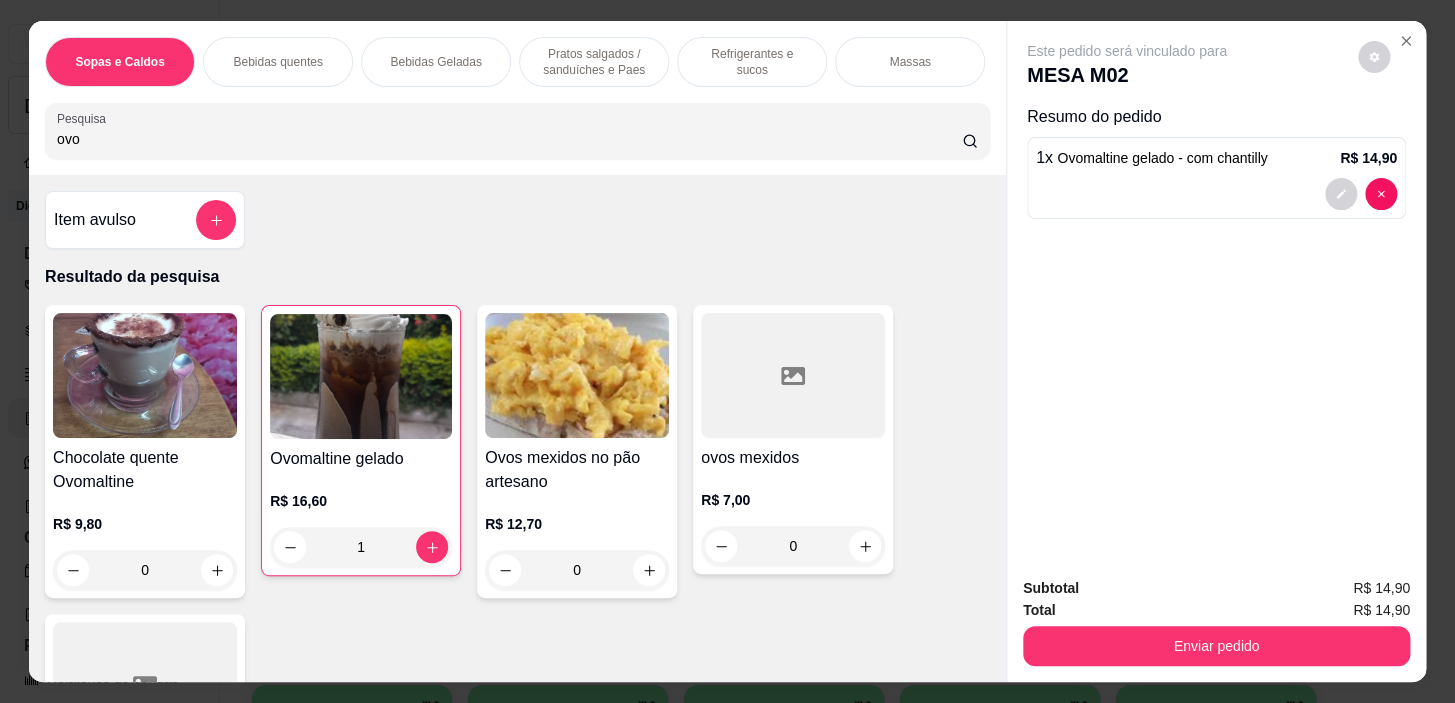drag, startPoint x: 578, startPoint y: 32, endPoint x: 604, endPoint y: 396, distance: 364.9274 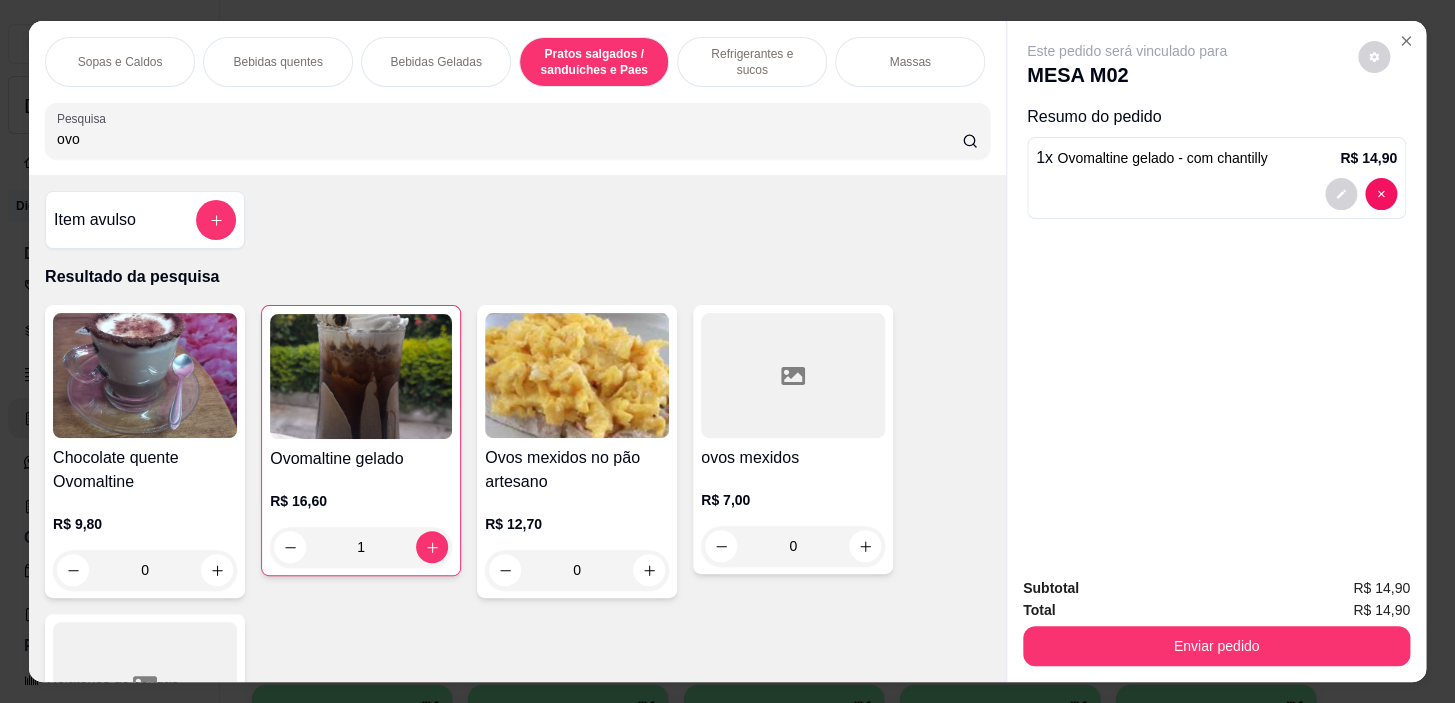 scroll, scrollTop: 6359, scrollLeft: 0, axis: vertical 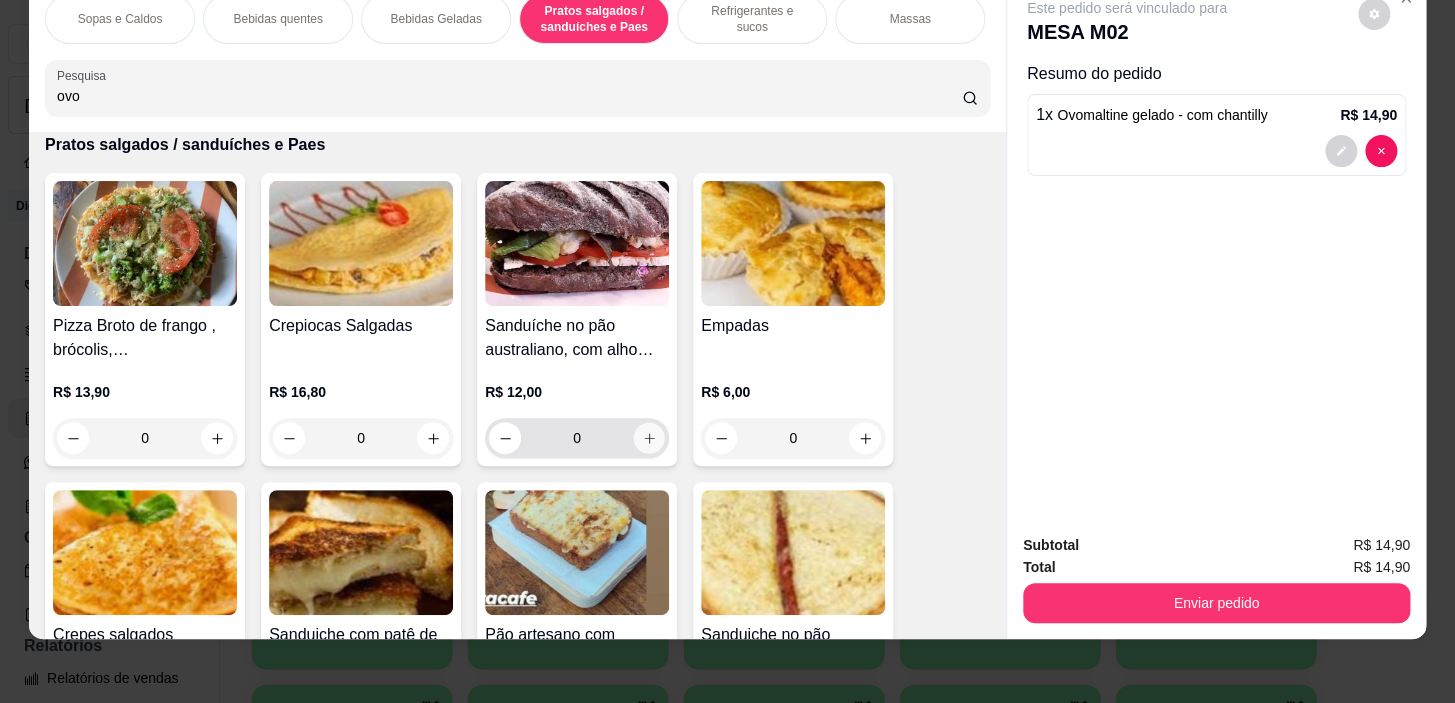 click at bounding box center (649, 438) 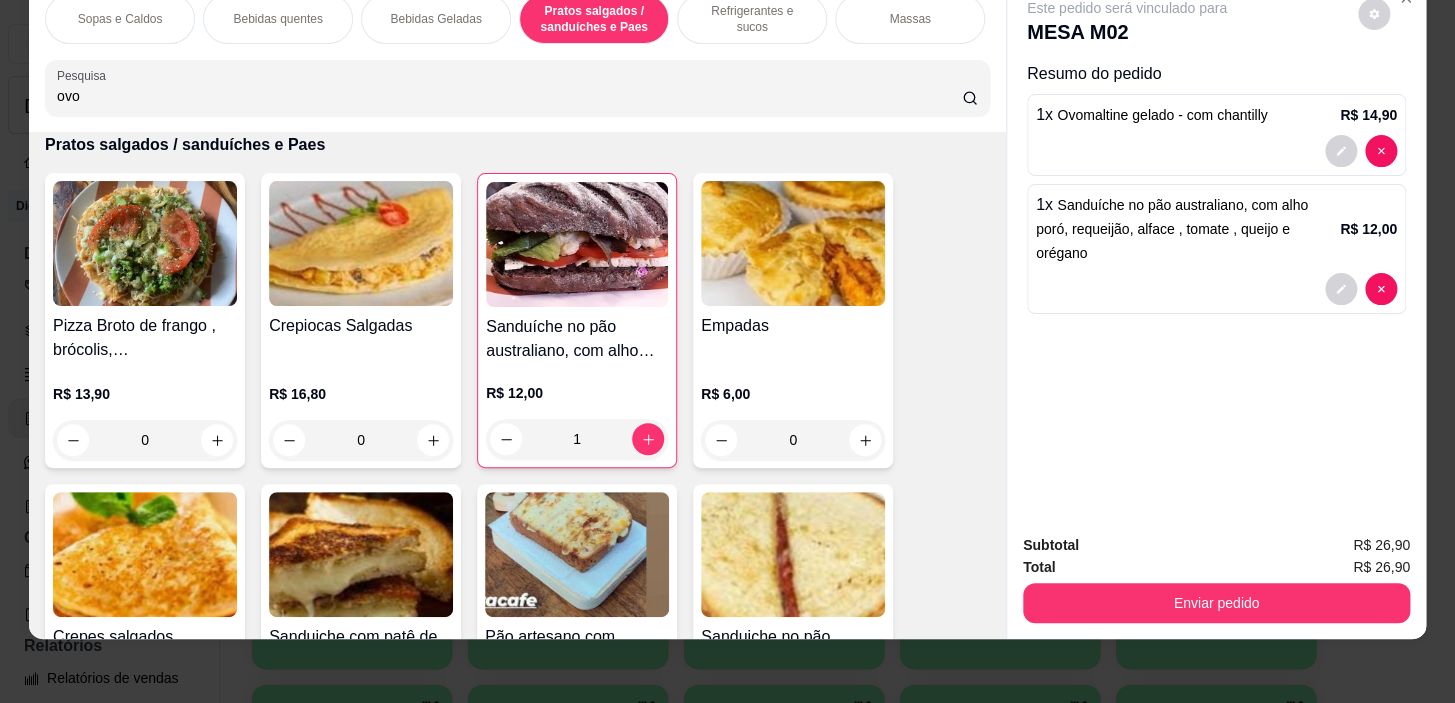 click on "Enviar pedido" at bounding box center (1216, 603) 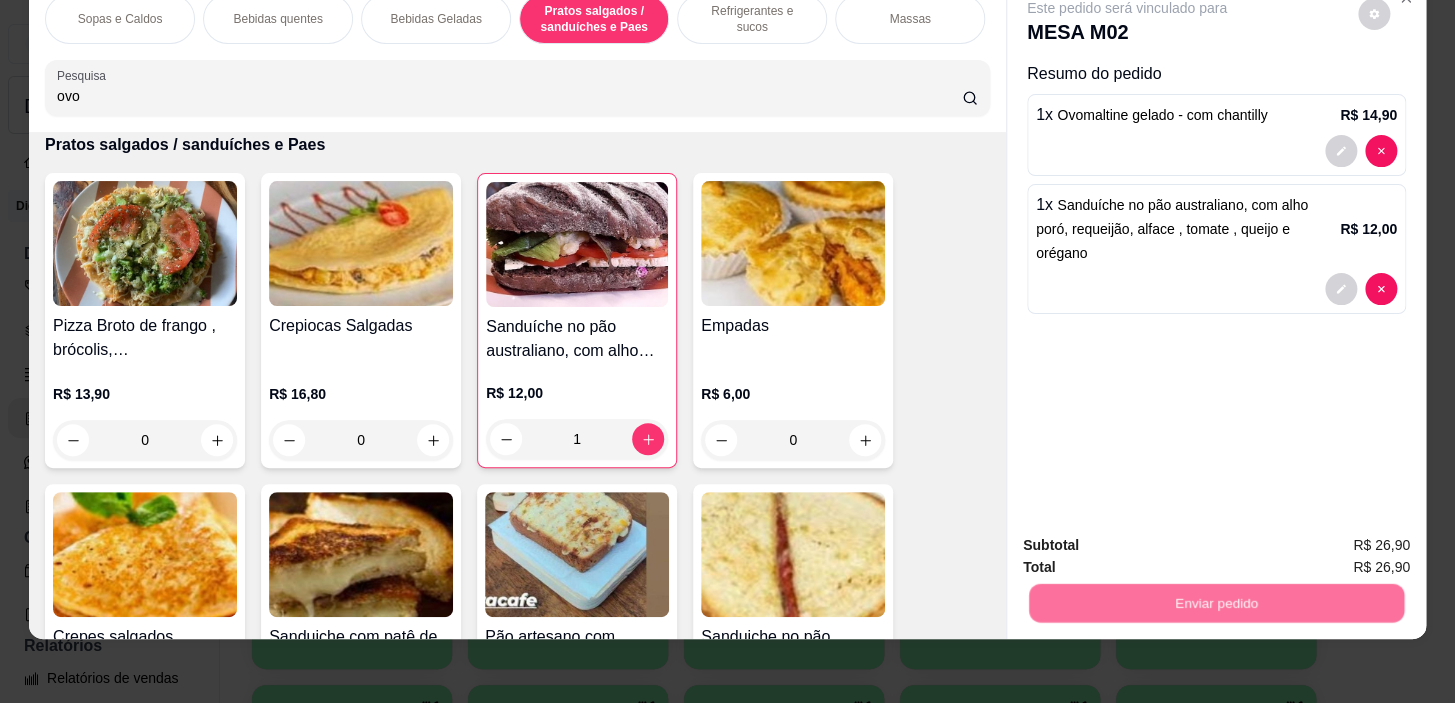 click on "Sim, quero registrar" at bounding box center [1340, 540] 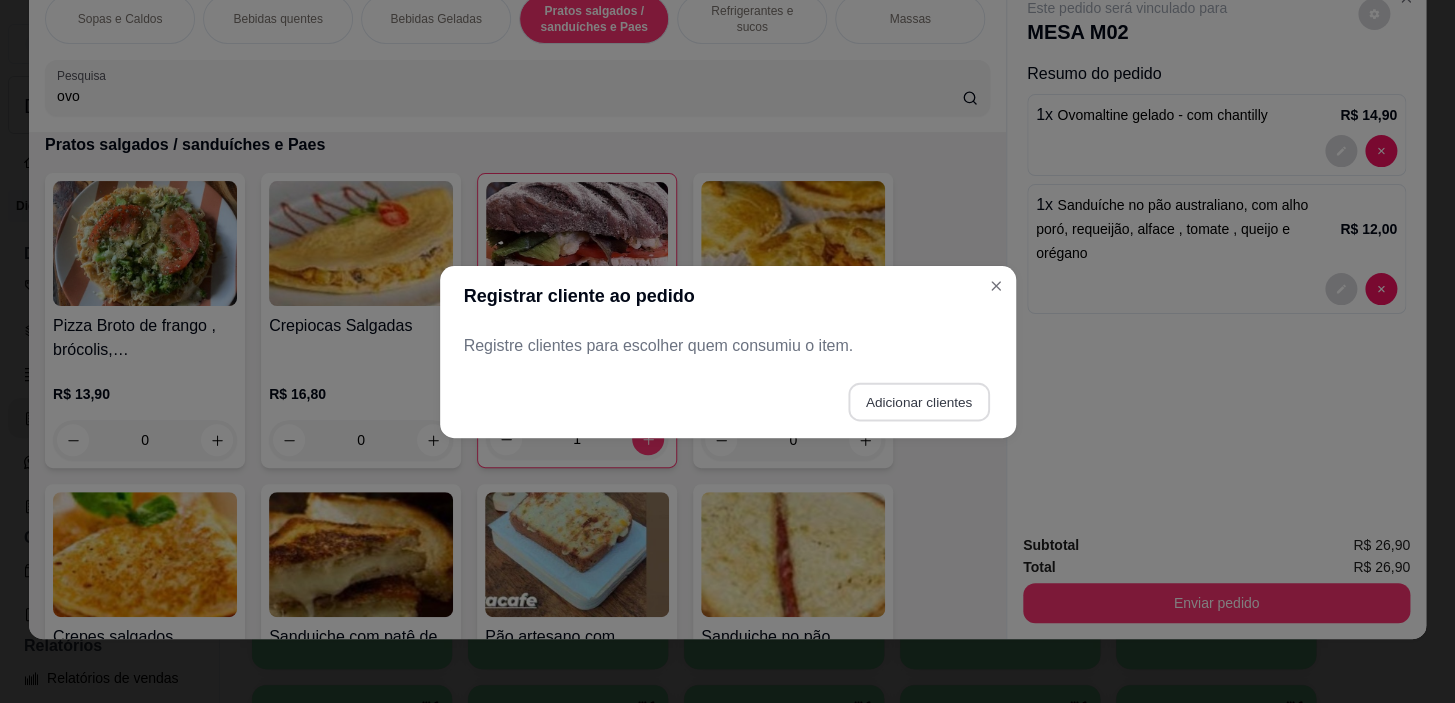 click on "Adicionar clientes" at bounding box center (918, 401) 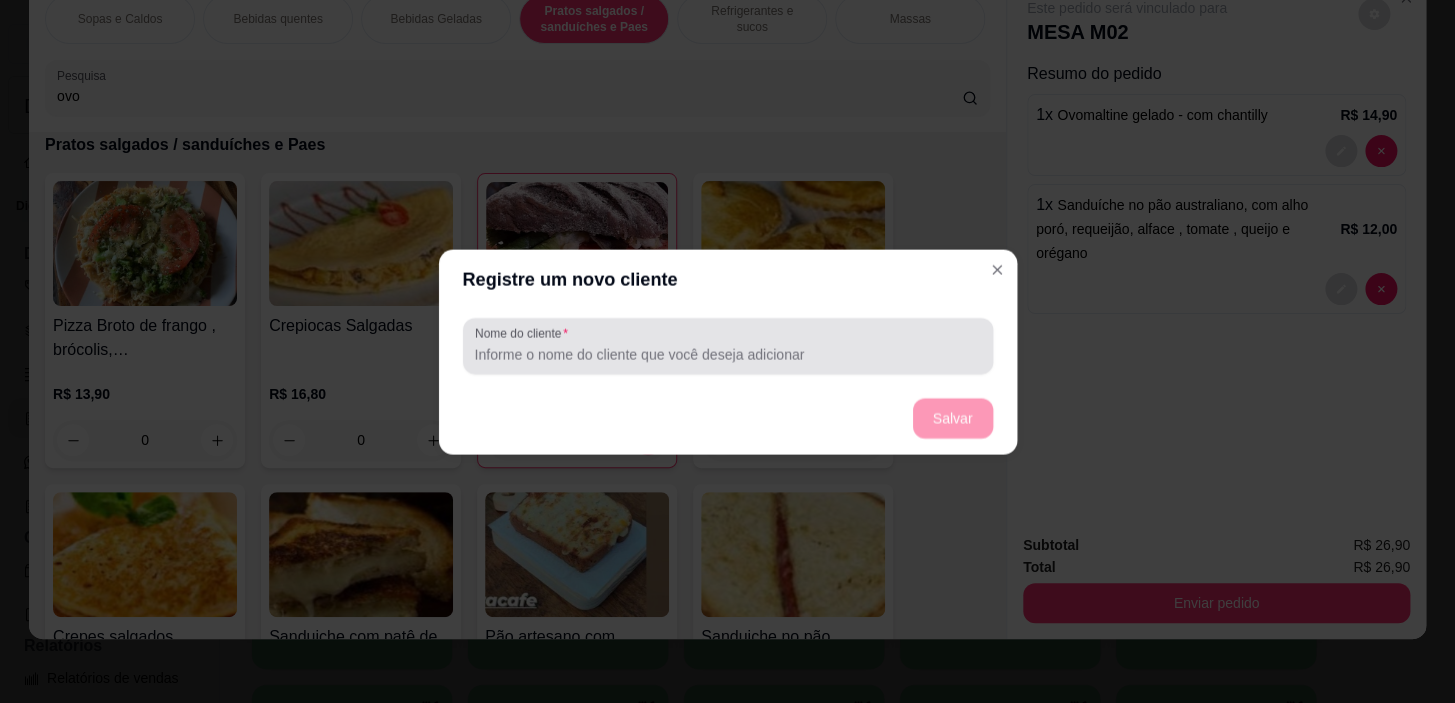 click at bounding box center (727, 345) 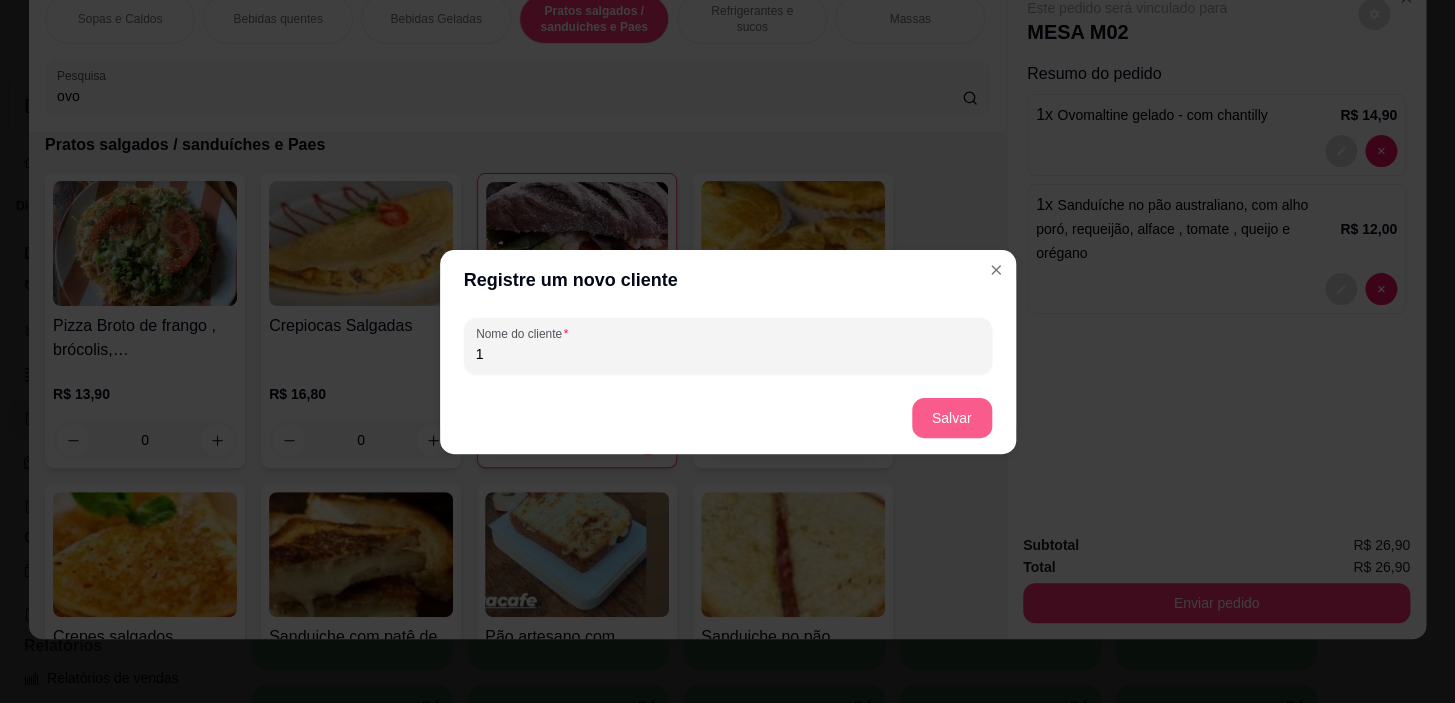 type on "1" 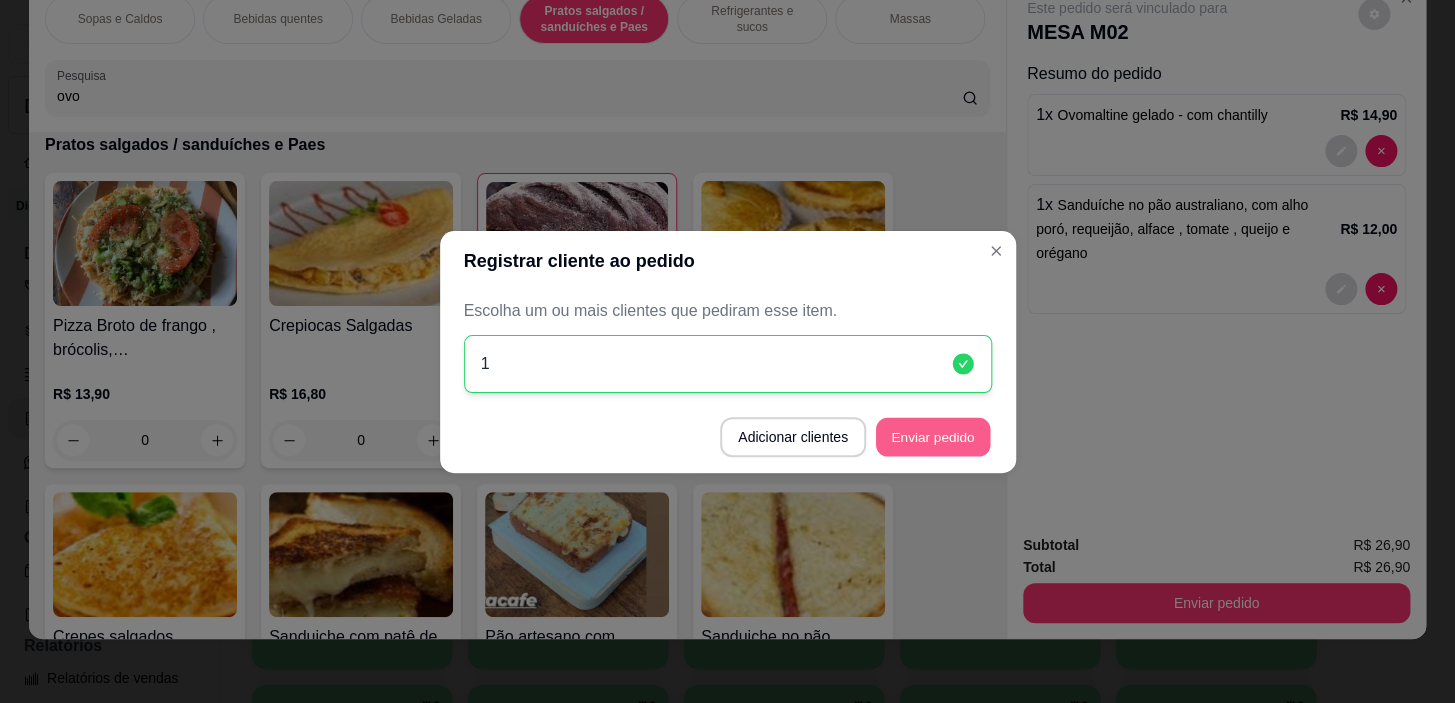 click on "Enviar pedido" at bounding box center [933, 436] 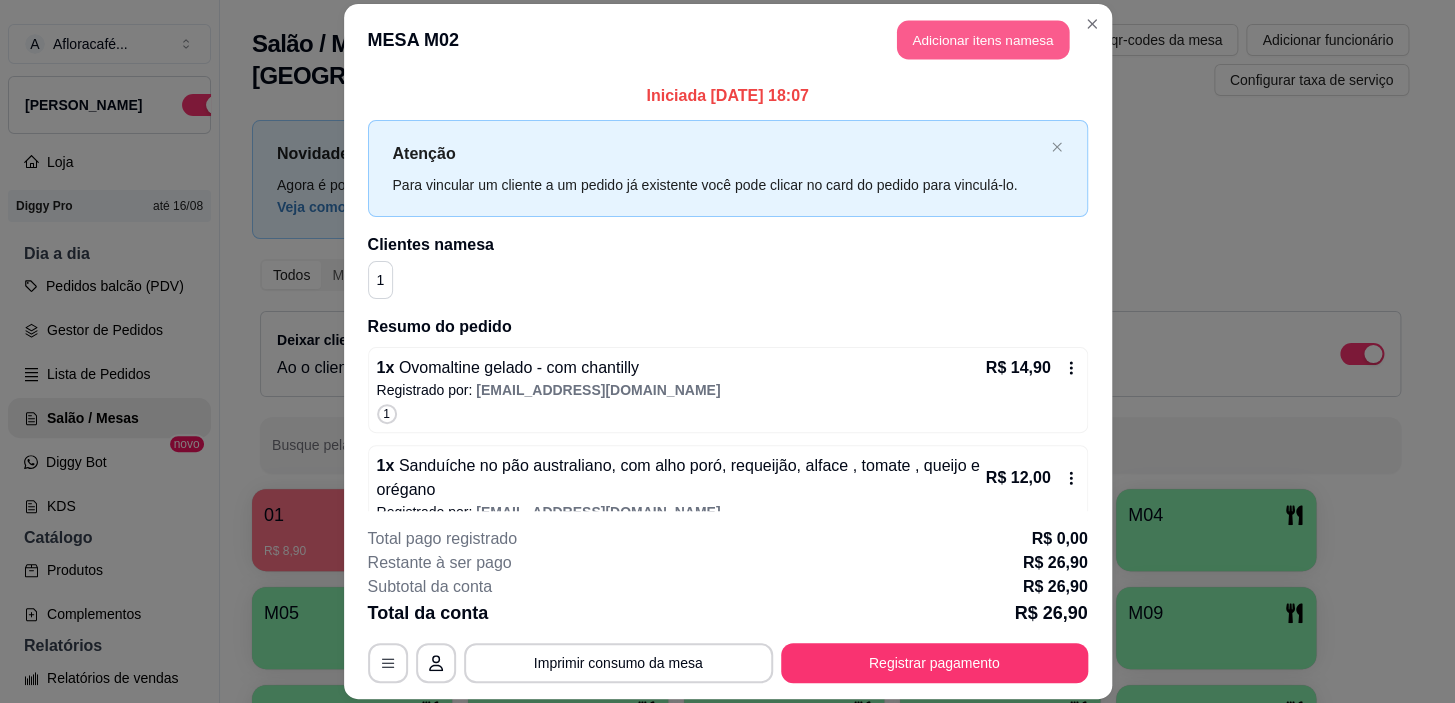 click on "Adicionar itens na  mesa" at bounding box center (983, 39) 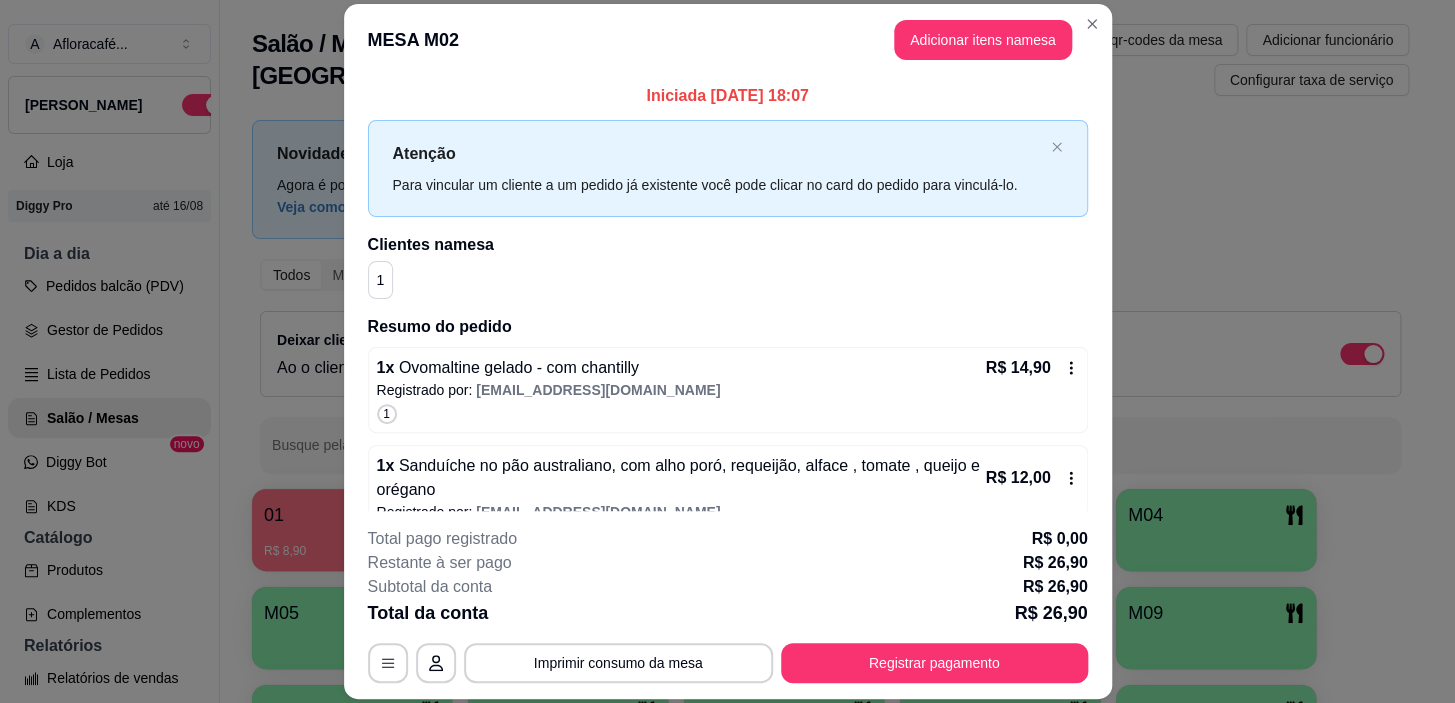 click on "Pesquisa" at bounding box center (509, 139) 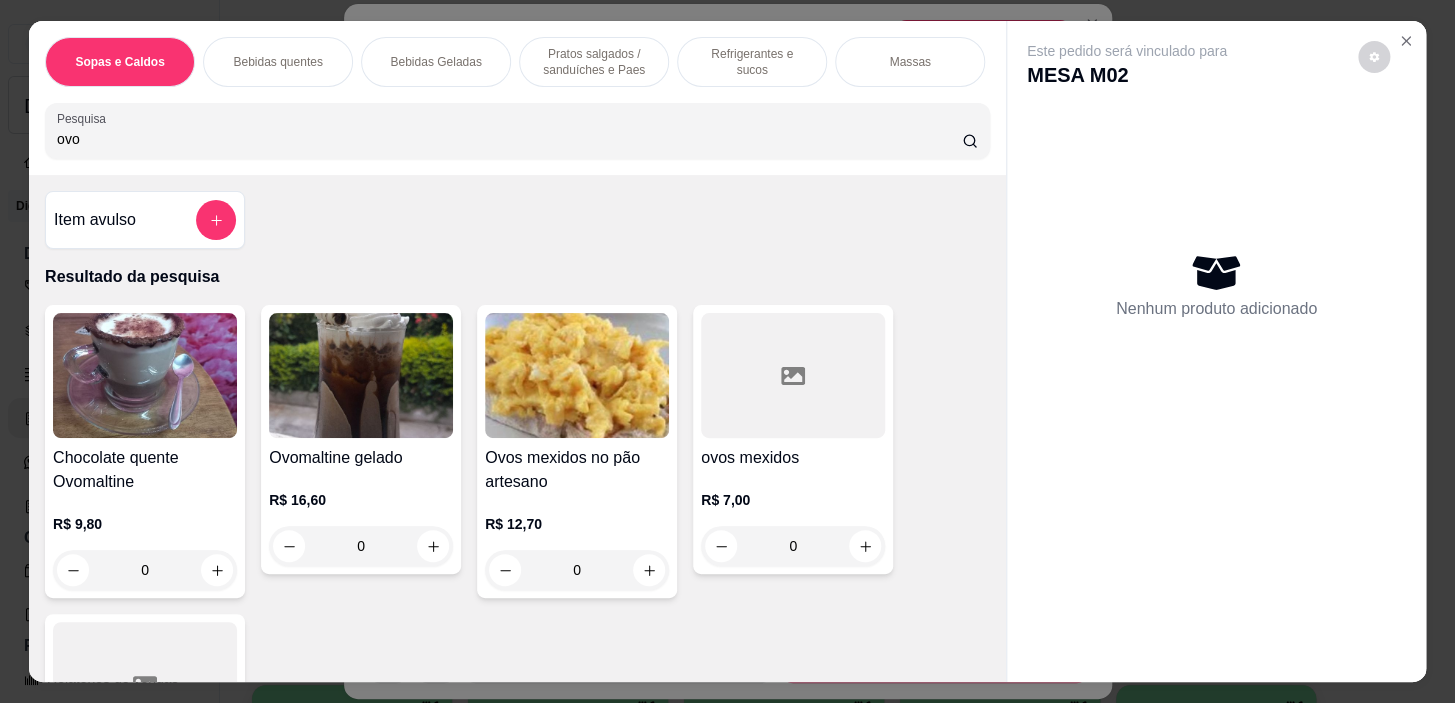 type on "ovo" 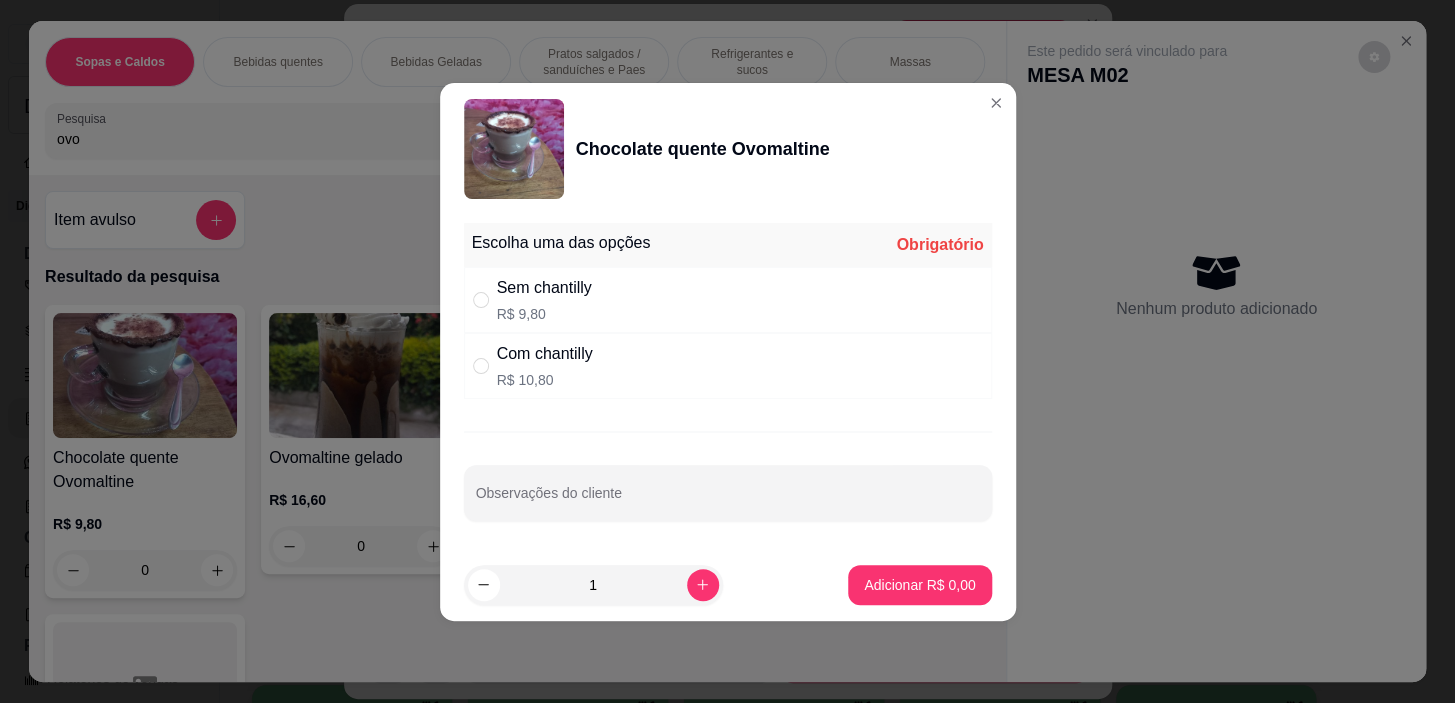 click on "Com chantilly  R$ 10,80" at bounding box center (728, 366) 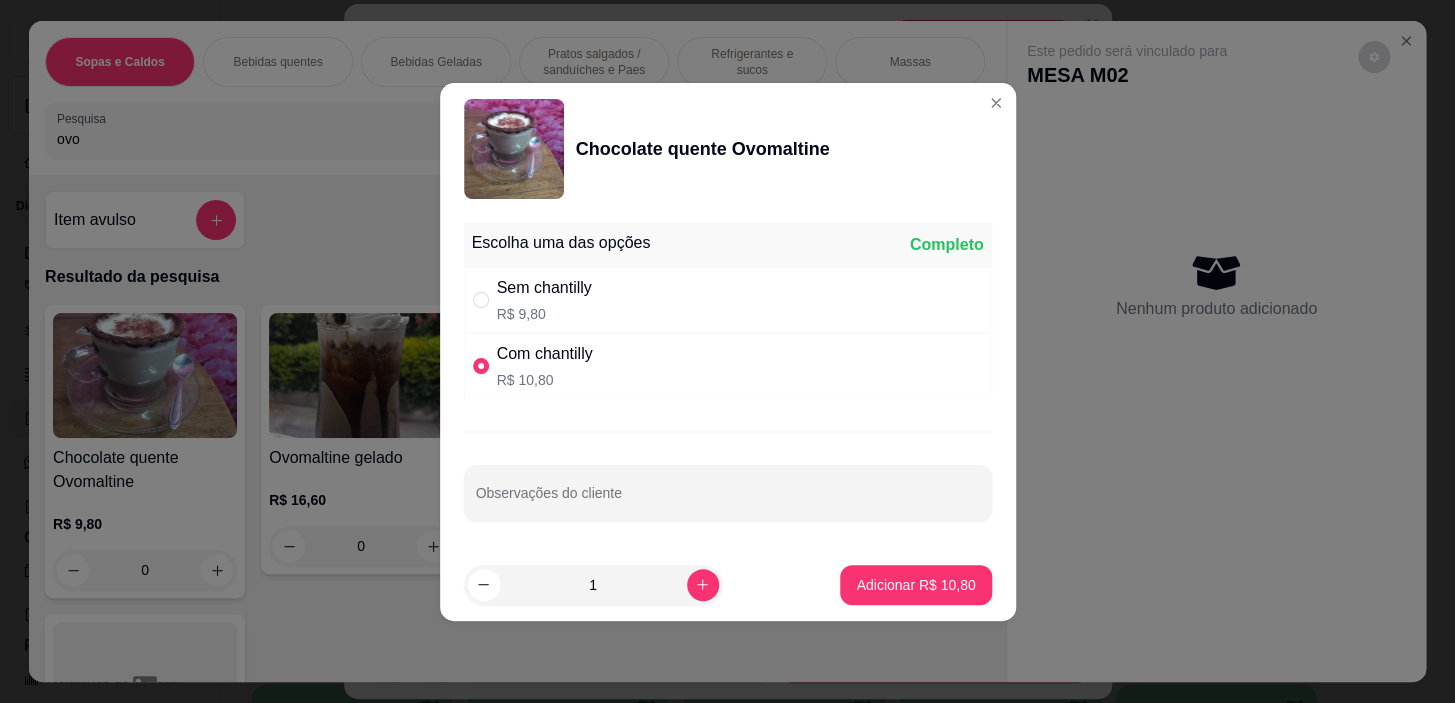 drag, startPoint x: 898, startPoint y: 540, endPoint x: 893, endPoint y: 568, distance: 28.442924 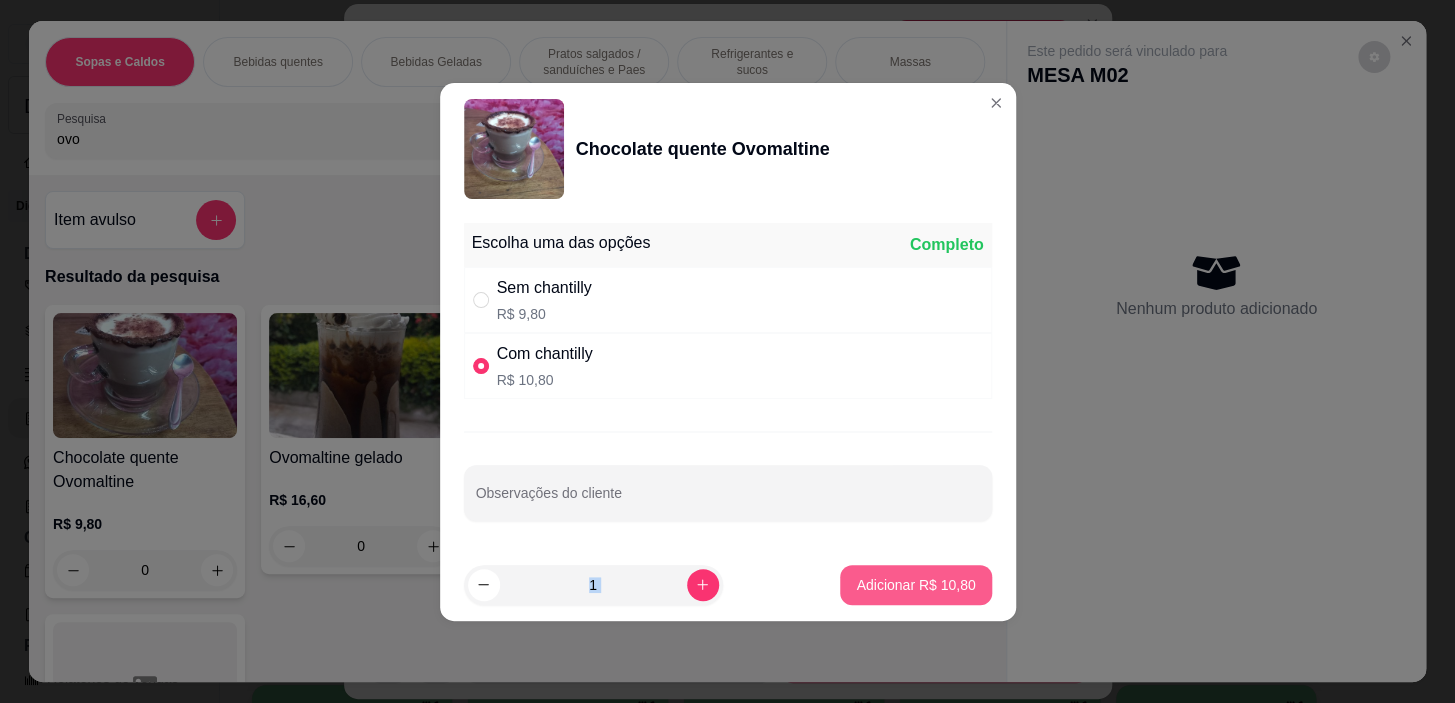 click on "Adicionar   R$ 10,80" at bounding box center [915, 585] 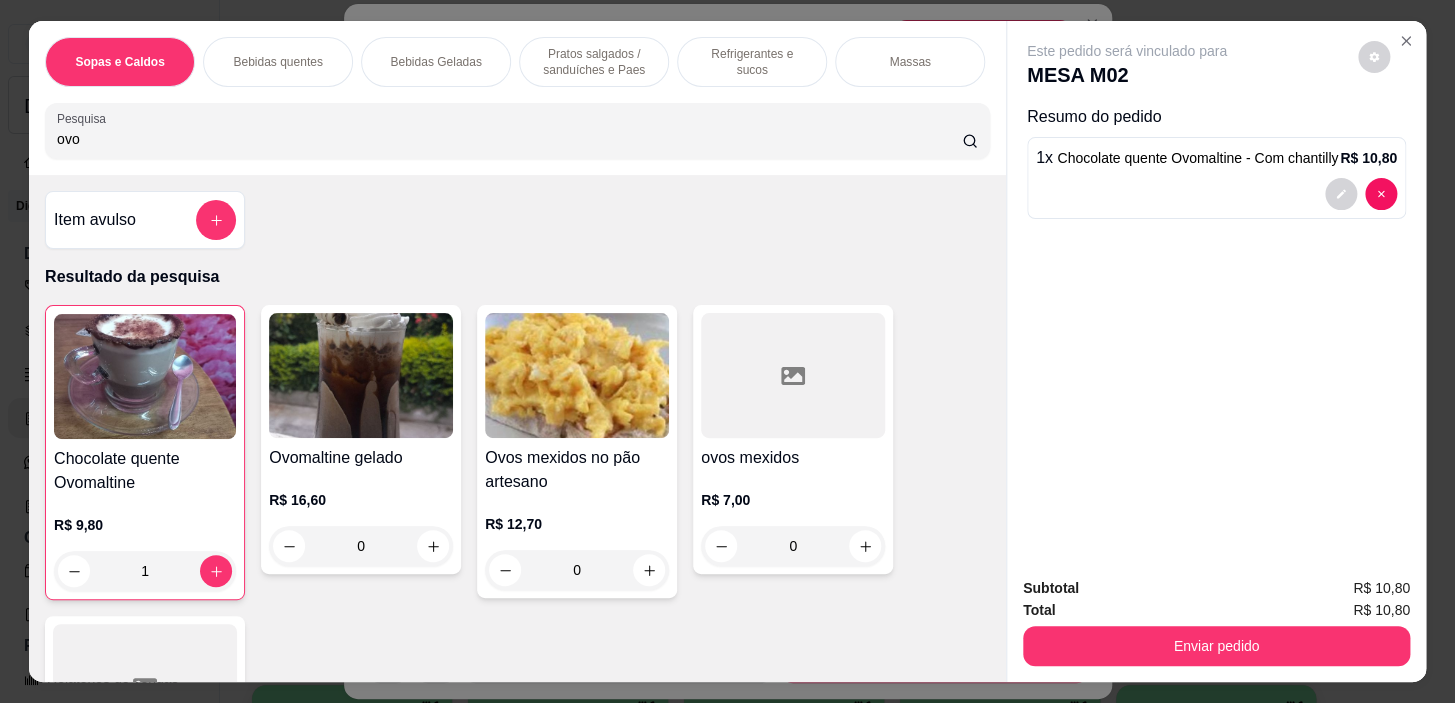 drag, startPoint x: 569, startPoint y: 35, endPoint x: 625, endPoint y: 194, distance: 168.57343 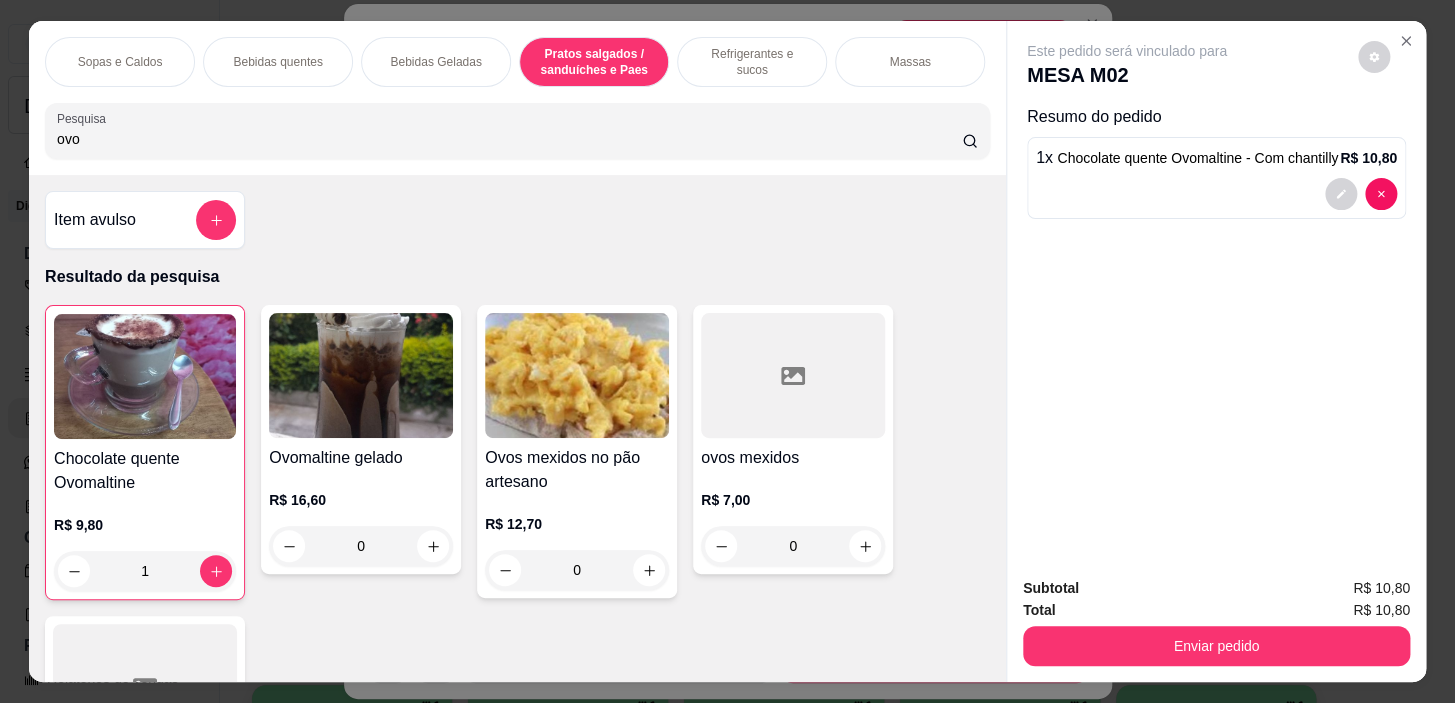 scroll, scrollTop: 6360, scrollLeft: 0, axis: vertical 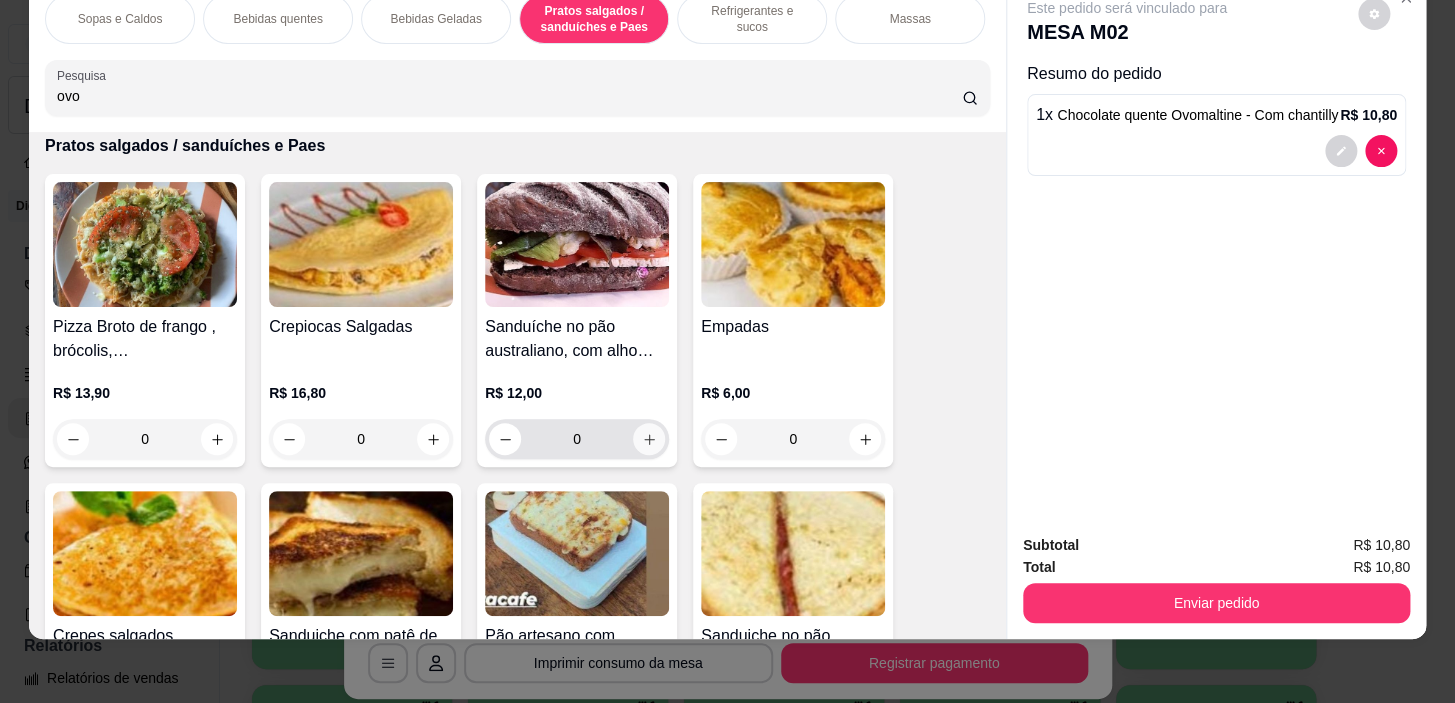 click 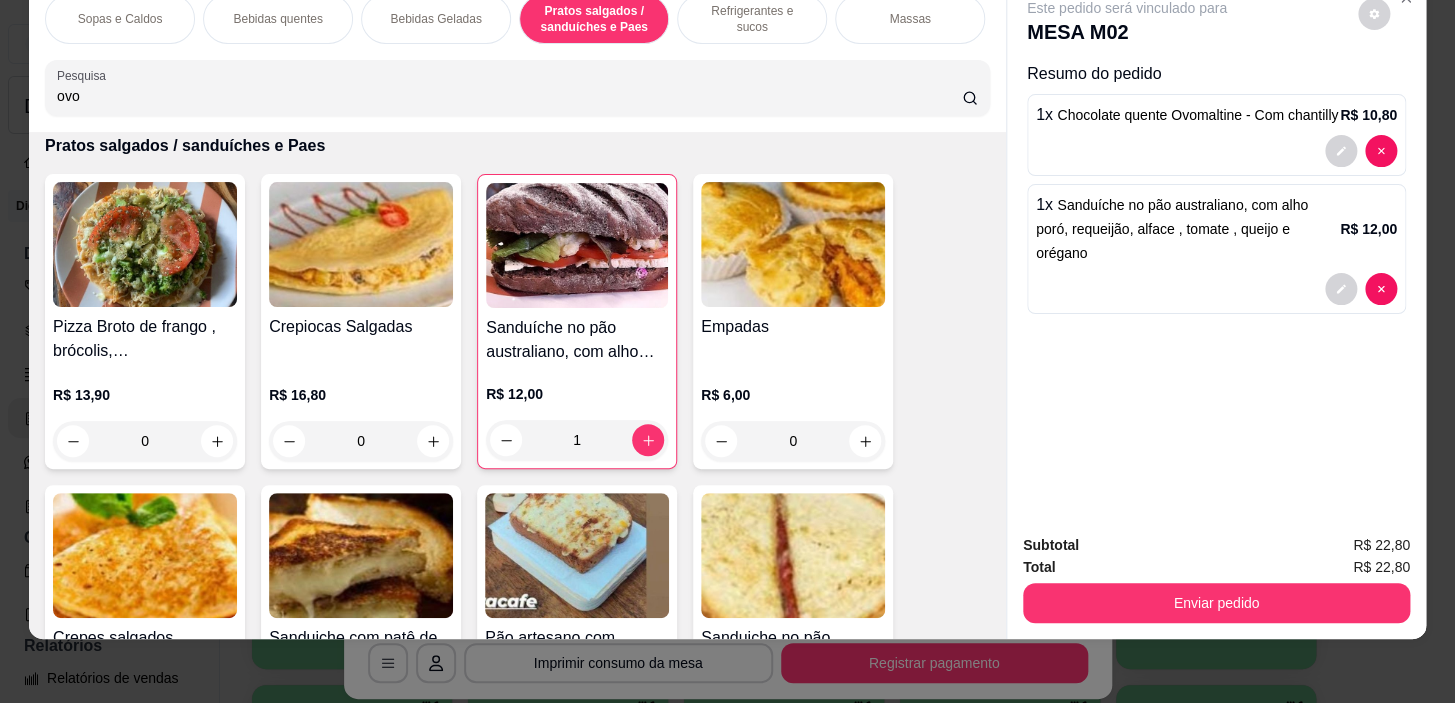 drag, startPoint x: 1152, startPoint y: 555, endPoint x: 1155, endPoint y: 580, distance: 25.179358 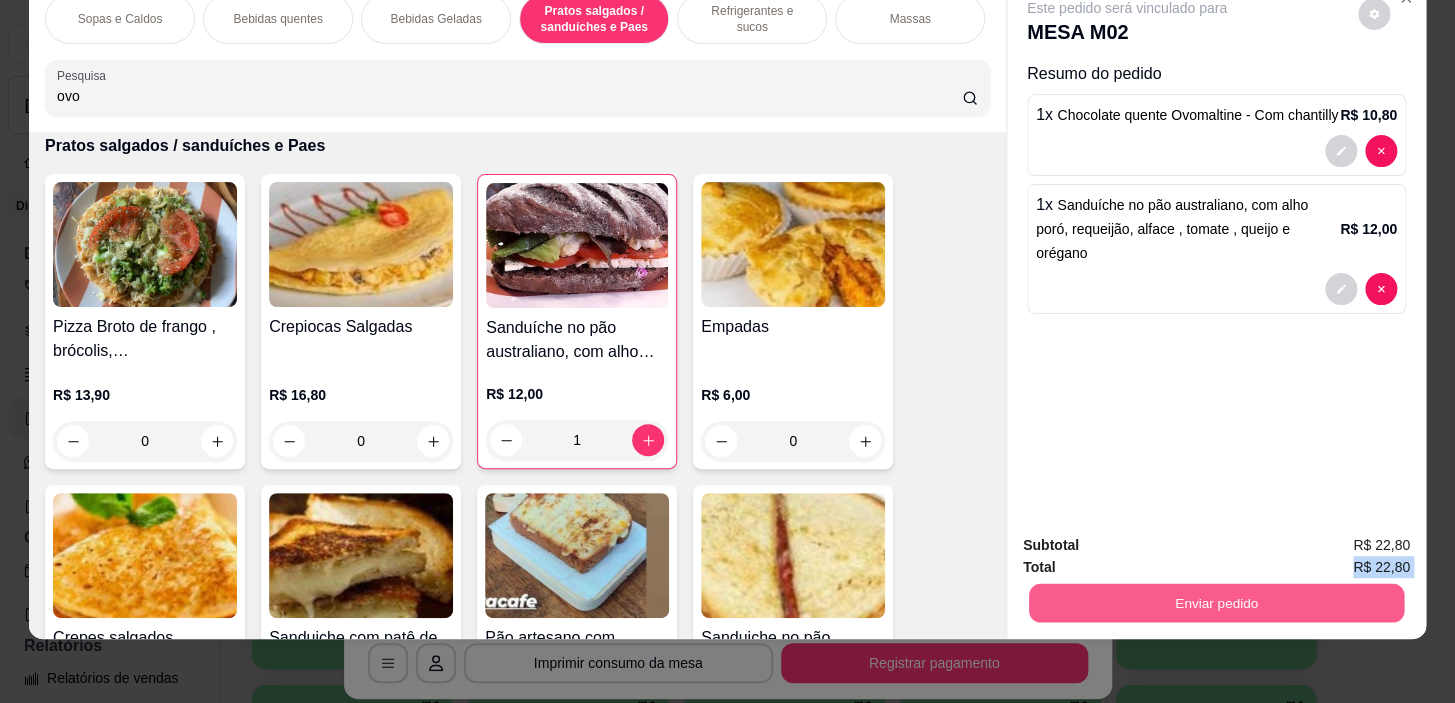 click on "Enviar pedido" at bounding box center (1216, 603) 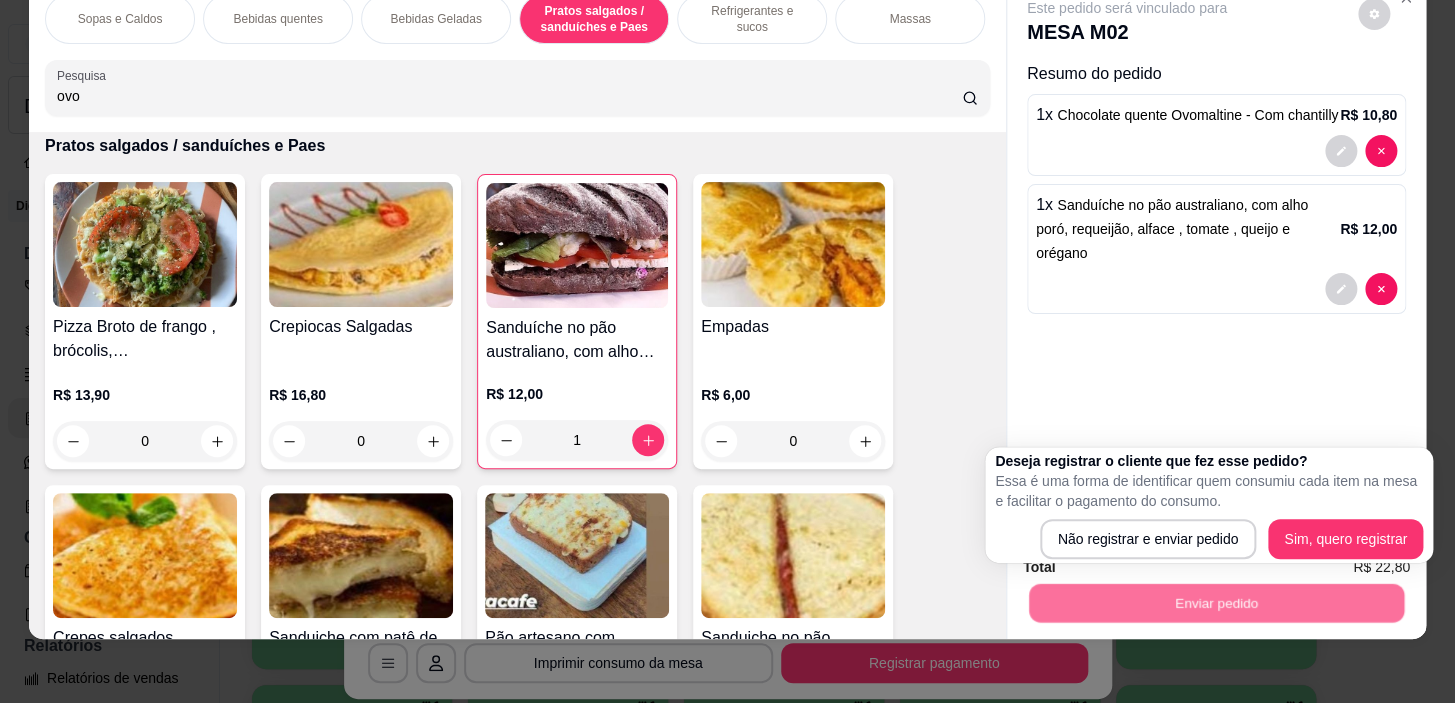 click on "Deseja registrar o cliente que fez esse pedido? Essa é uma forma de identificar quem consumiu cada item na mesa e facilitar o pagamento do consumo. Não registrar e enviar pedido Sim, quero registrar" at bounding box center [1209, 505] 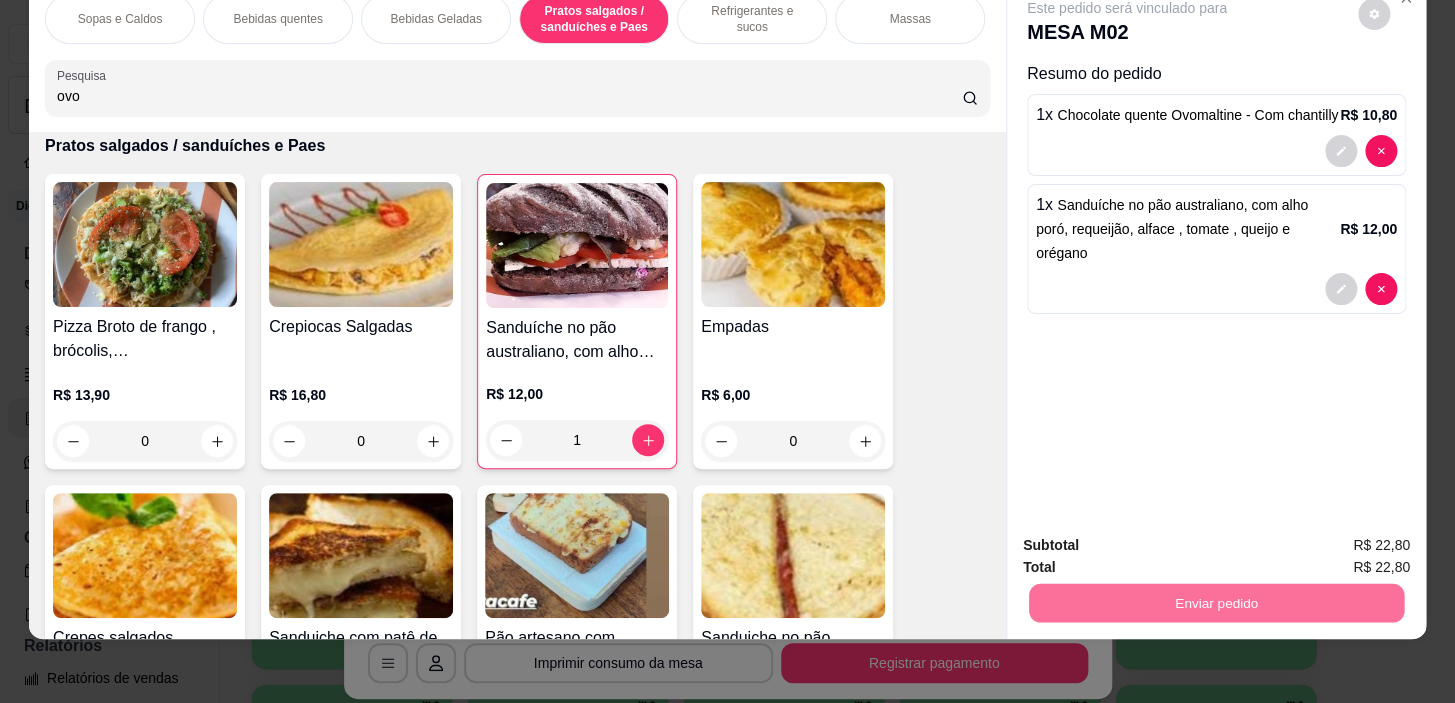 click on "Sim, quero registrar" at bounding box center (1340, 539) 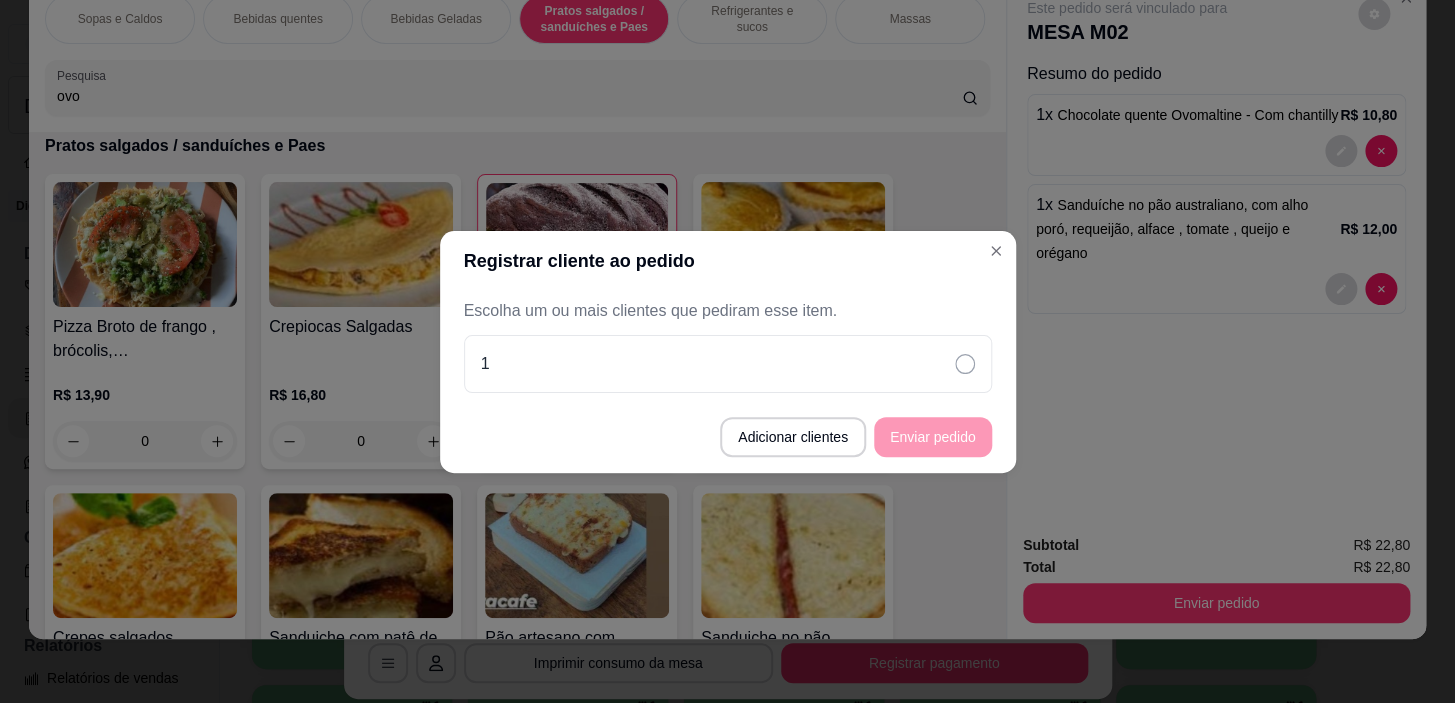 drag, startPoint x: 725, startPoint y: 411, endPoint x: 731, endPoint y: 420, distance: 10.816654 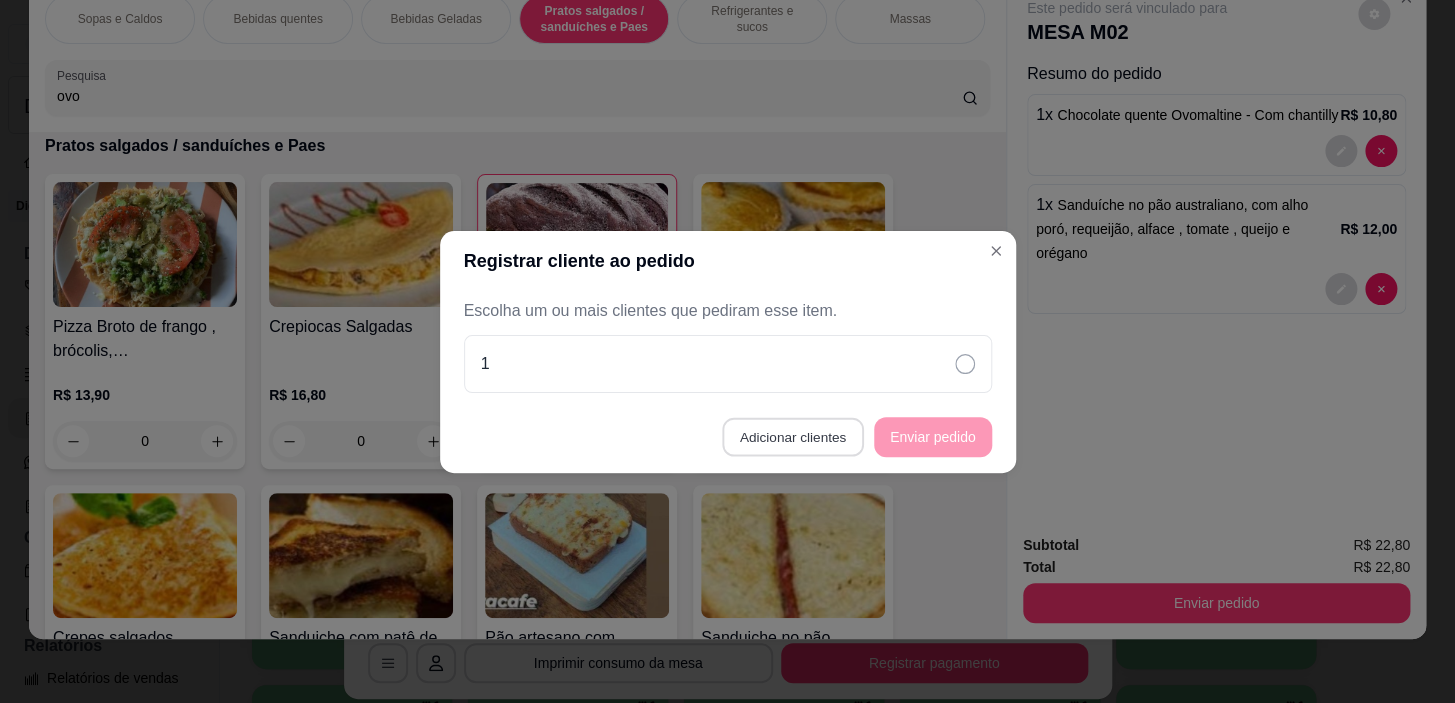click on "Adicionar clientes" at bounding box center [792, 436] 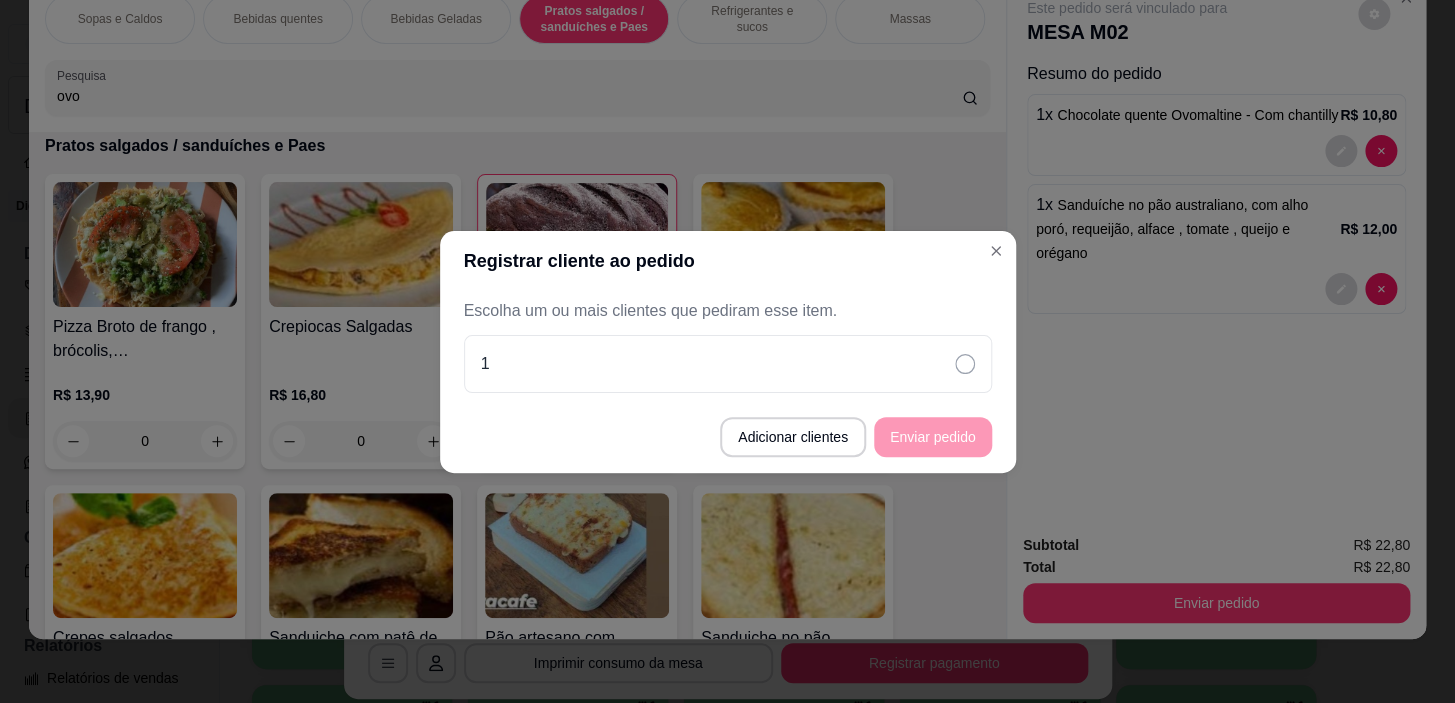 click on "Nome do cliente" at bounding box center [728, 353] 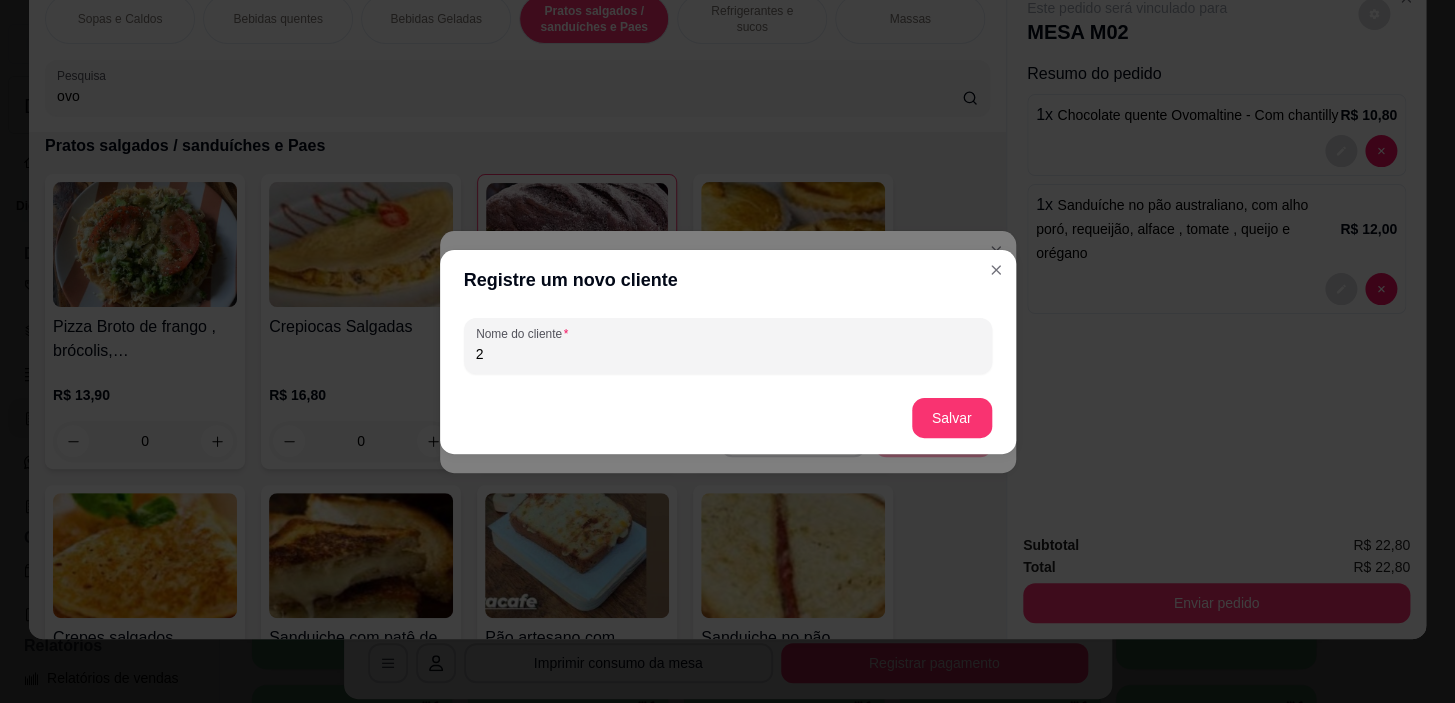 type on "2" 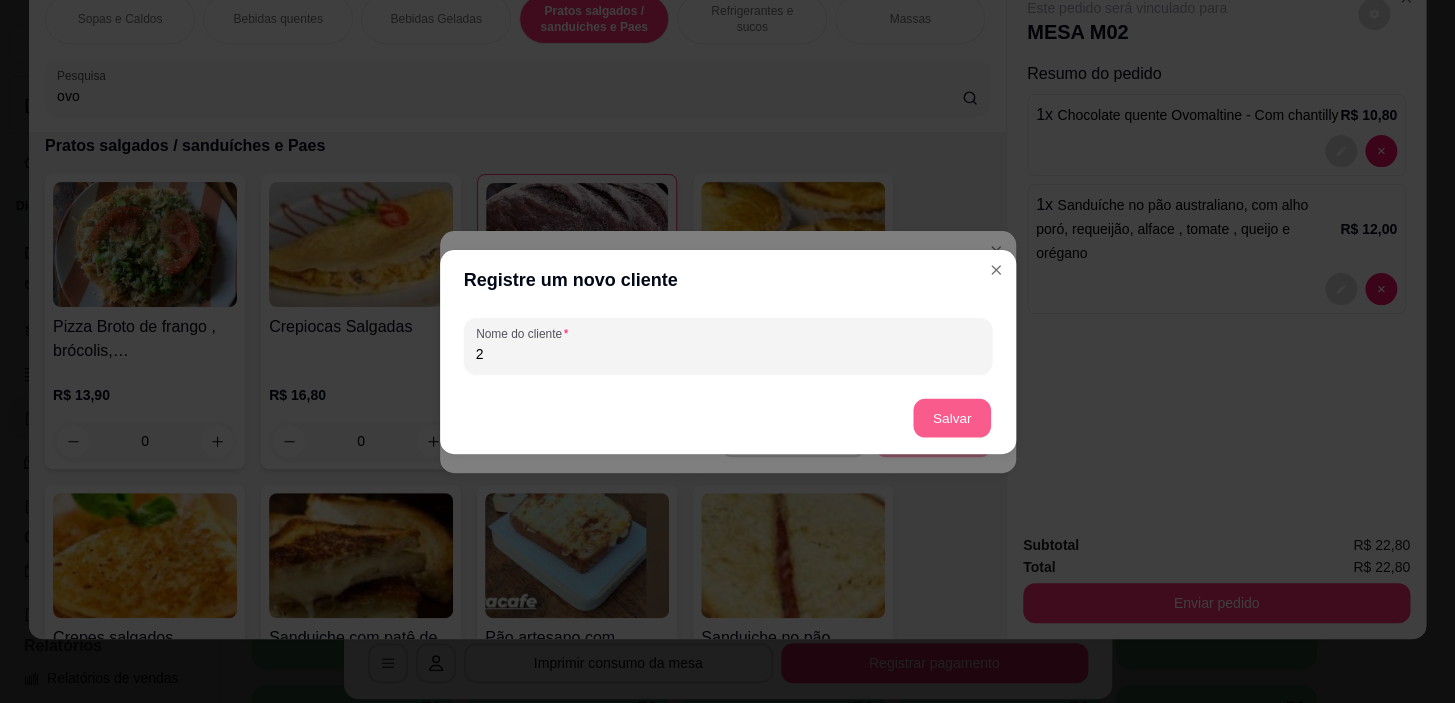 click on "Salvar" at bounding box center (952, 417) 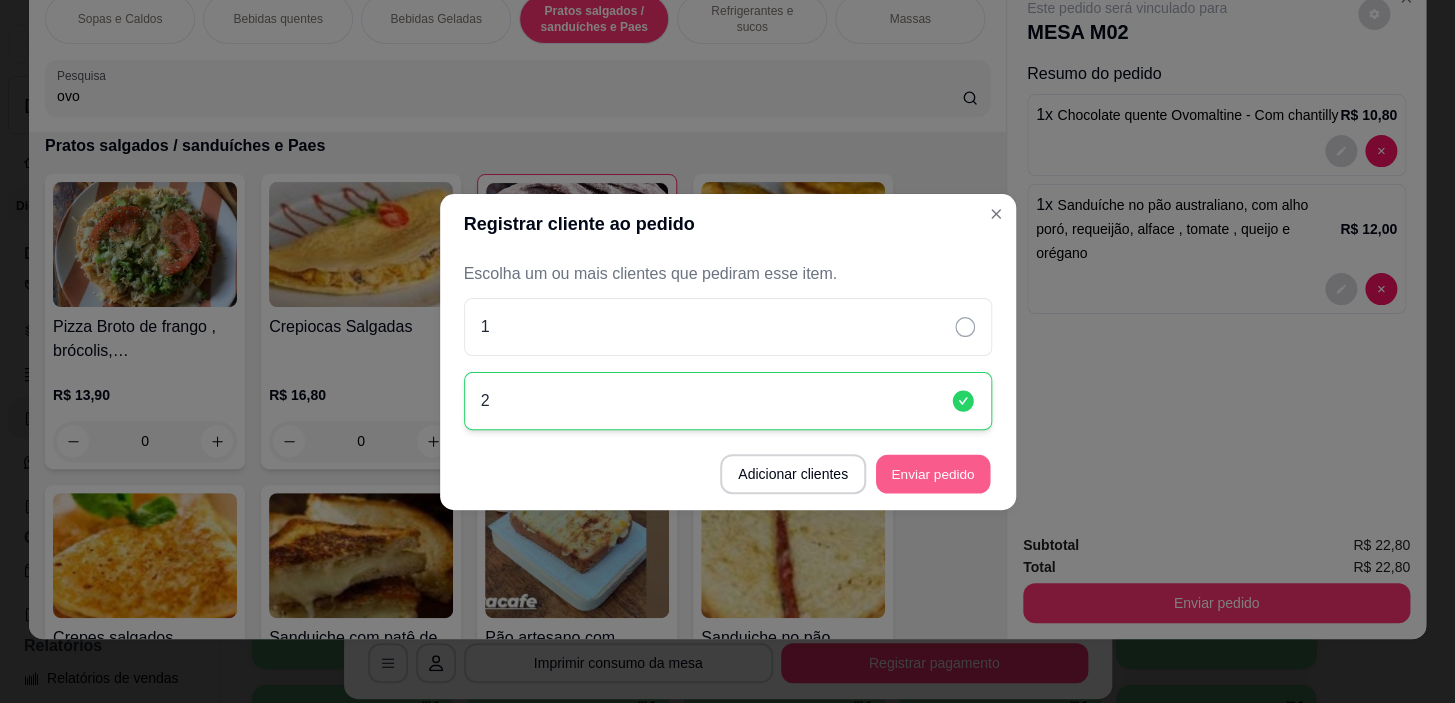 click on "Enviar pedido" at bounding box center (933, 473) 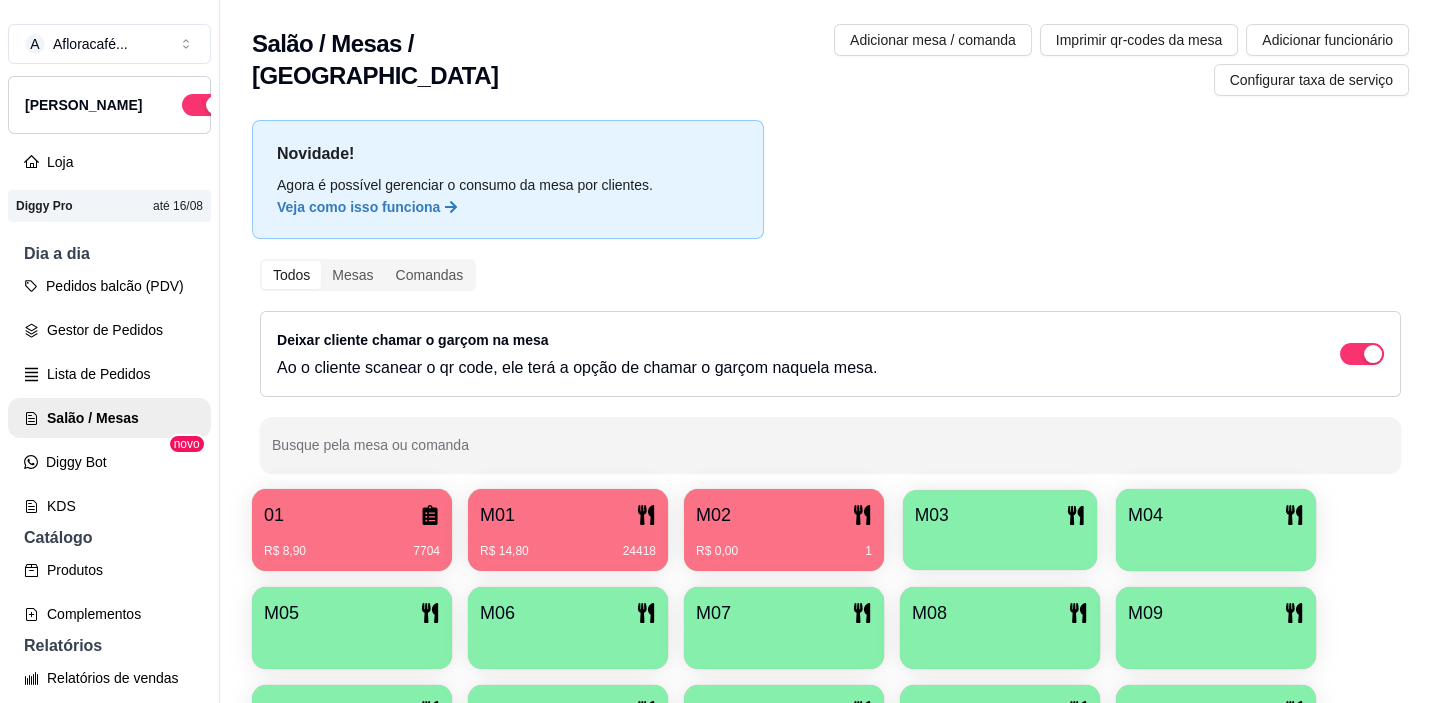 click at bounding box center (1000, 543) 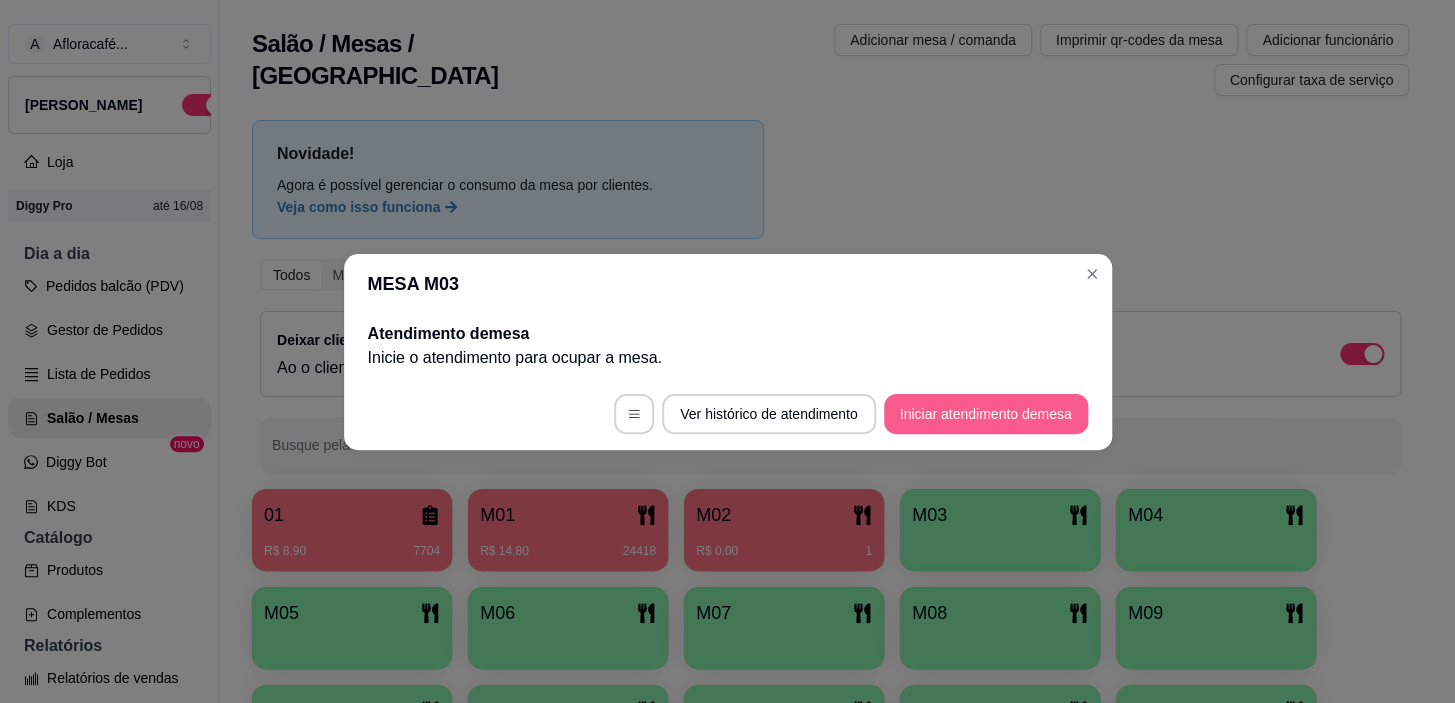click on "Iniciar atendimento de  mesa" at bounding box center (986, 414) 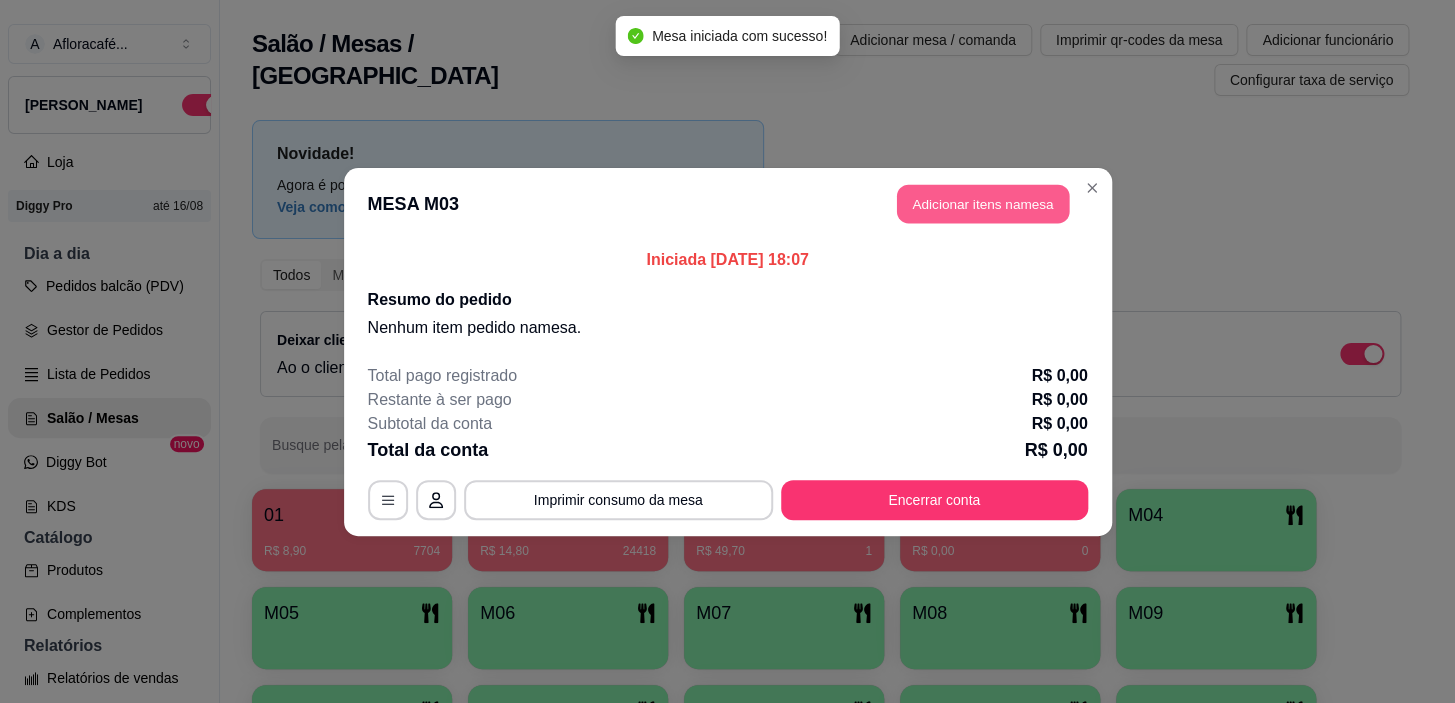 click on "Adicionar itens na  mesa" at bounding box center (983, 203) 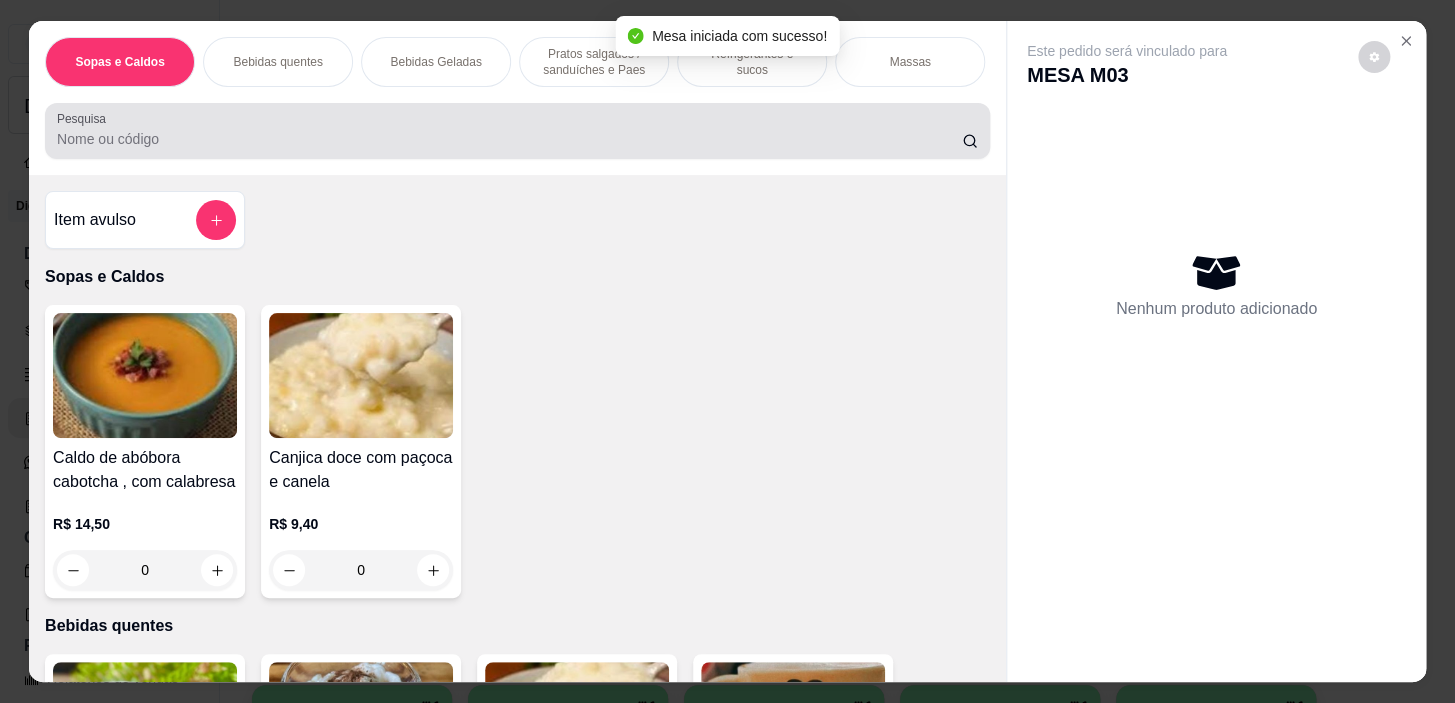 click at bounding box center (517, 131) 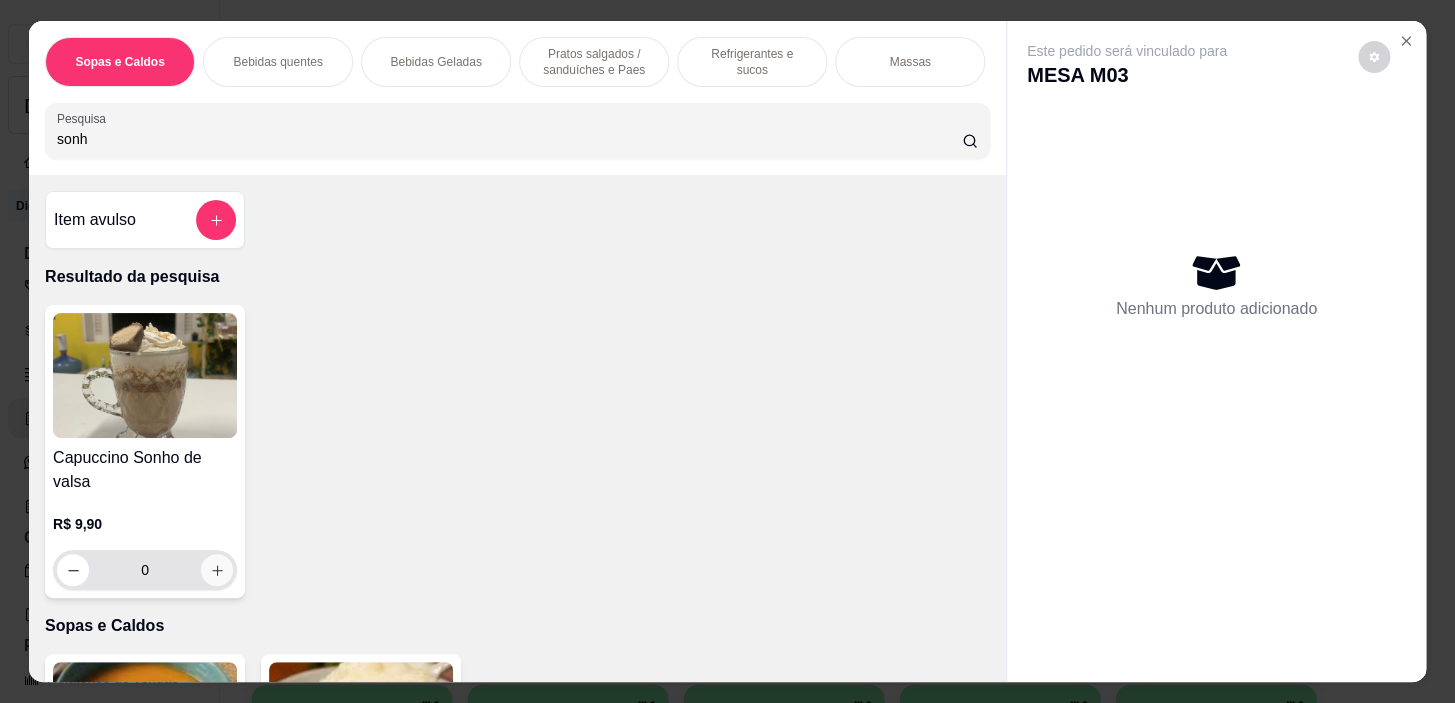 type on "sonh" 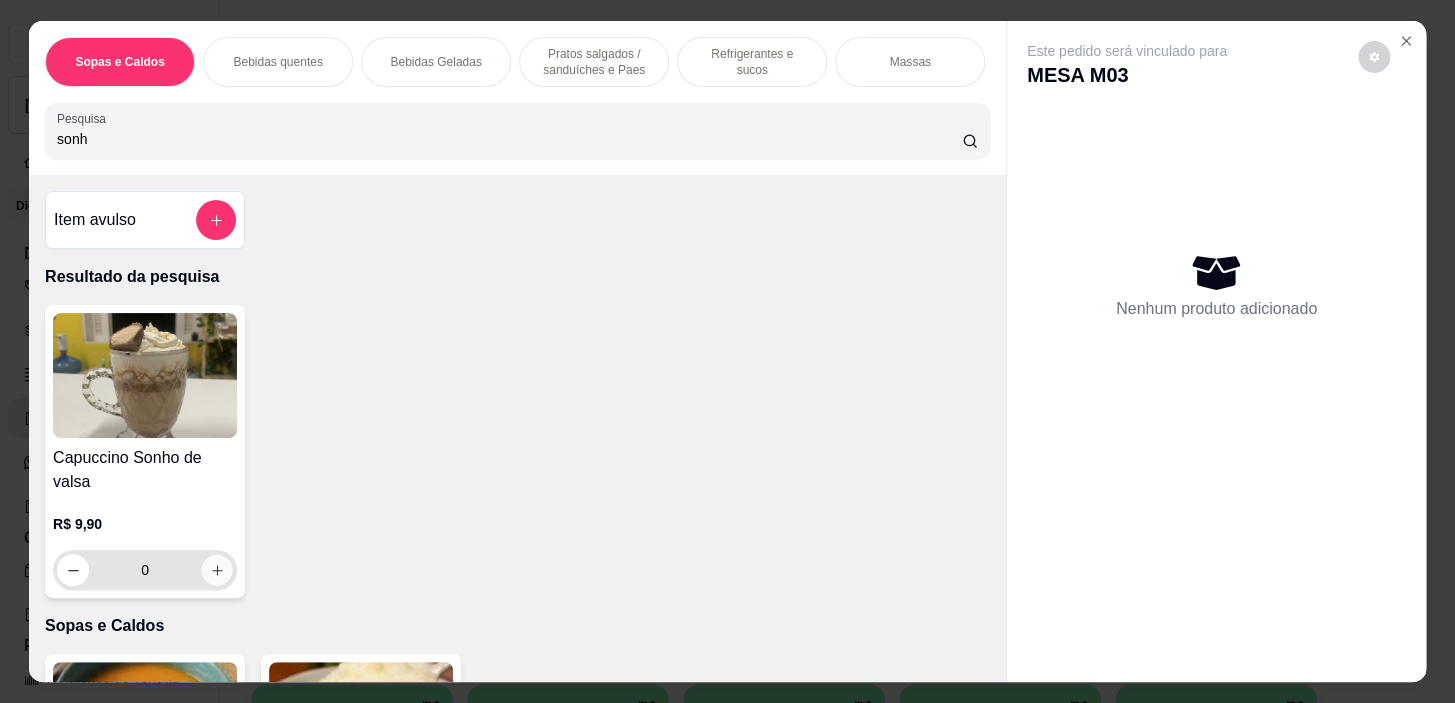 click at bounding box center (217, 570) 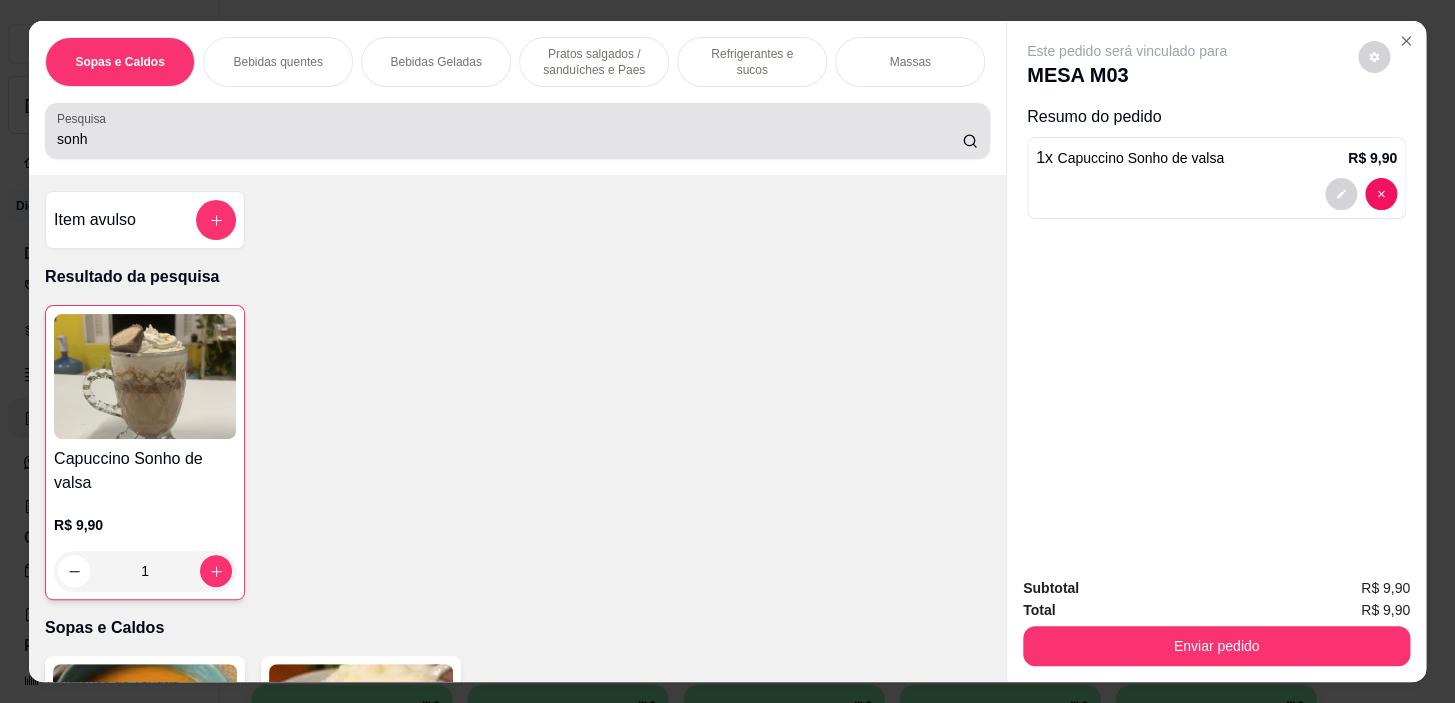 click on "Pesquisa sonh" at bounding box center [517, 131] 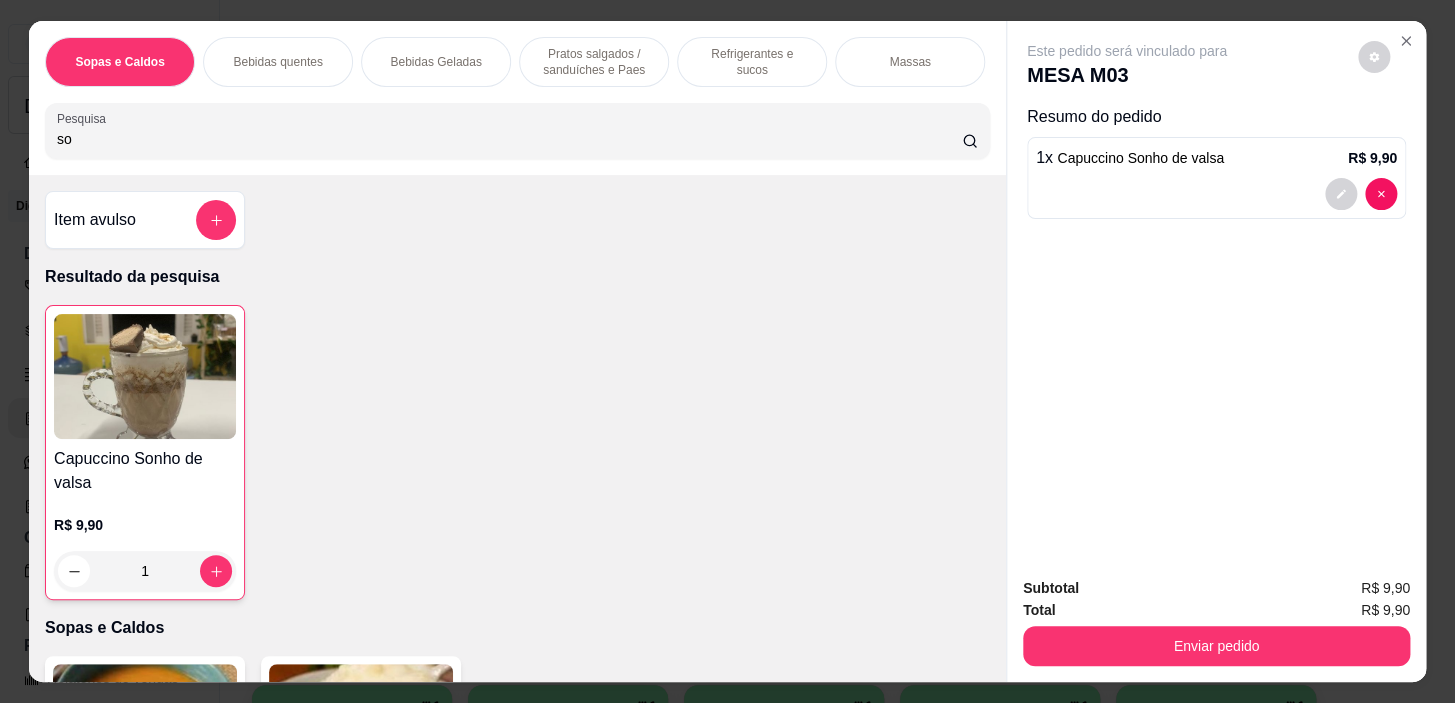 type on "s" 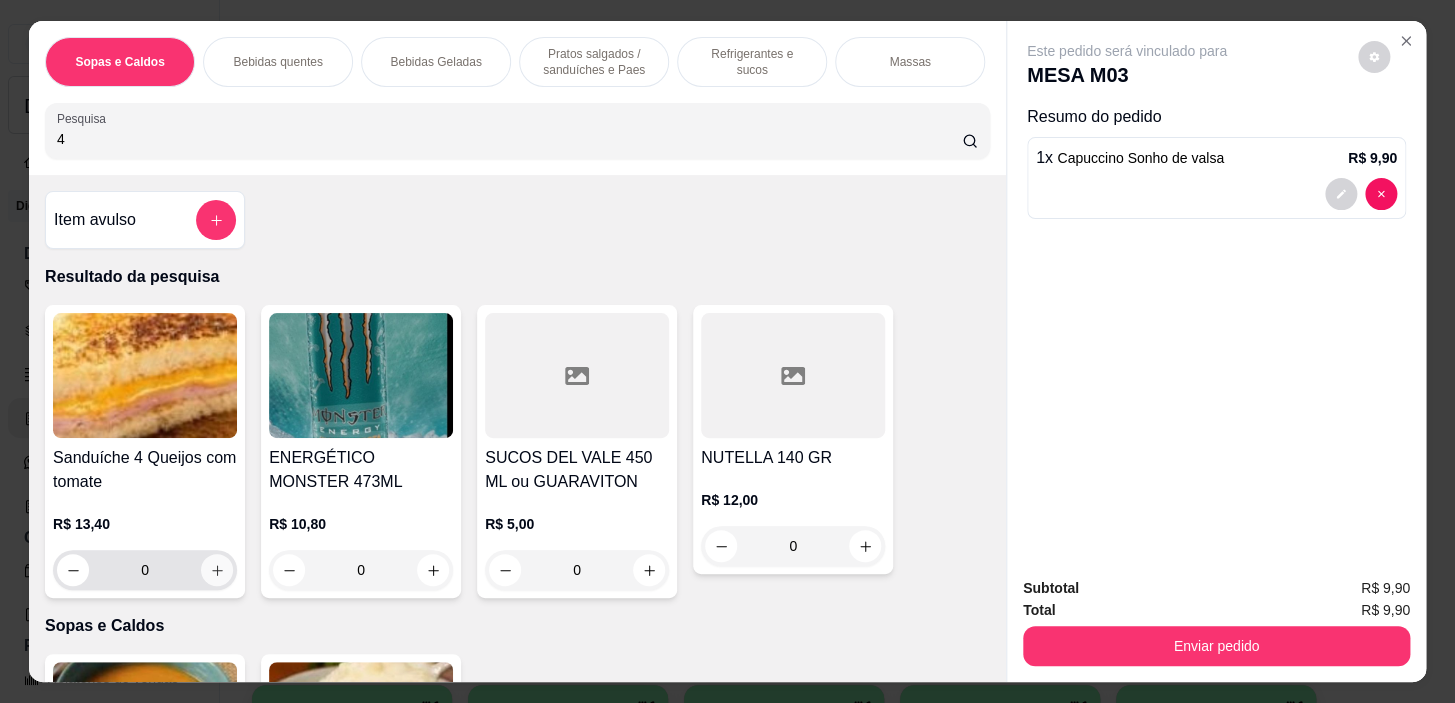 type on "4" 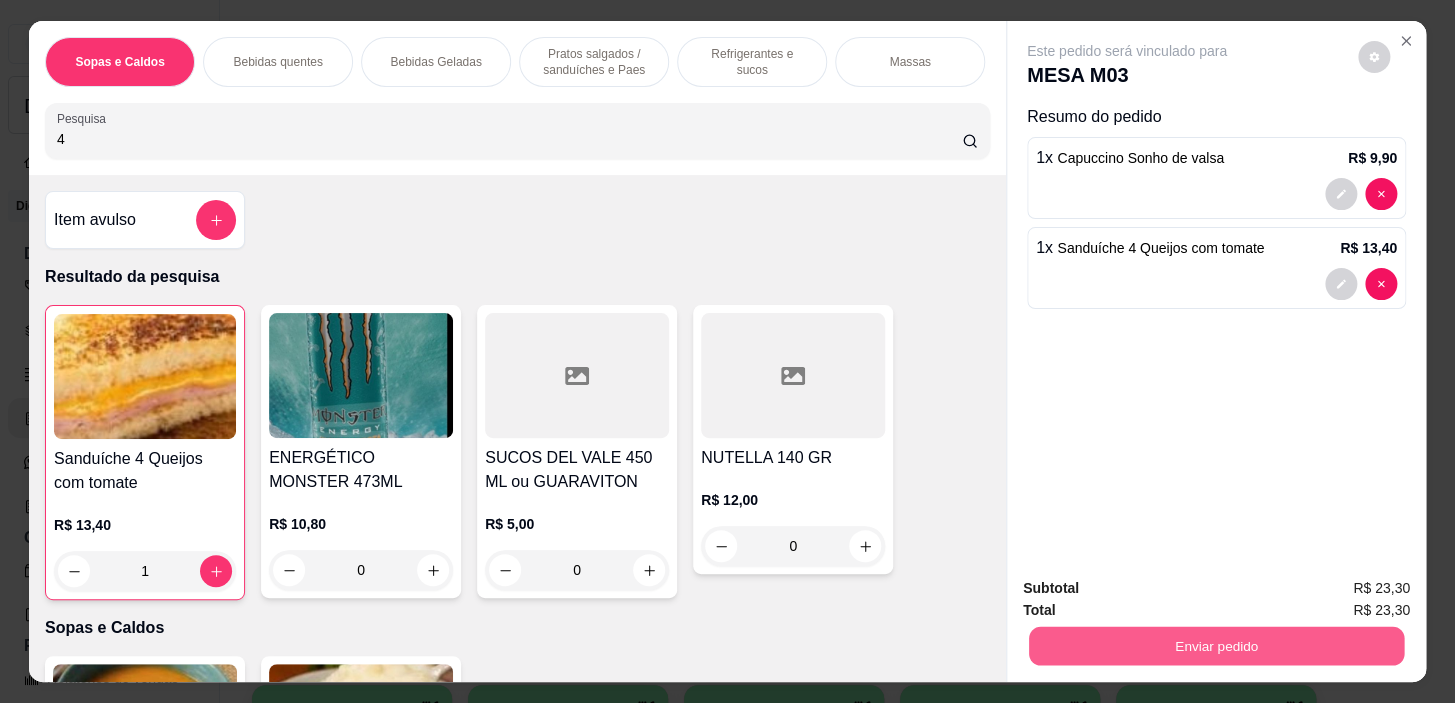 click on "Enviar pedido" at bounding box center [1216, 646] 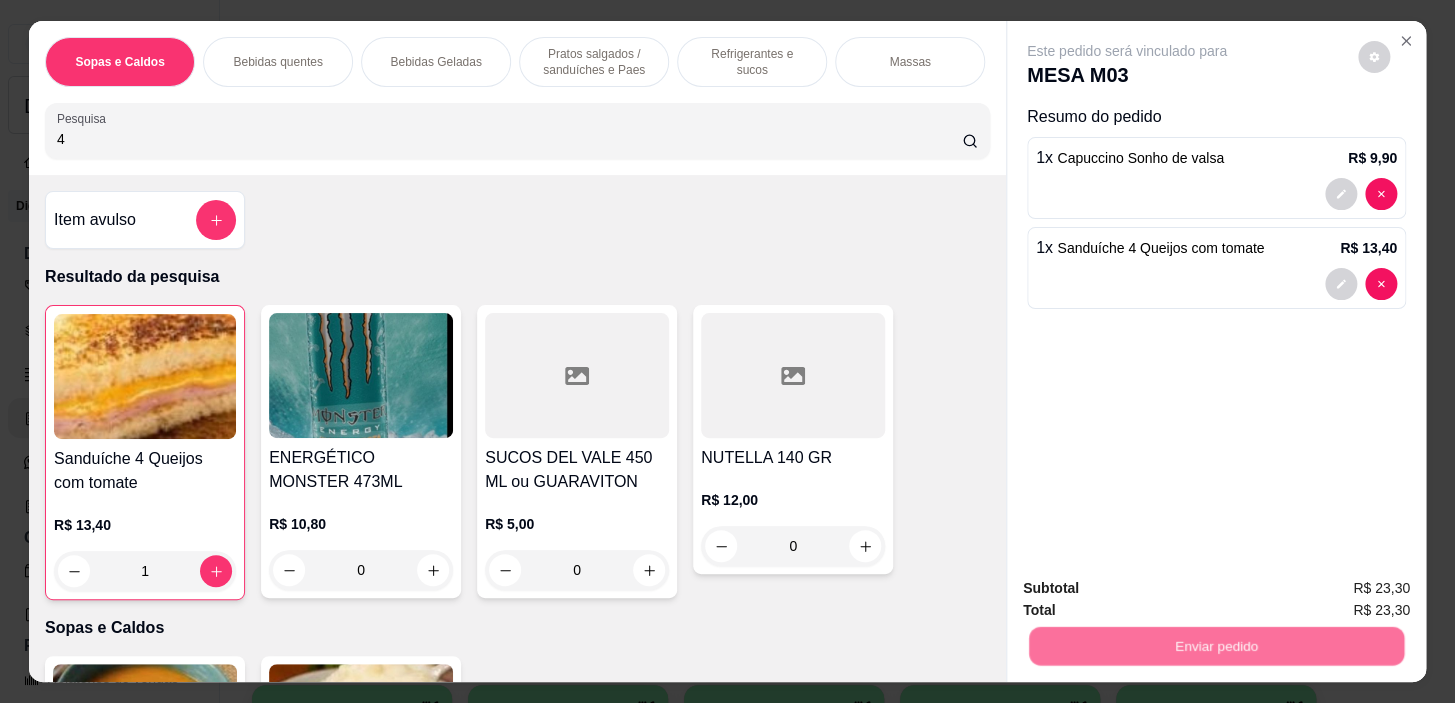 click on "Sim, quero registrar" at bounding box center [1340, 589] 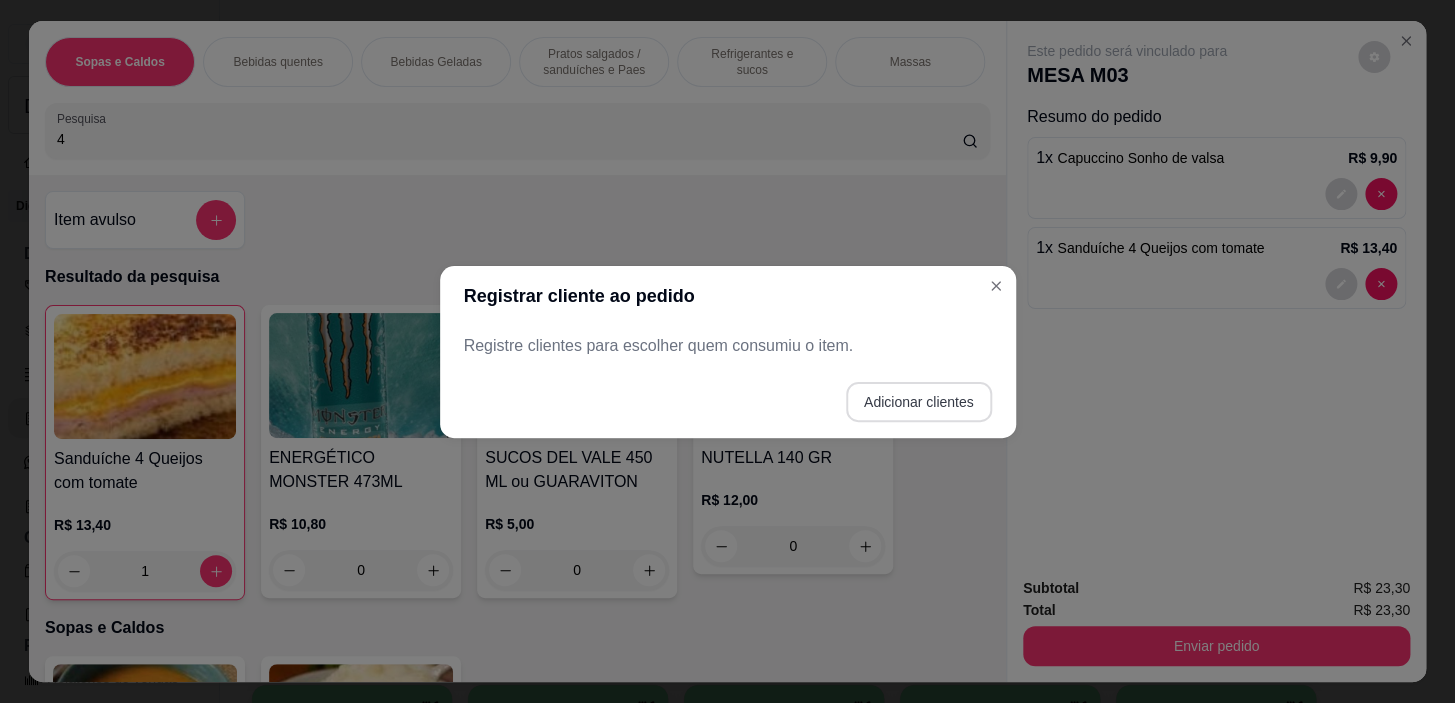 click on "Adicionar clientes" at bounding box center (919, 402) 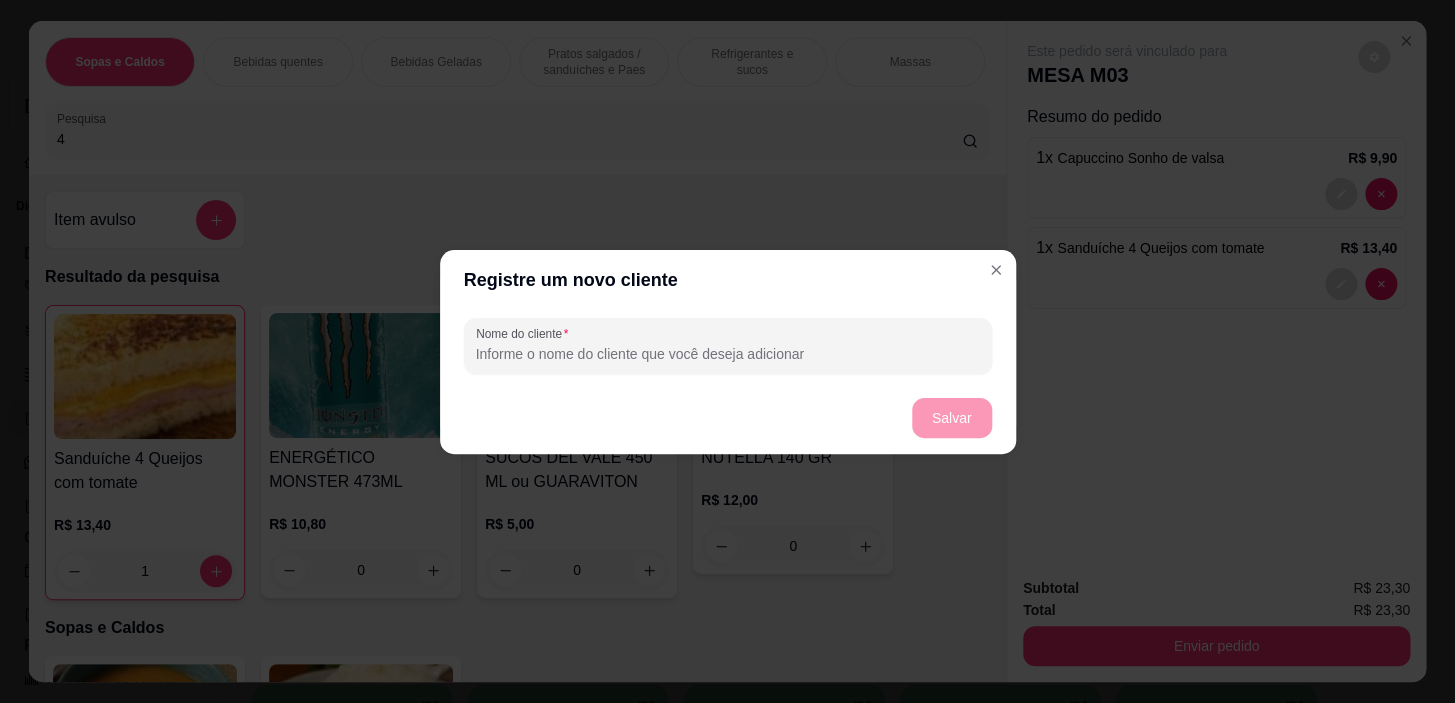 click on "Nome do cliente" at bounding box center [728, 354] 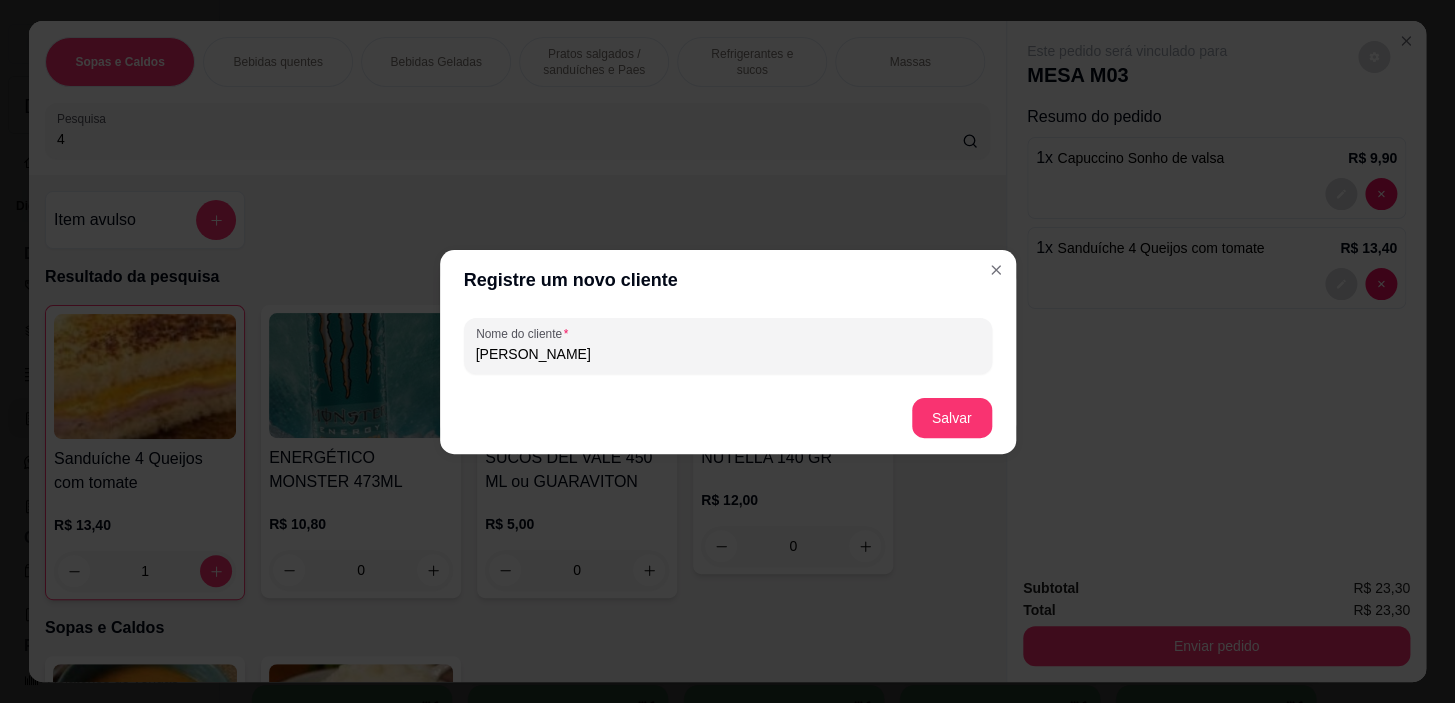 type on "[PERSON_NAME]" 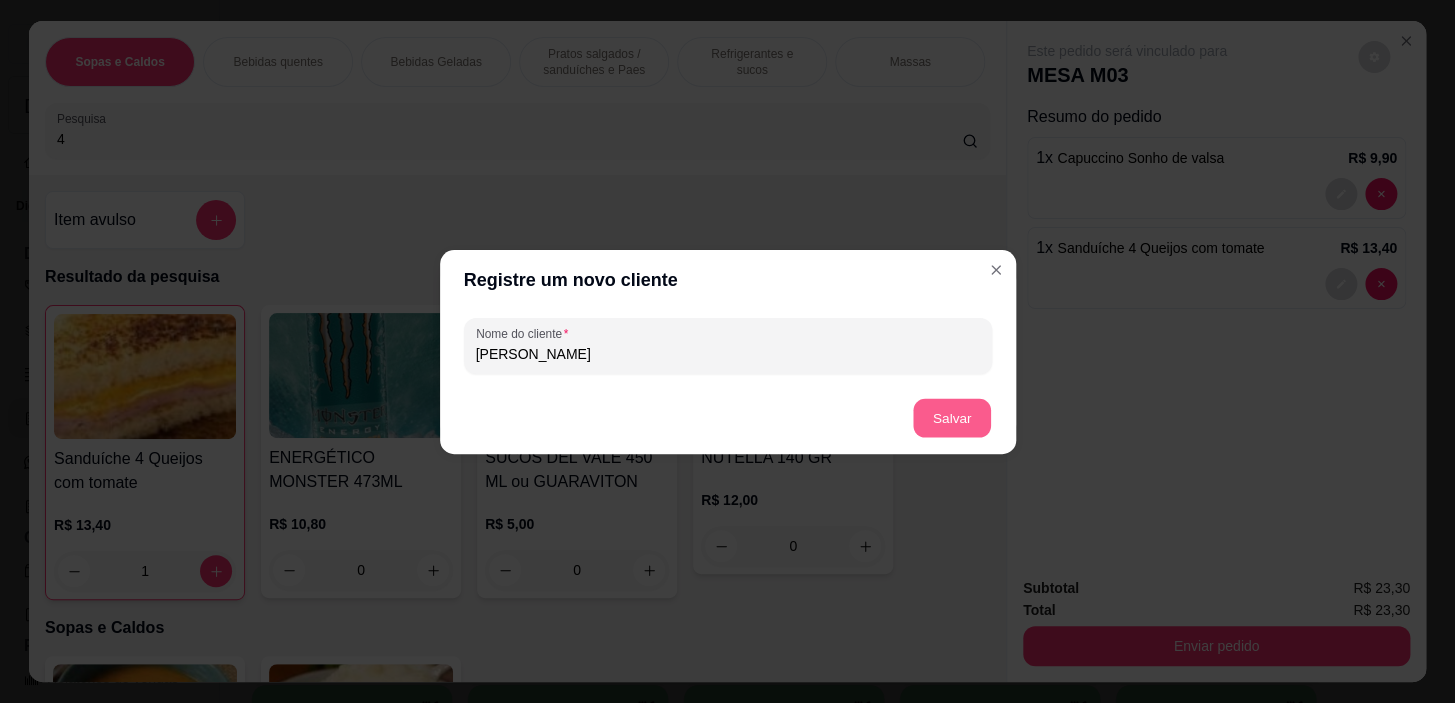 click on "Salvar" at bounding box center [952, 417] 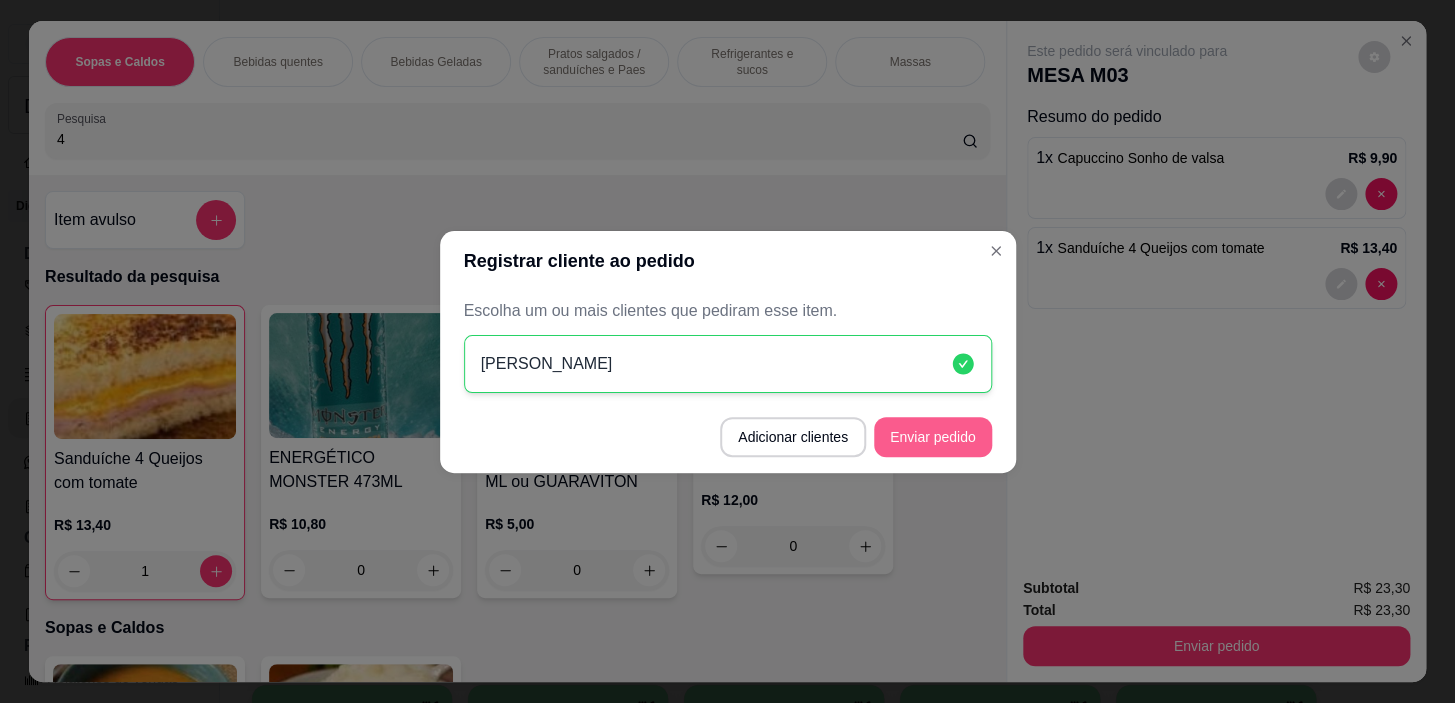 click on "Enviar pedido" at bounding box center [933, 437] 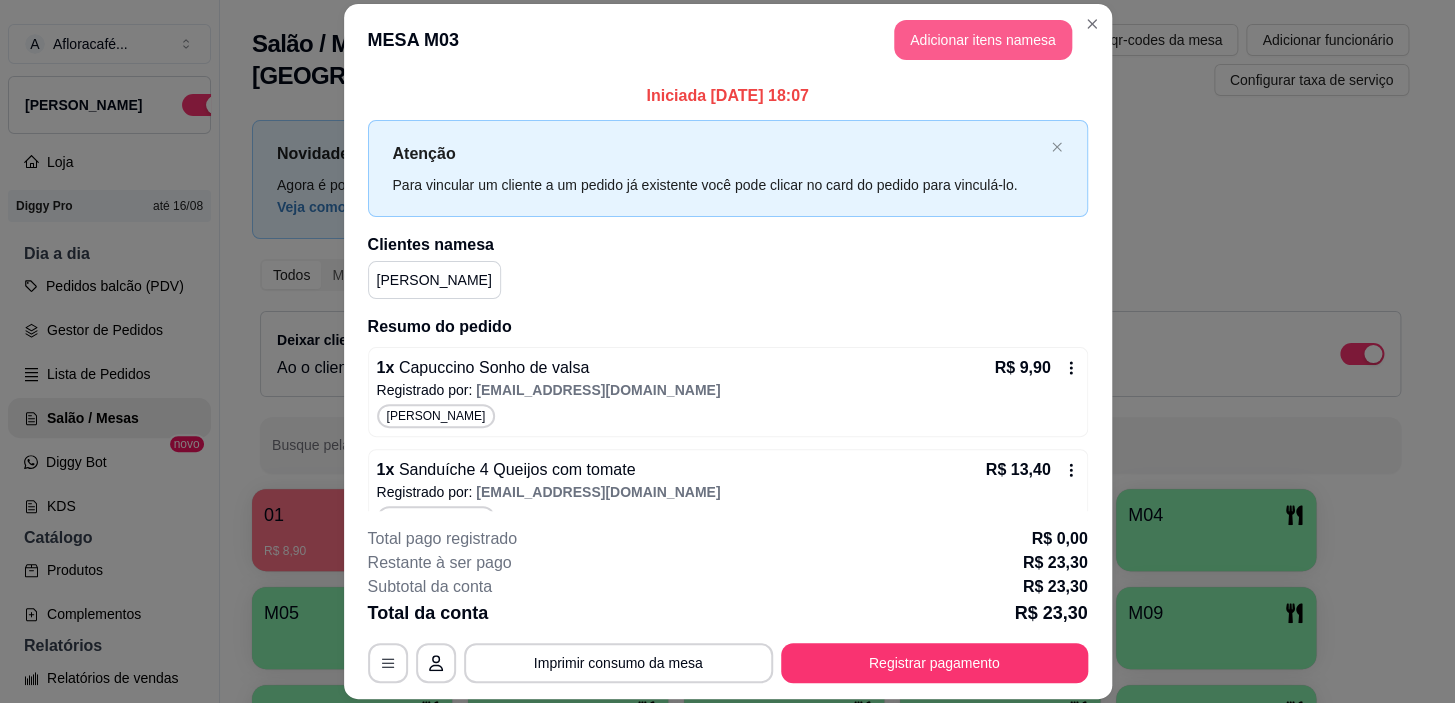 click on "Adicionar itens na  mesa" at bounding box center (983, 40) 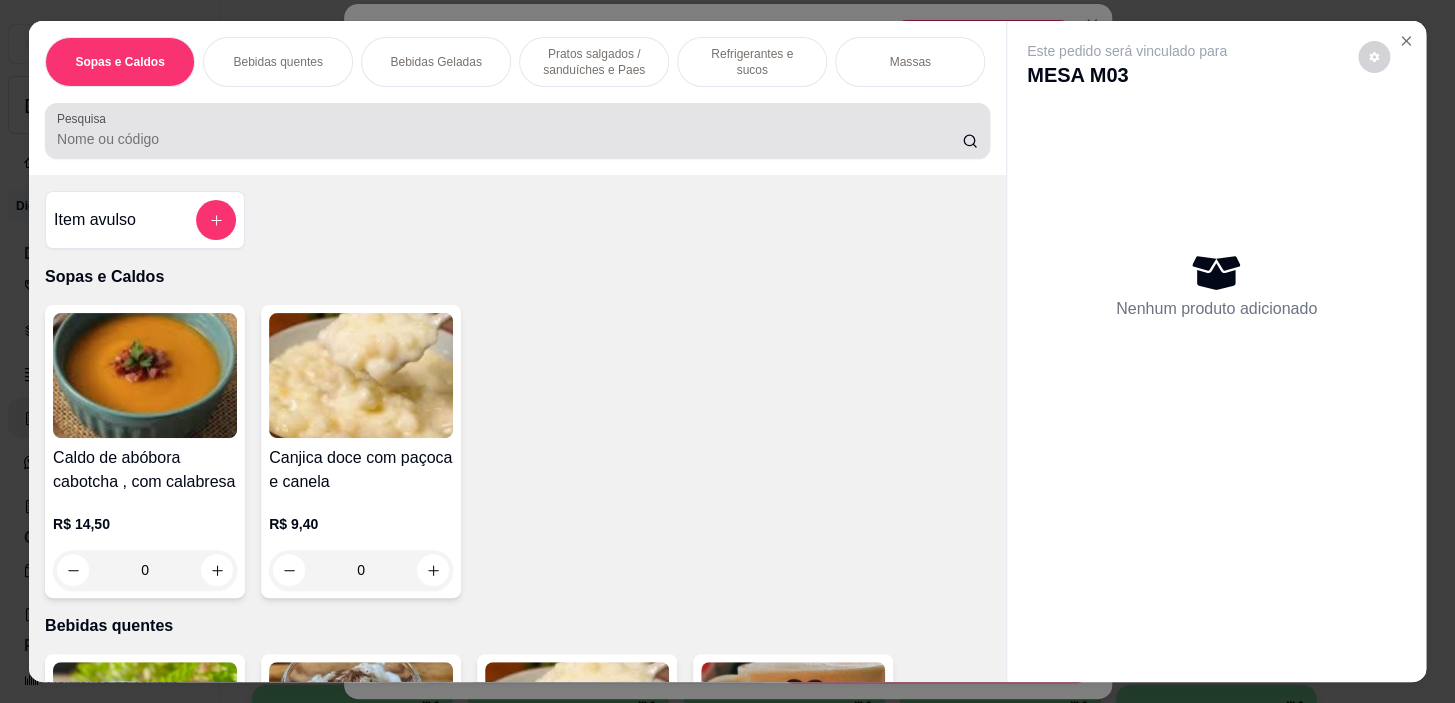click at bounding box center (517, 131) 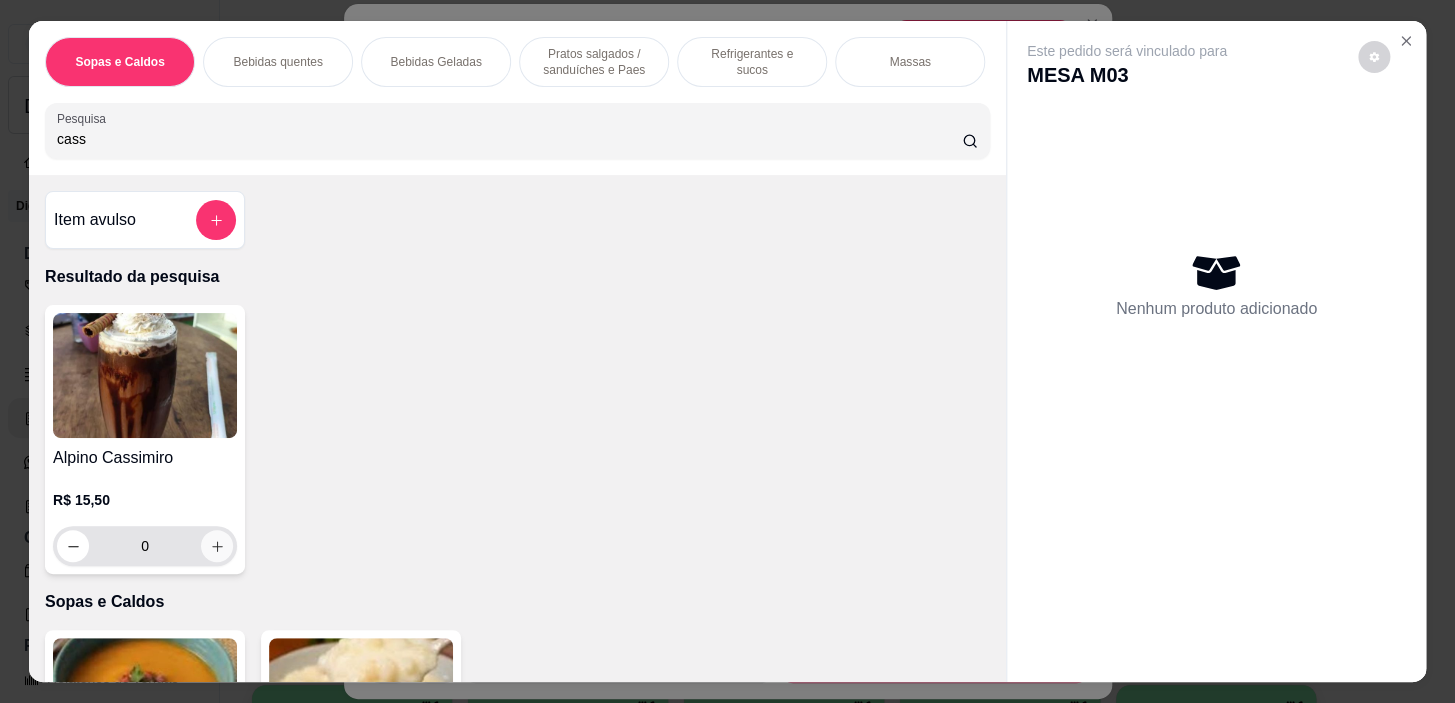 type on "cass" 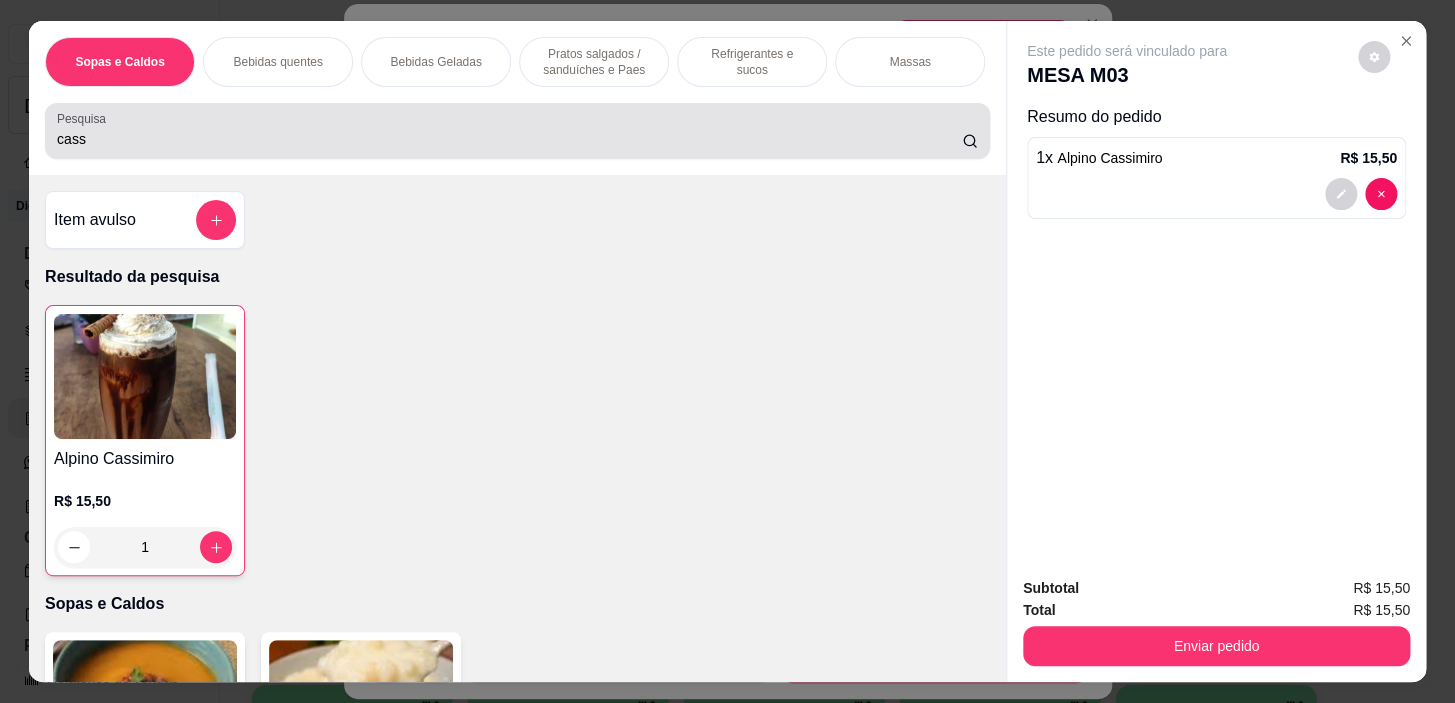 click on "cass" at bounding box center (517, 131) 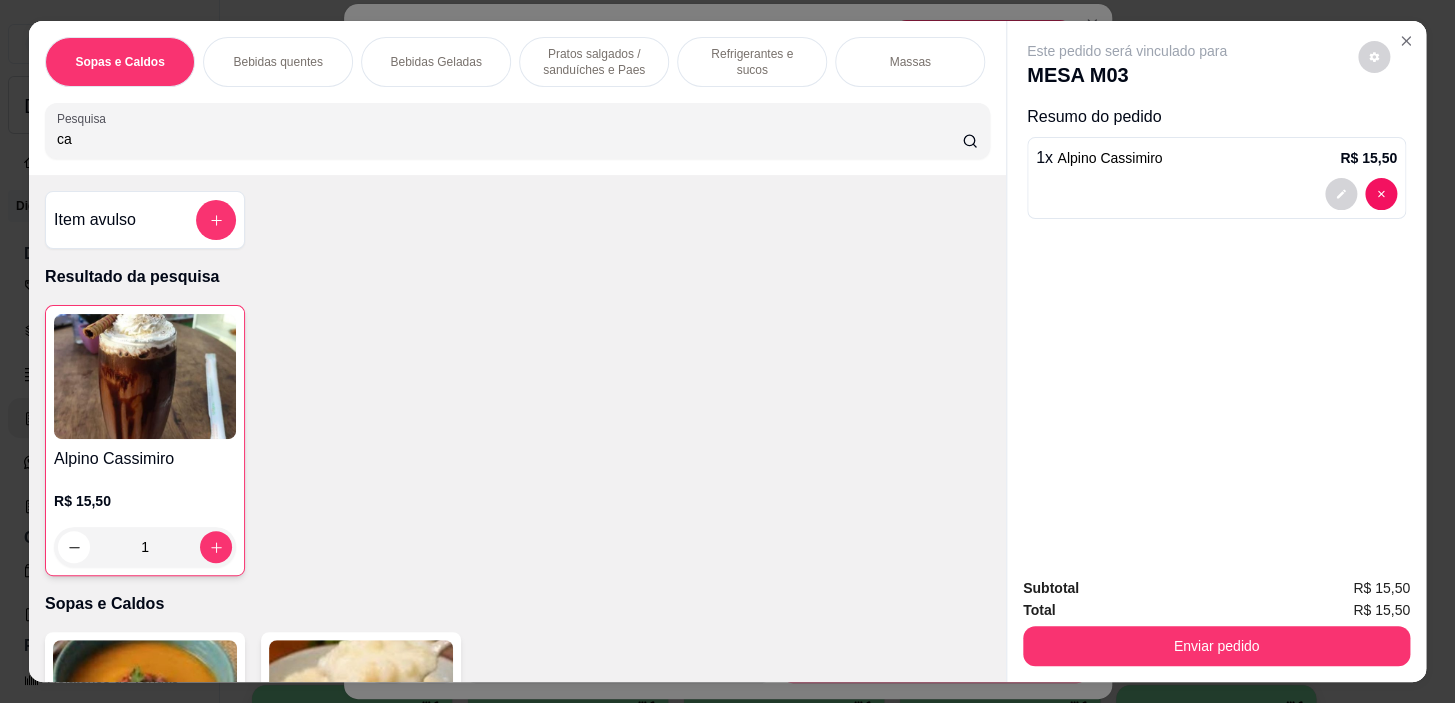 type on "c" 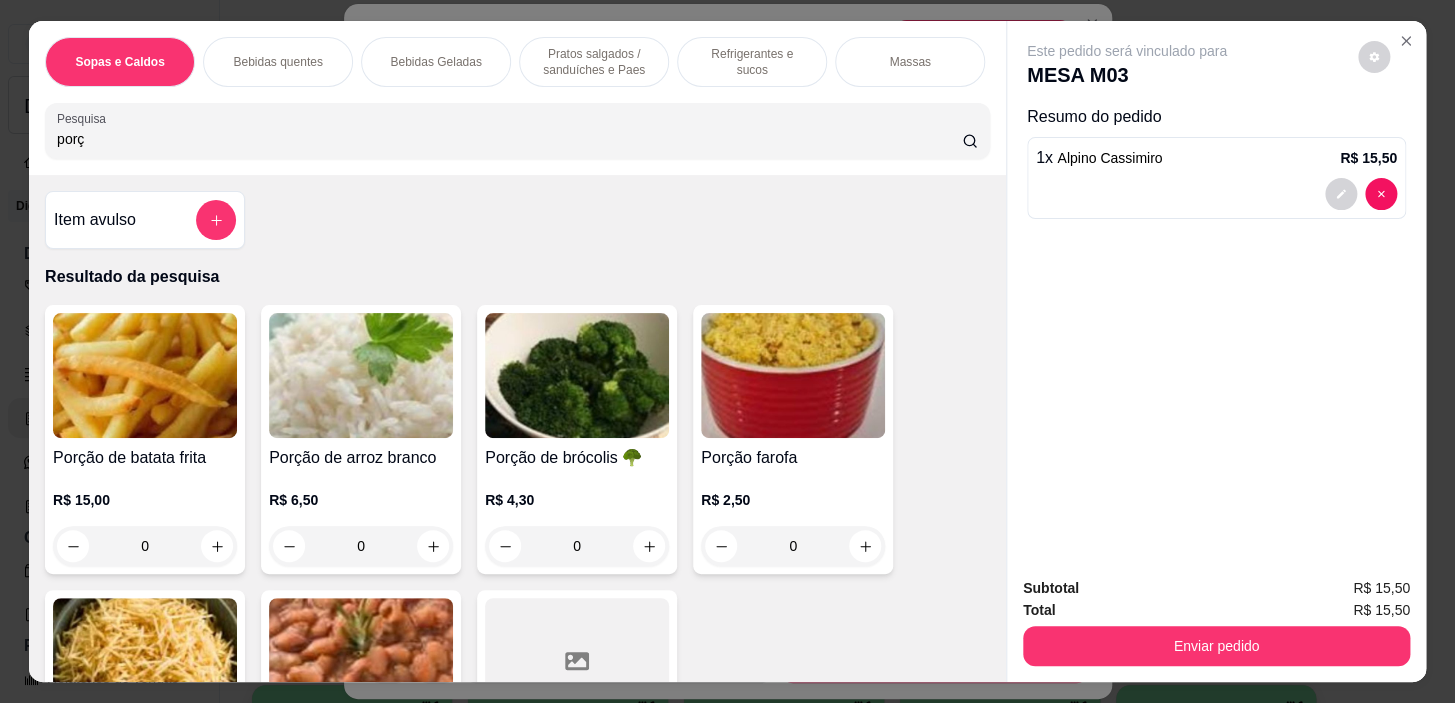 type on "porç" 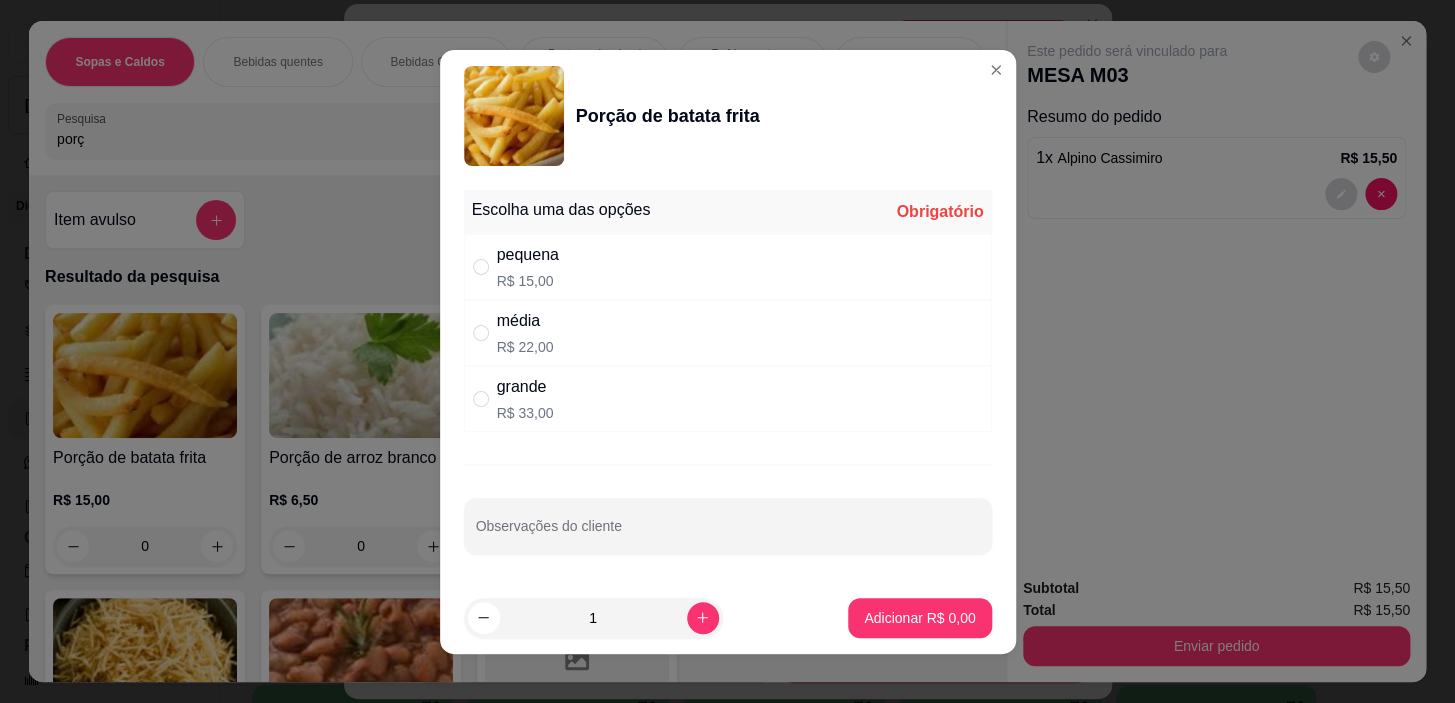 click on "média R$ 22,00" at bounding box center (728, 333) 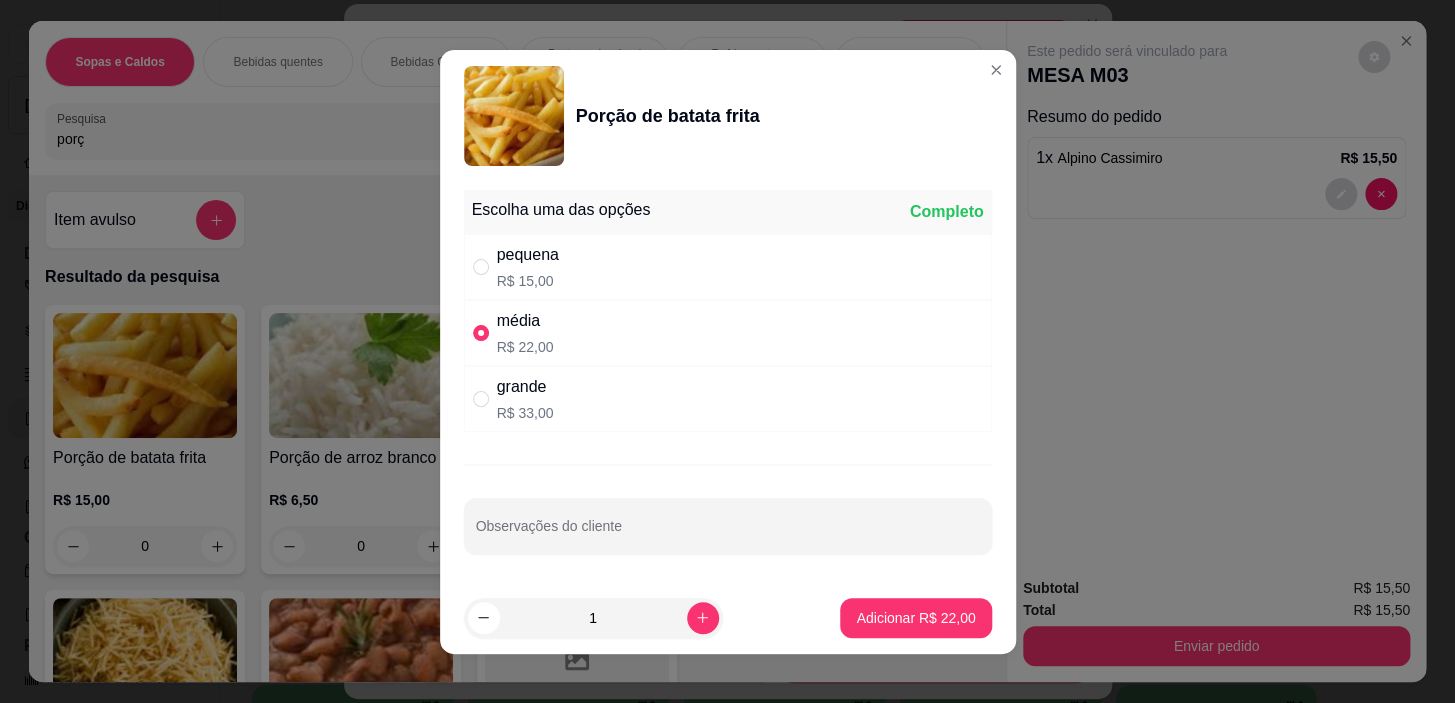 radio on "true" 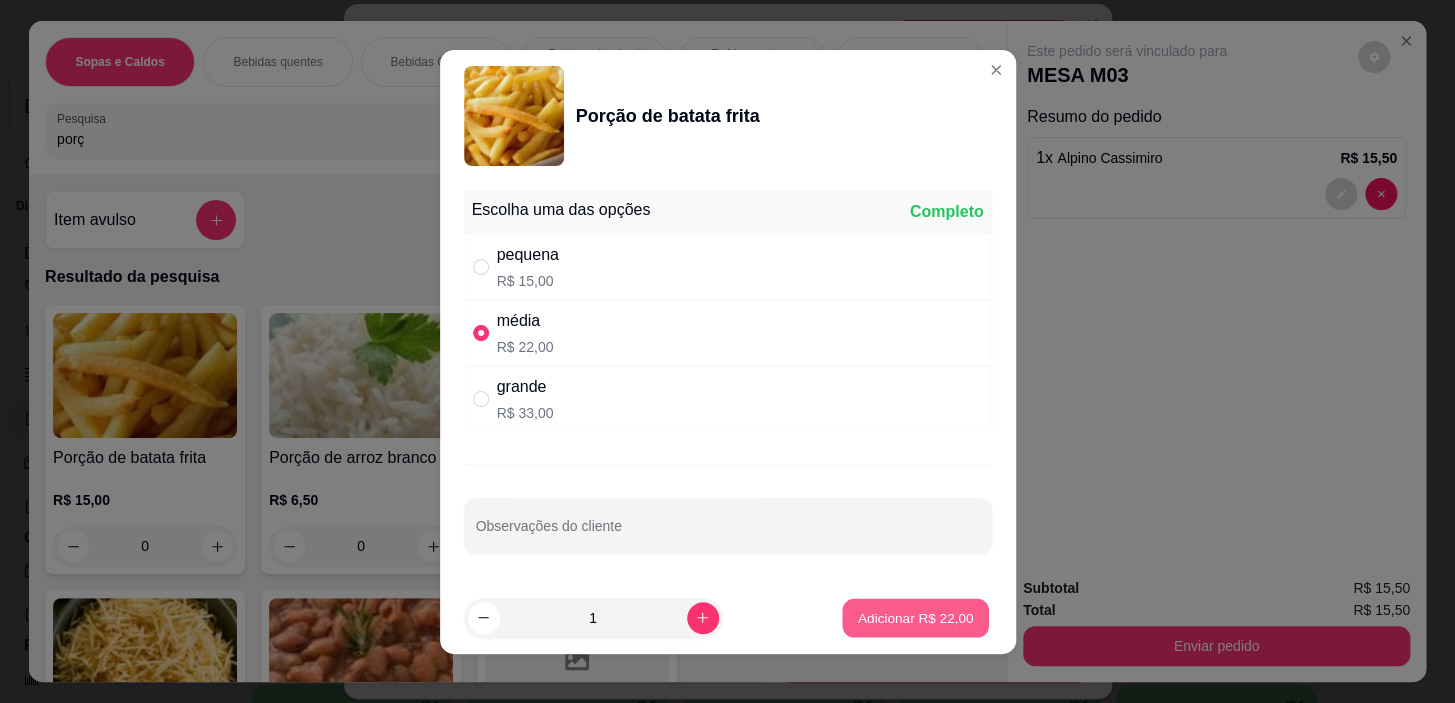click on "Adicionar   R$ 22,00" at bounding box center (916, 617) 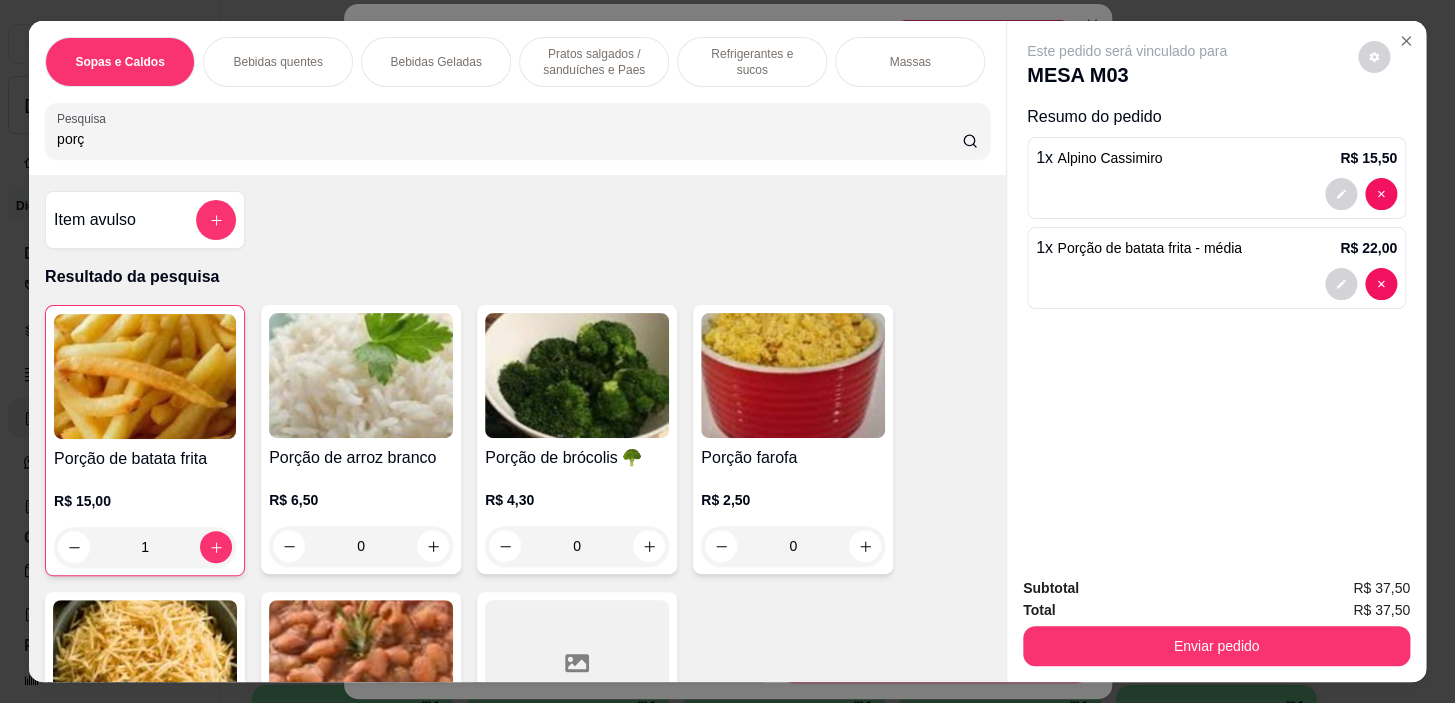 click on "Sopas e Caldos  Bebidas quentes Bebidas Geladas Pratos salgados / sanduíches e Paes  Refrigerantes e sucos  Massas  Refeições  Cervejas e drinks alcoólicos e não alcoólicos  Acompanhamentos das refeições  Pratos Doces e sobremesas  Descartáveis para consumos de alimentos que não são da loja  Pesquisa porç" at bounding box center [517, 98] 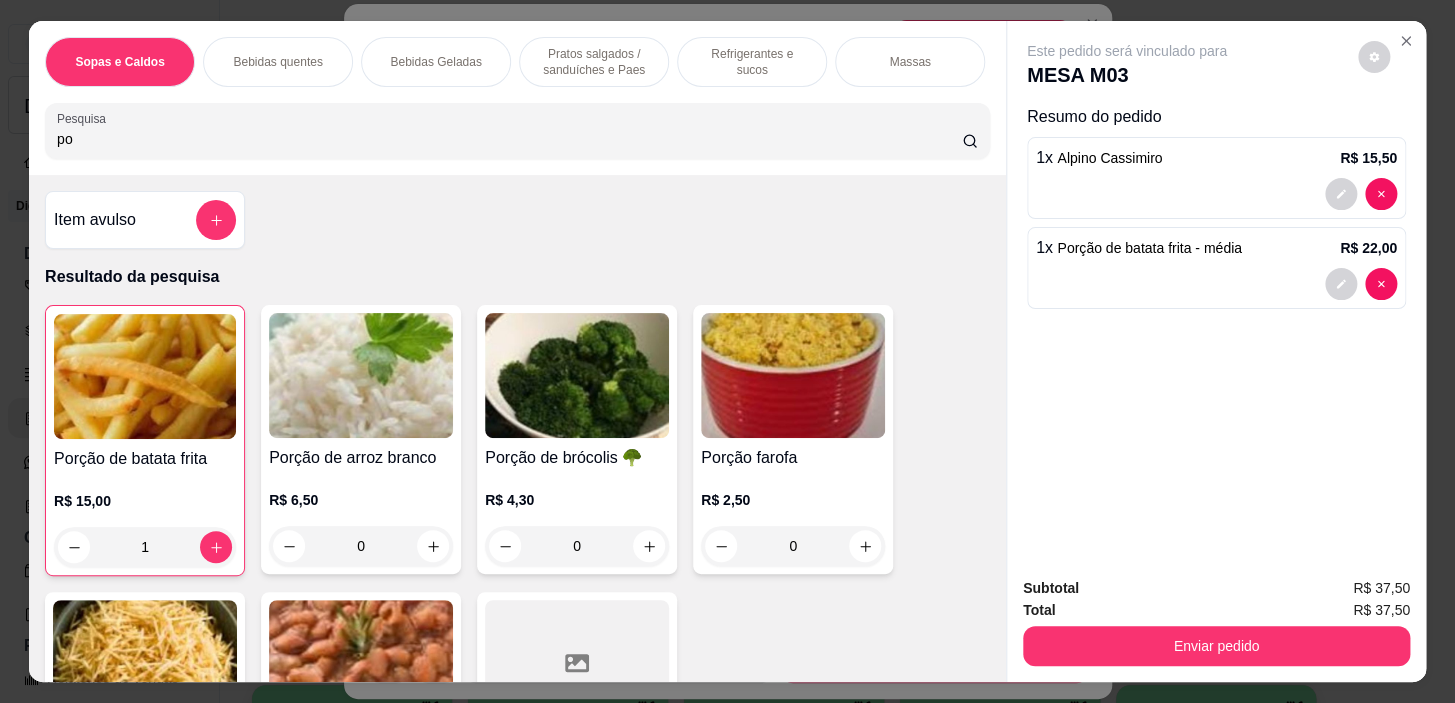 type on "p" 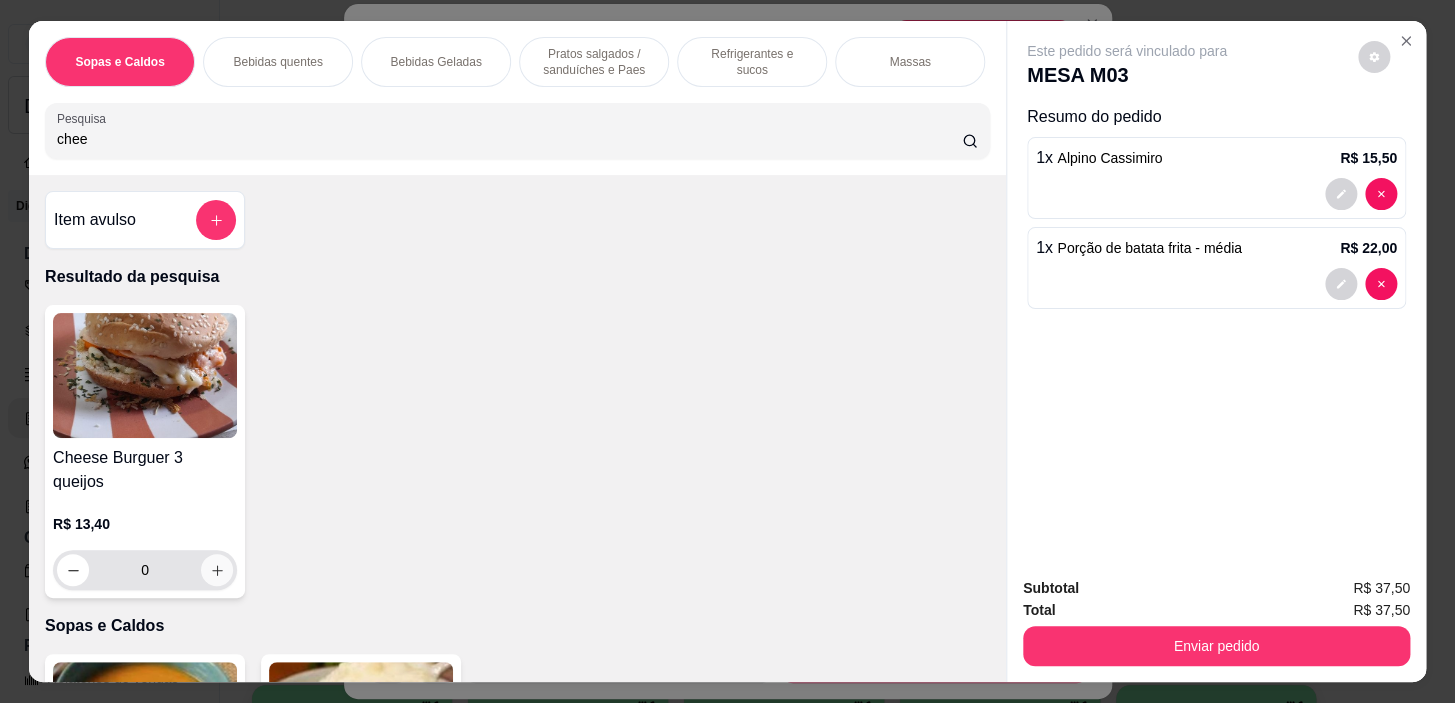 type 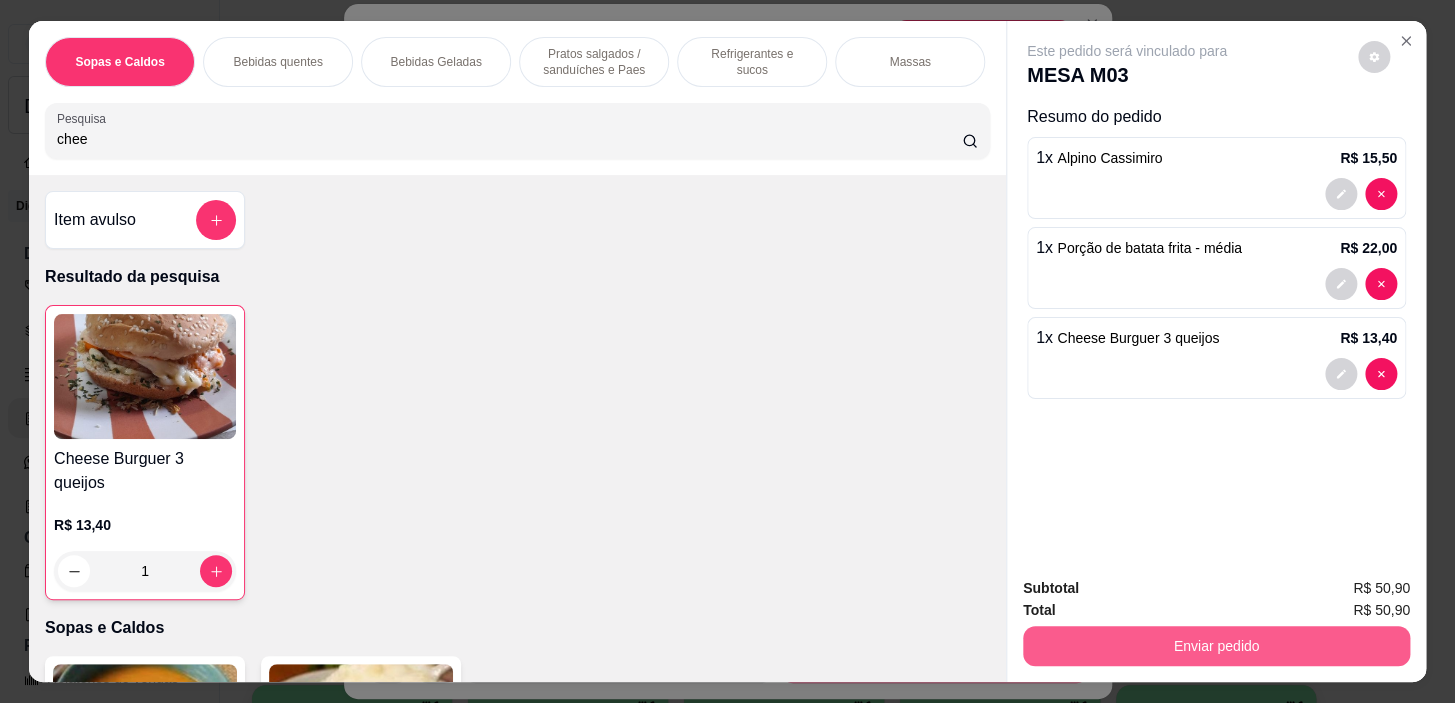 click on "Enviar pedido" at bounding box center [1216, 646] 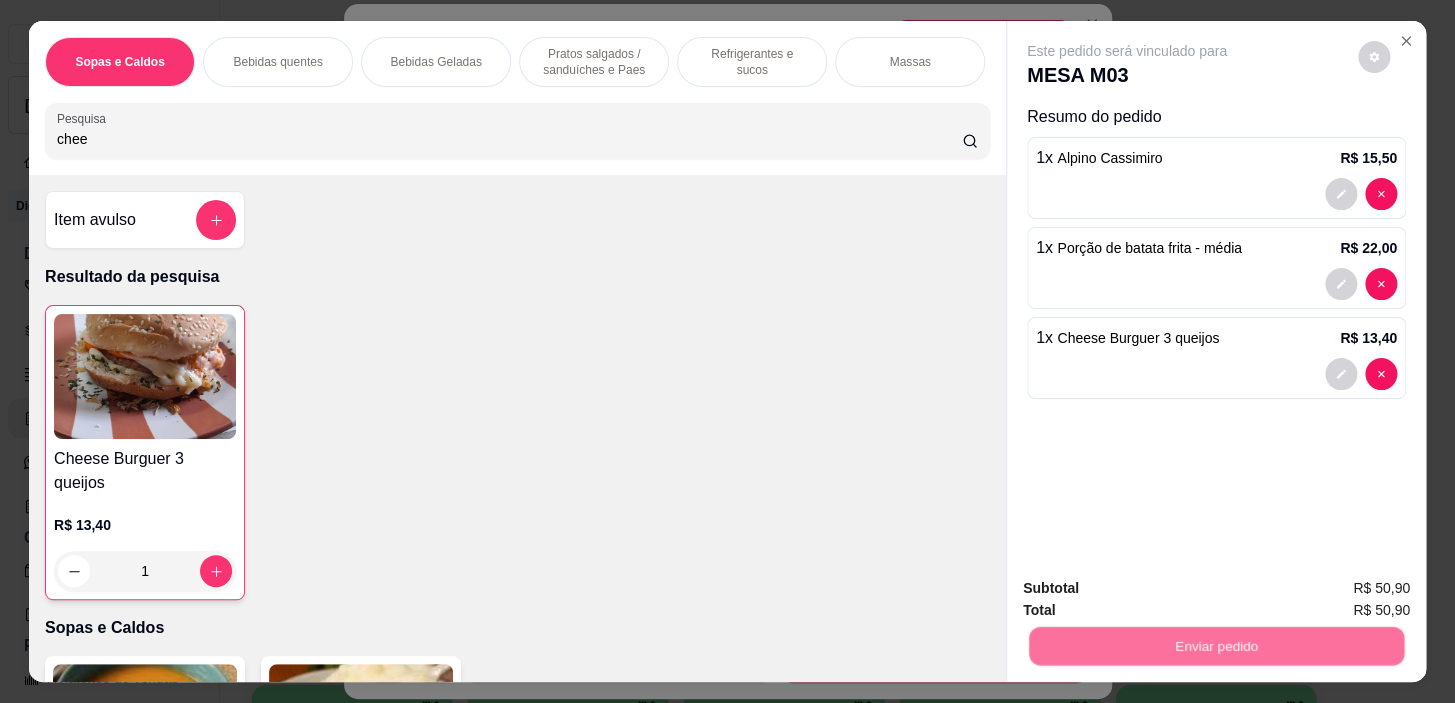 click on "Sim, quero registrar" at bounding box center [1340, 590] 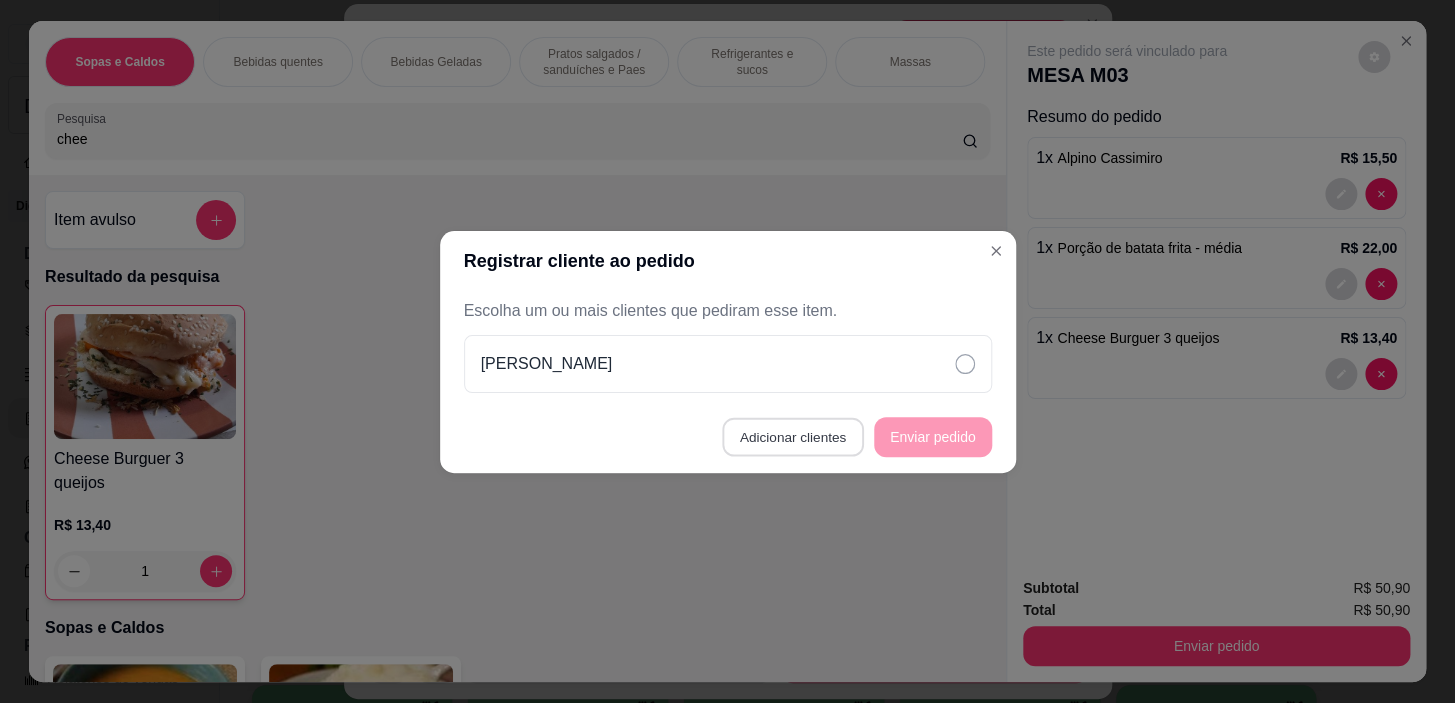 click on "Adicionar clientes" at bounding box center [792, 436] 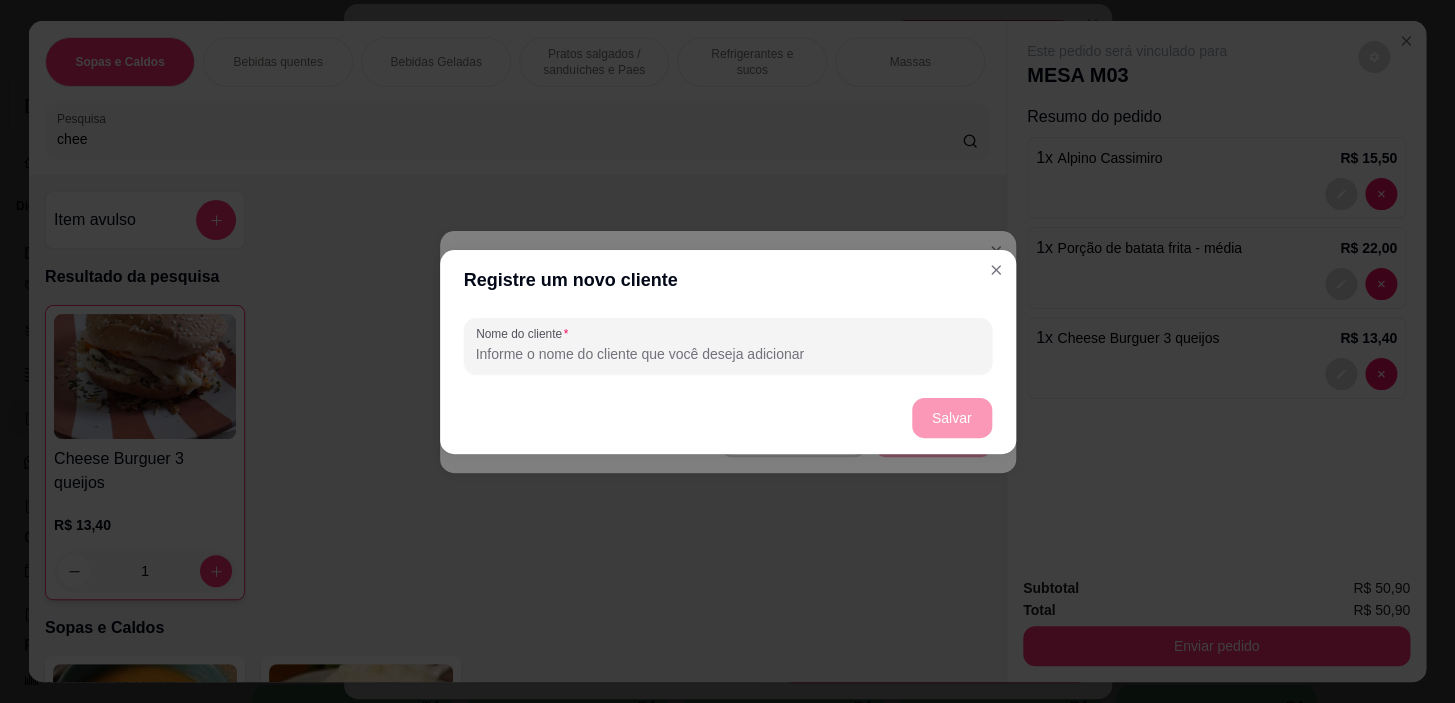 click on "Nome do cliente" at bounding box center [728, 354] 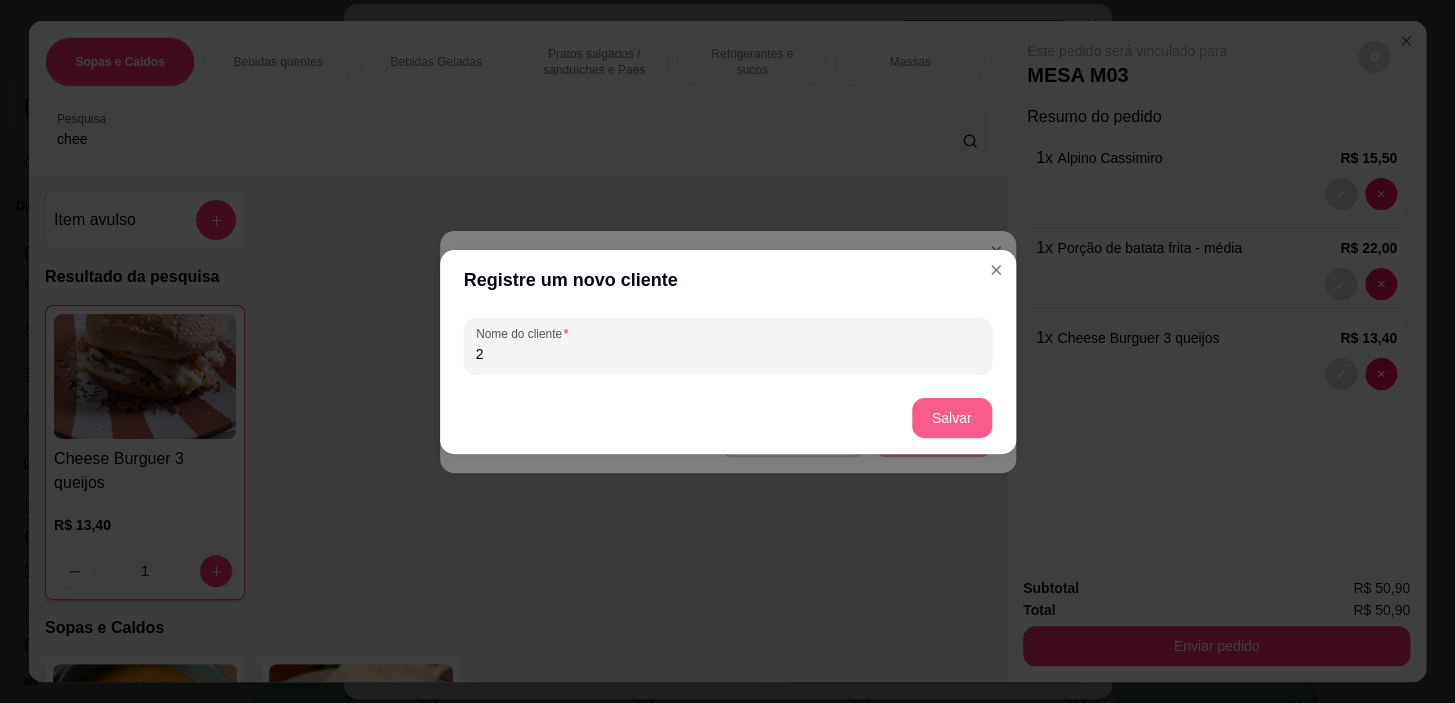 click on "Salvar" at bounding box center (952, 418) 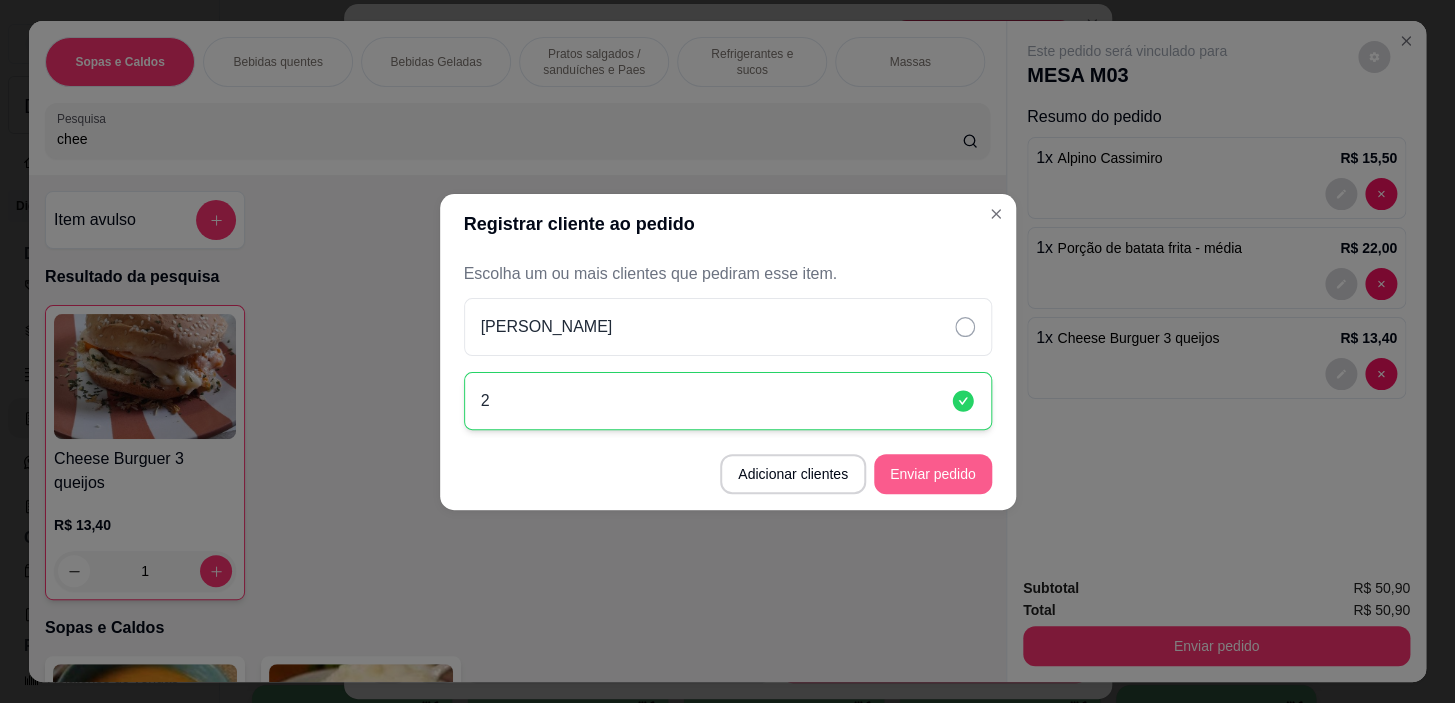 click on "Enviar pedido" at bounding box center (933, 474) 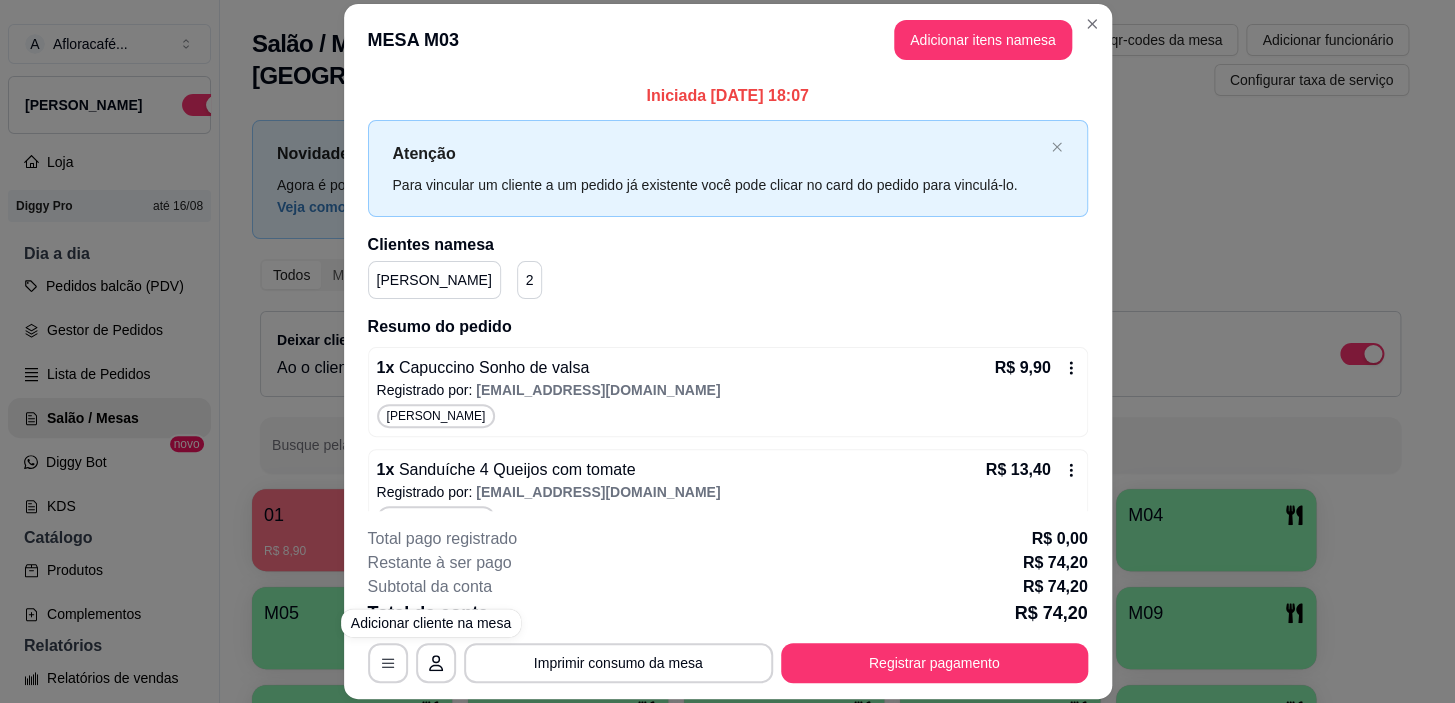 scroll, scrollTop: 328, scrollLeft: 0, axis: vertical 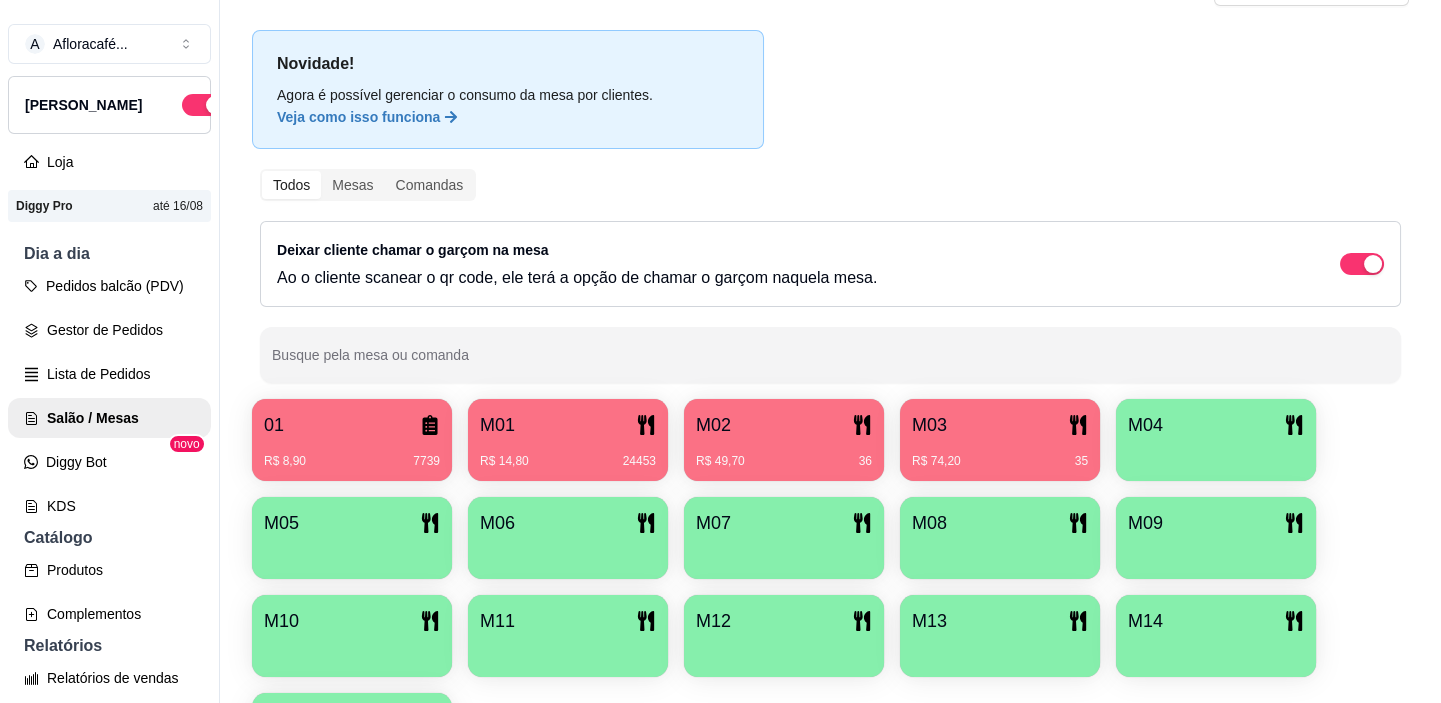 click on "M02 R$ 49,70 36" at bounding box center [784, 440] 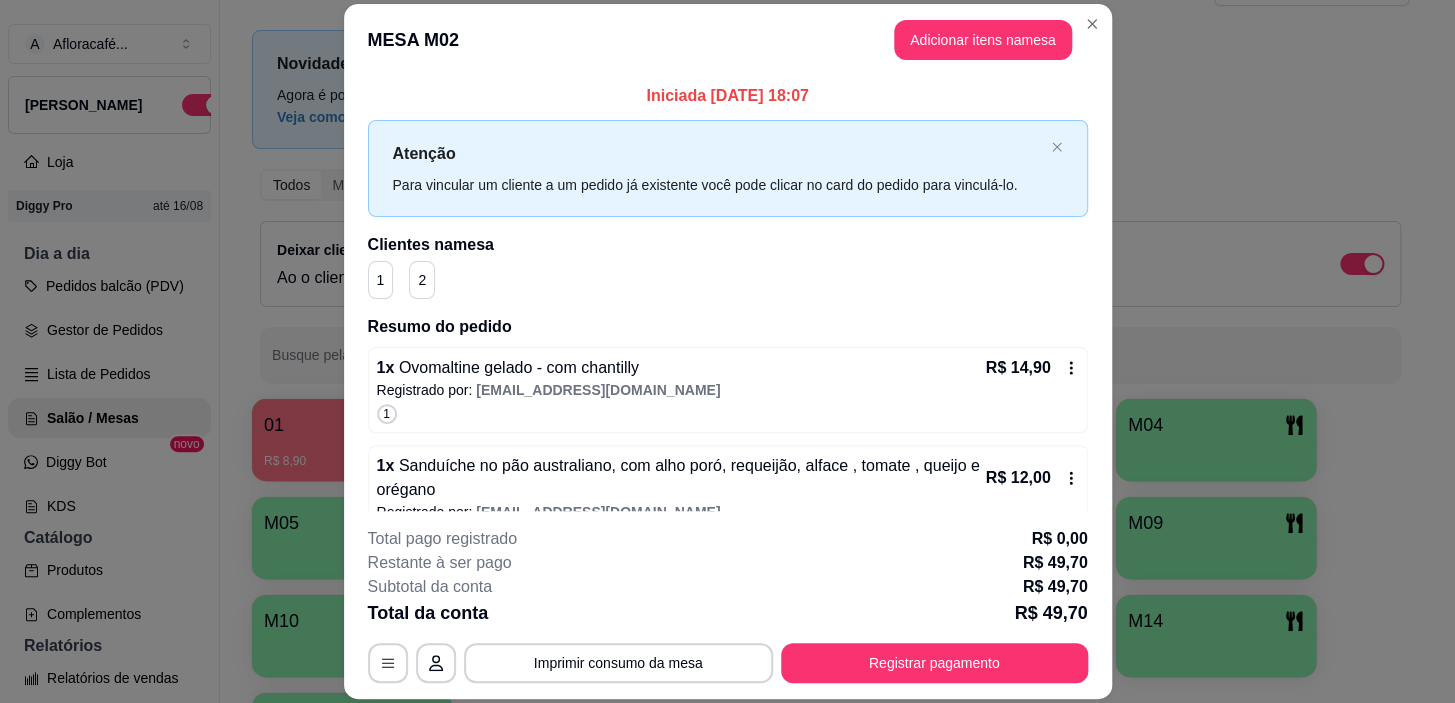 click on "MESA M02 Adicionar itens na  mesa" at bounding box center [728, 40] 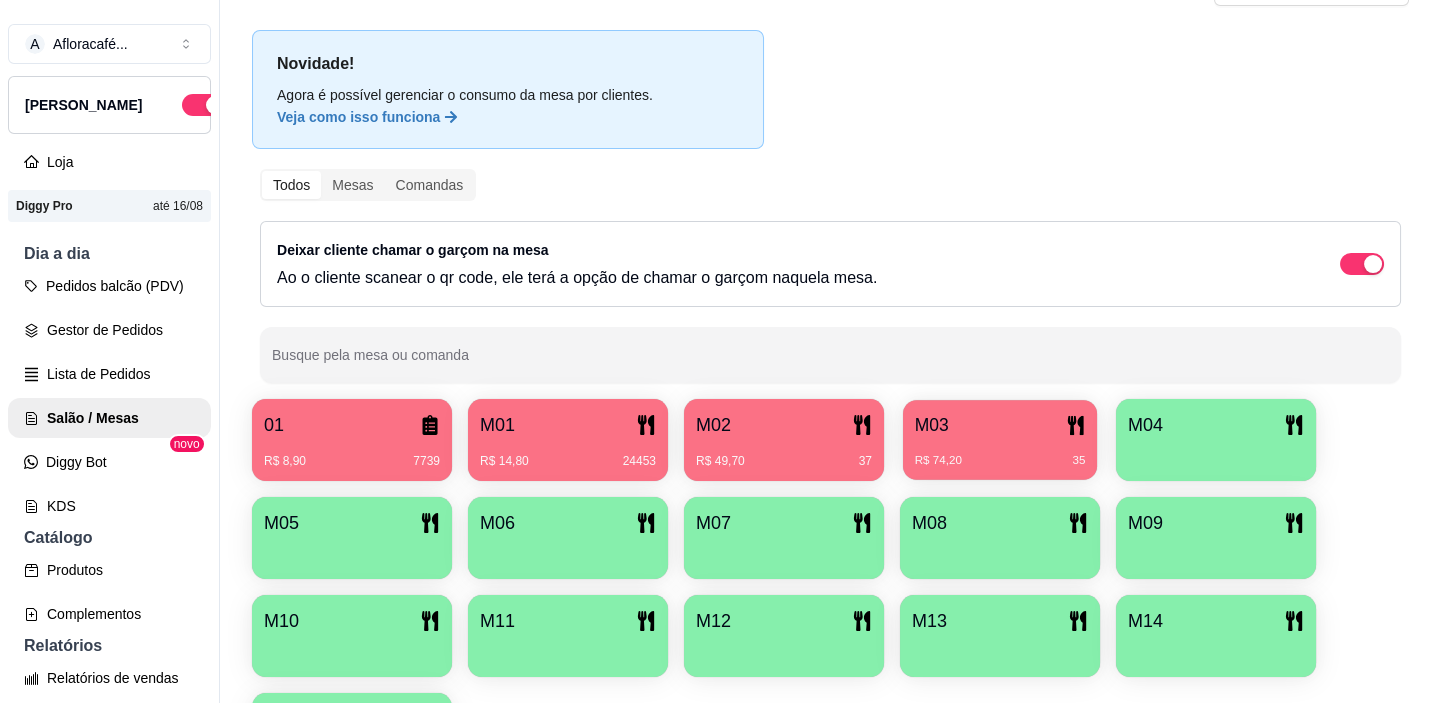 click on "R$ 74,20 35" at bounding box center [1000, 453] 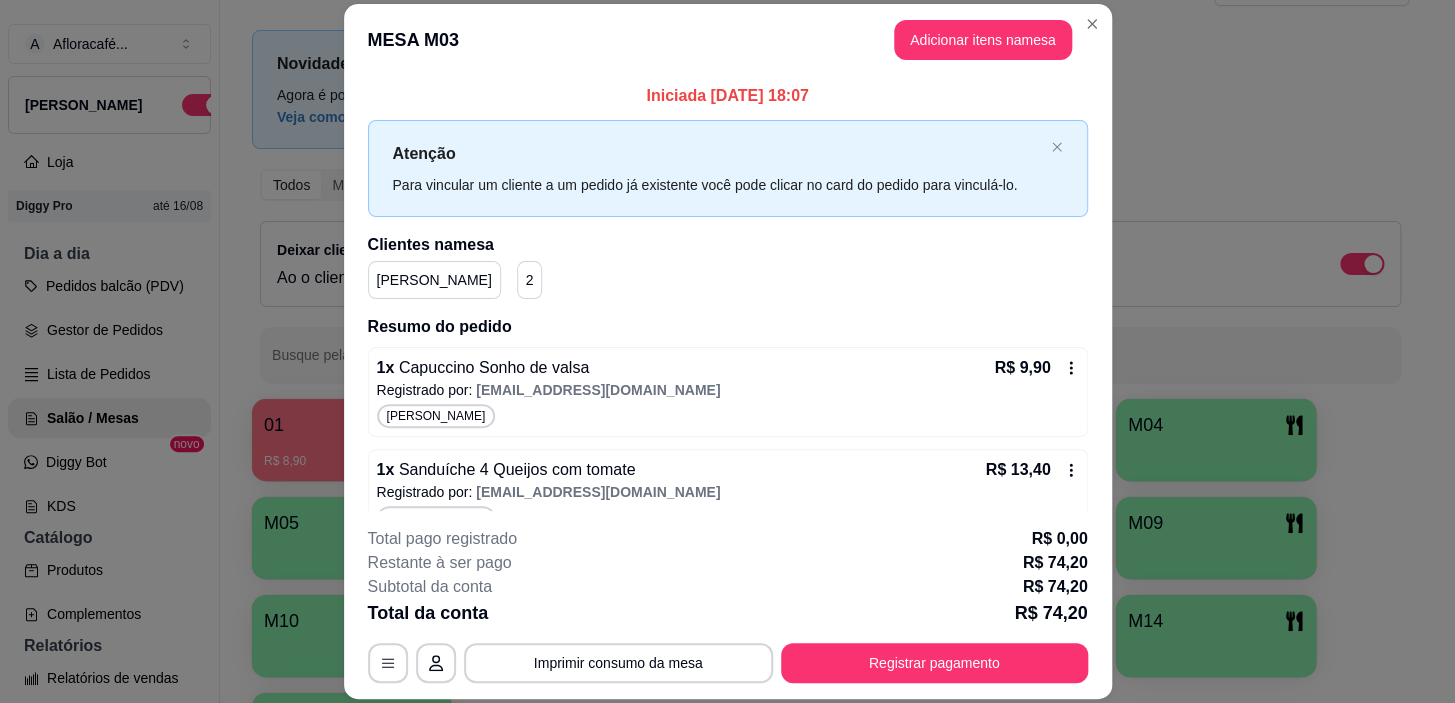scroll, scrollTop: 328, scrollLeft: 0, axis: vertical 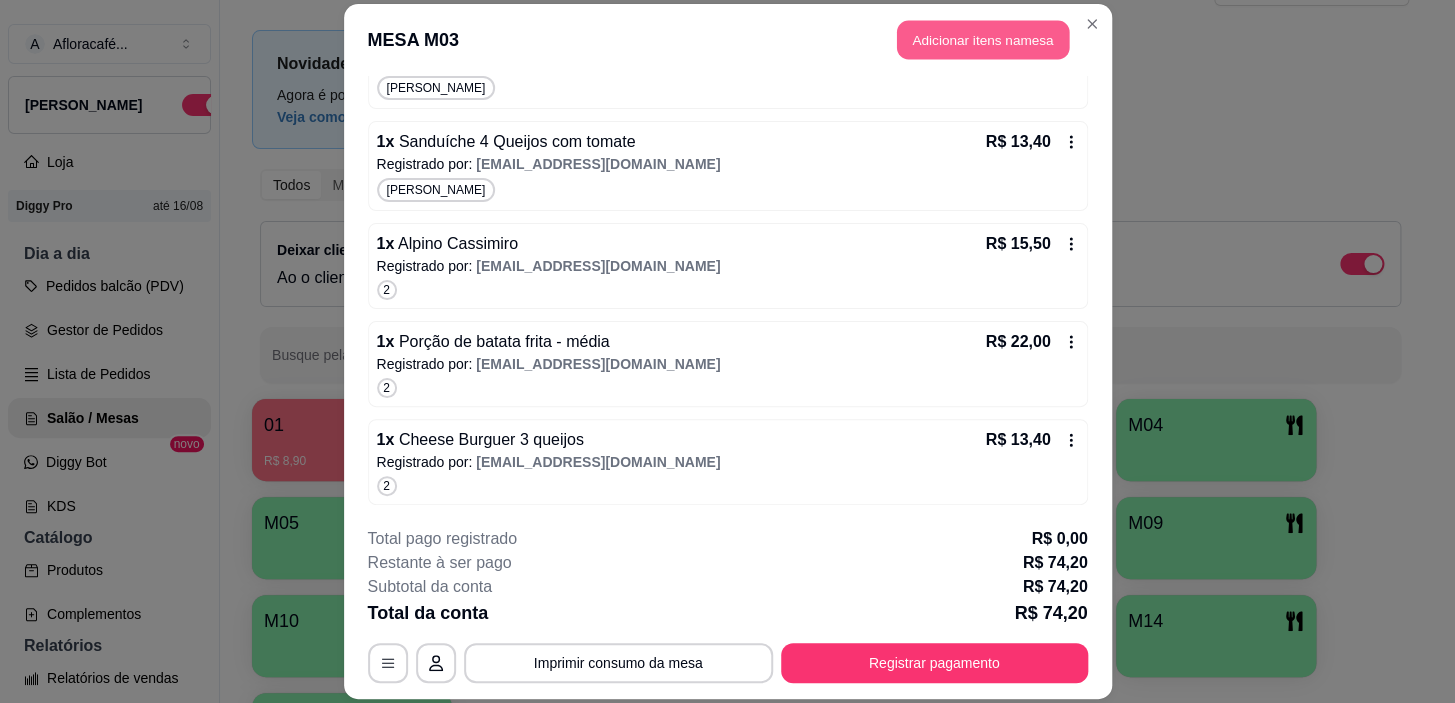 click on "Adicionar itens na  mesa" at bounding box center (983, 39) 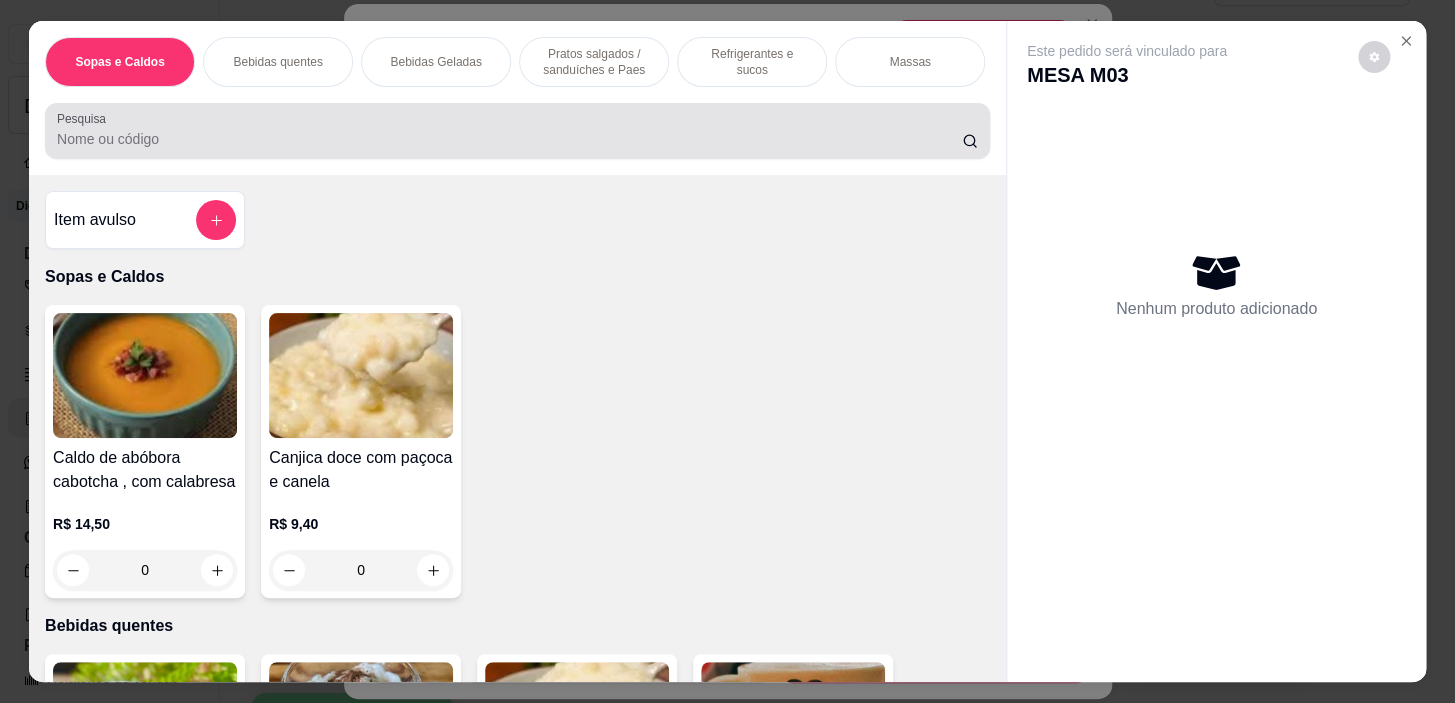 click at bounding box center [517, 131] 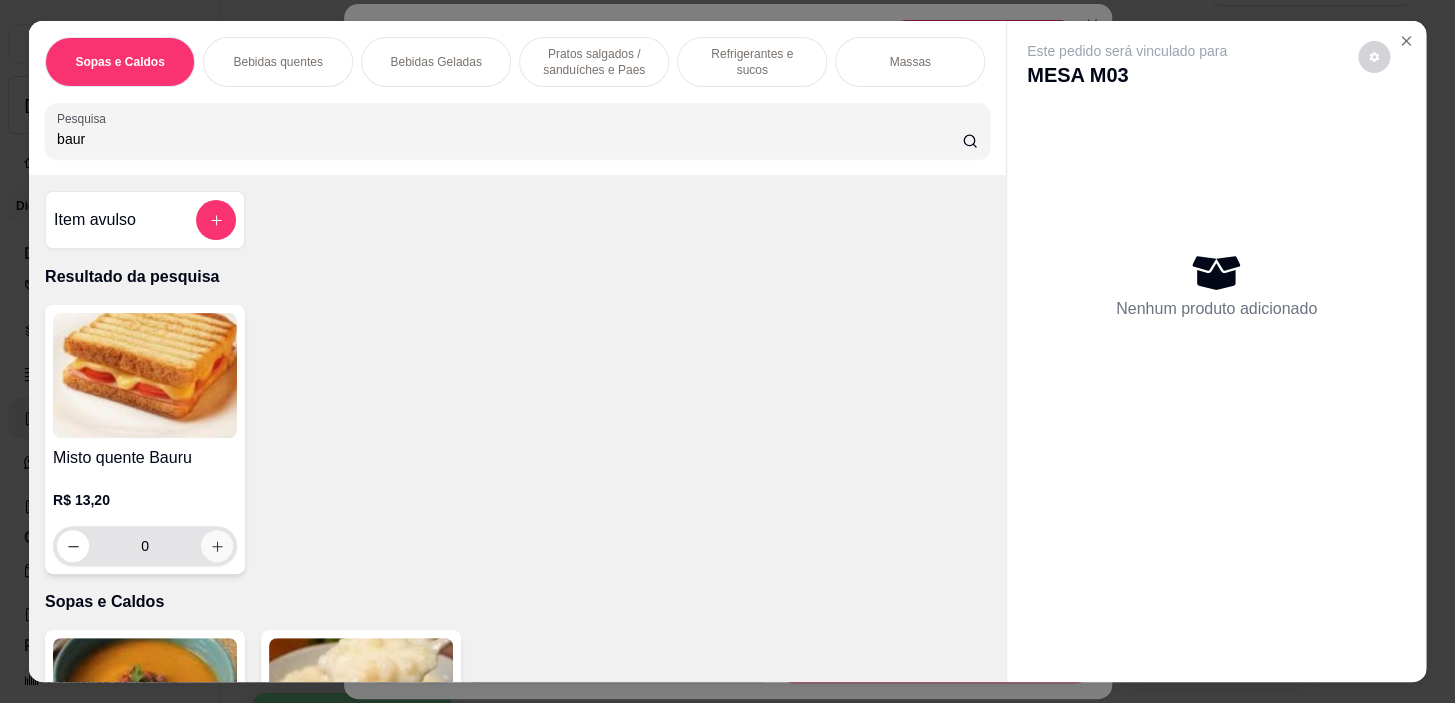 click 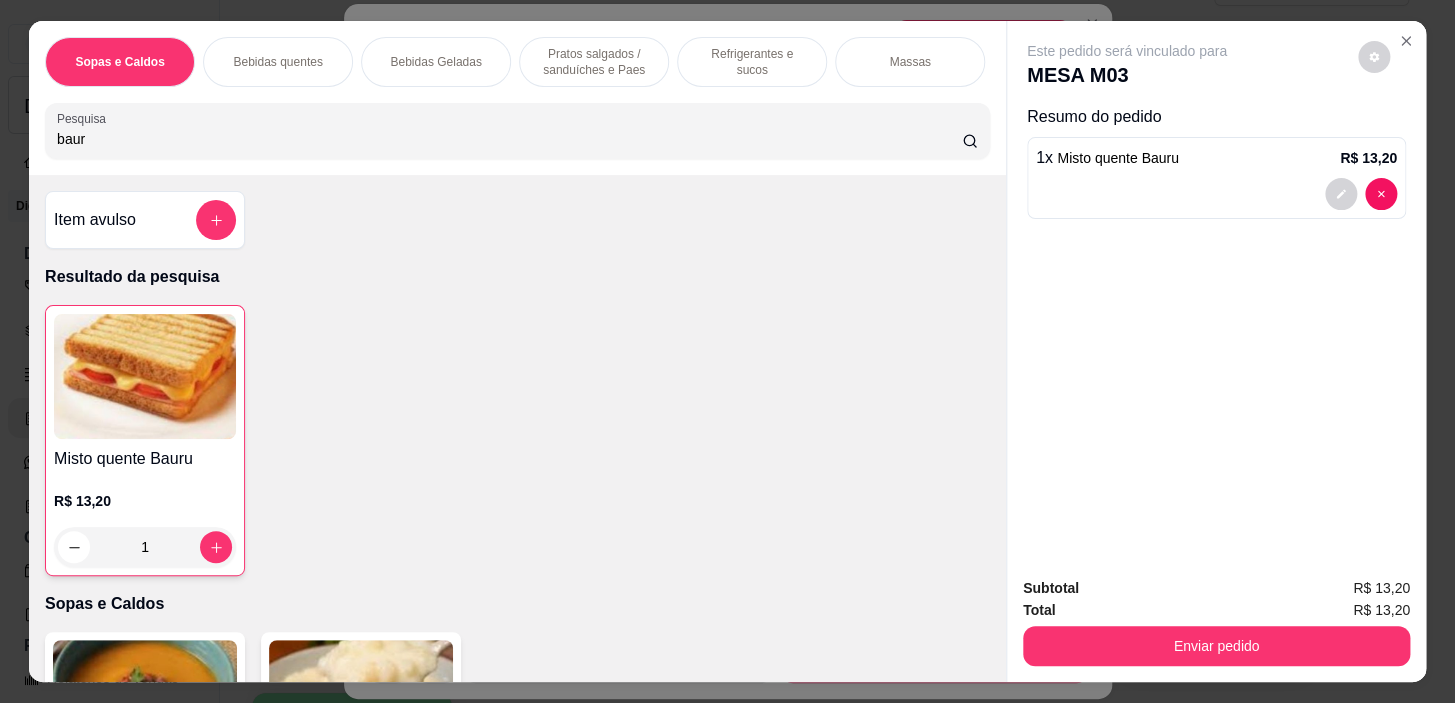 click on "Subtotal R$ 13,20 Total R$ 13,20 Enviar pedido" at bounding box center [1216, 621] 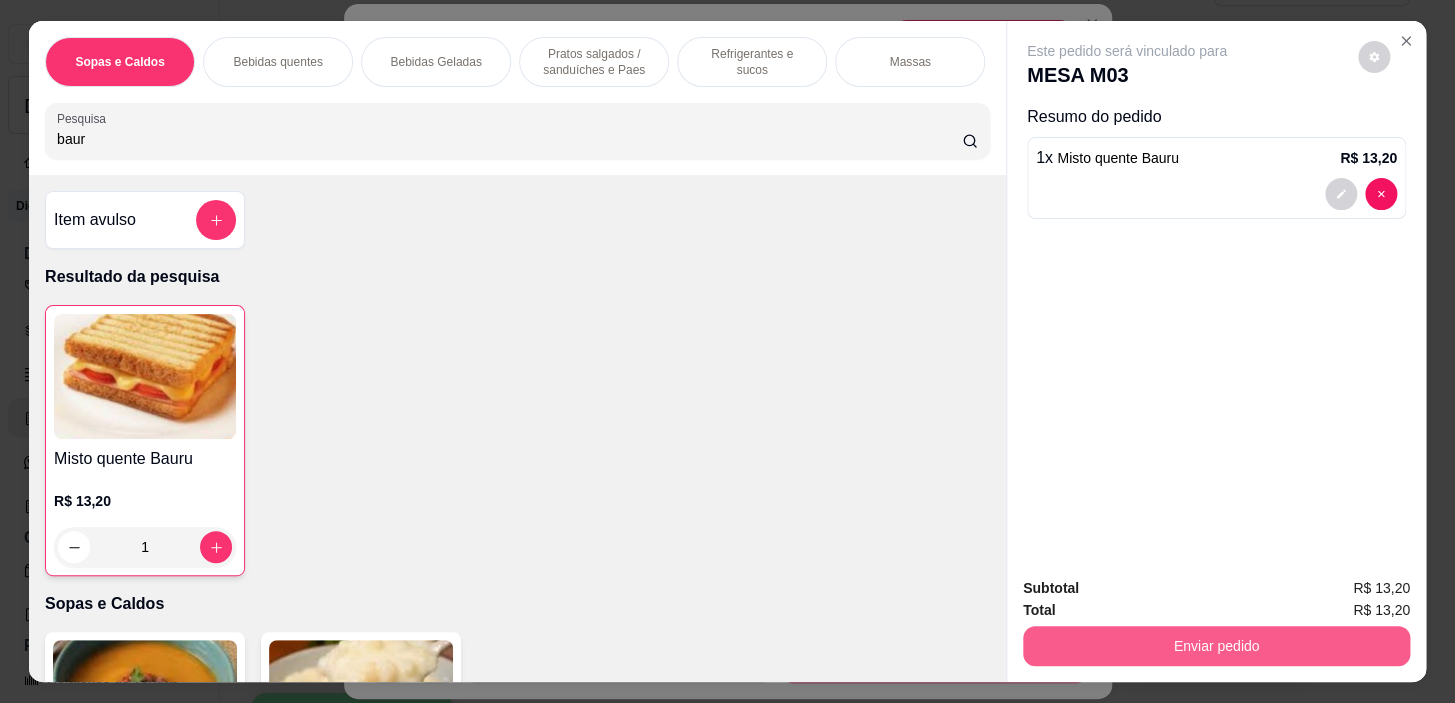 click on "Enviar pedido" at bounding box center (1216, 646) 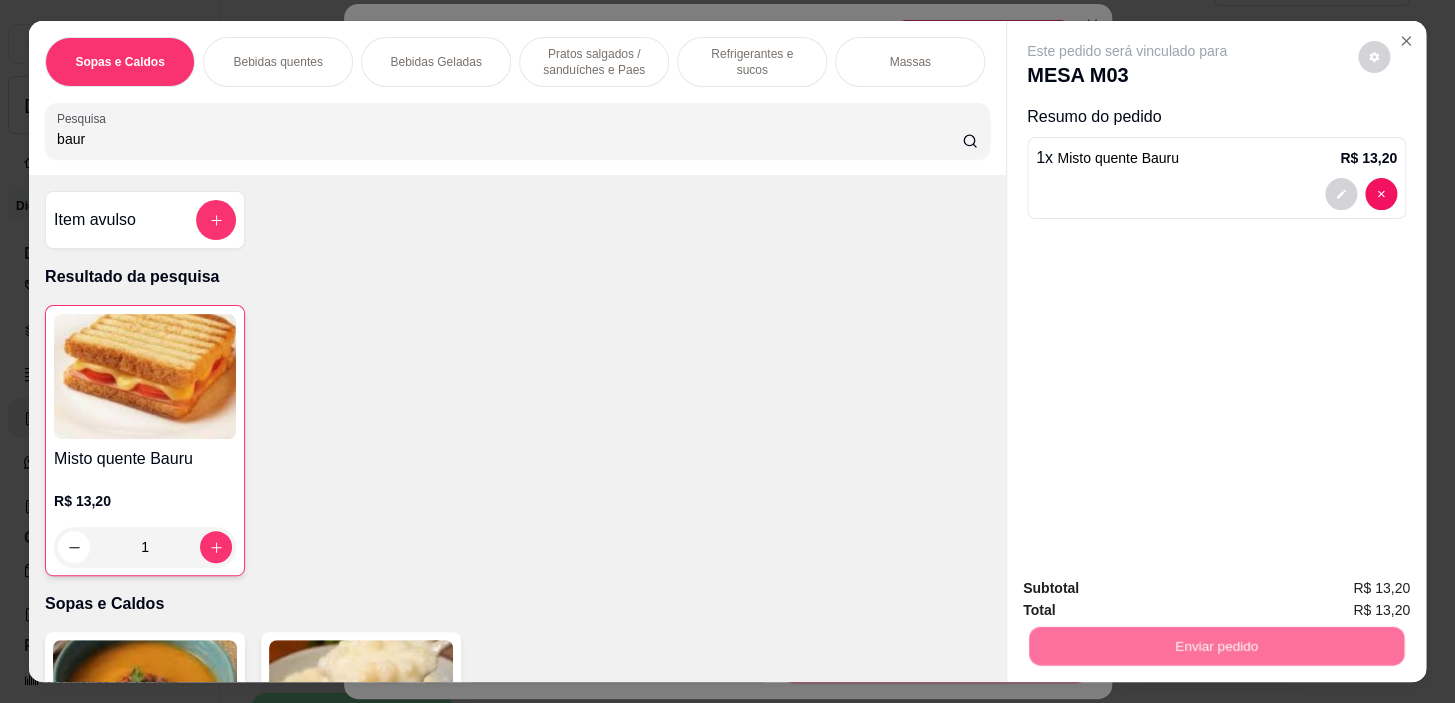 click on "Sim, quero registrar" at bounding box center (1340, 590) 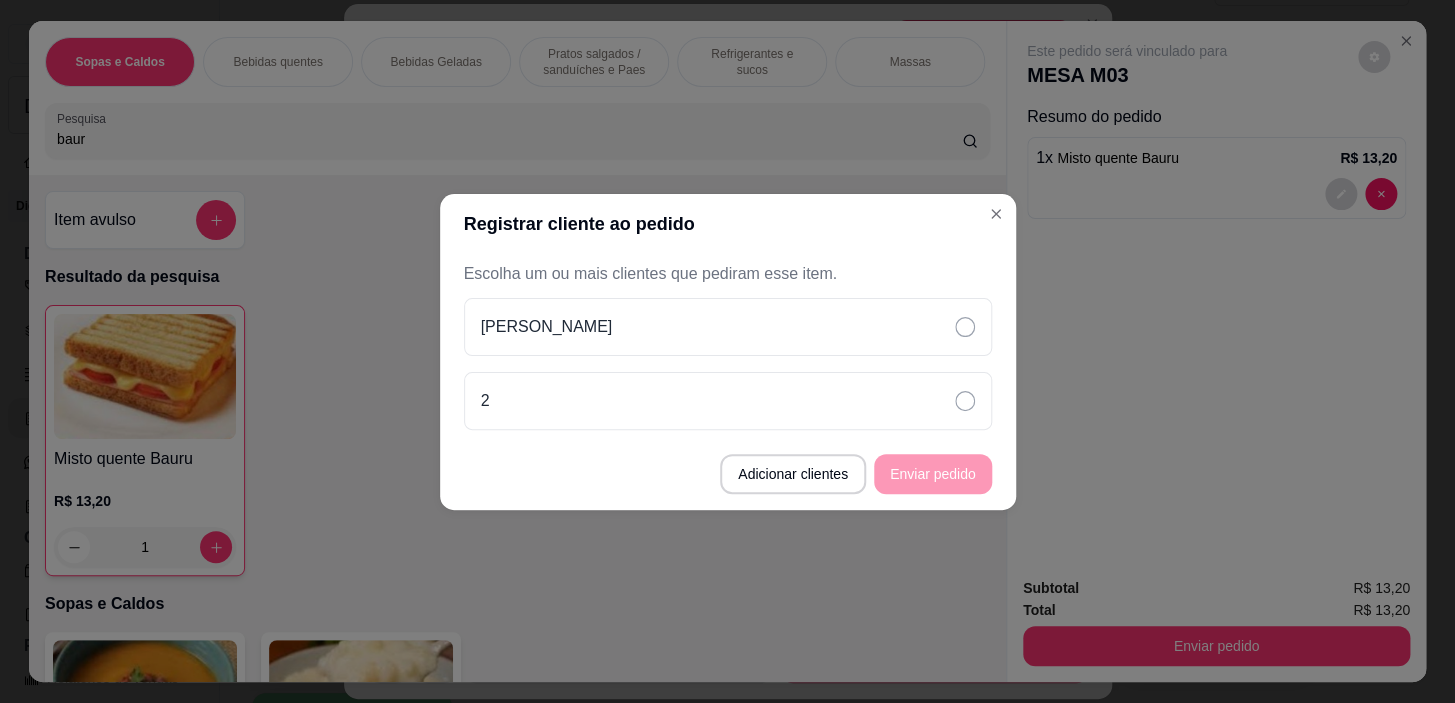 click on "Escolha um ou mais clientes que pediram esse item. pablo 2" at bounding box center [728, 346] 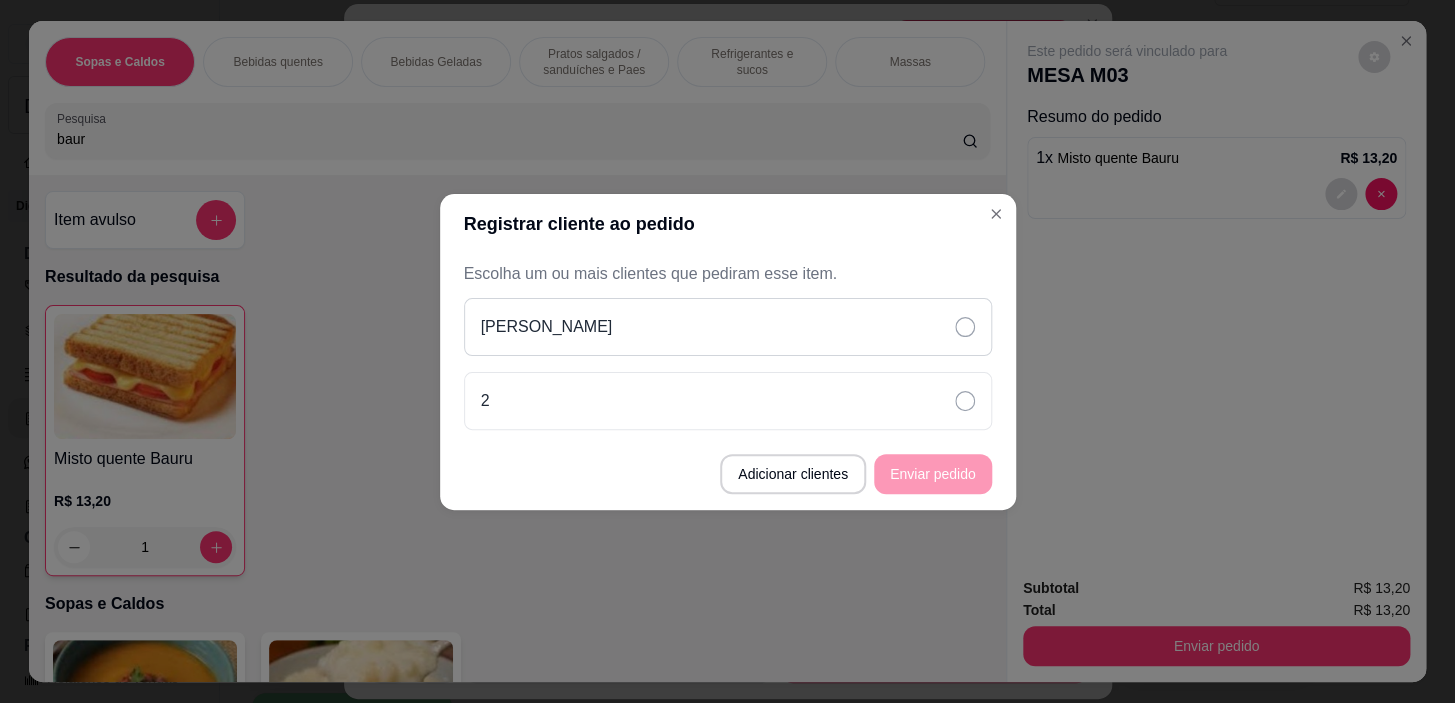 click on "[PERSON_NAME]" at bounding box center [728, 327] 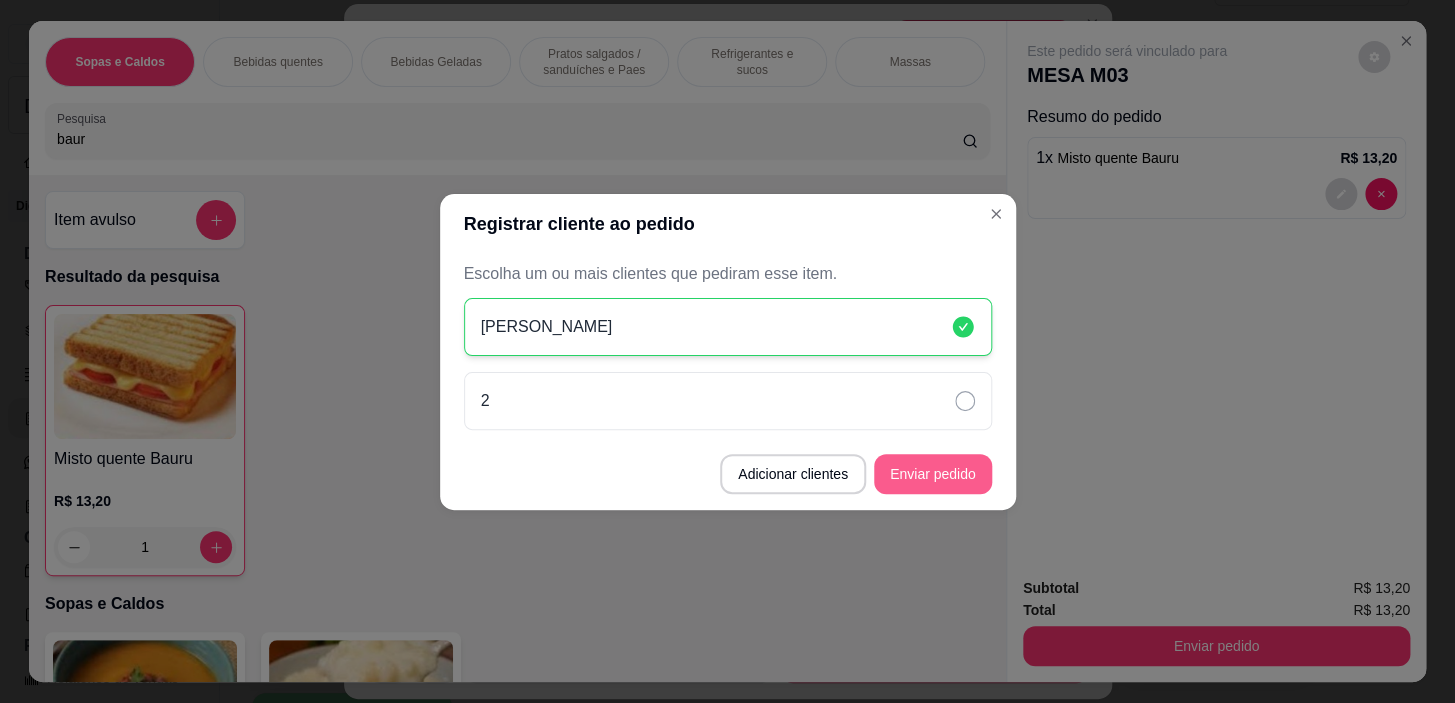 click on "Enviar pedido" at bounding box center (933, 474) 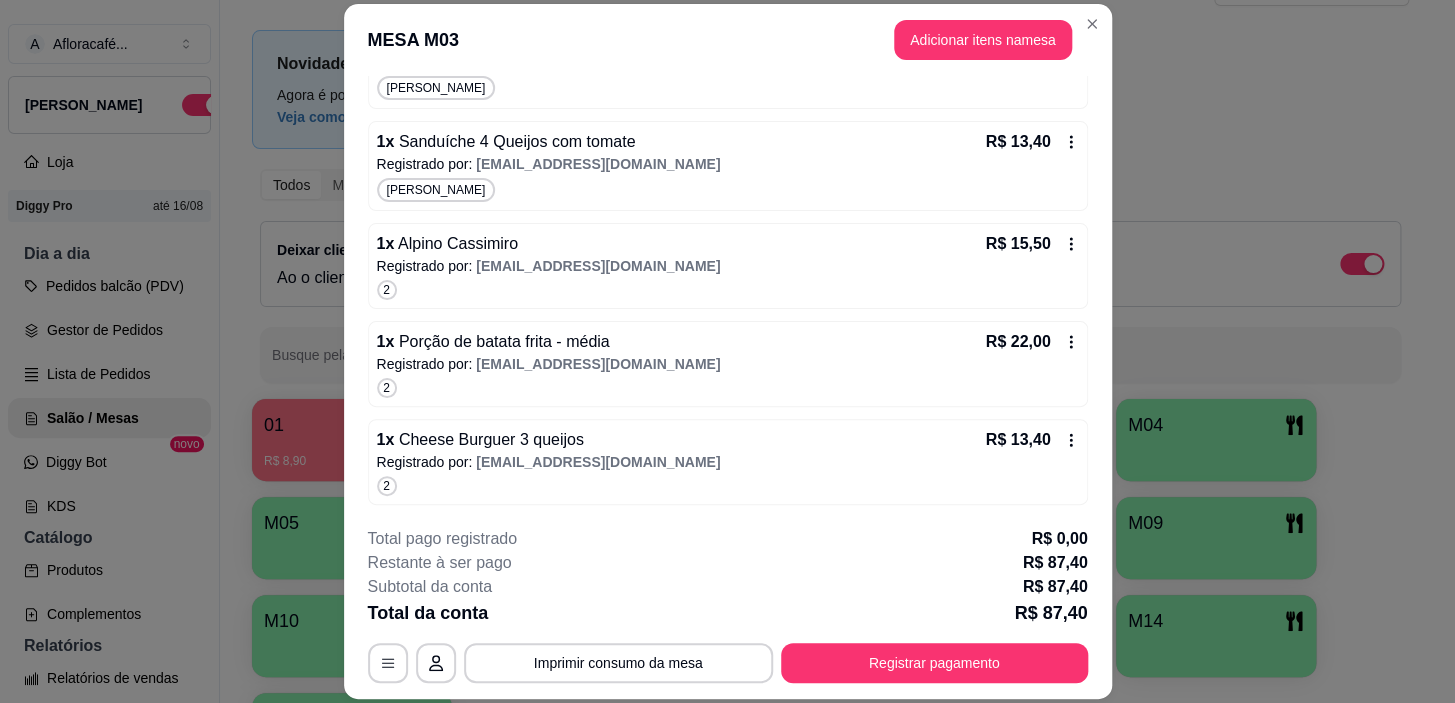 click on "**********" at bounding box center [728, 605] 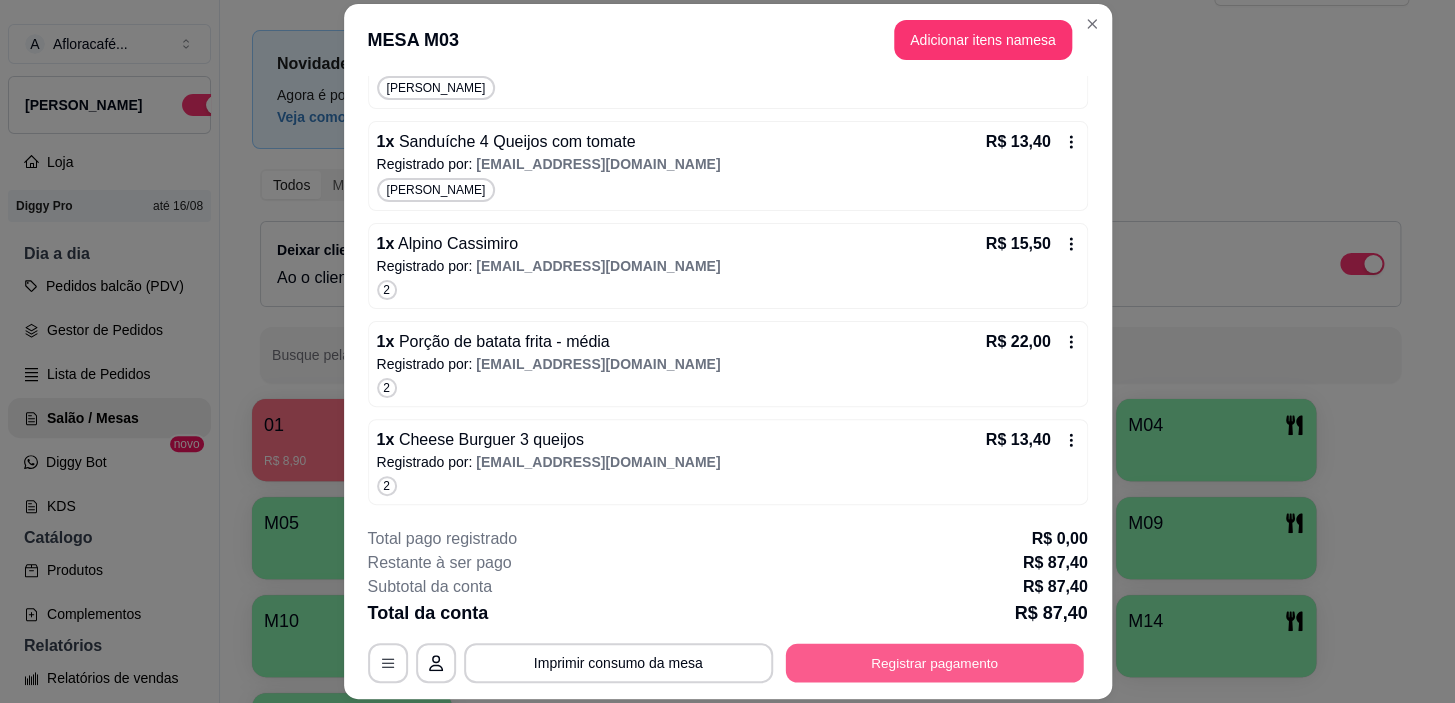 click on "Registrar pagamento" at bounding box center [934, 663] 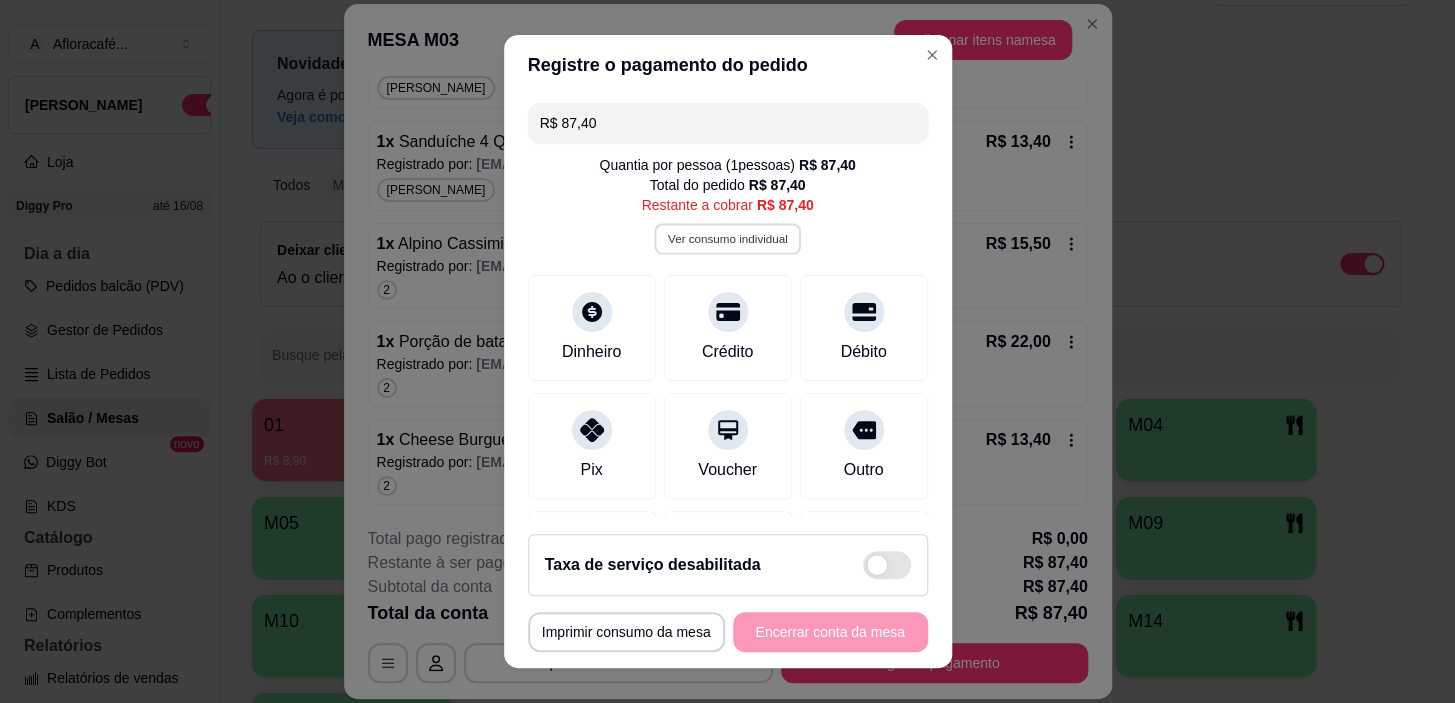 click on "Ver consumo individual" at bounding box center [727, 239] 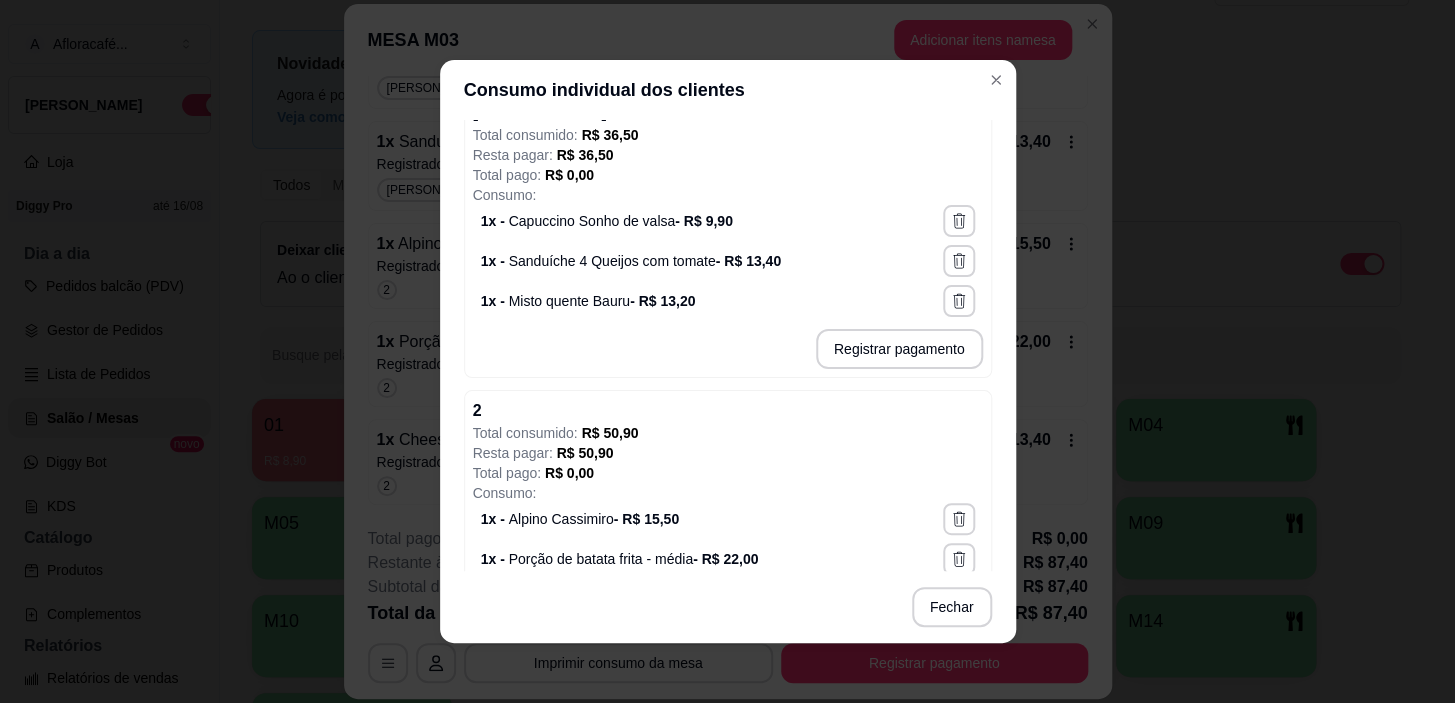 scroll, scrollTop: 90, scrollLeft: 0, axis: vertical 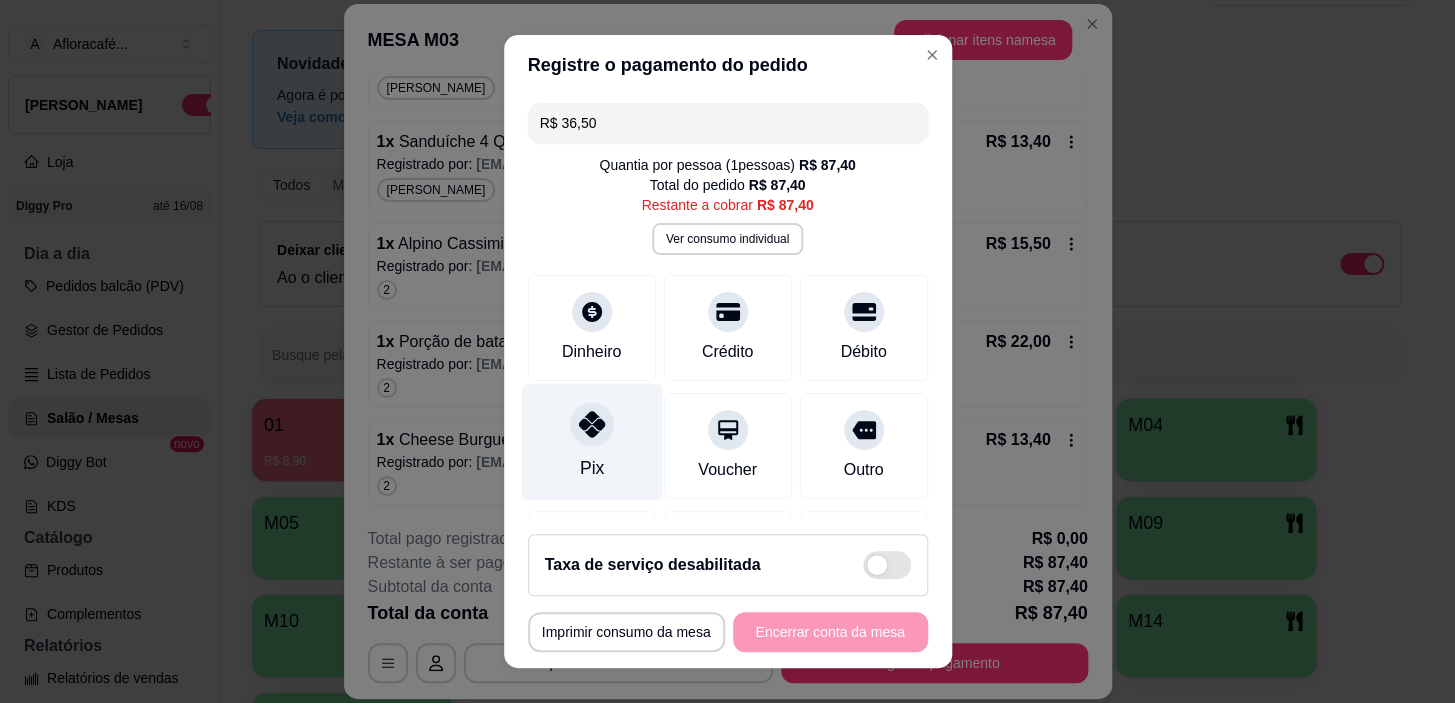 click on "Pix" at bounding box center (591, 442) 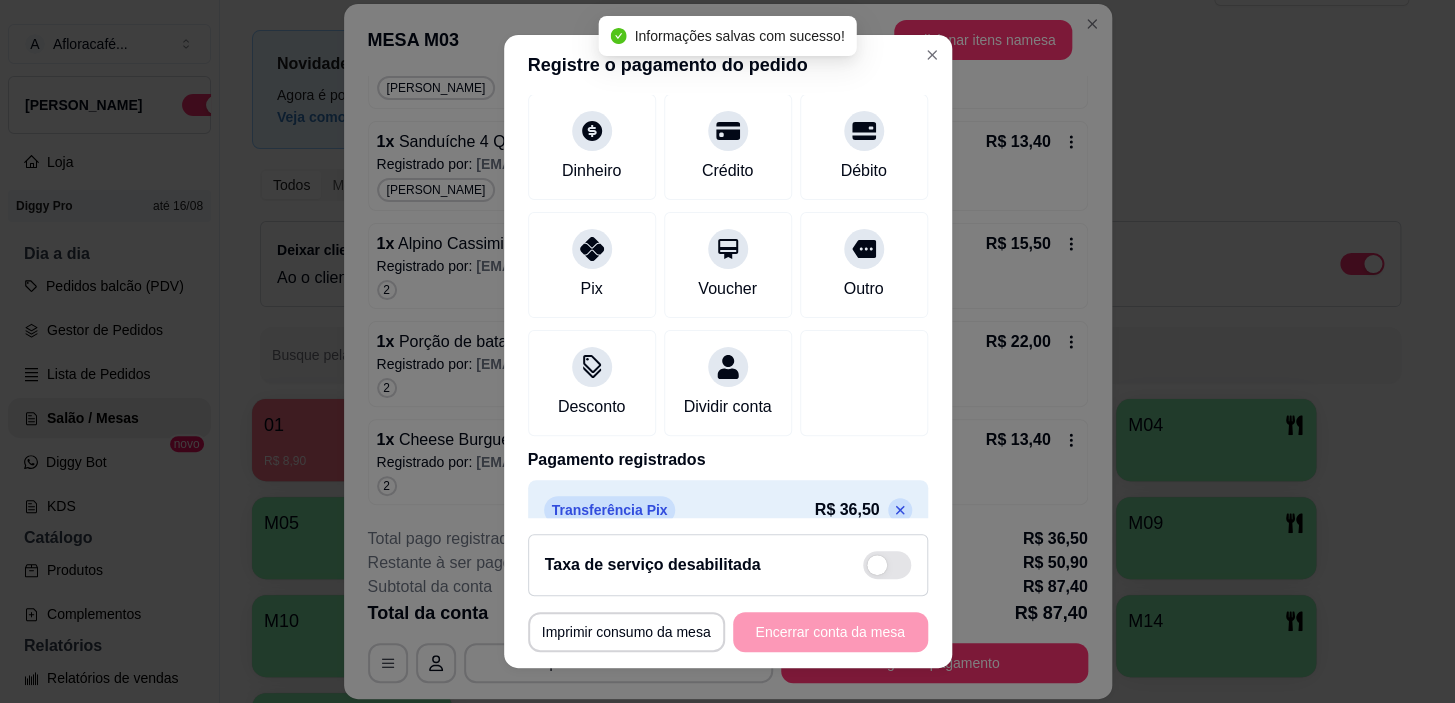 scroll, scrollTop: 0, scrollLeft: 0, axis: both 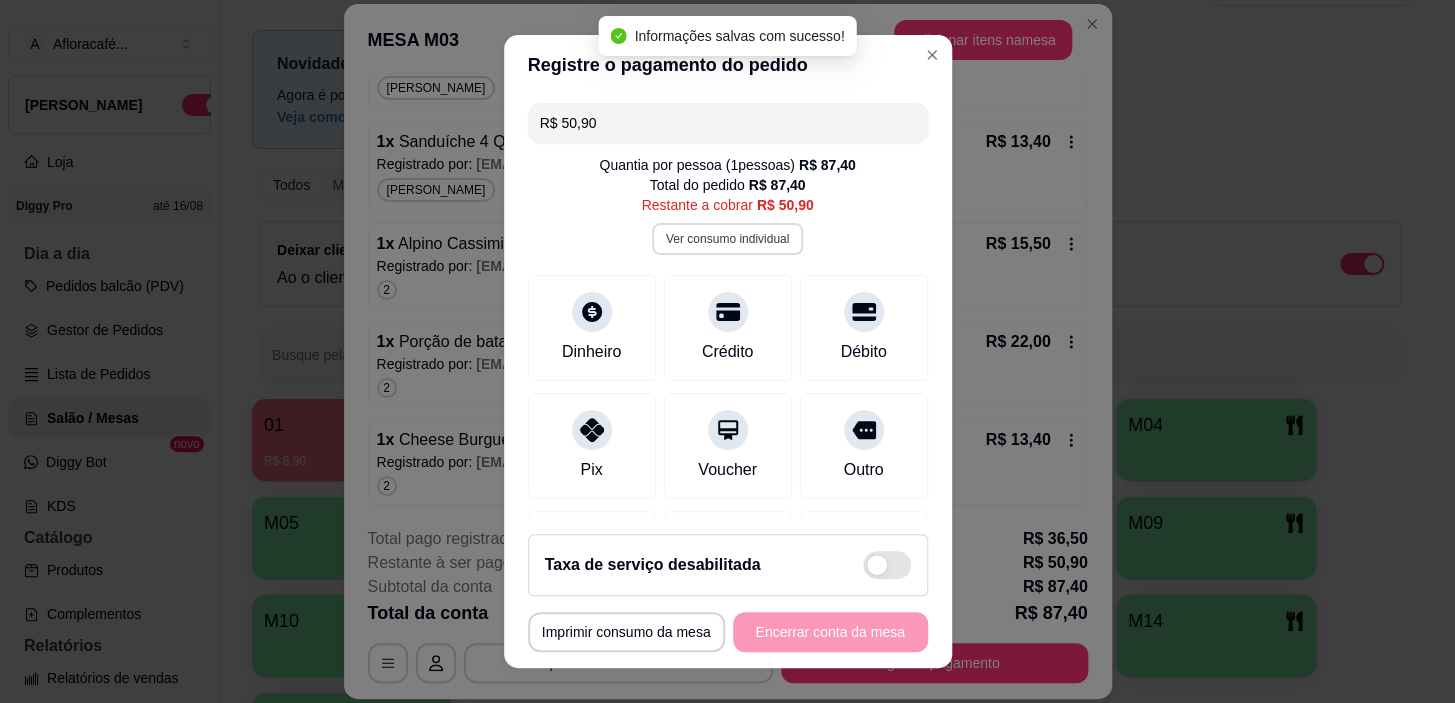 click on "Ver consumo individual" at bounding box center (727, 239) 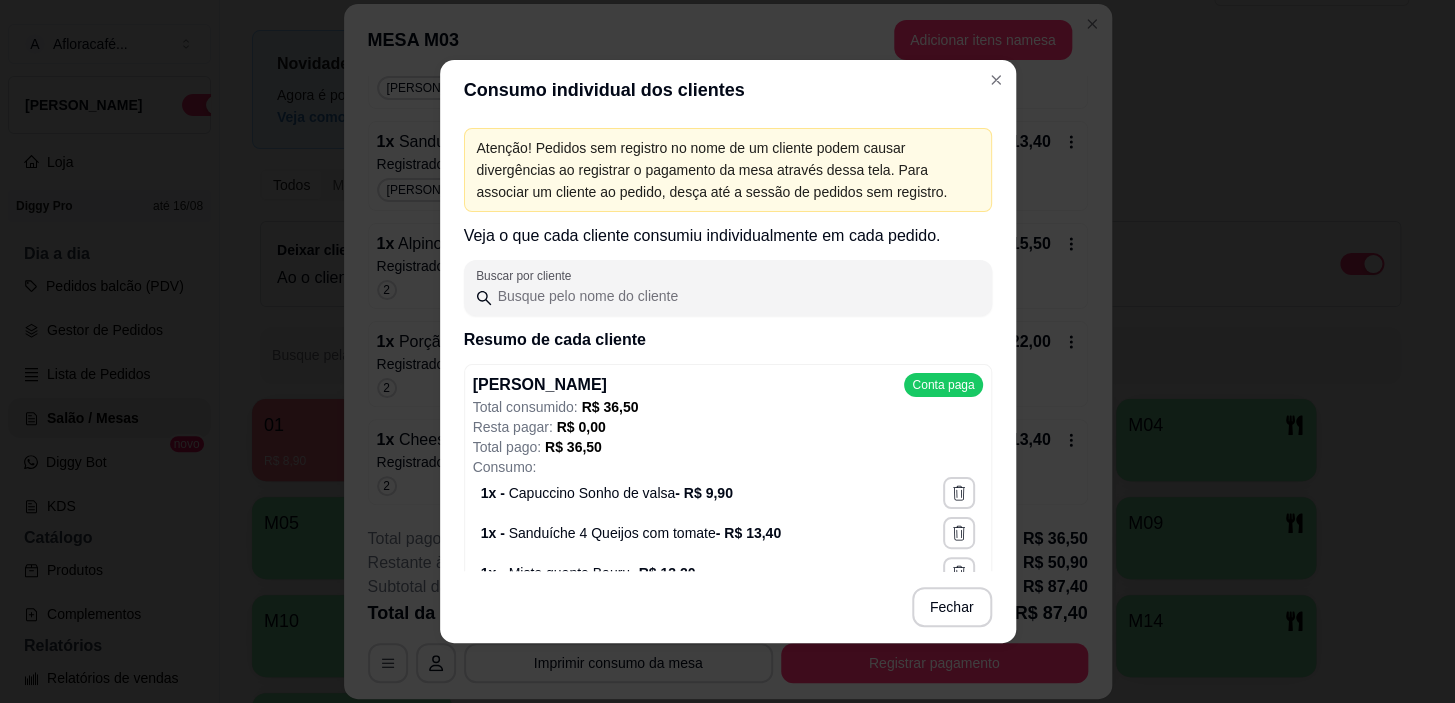 scroll, scrollTop: 332, scrollLeft: 0, axis: vertical 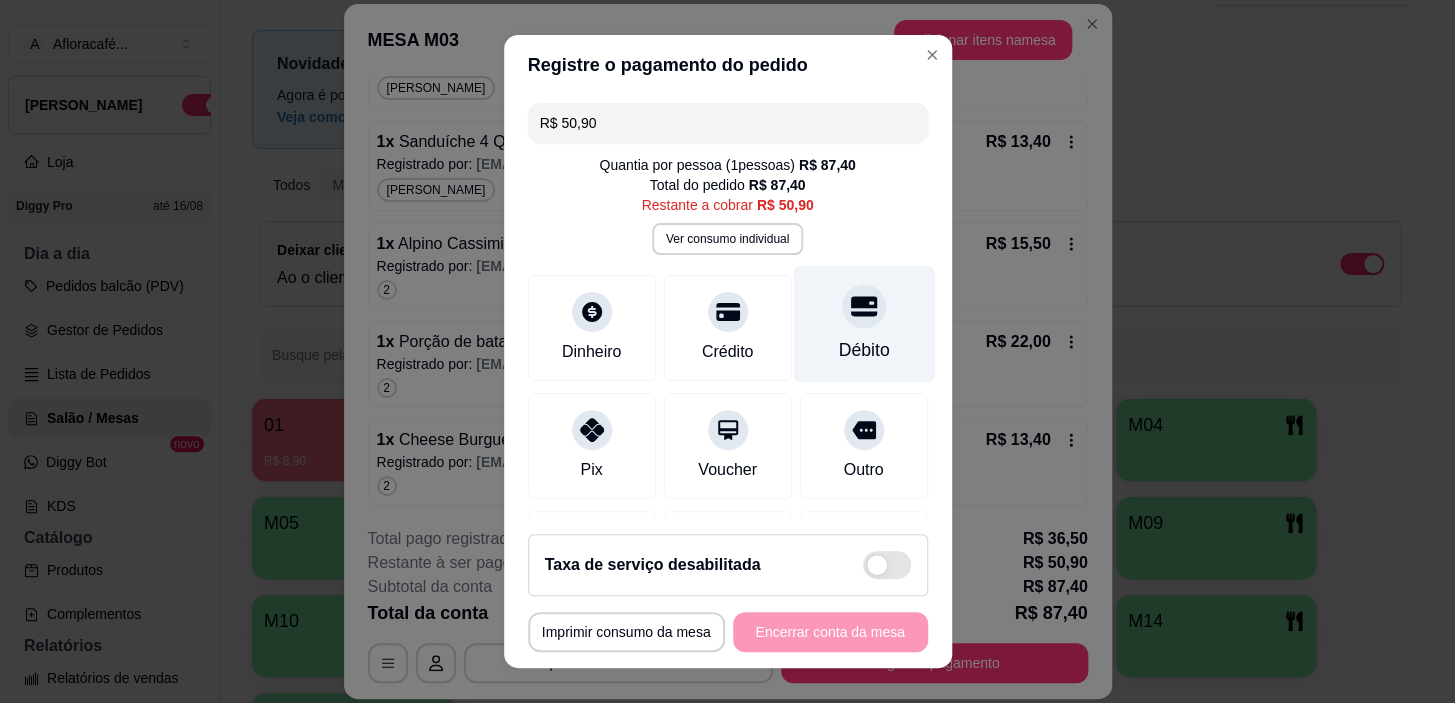 click 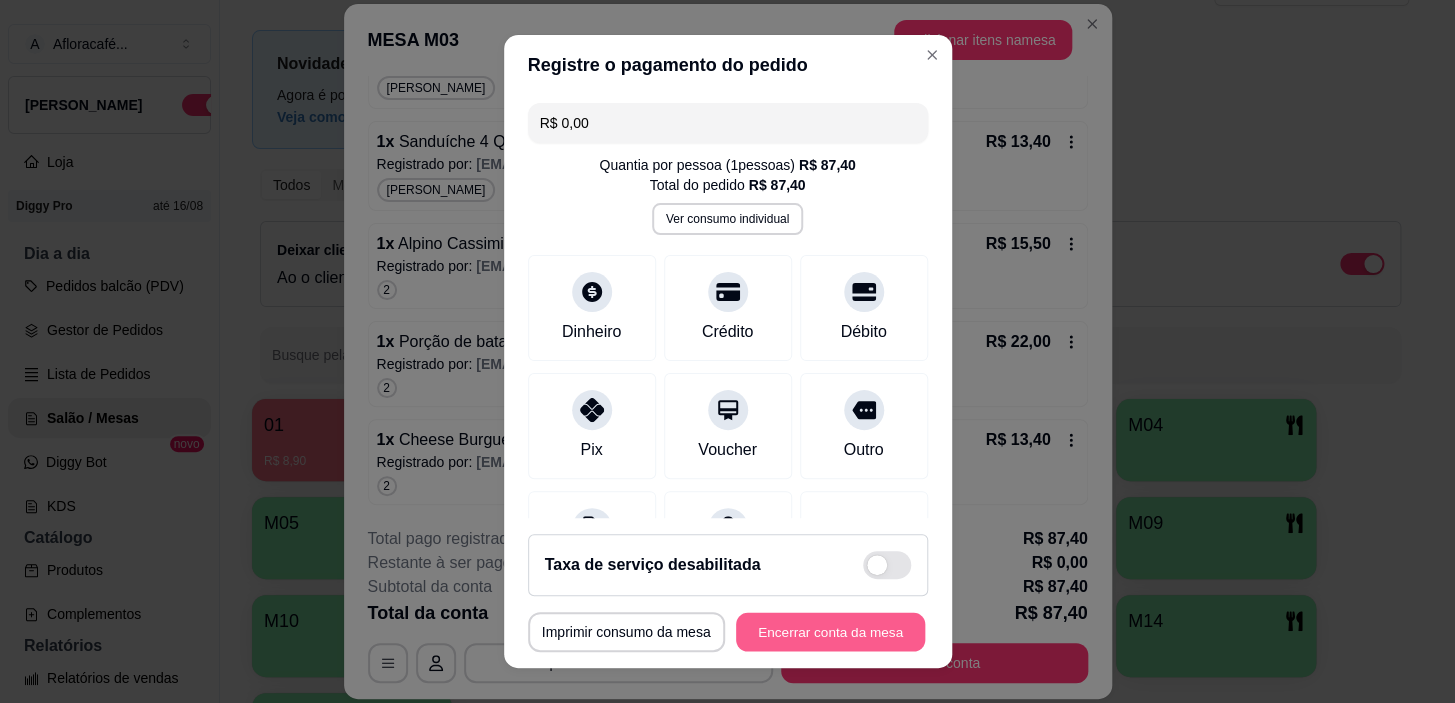 click on "Encerrar conta da mesa" at bounding box center [830, 631] 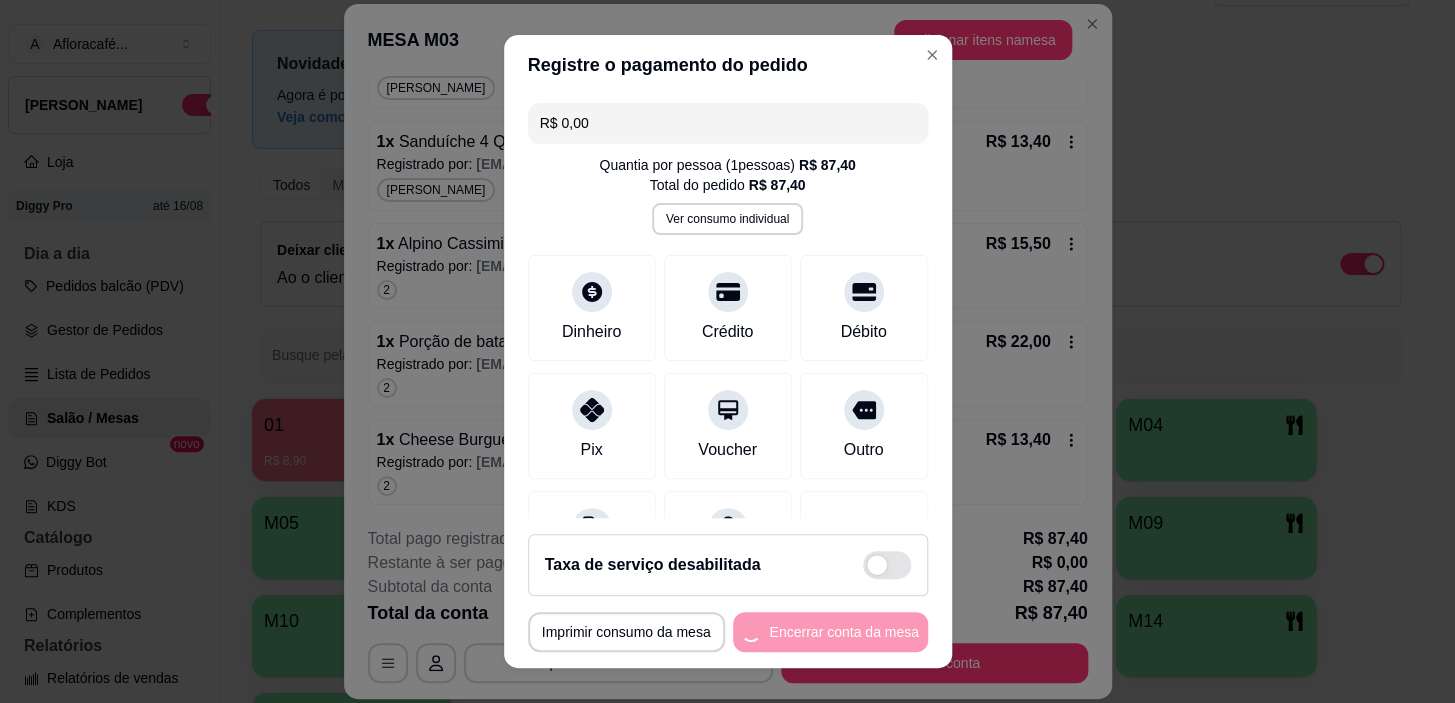 scroll, scrollTop: 0, scrollLeft: 0, axis: both 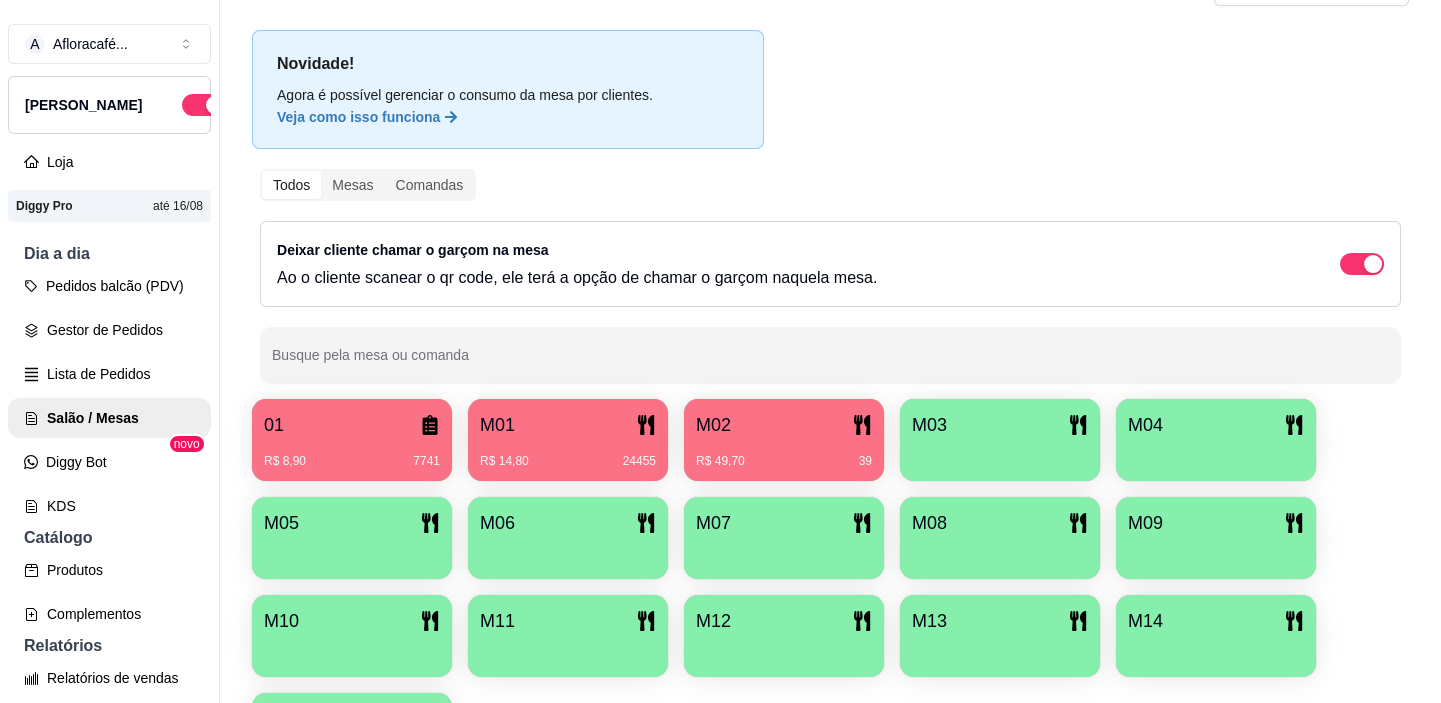 click on "R$ 49,70 39" at bounding box center (784, 454) 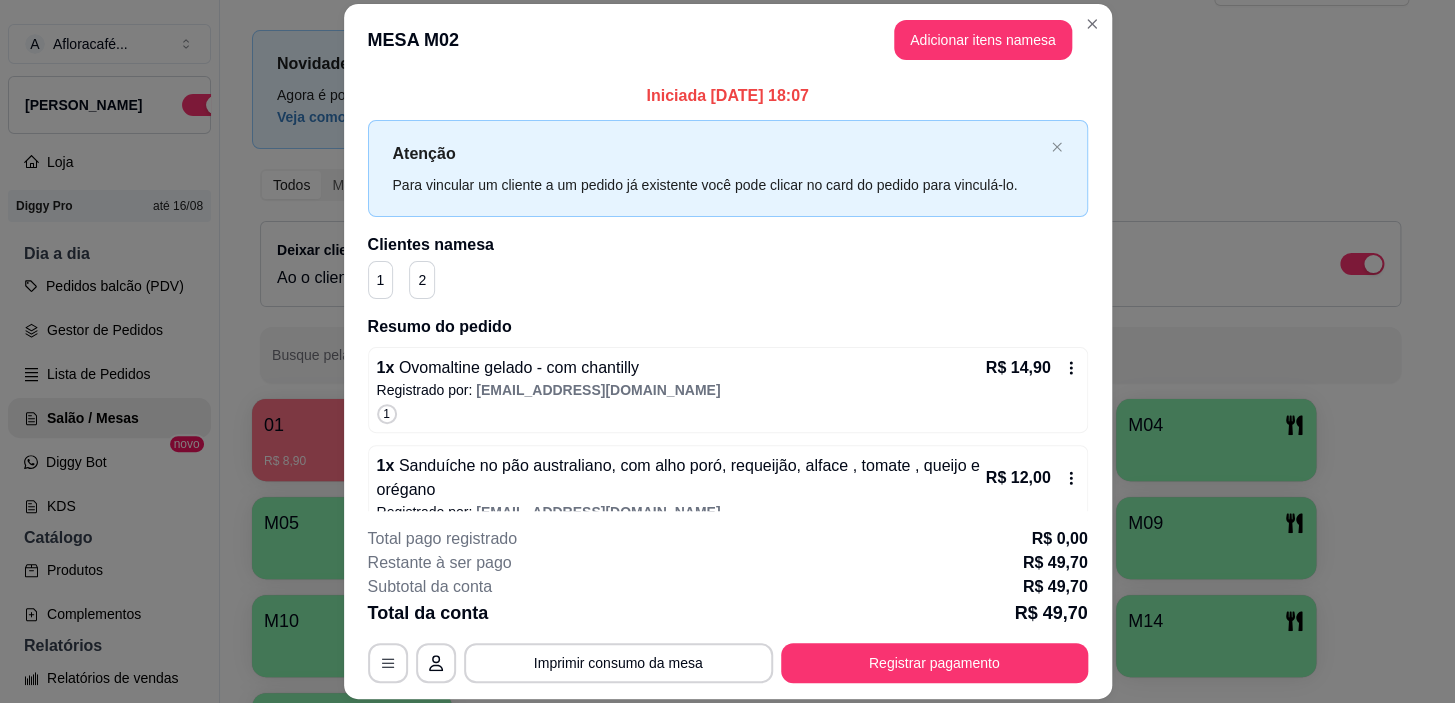 scroll, scrollTop: 270, scrollLeft: 0, axis: vertical 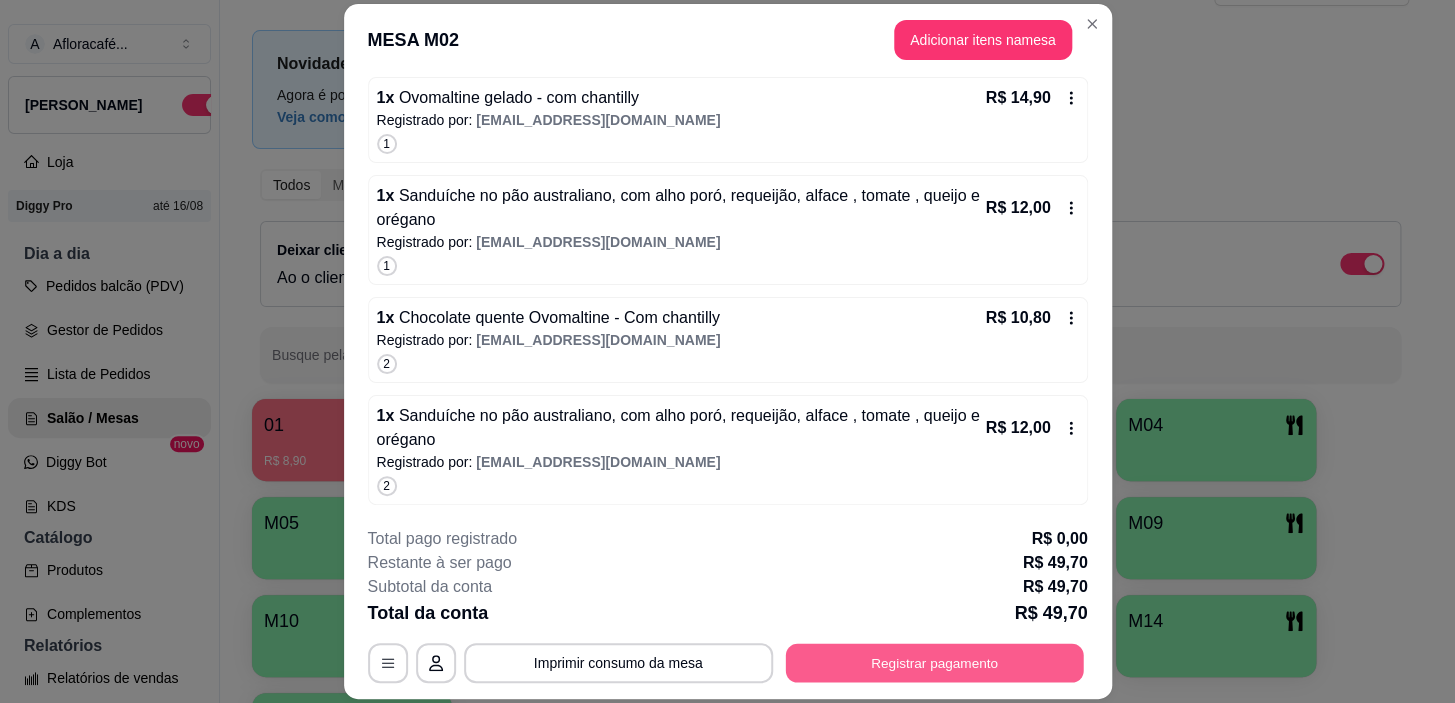 click on "Registrar pagamento" at bounding box center [934, 663] 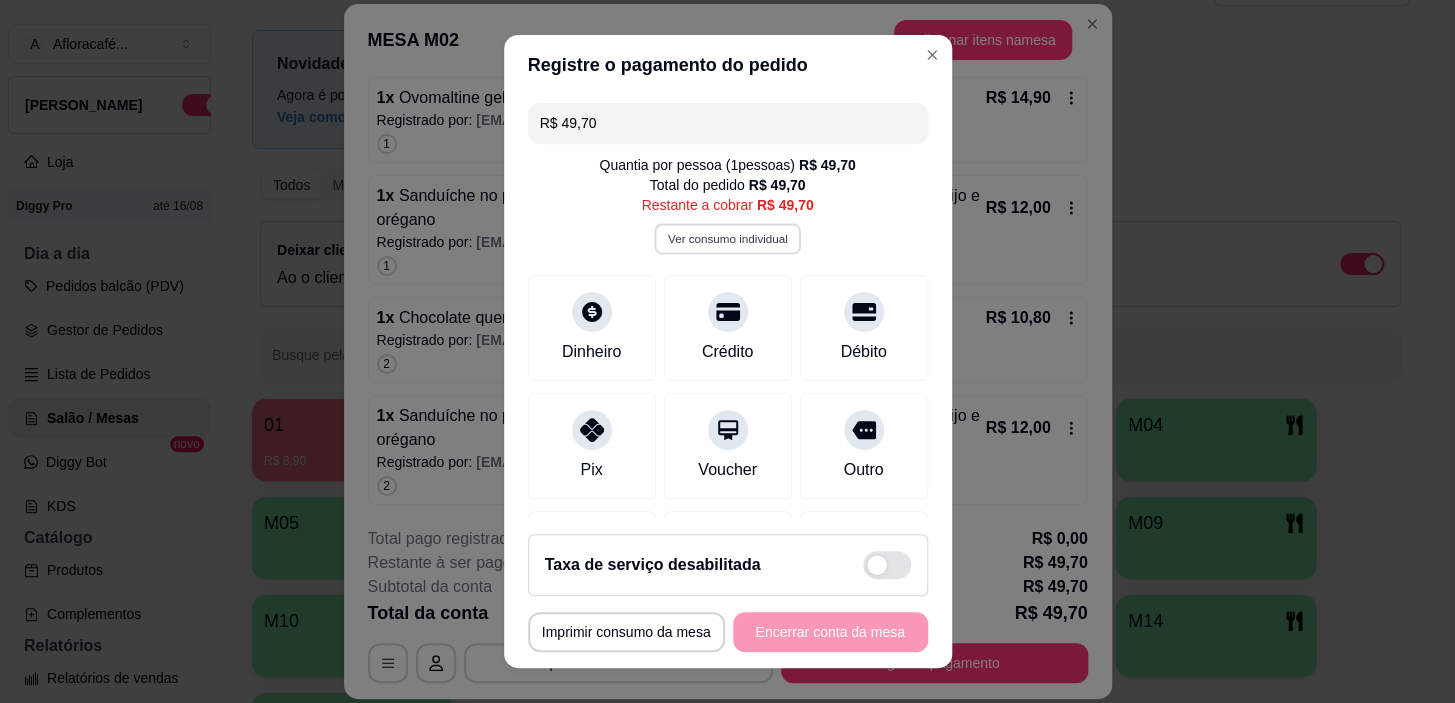 click on "Ver consumo individual" at bounding box center (727, 239) 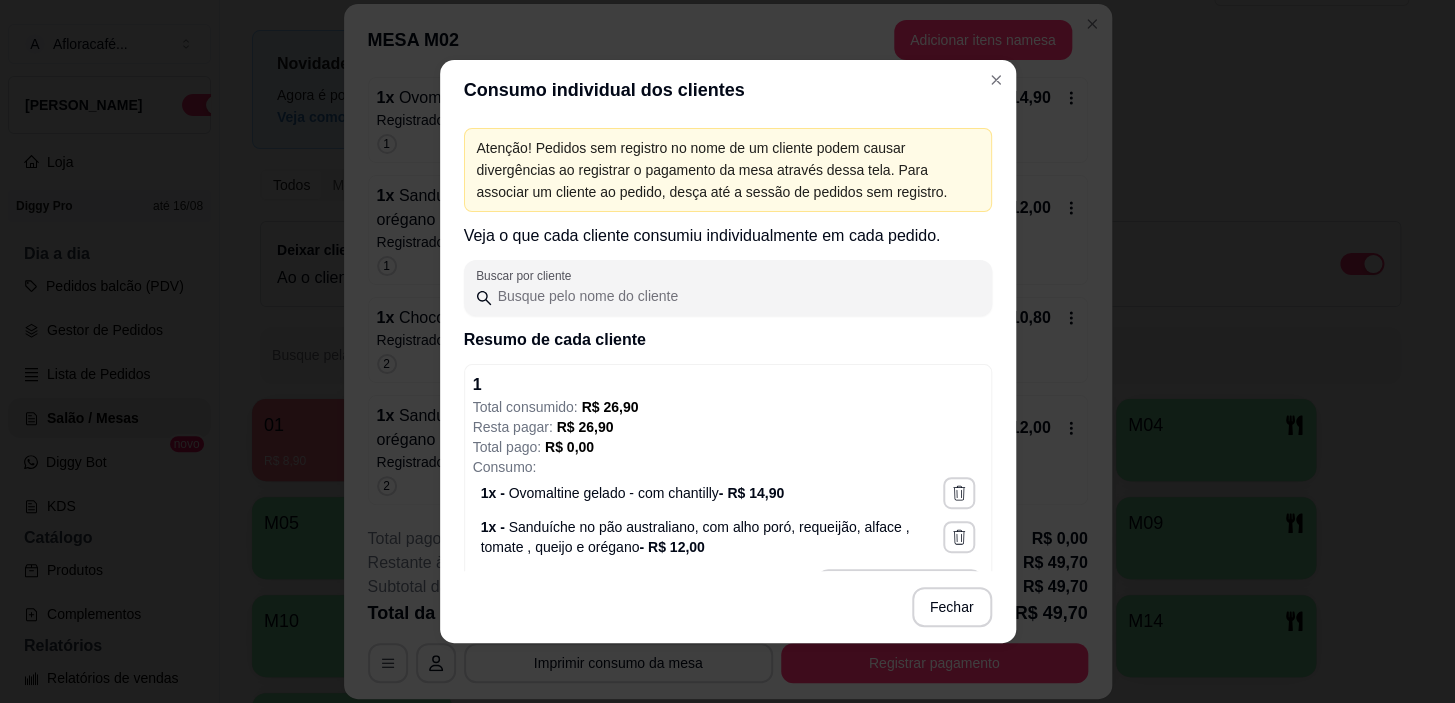 scroll, scrollTop: 181, scrollLeft: 0, axis: vertical 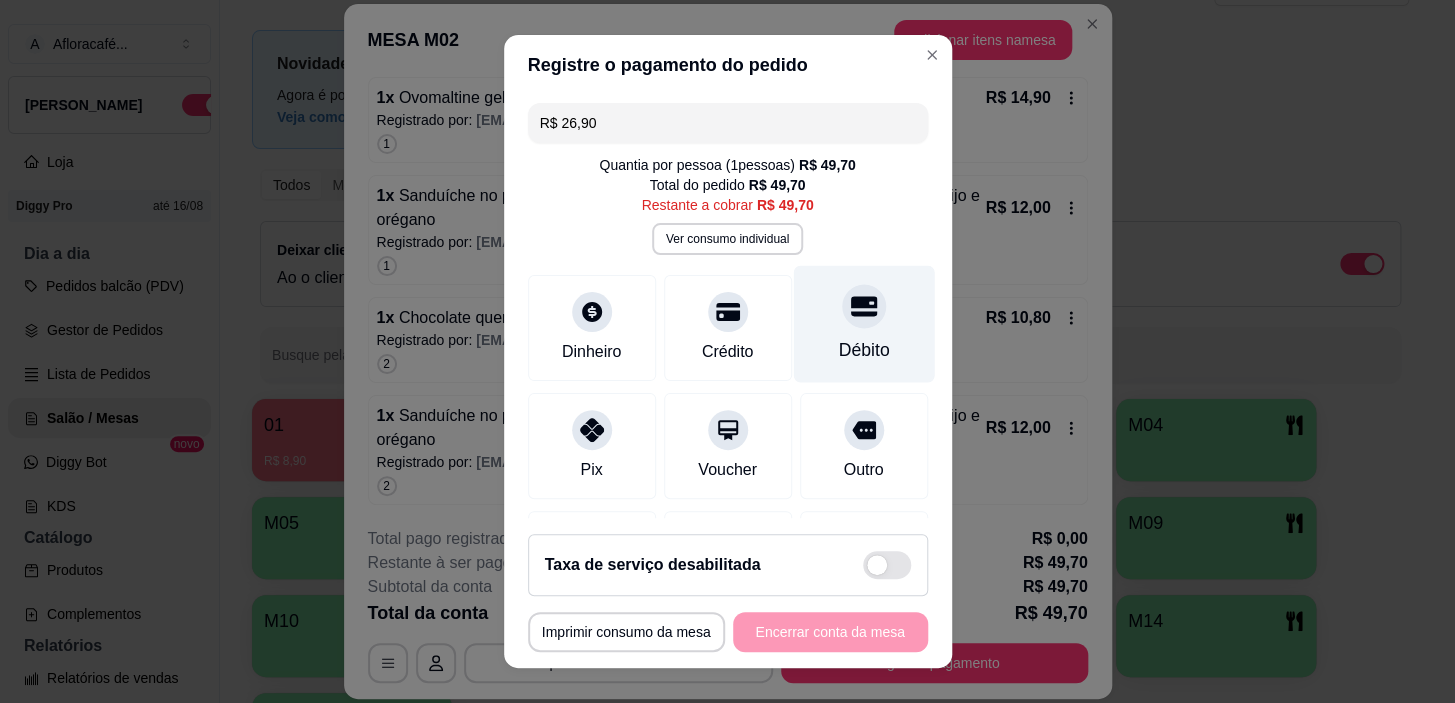 click on "Débito" at bounding box center (863, 350) 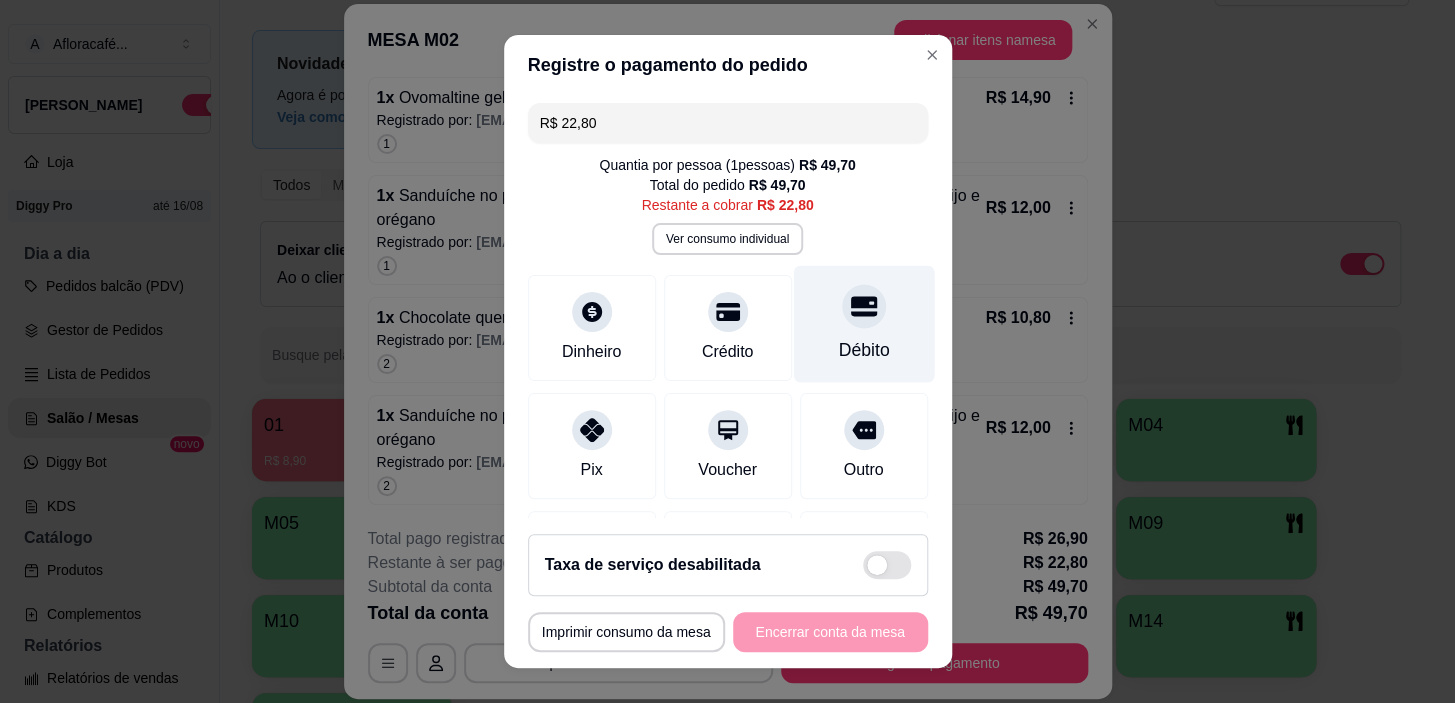 click on "Débito" at bounding box center (863, 350) 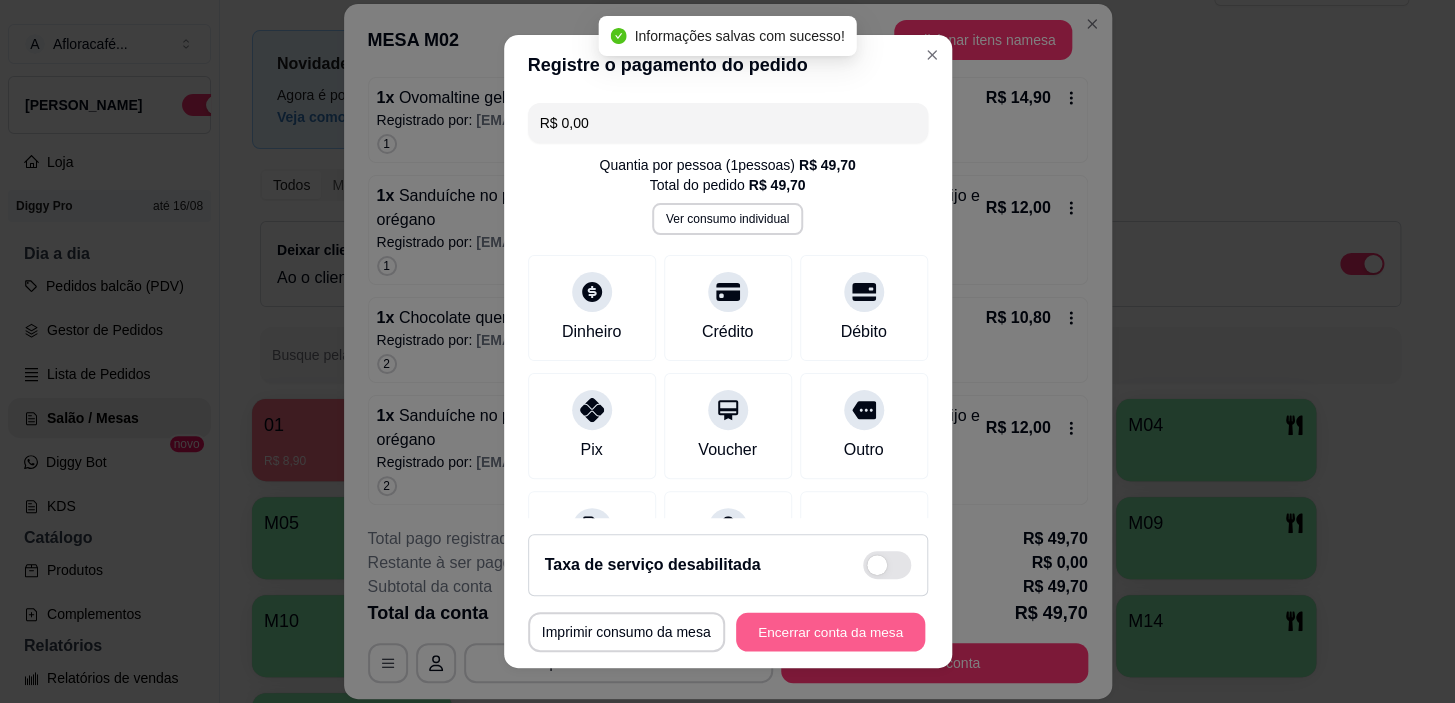 click on "Encerrar conta da mesa" at bounding box center [830, 631] 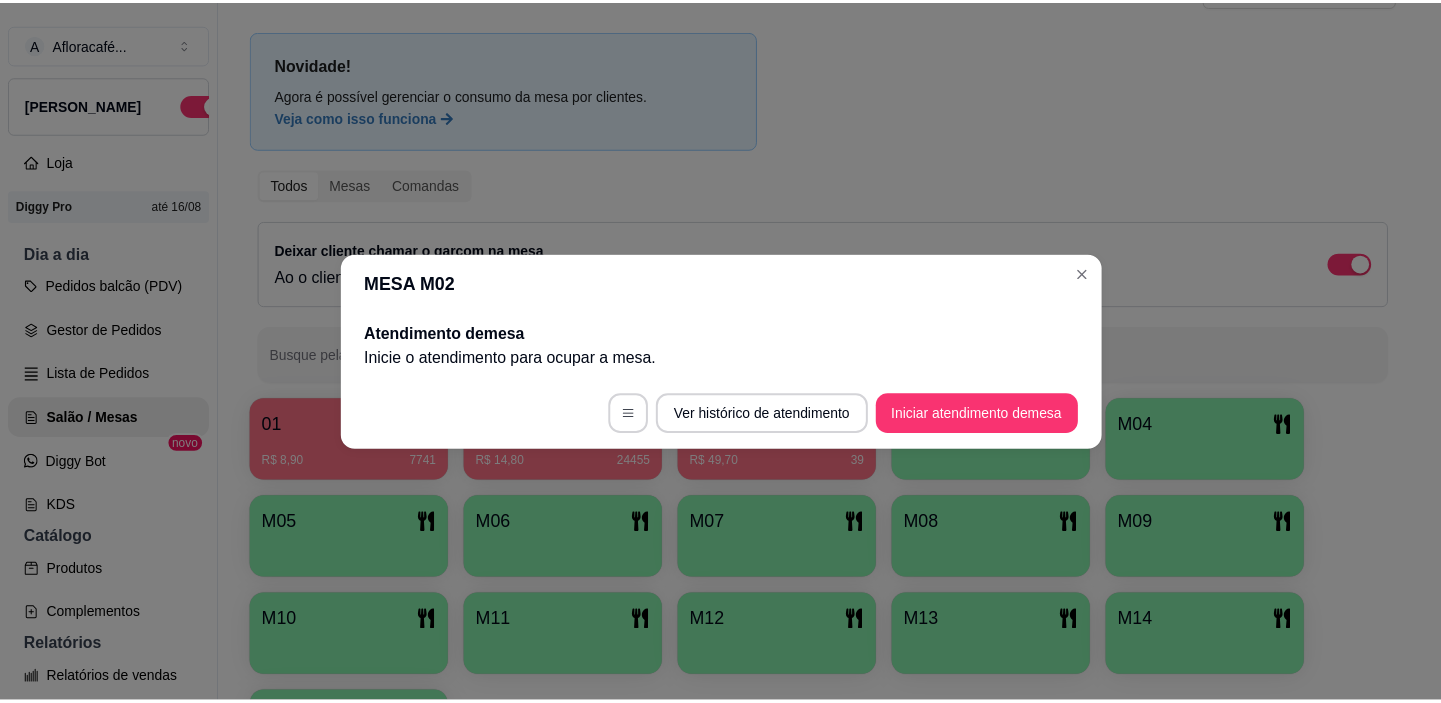 scroll, scrollTop: 0, scrollLeft: 0, axis: both 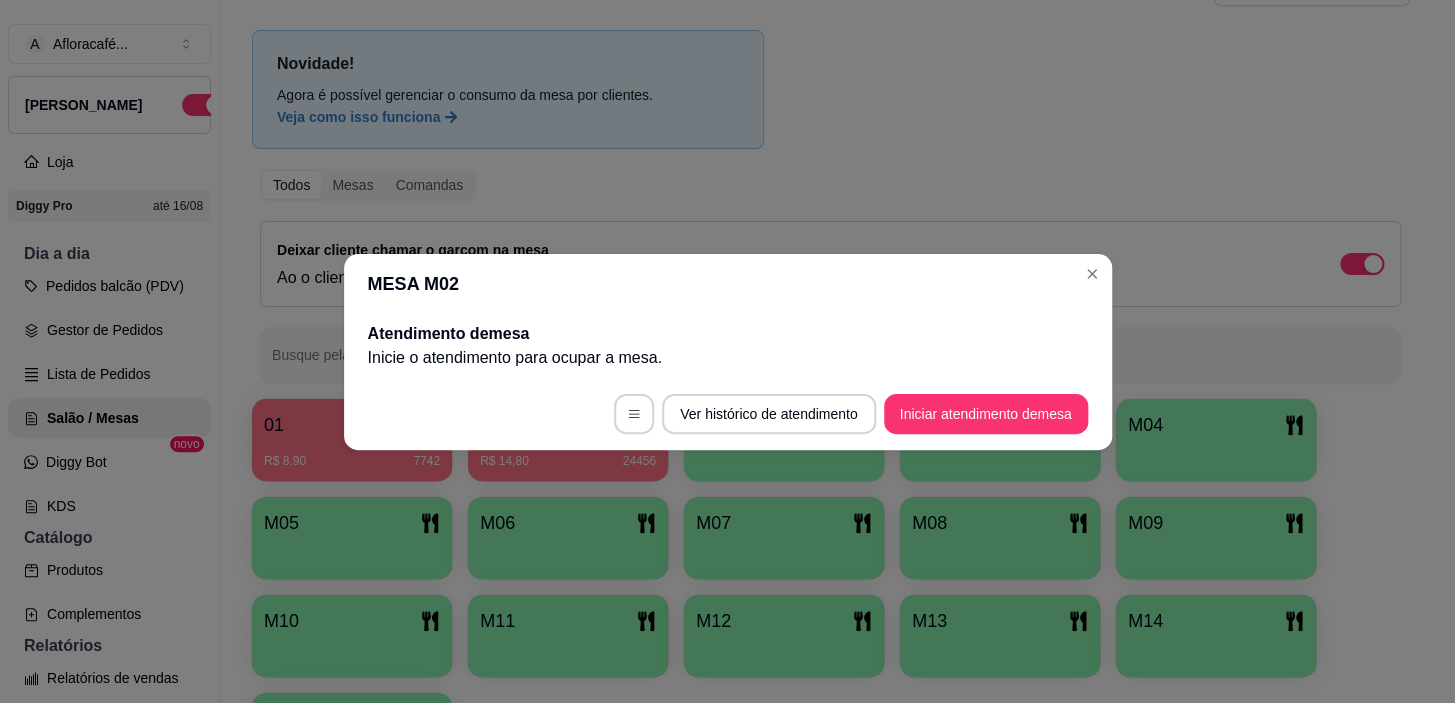 click on "MESA M02" at bounding box center (728, 284) 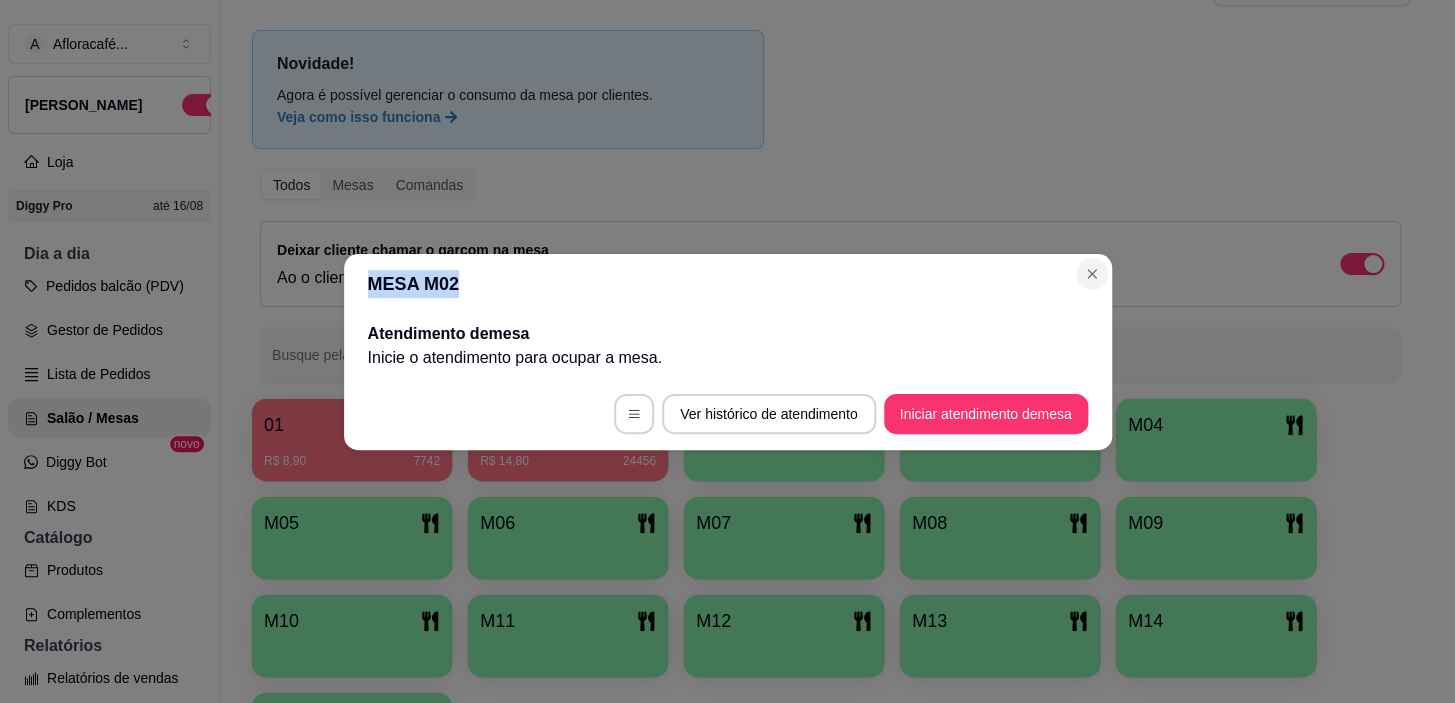 click on "MESA M02 Atendimento de  mesa Inicie o atendimento para ocupar a   mesa . Ver histórico de atendimento Iniciar atendimento de  mesa" at bounding box center [728, 352] 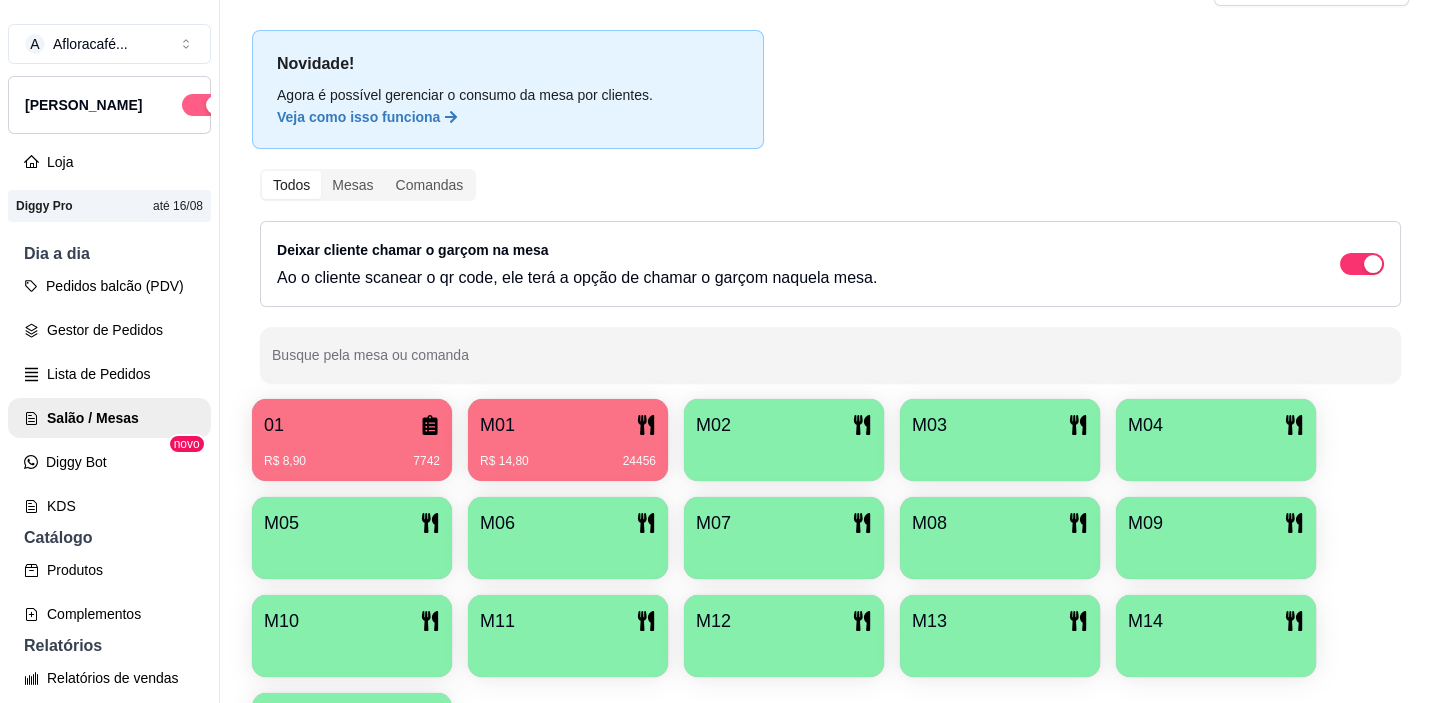 click at bounding box center [204, 105] 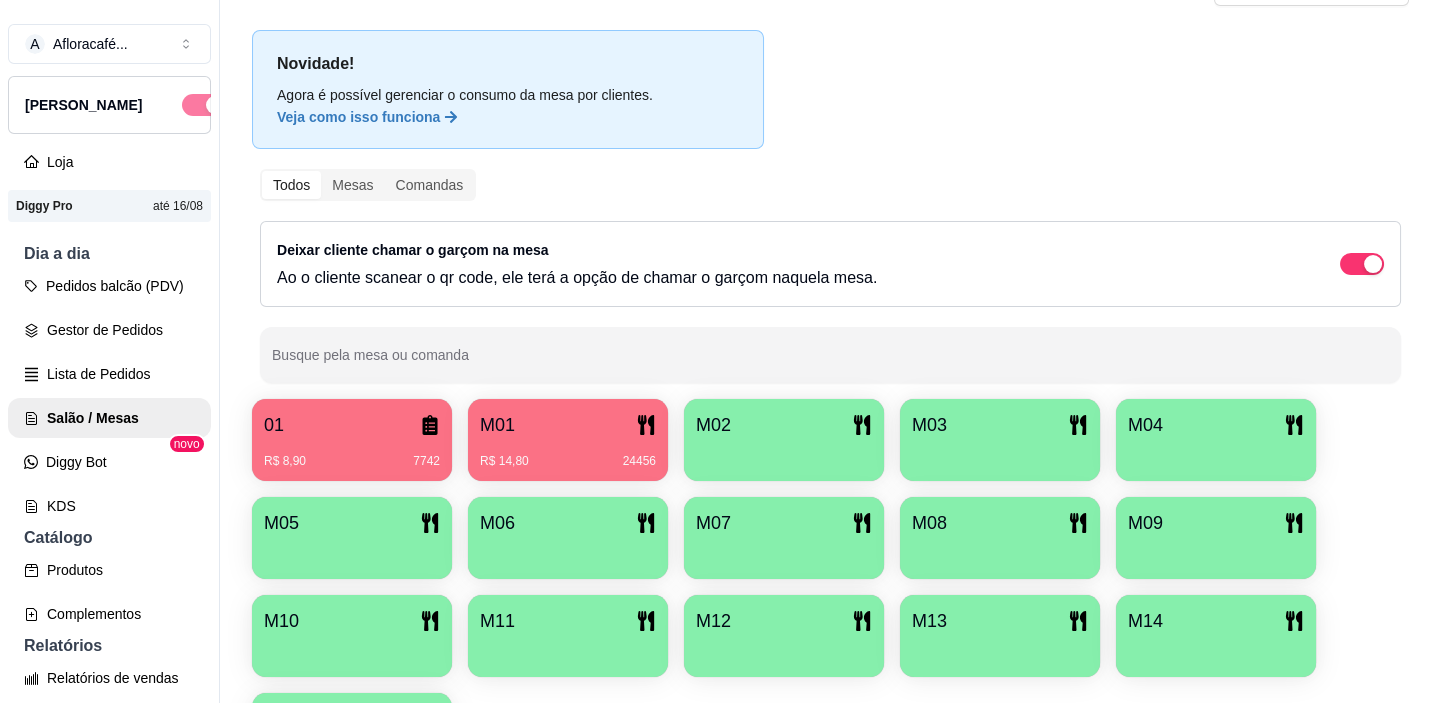 scroll, scrollTop: 215, scrollLeft: 0, axis: vertical 